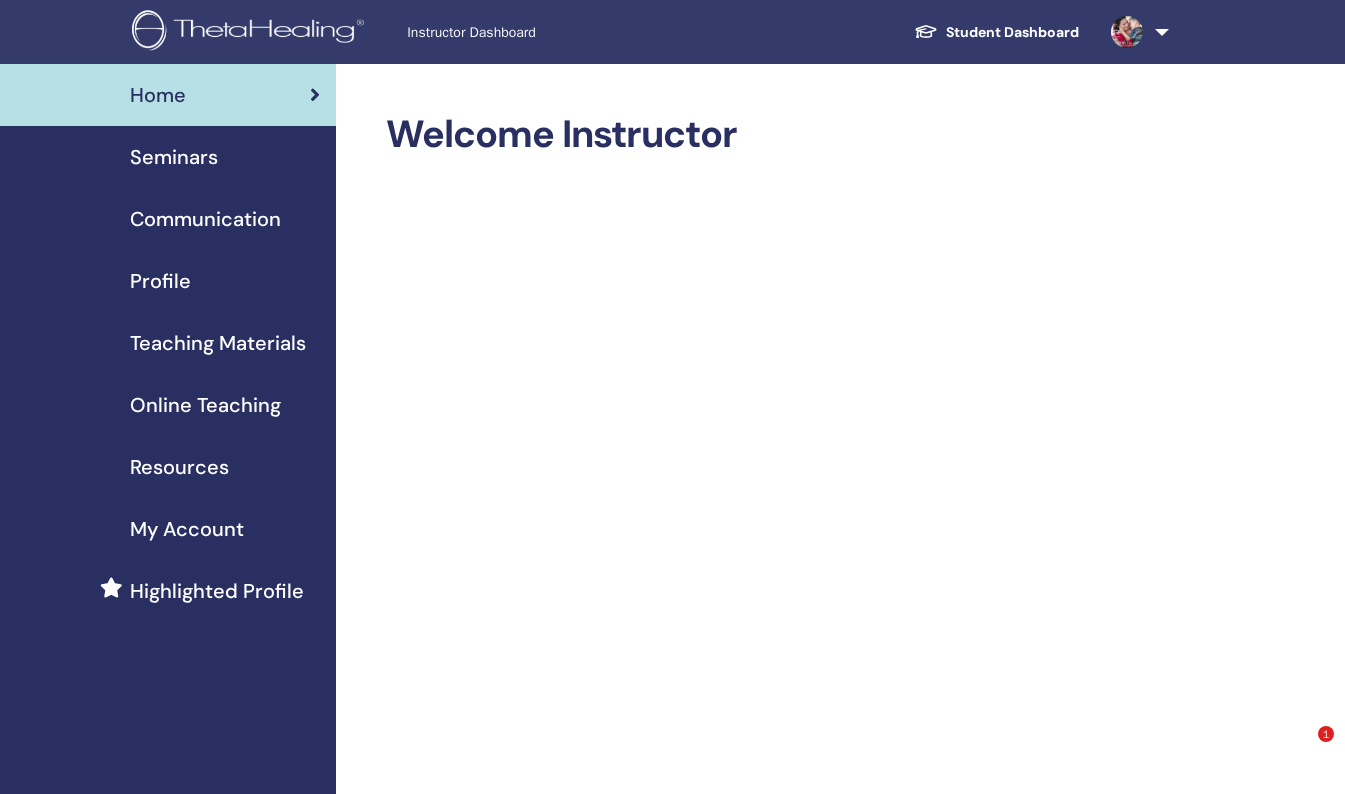 scroll, scrollTop: 0, scrollLeft: 0, axis: both 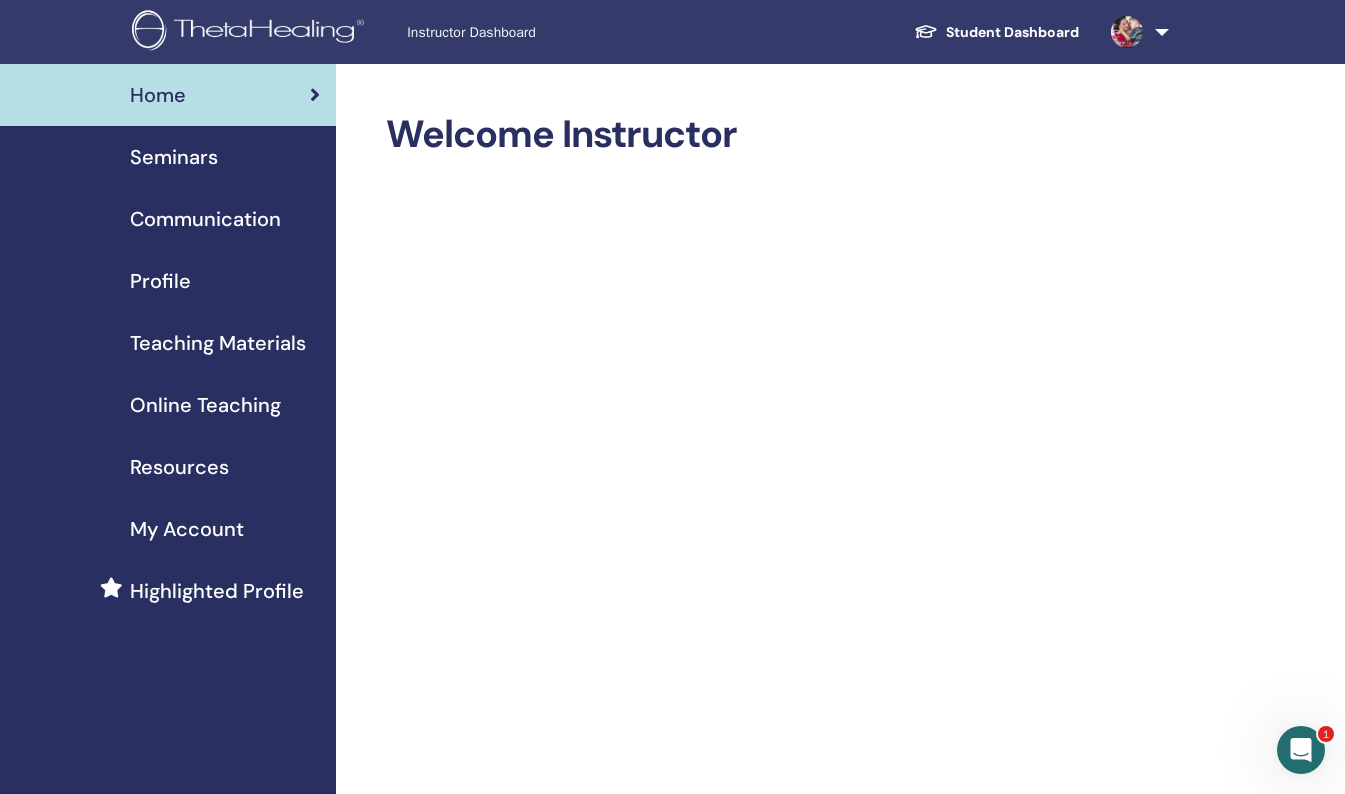 click on "Home" at bounding box center [158, 95] 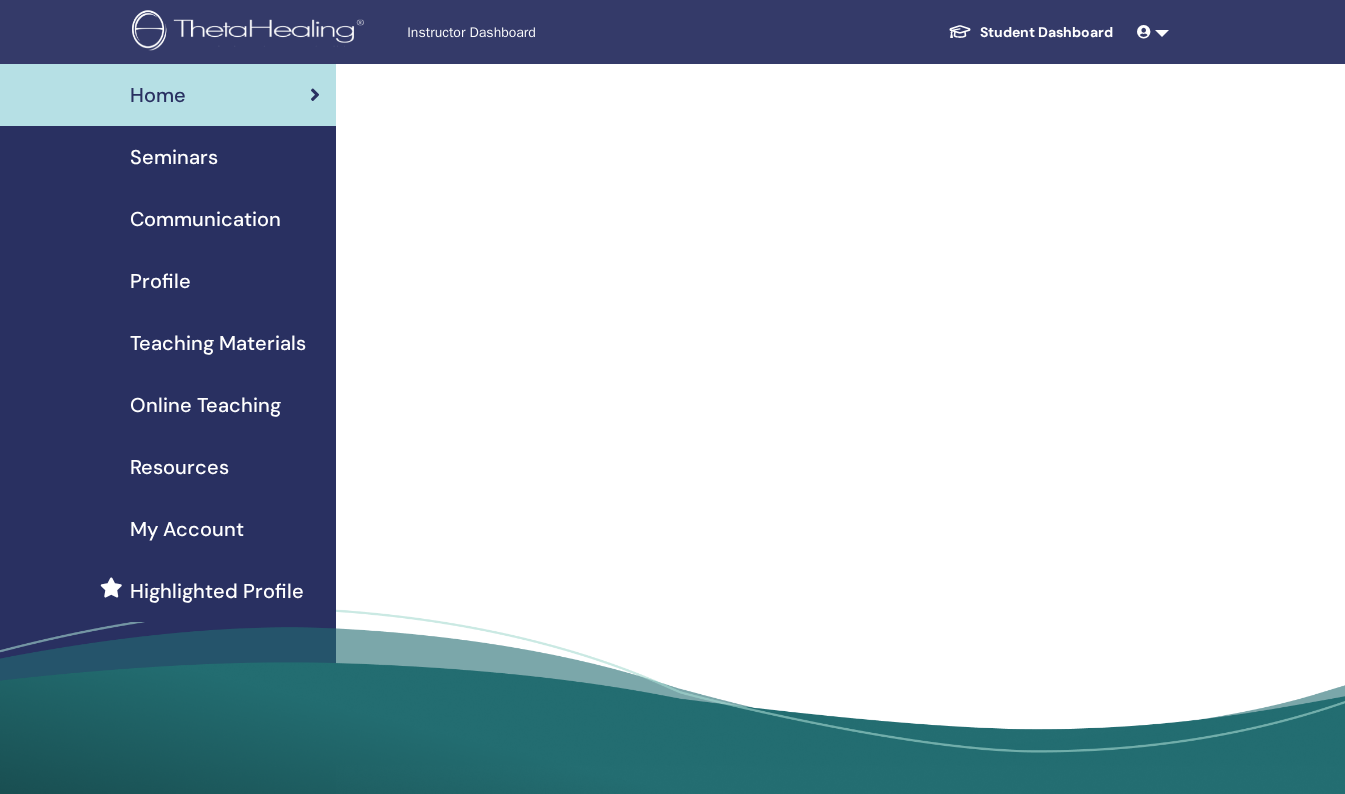 scroll, scrollTop: 0, scrollLeft: 0, axis: both 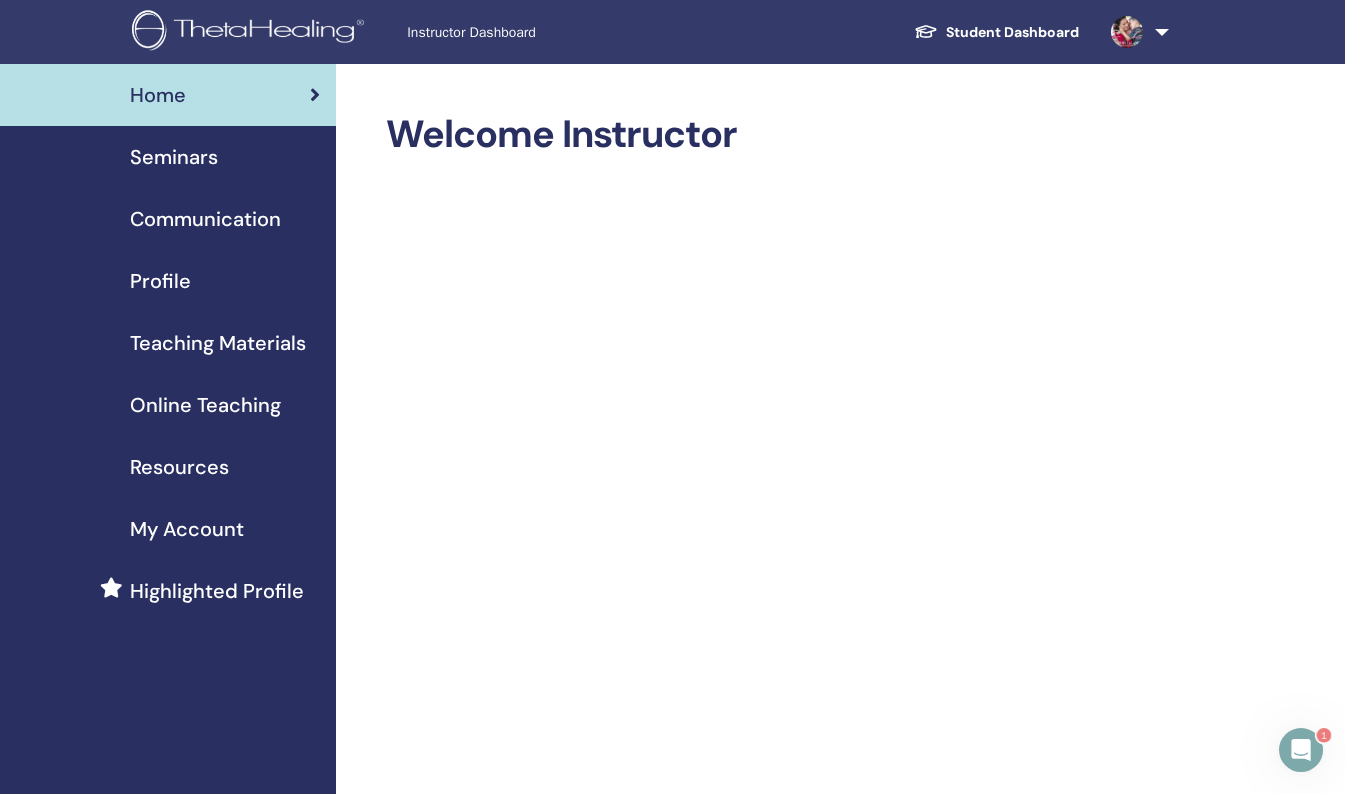 click on "Instructor Dashboard" at bounding box center [557, 32] 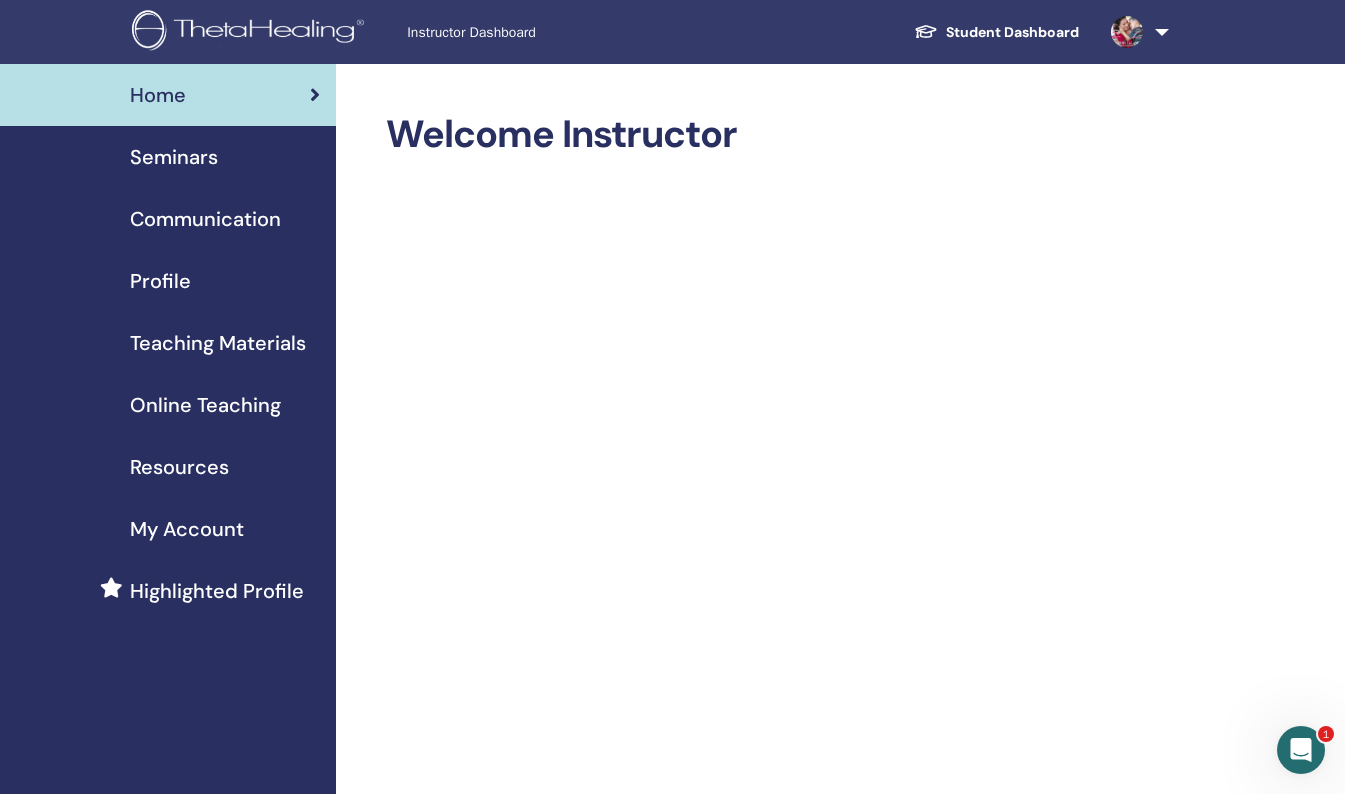 click on "Seminars" at bounding box center [174, 157] 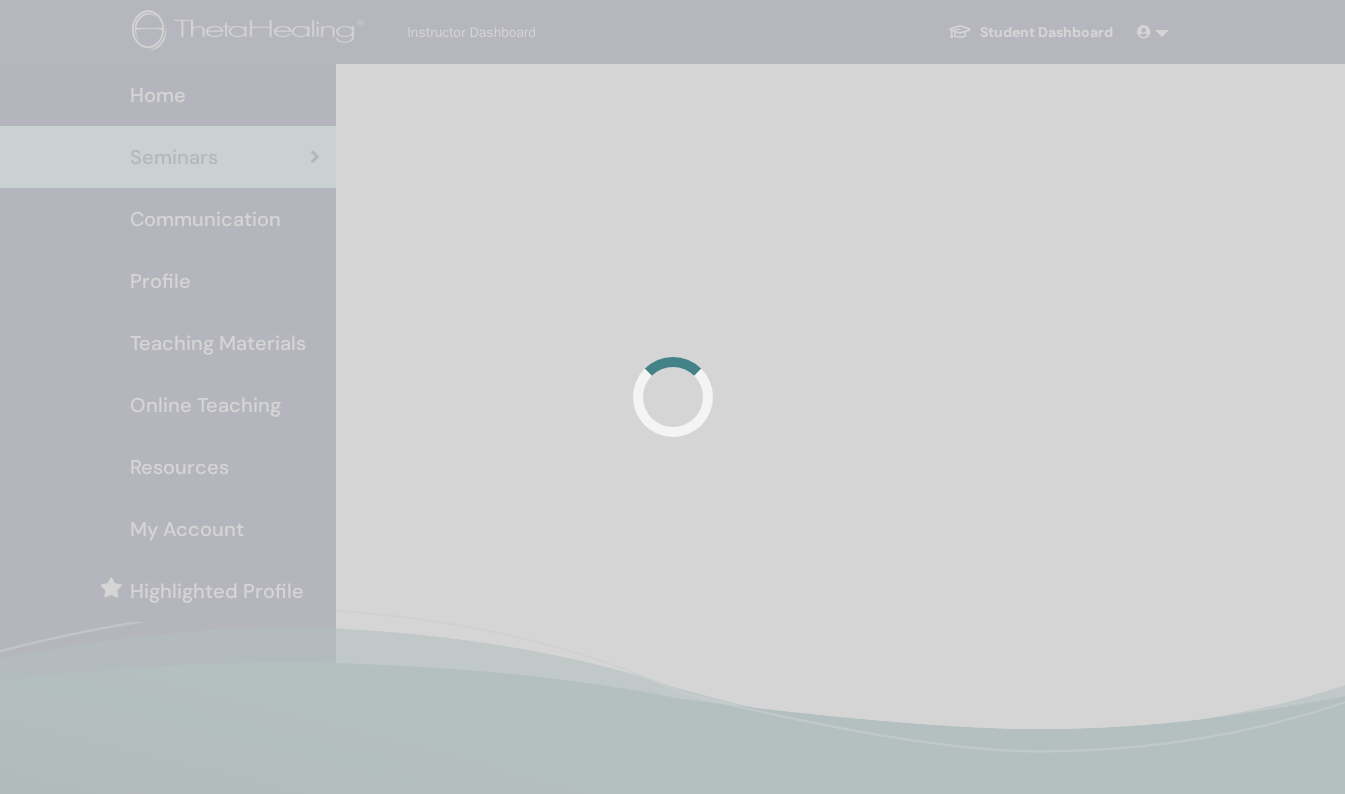 scroll, scrollTop: 0, scrollLeft: 0, axis: both 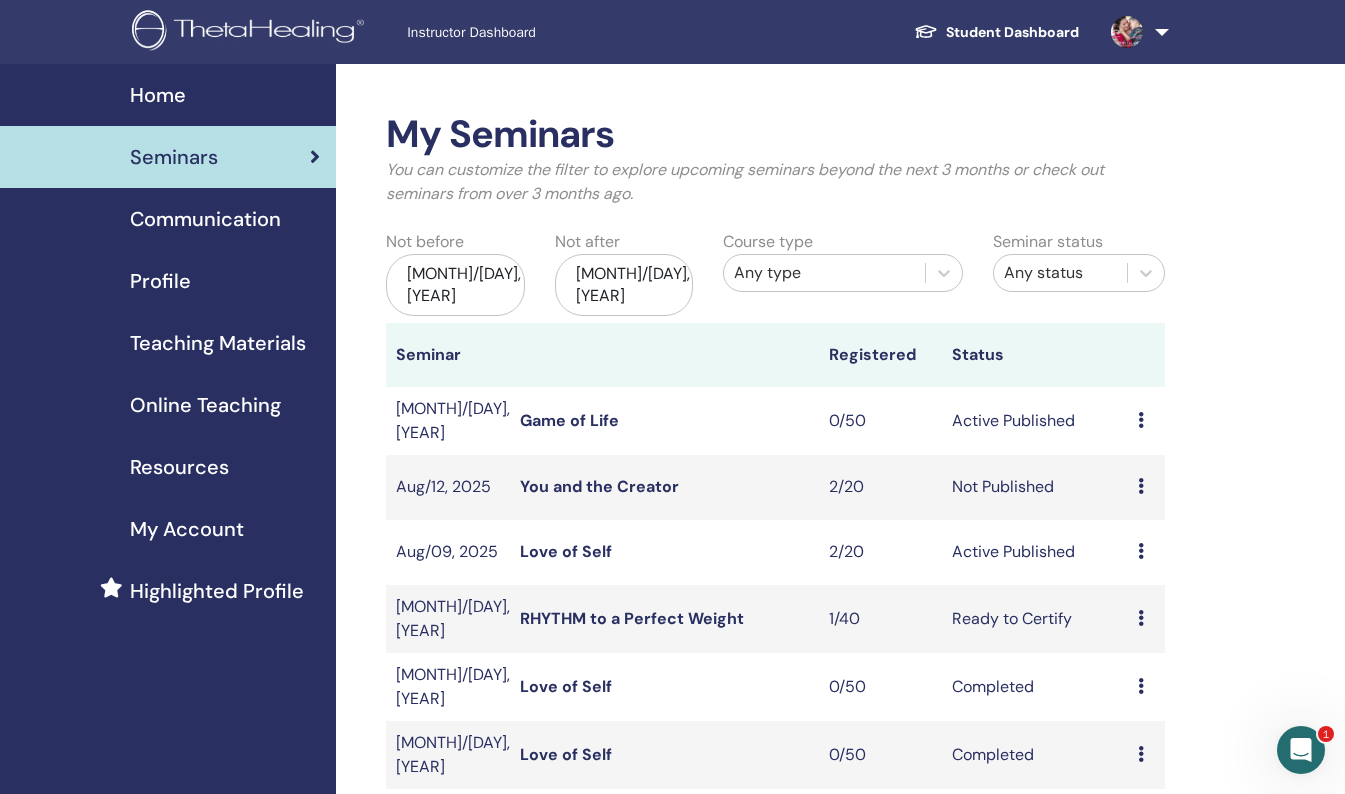 click on "Love of Self" at bounding box center (566, 551) 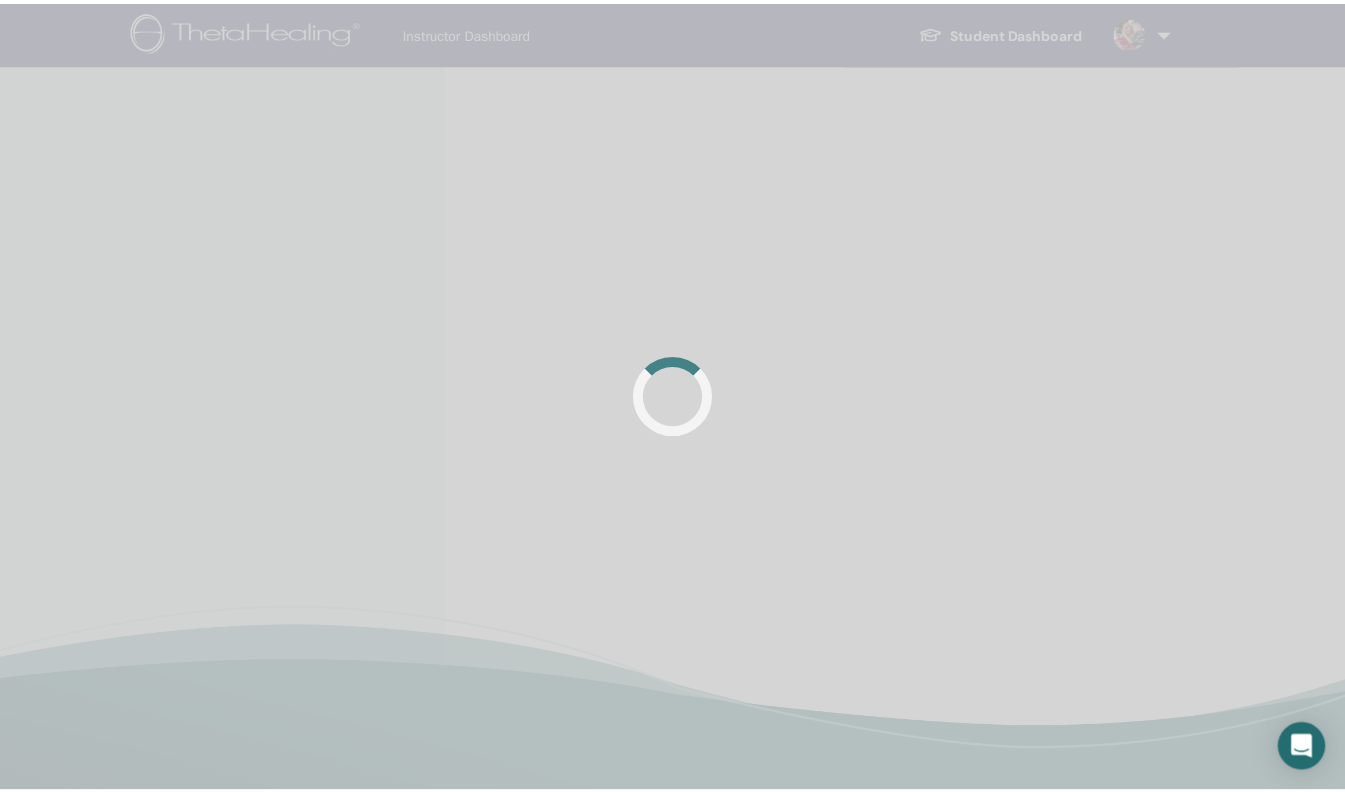 scroll, scrollTop: 0, scrollLeft: 0, axis: both 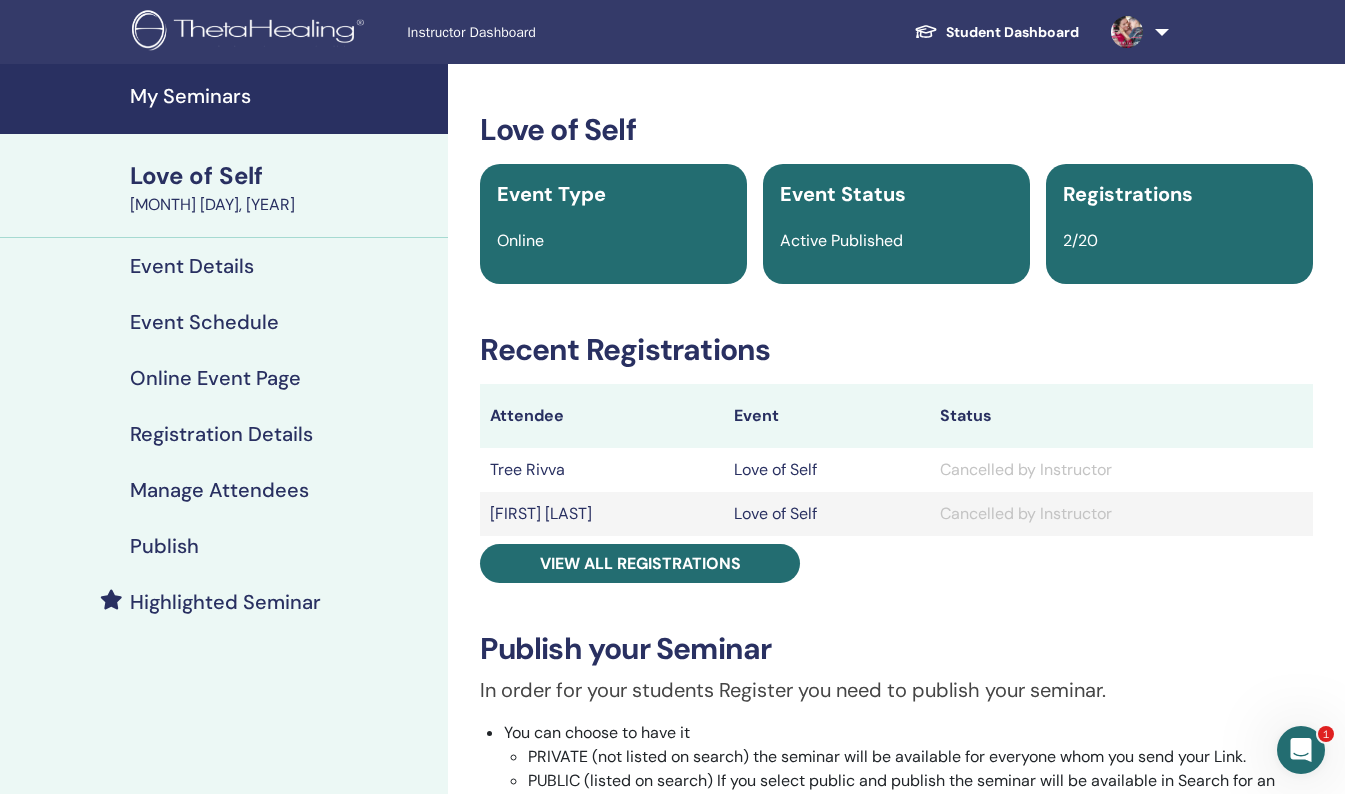 click on "Publish" at bounding box center [164, 546] 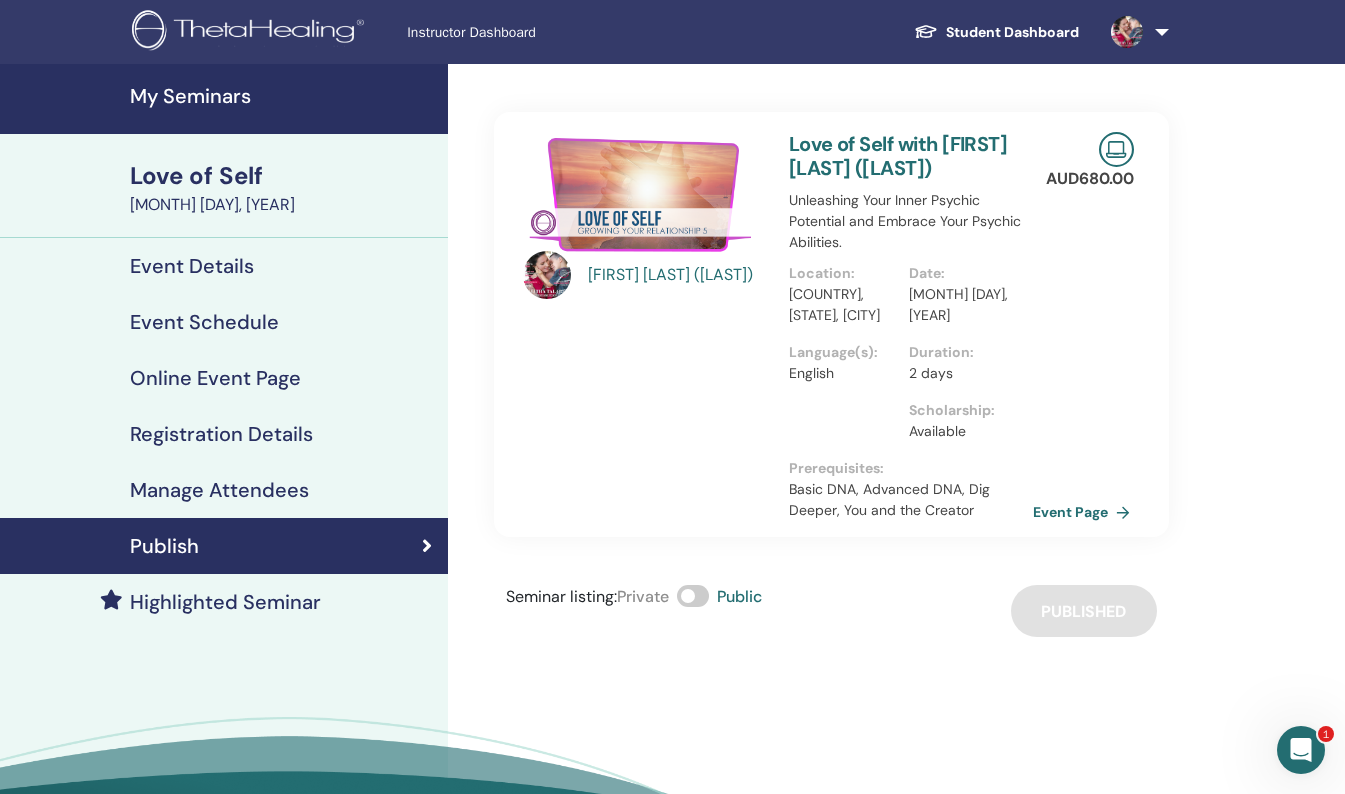 click on "Event Page" at bounding box center [1085, 512] 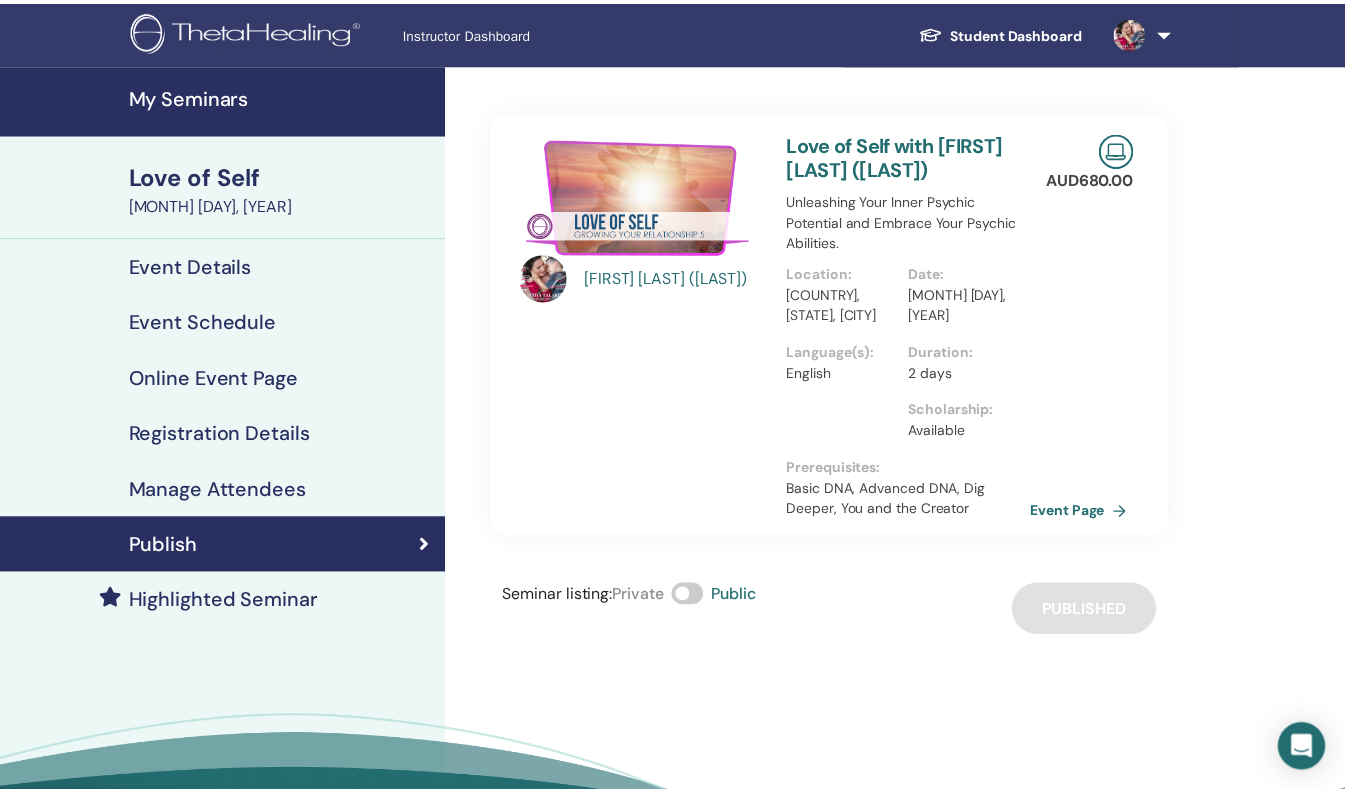 scroll, scrollTop: 0, scrollLeft: 0, axis: both 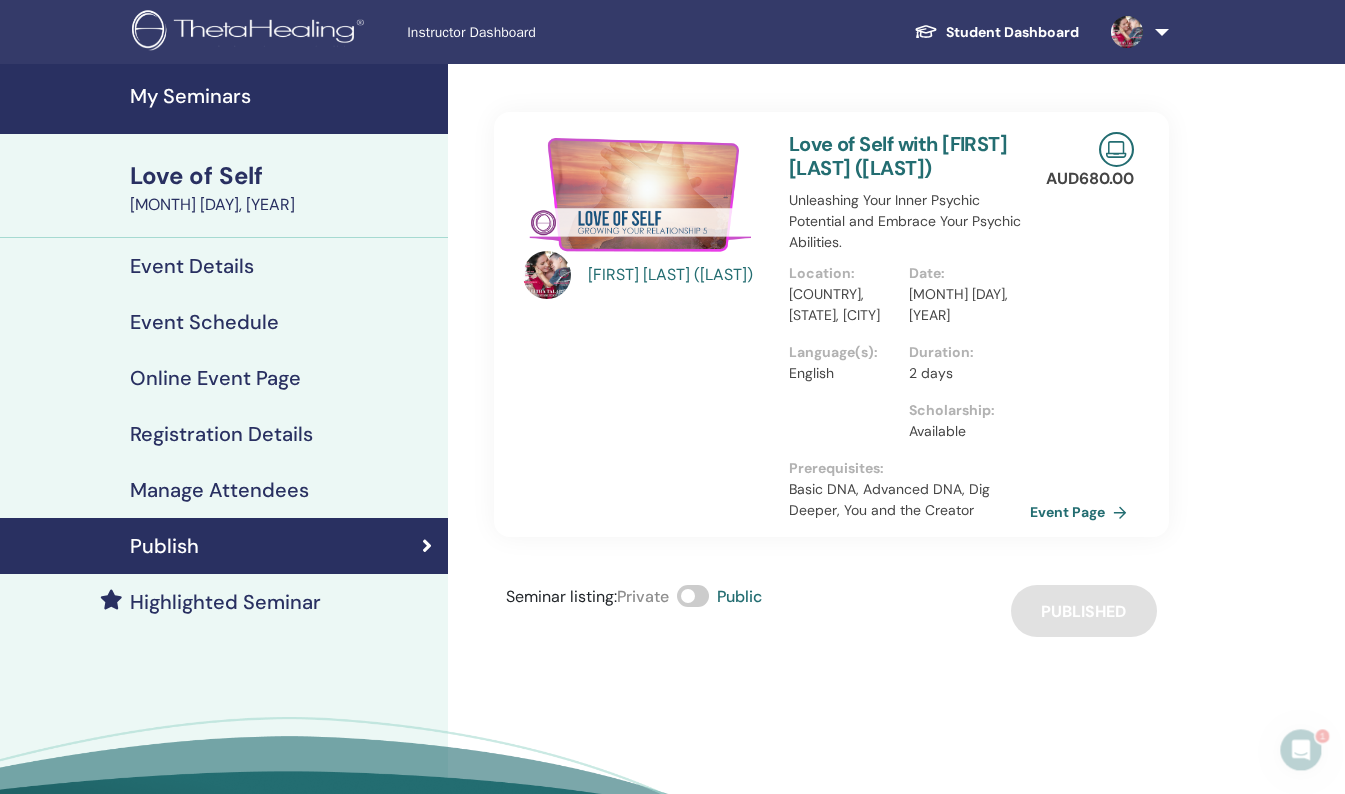 click on "My Seminars" at bounding box center [283, 96] 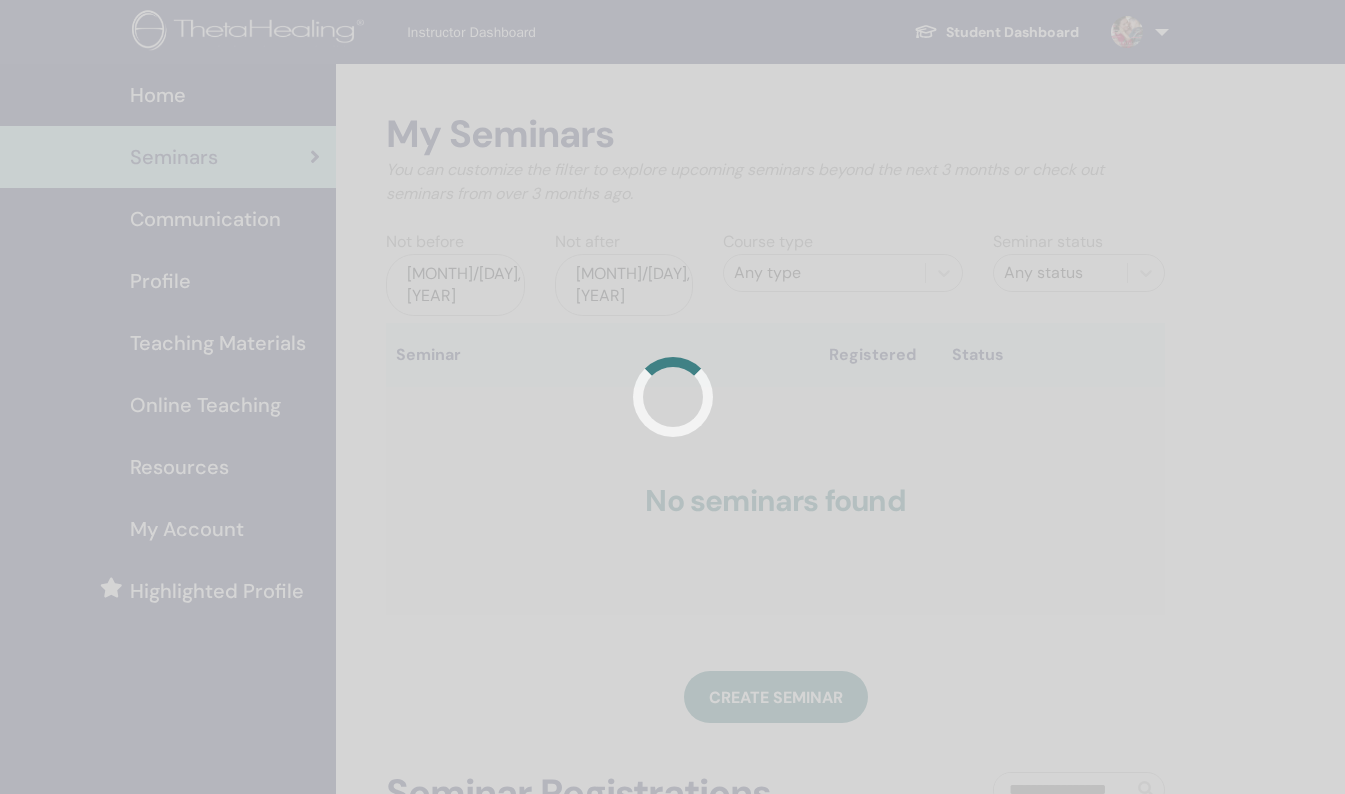 scroll, scrollTop: 0, scrollLeft: 0, axis: both 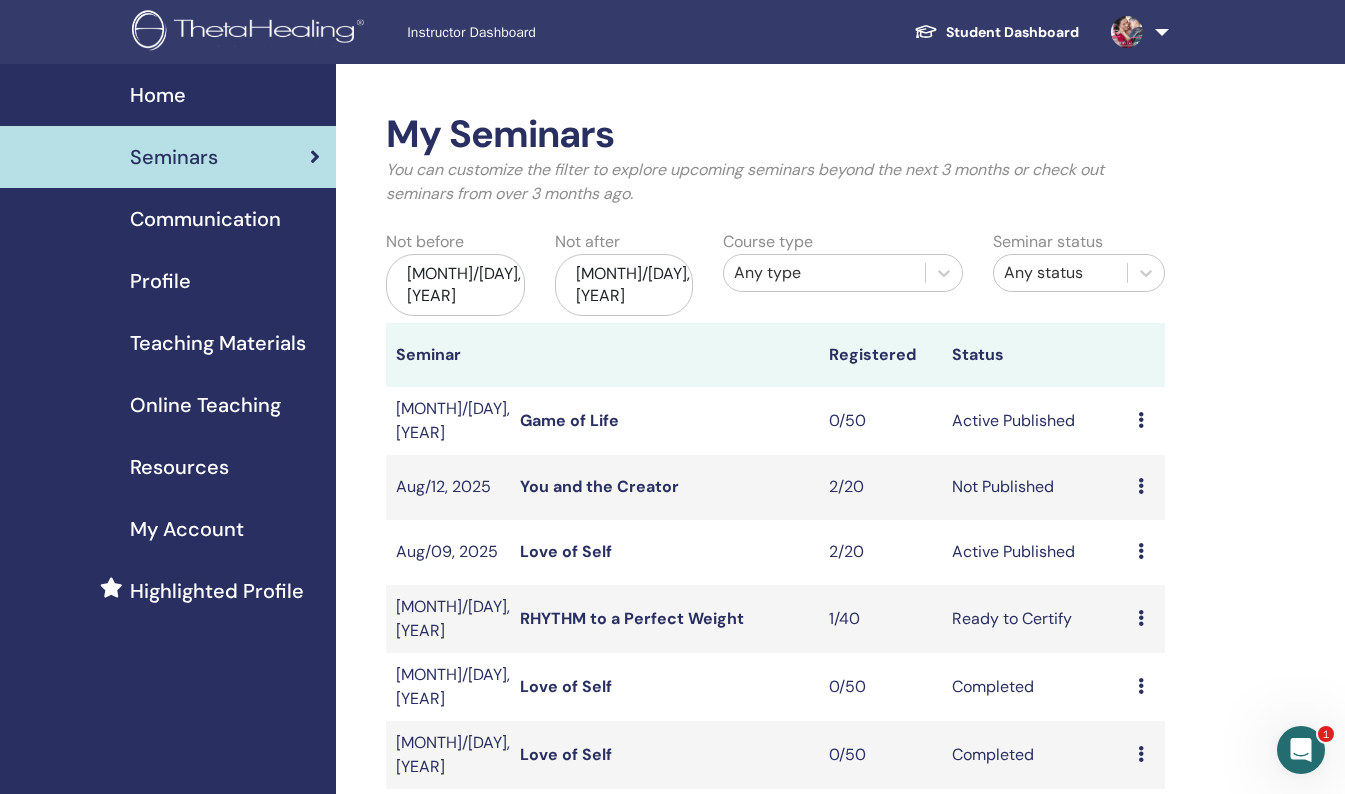click on "You and the Creator" at bounding box center (599, 486) 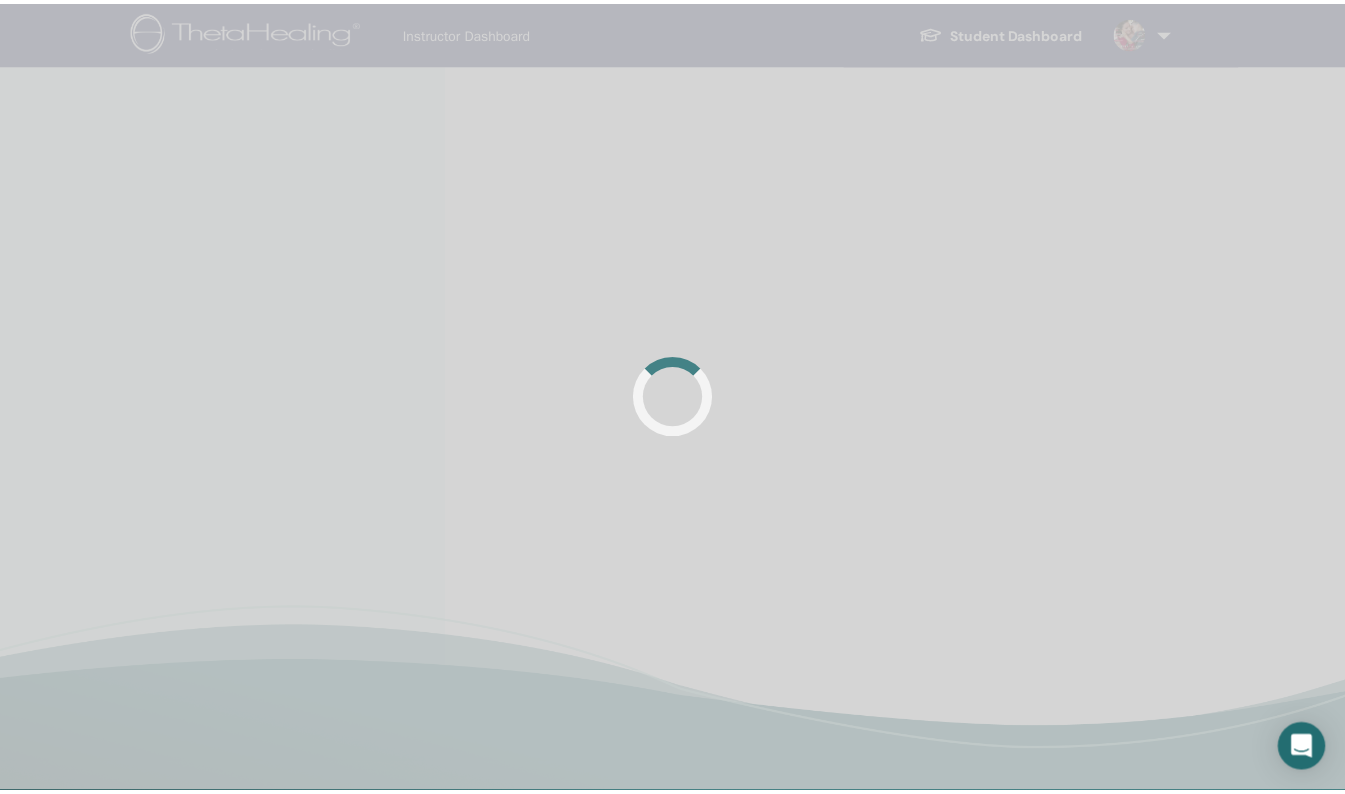 scroll, scrollTop: 0, scrollLeft: 0, axis: both 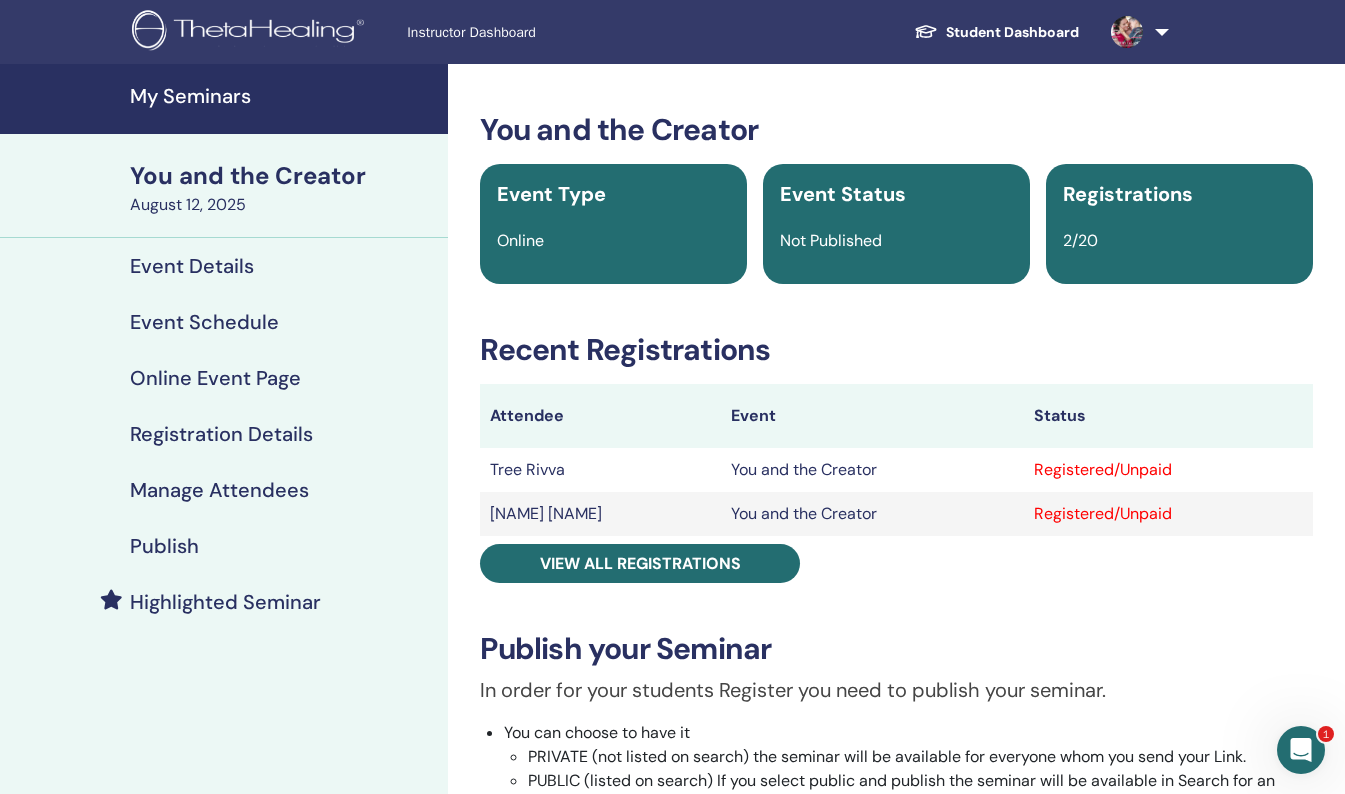 click on "Registered/Unpaid" at bounding box center [1168, 470] 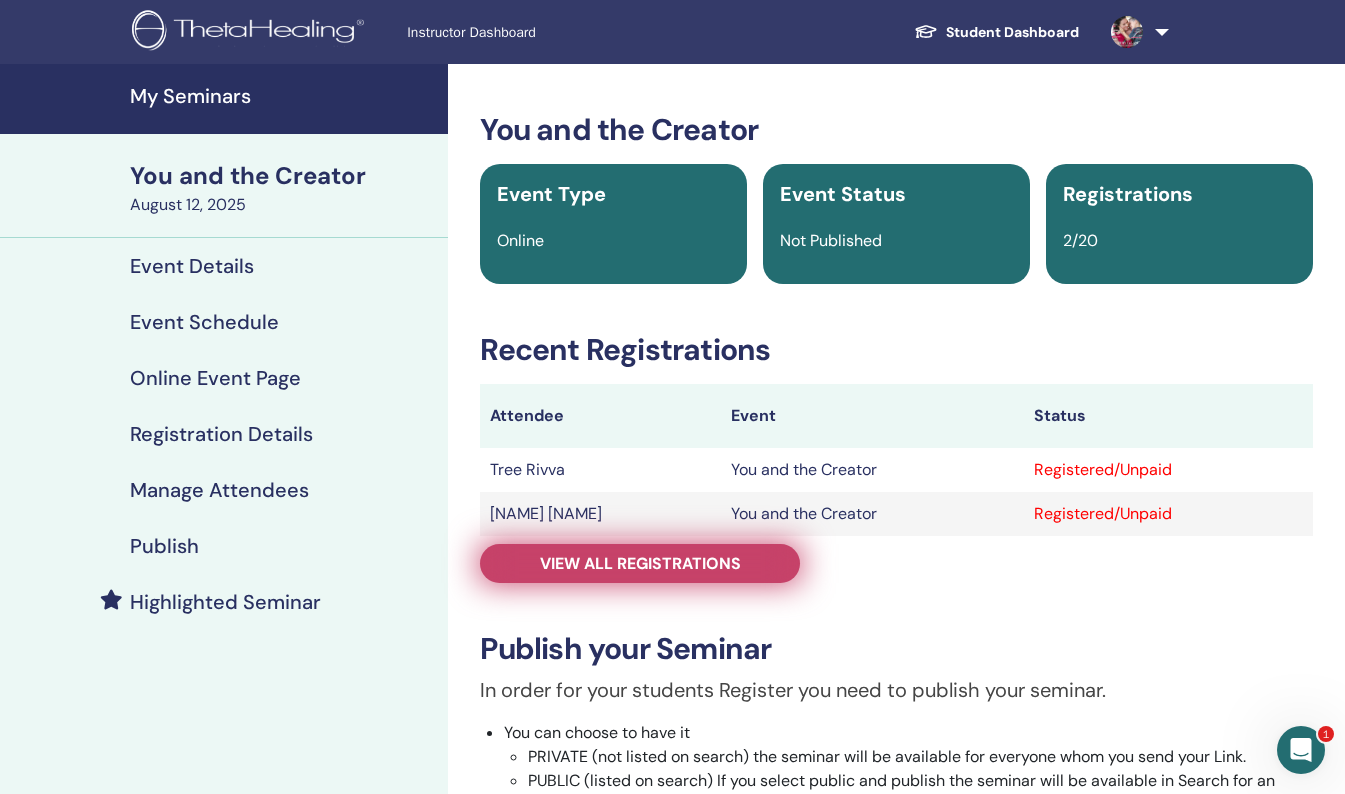 click on "View all registrations" at bounding box center (640, 563) 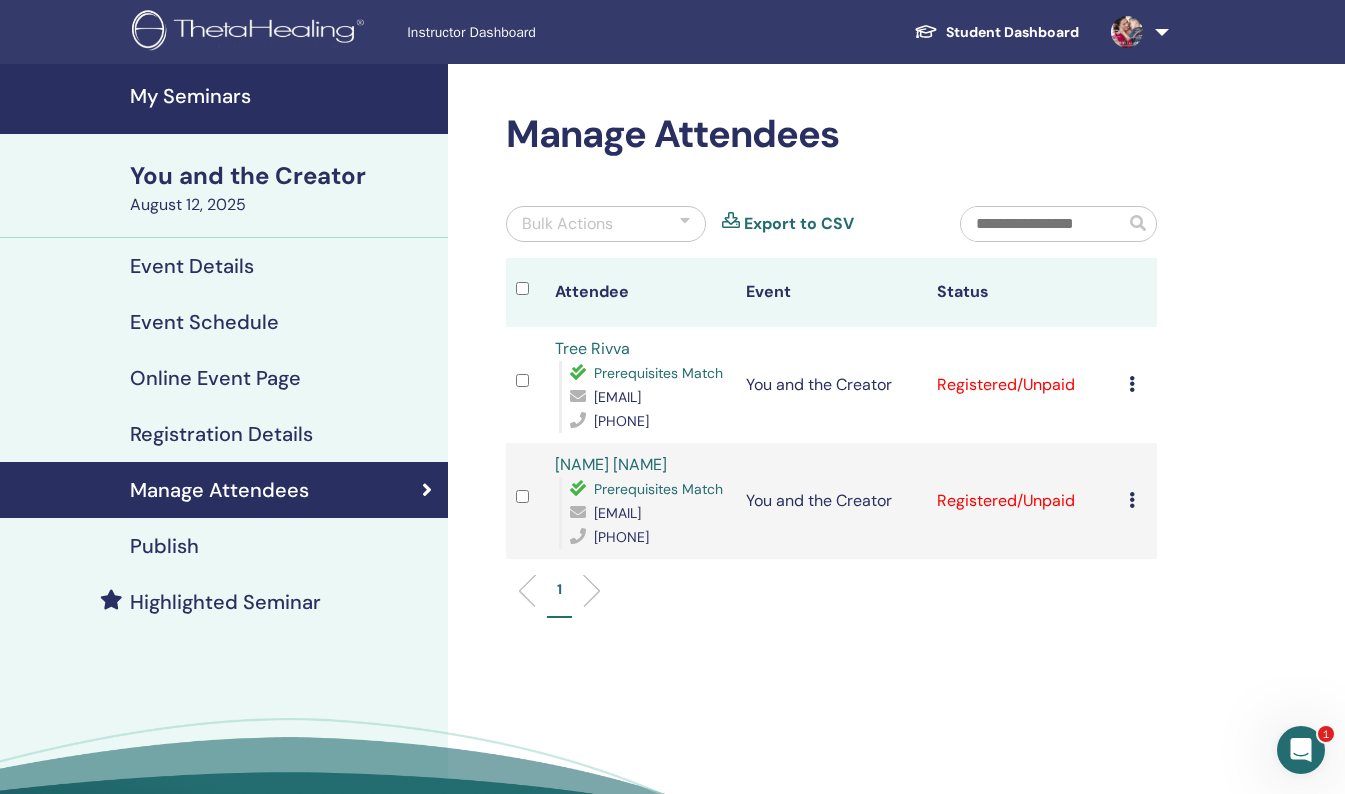click at bounding box center [1132, 384] 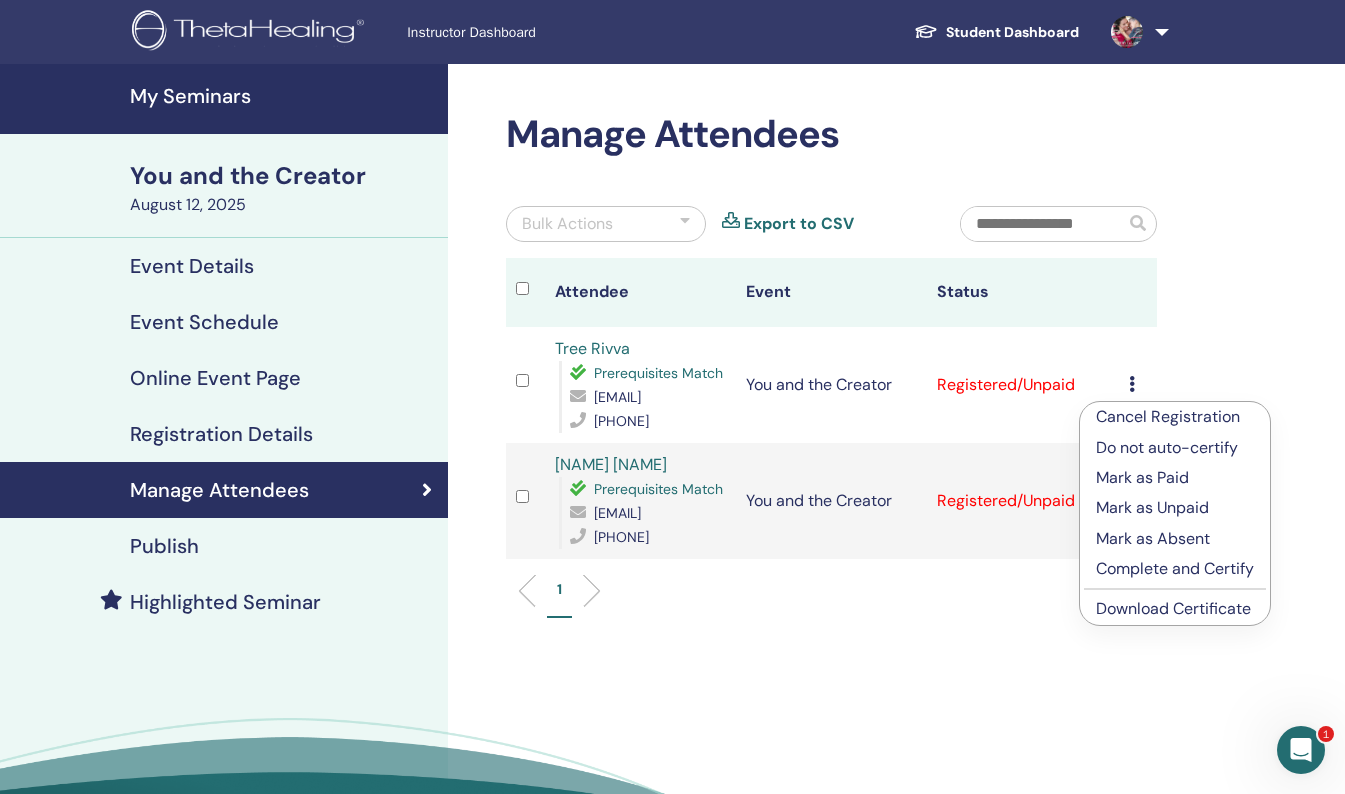 click on "Mark as Paid" at bounding box center [1175, 478] 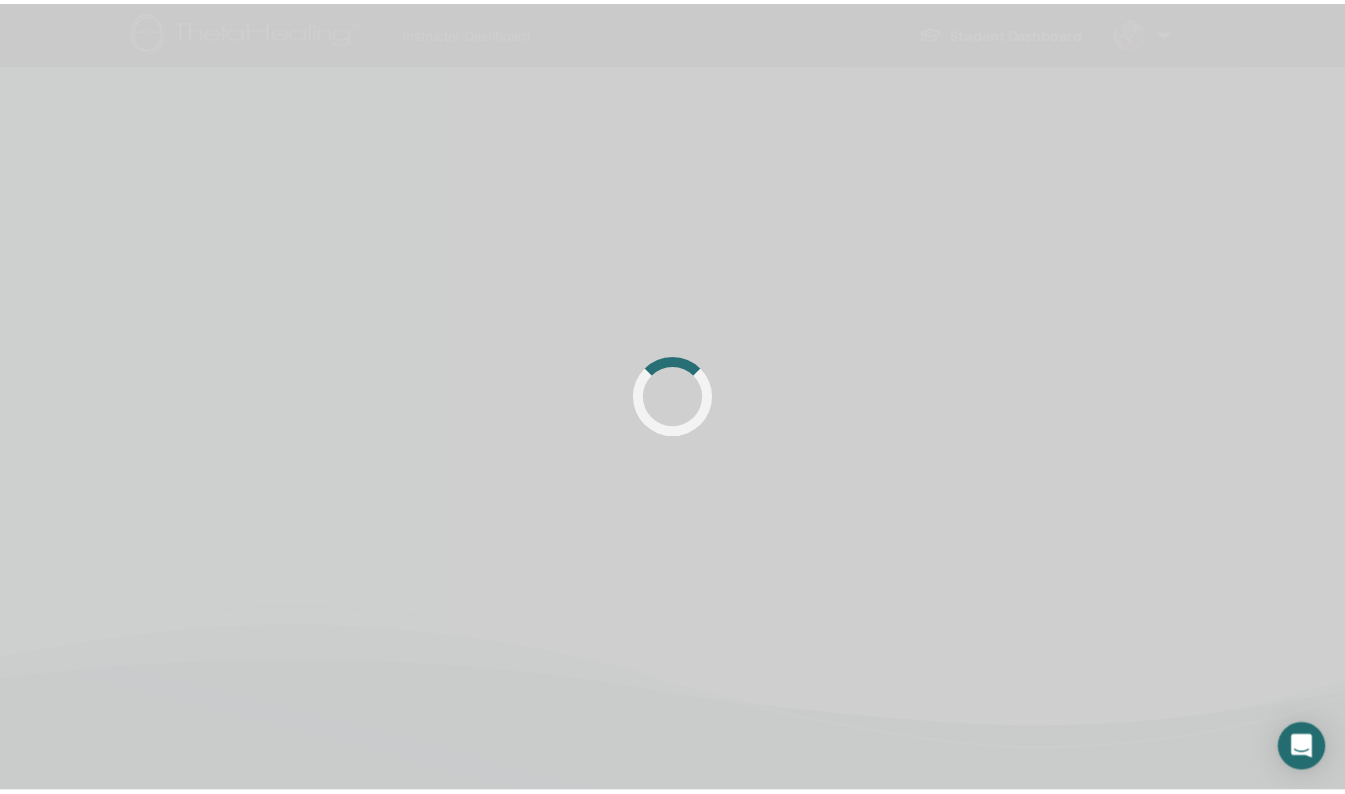 scroll, scrollTop: 0, scrollLeft: 0, axis: both 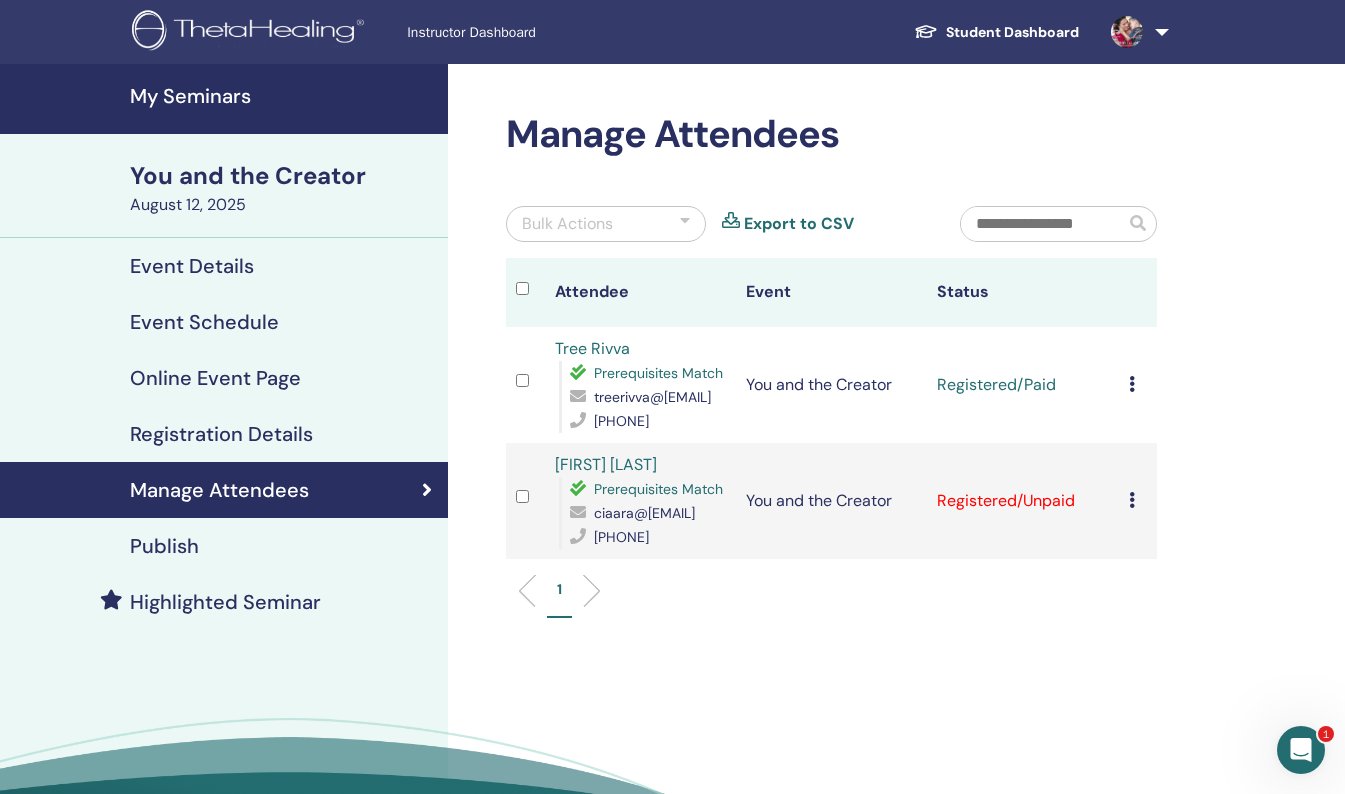 click on "Cancel Registration Do not auto-certify Mark as Paid Mark as Unpaid Mark as Absent Complete and Certify Download Certificate" at bounding box center (1138, 501) 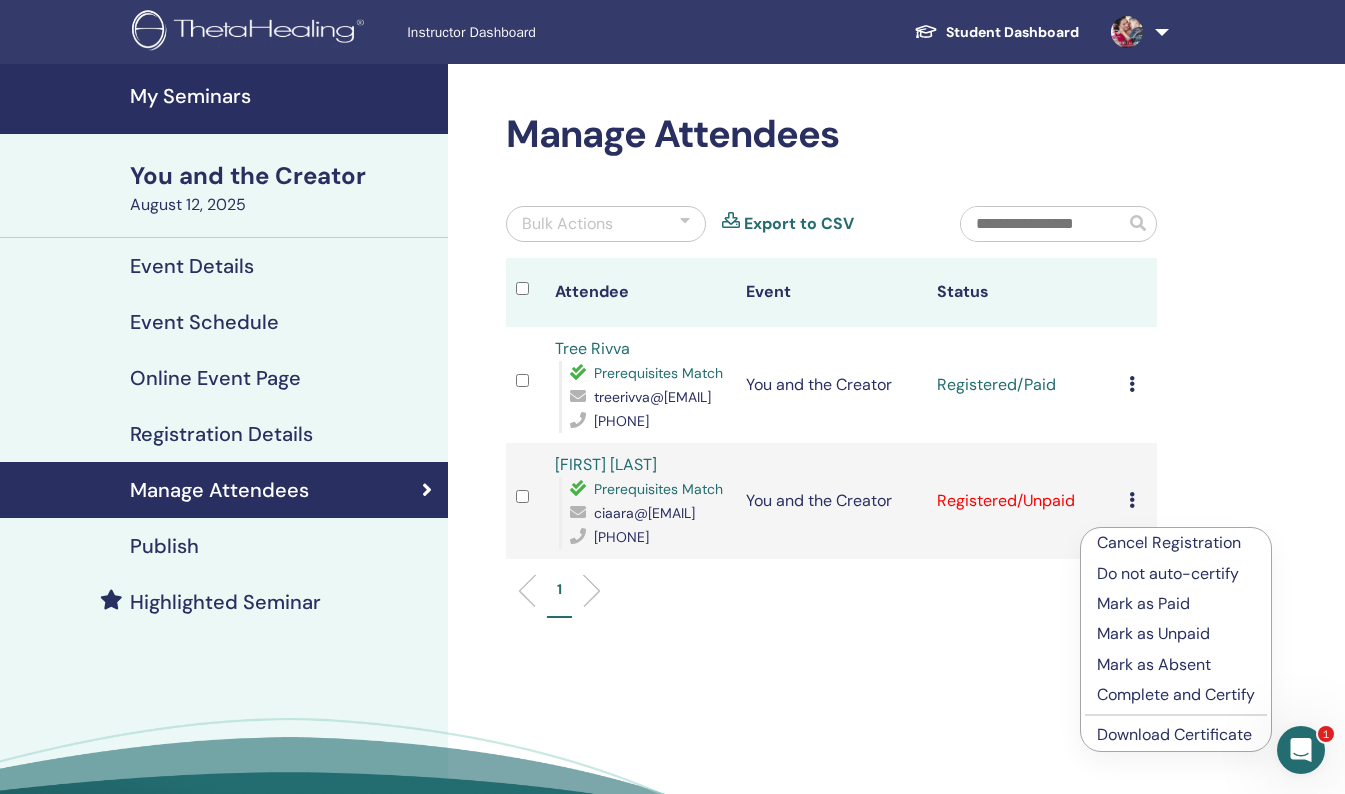 click on "Mark as Paid" at bounding box center [1176, 604] 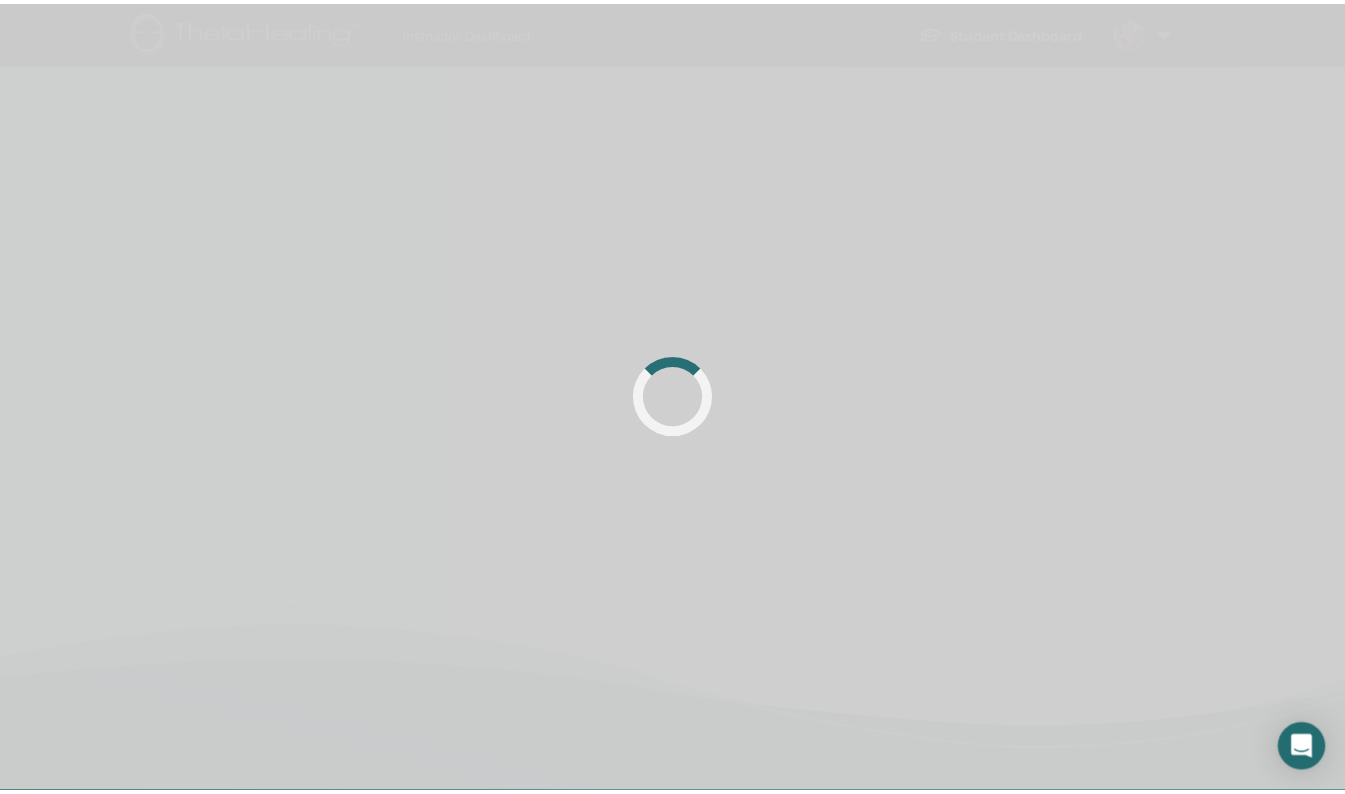 scroll, scrollTop: 0, scrollLeft: 0, axis: both 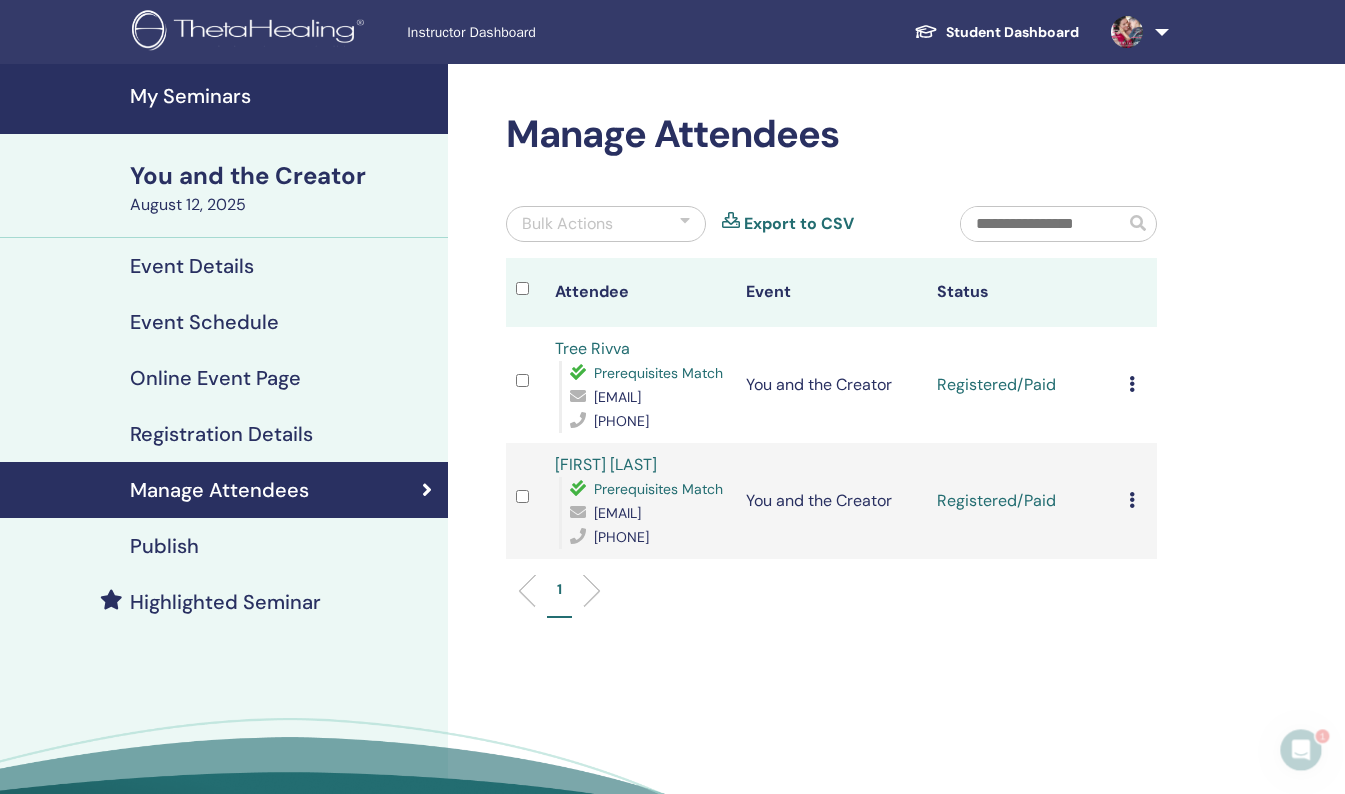 click on "My Seminars" at bounding box center [283, 96] 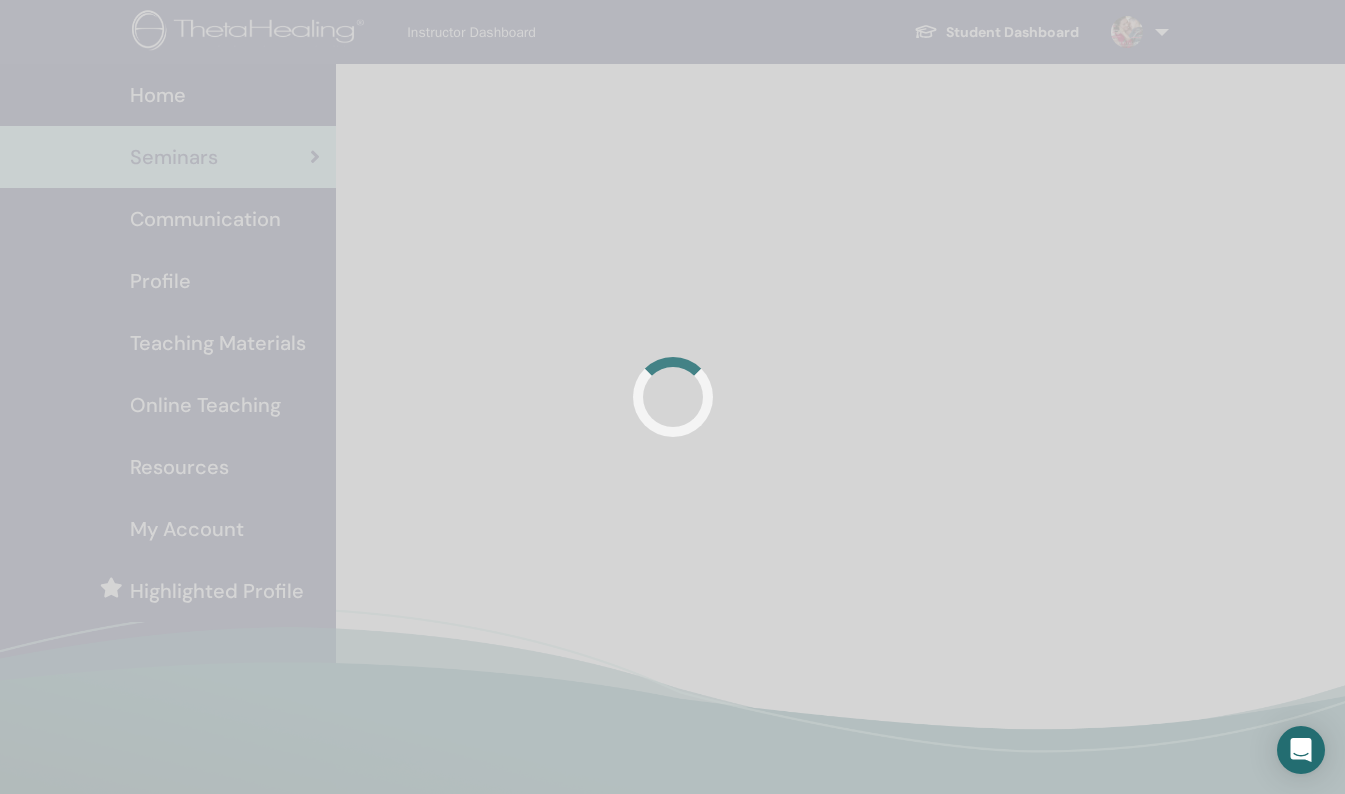 scroll, scrollTop: 0, scrollLeft: 0, axis: both 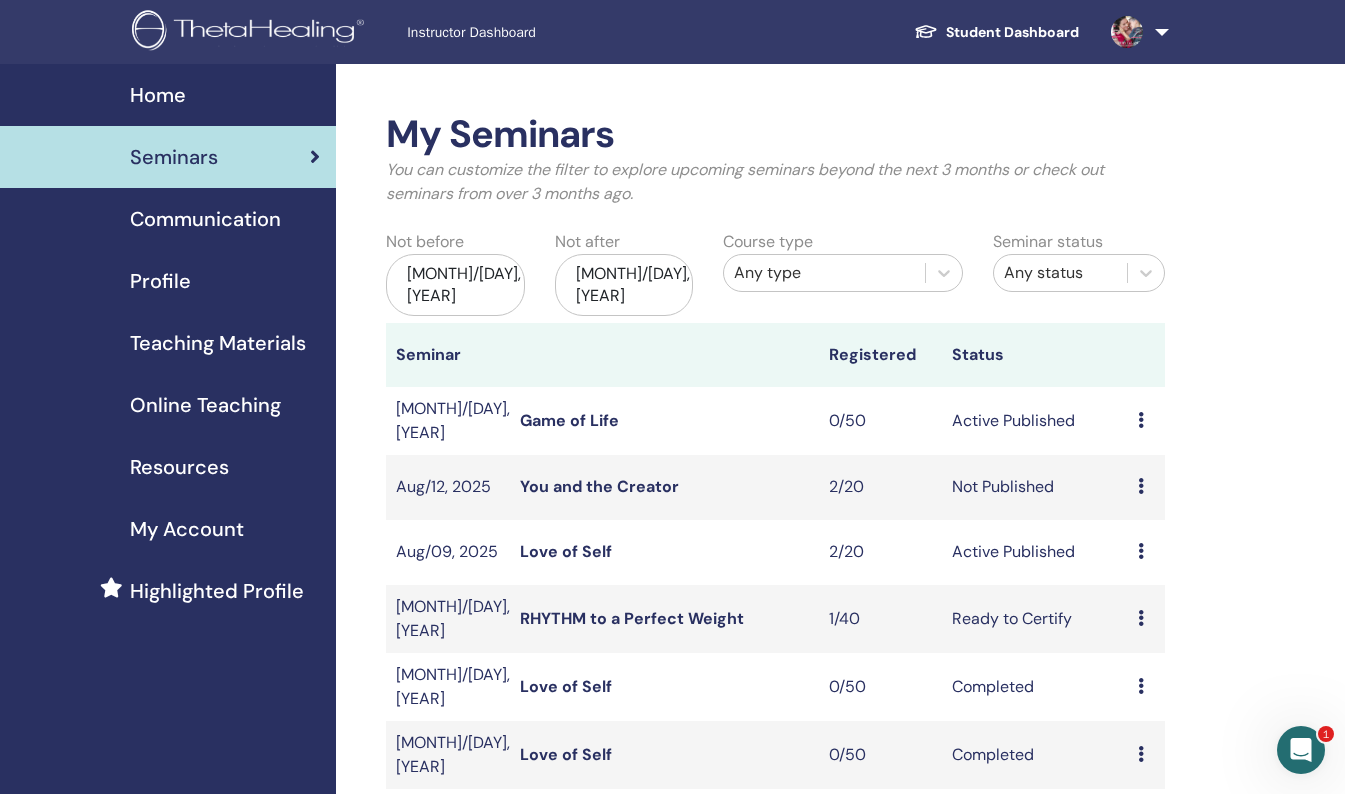 click on "You and the Creator" at bounding box center (599, 486) 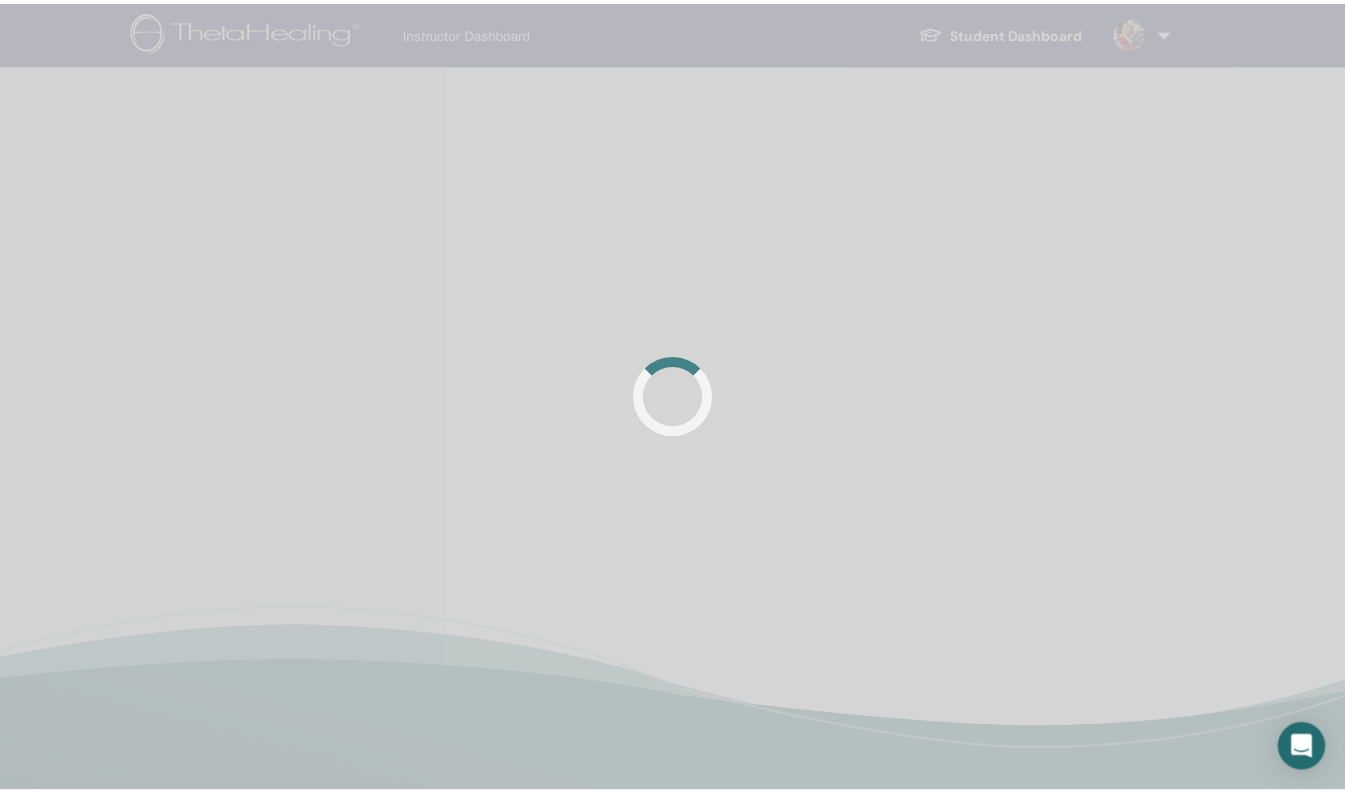 scroll, scrollTop: 0, scrollLeft: 0, axis: both 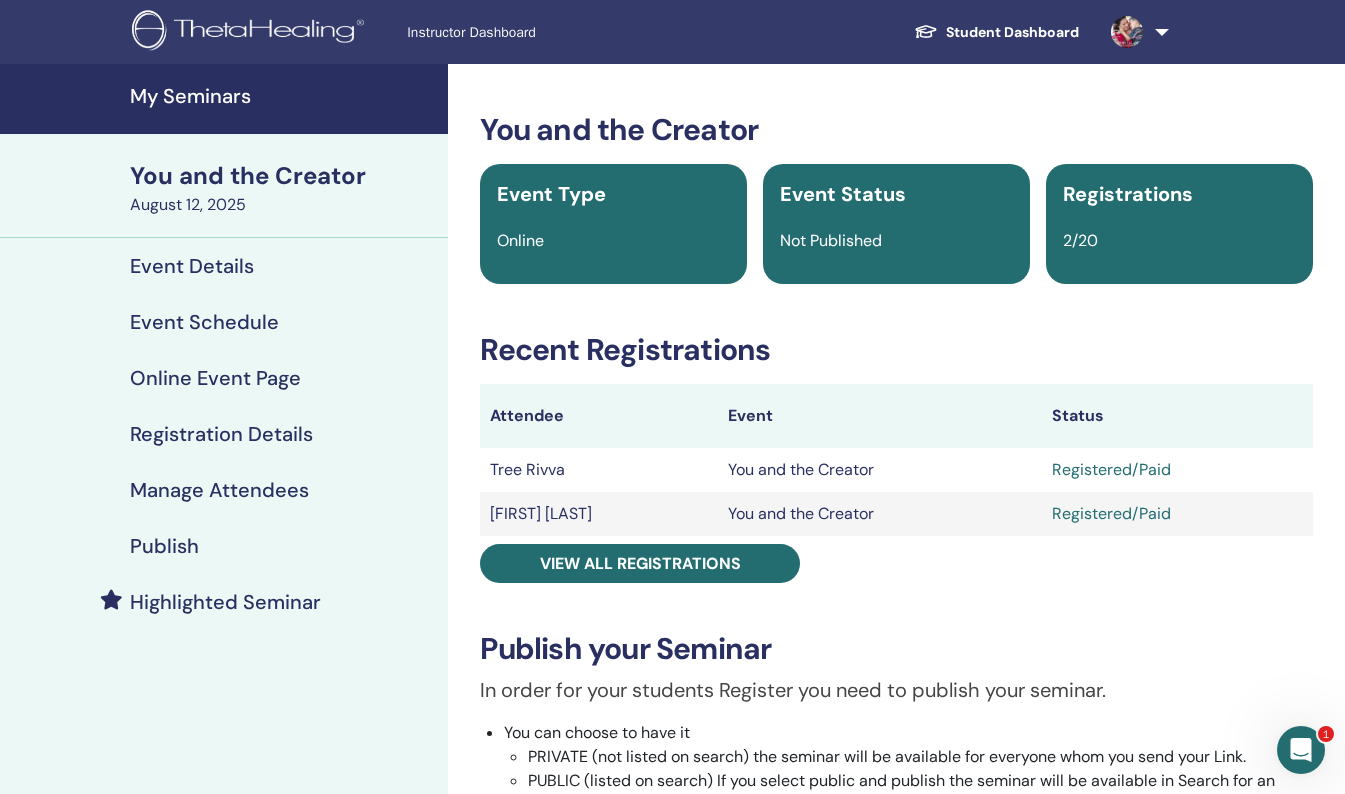 click on "Online Event Page" at bounding box center [215, 378] 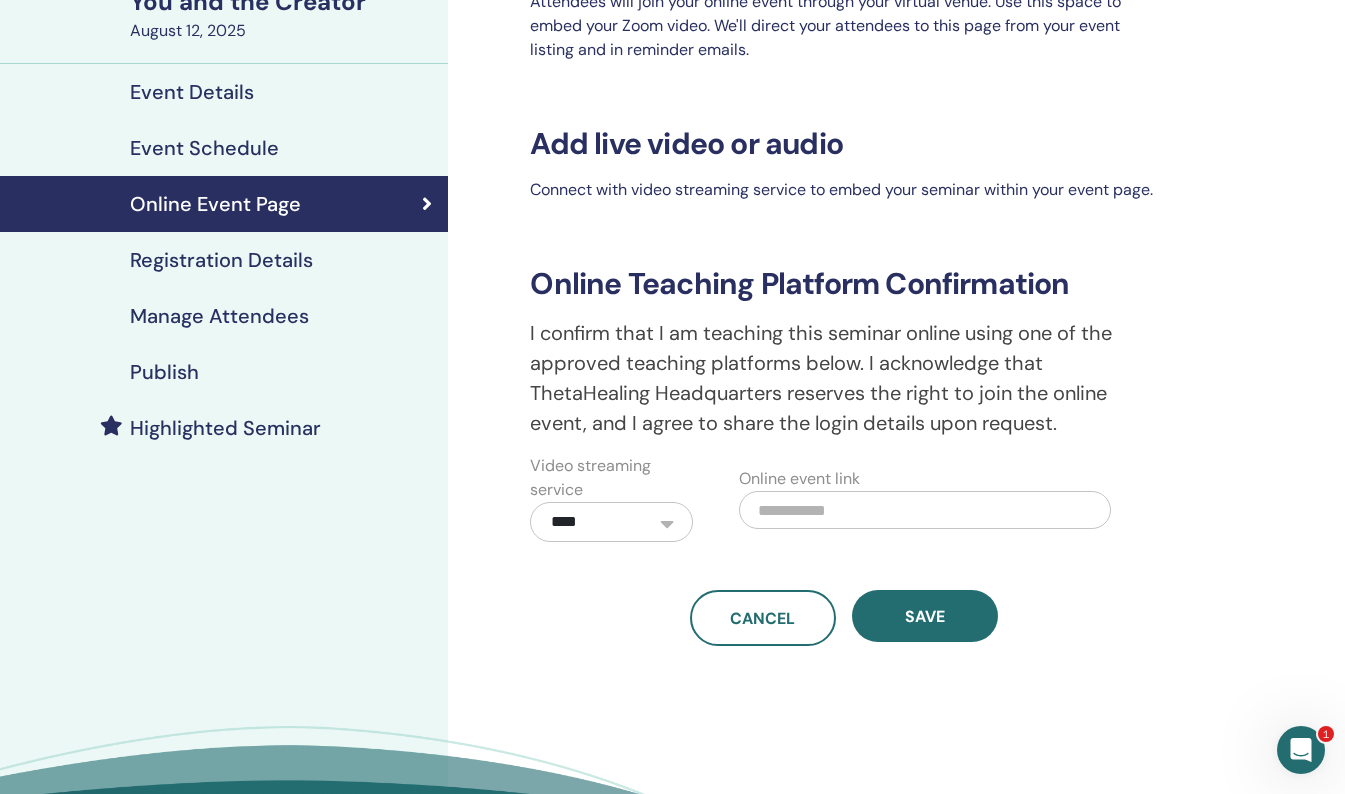 scroll, scrollTop: 169, scrollLeft: 0, axis: vertical 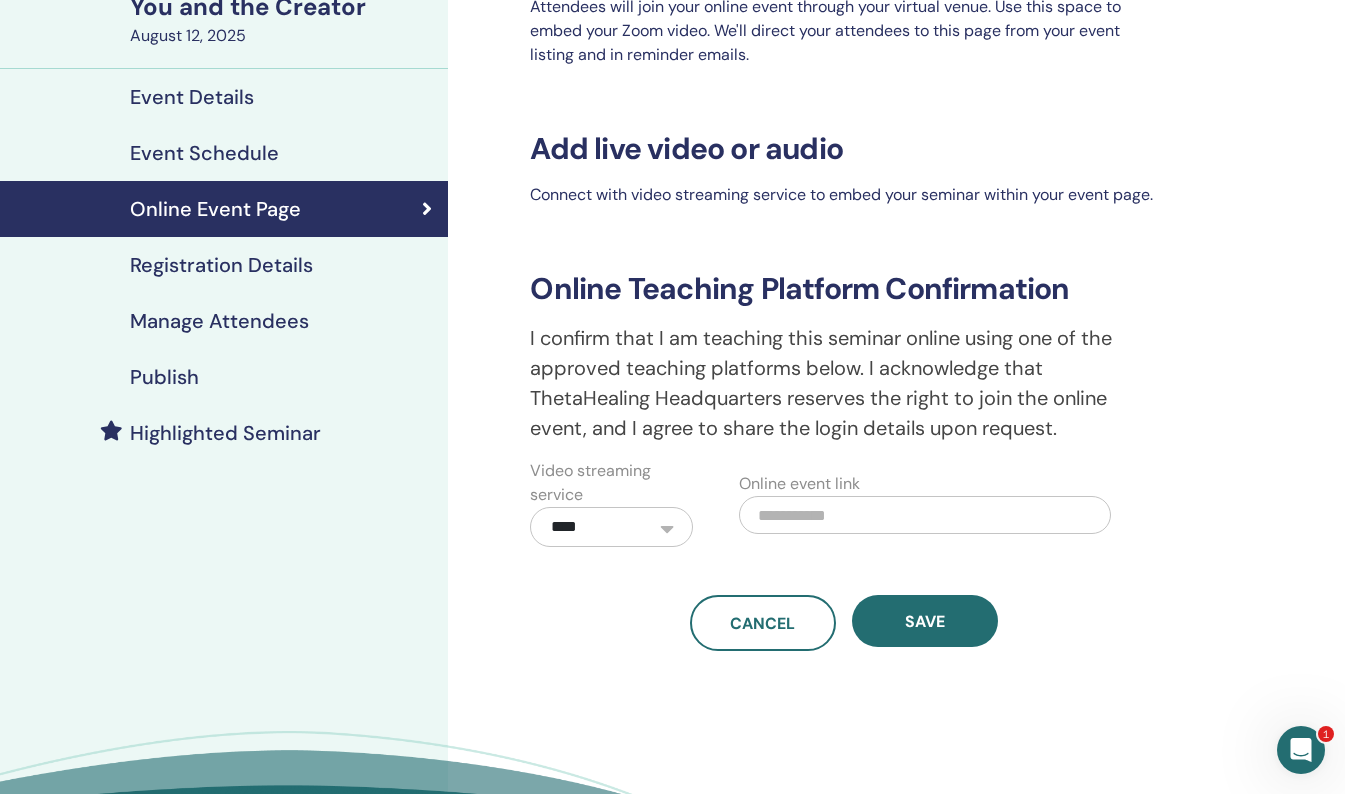 click on "Registration Details" at bounding box center [221, 265] 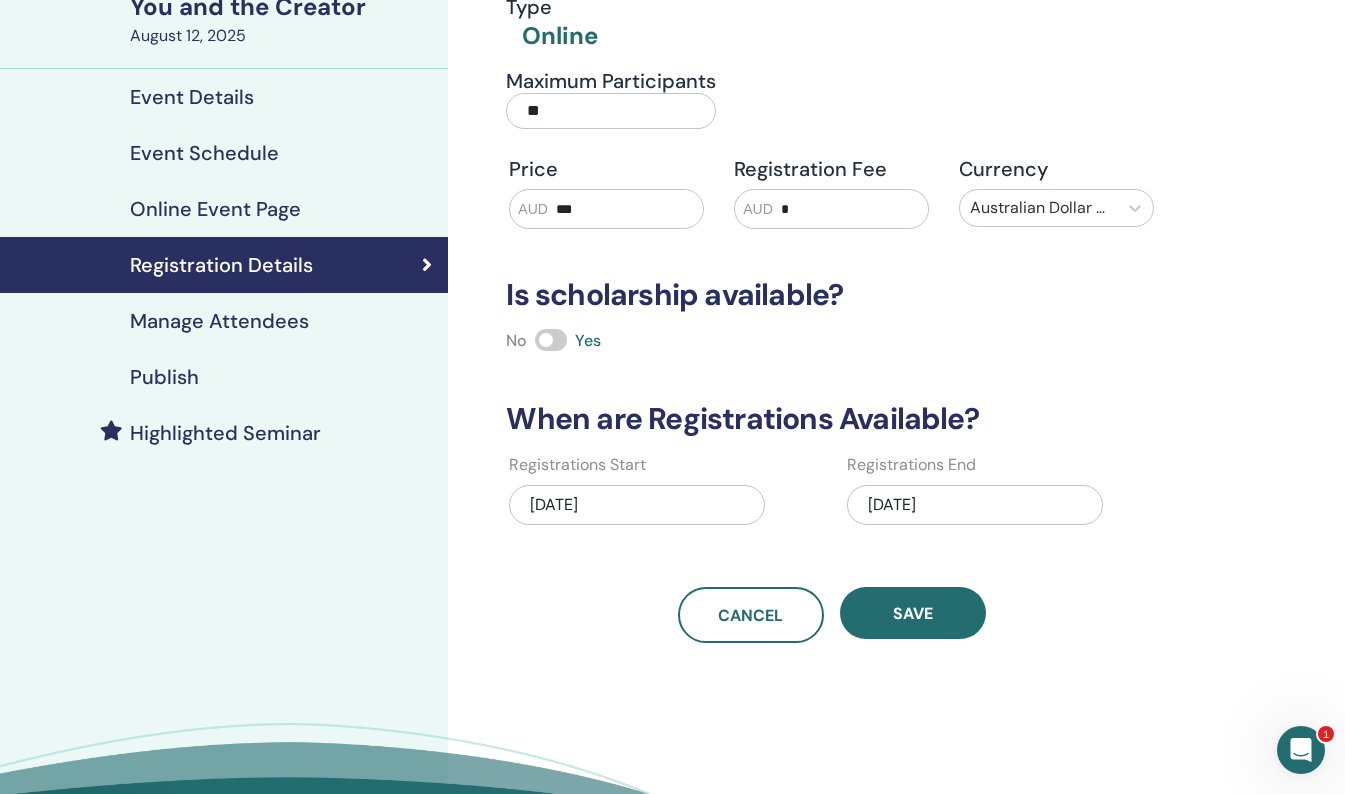 click on "Event Details" at bounding box center [192, 97] 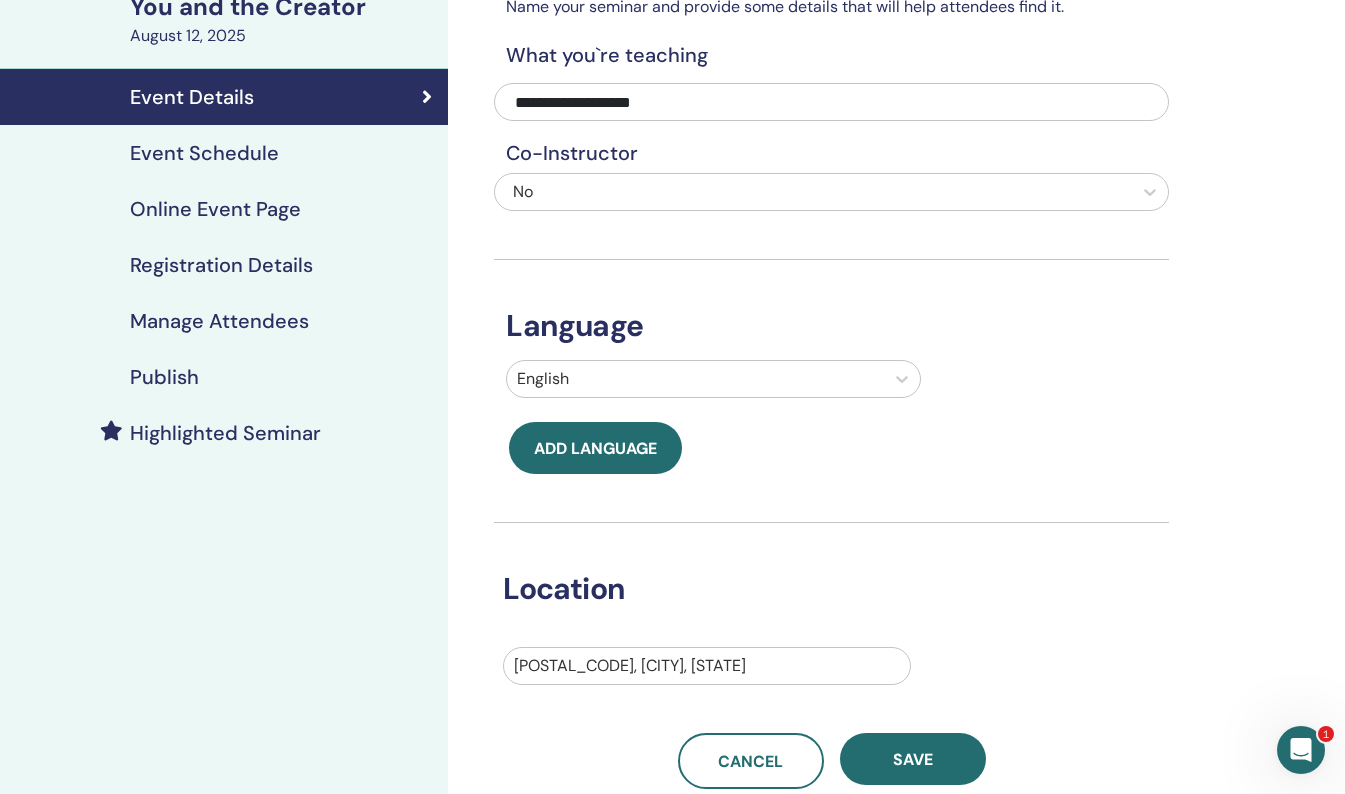 scroll, scrollTop: 0, scrollLeft: 0, axis: both 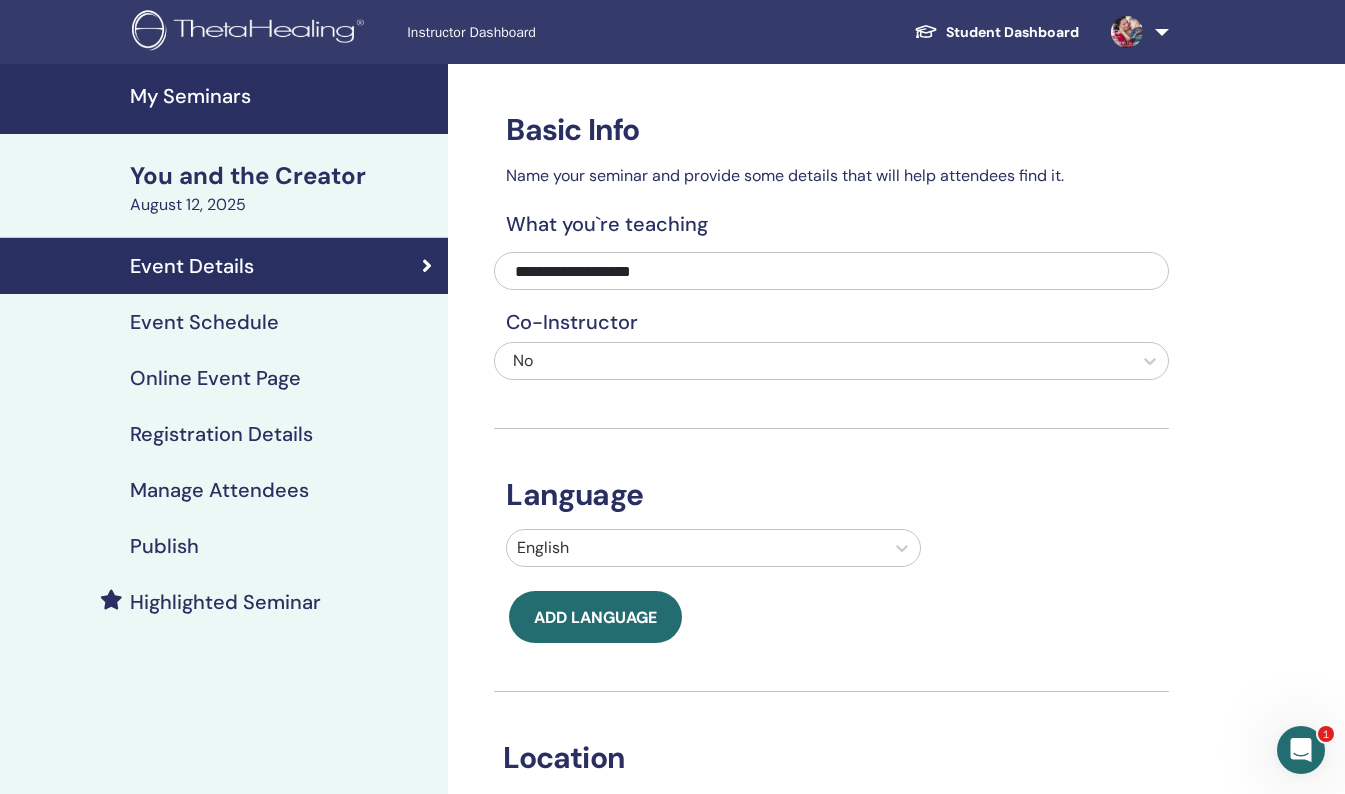 click at bounding box center (251, 32) 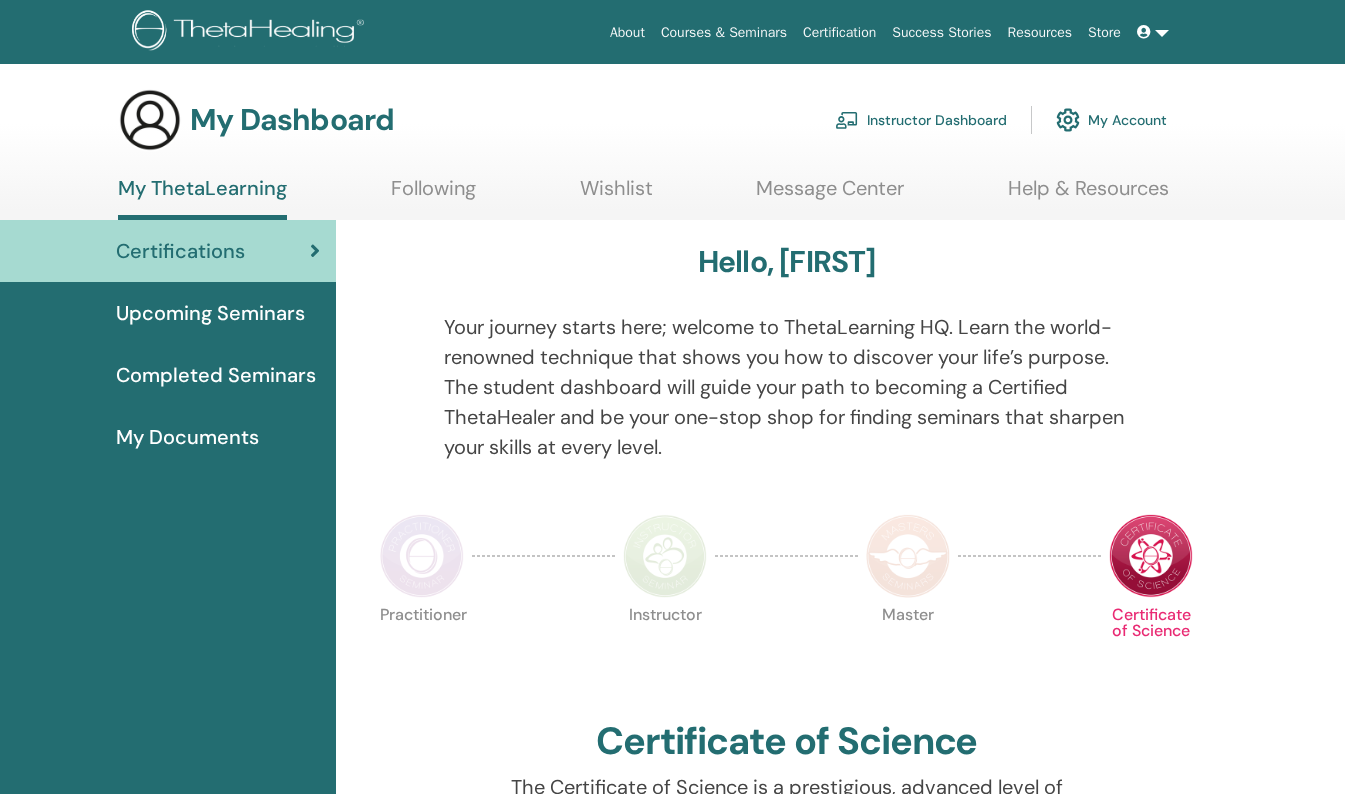 scroll, scrollTop: 0, scrollLeft: 0, axis: both 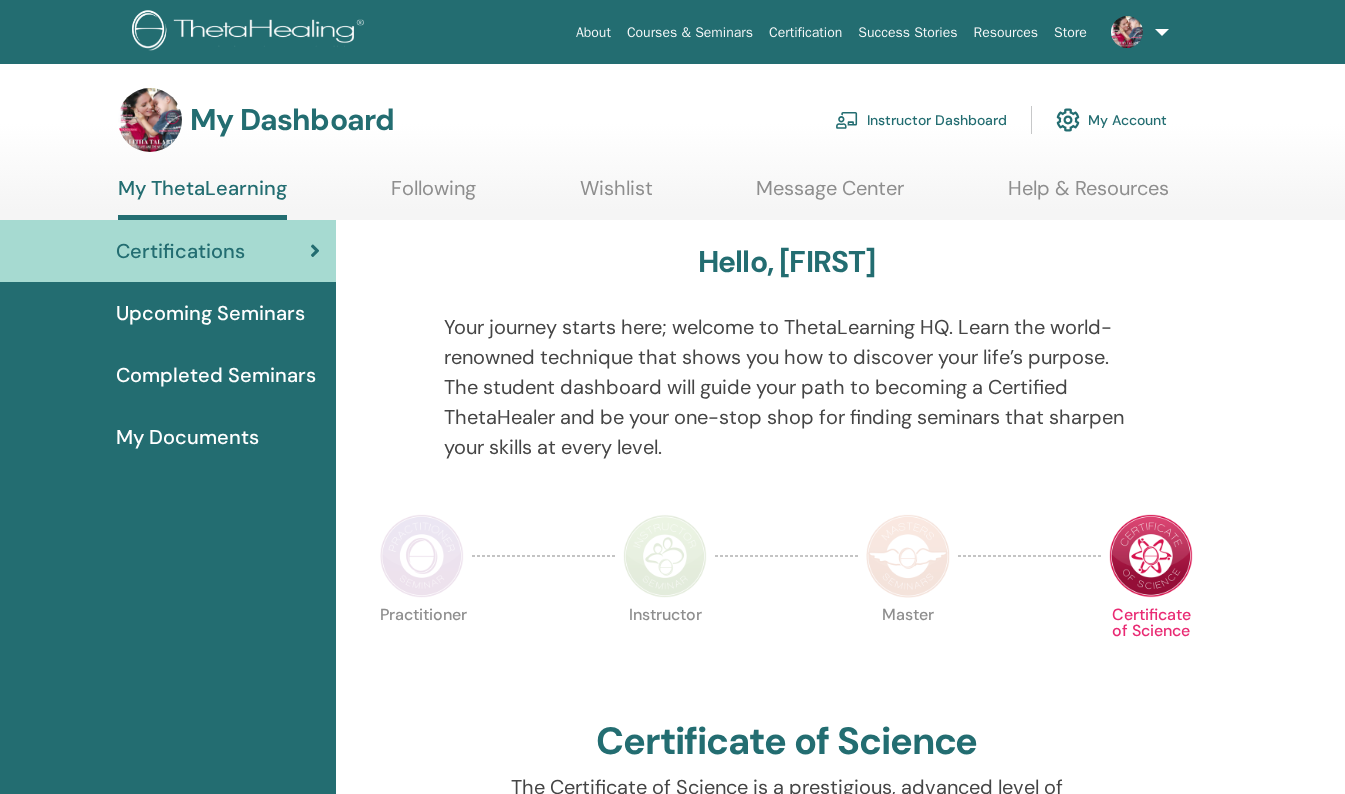 click on "Instructor Dashboard" at bounding box center (921, 120) 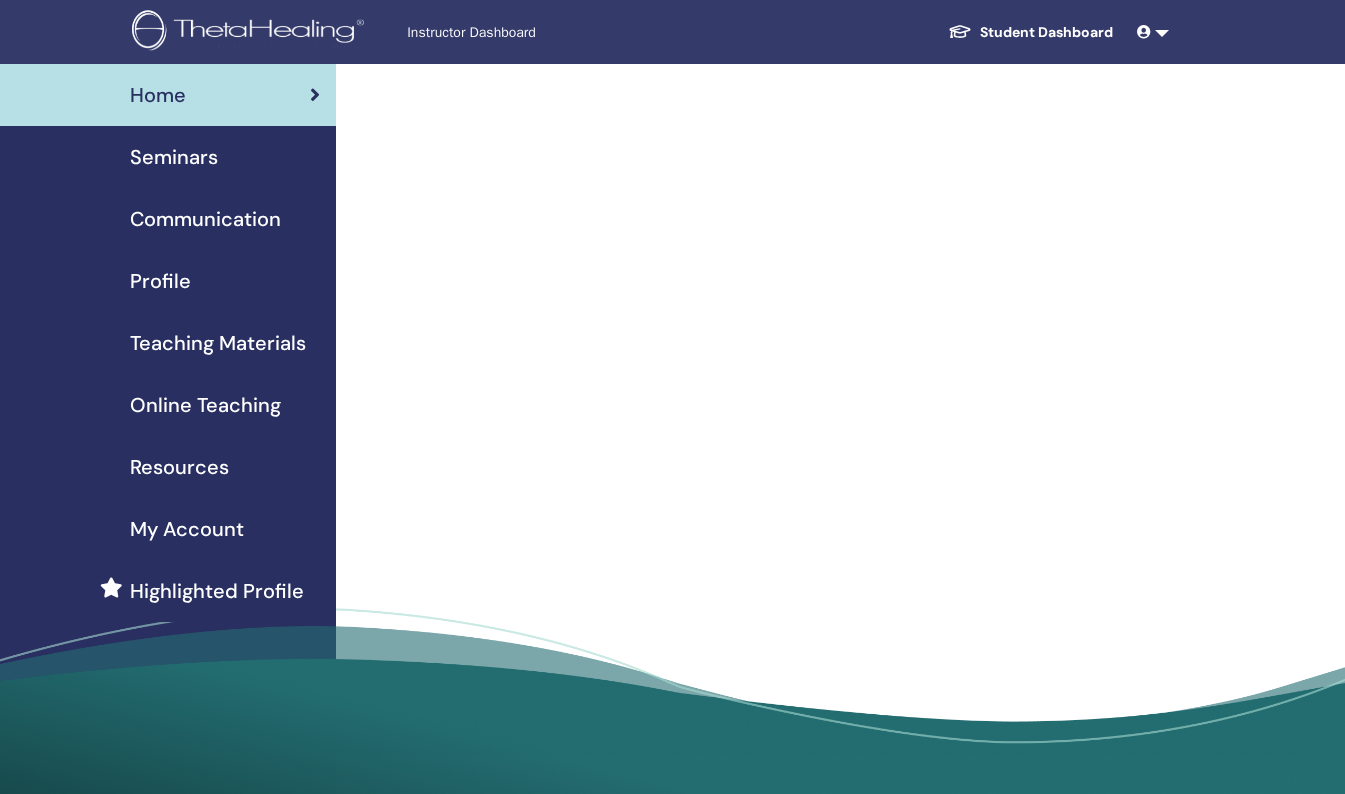 scroll, scrollTop: 0, scrollLeft: 0, axis: both 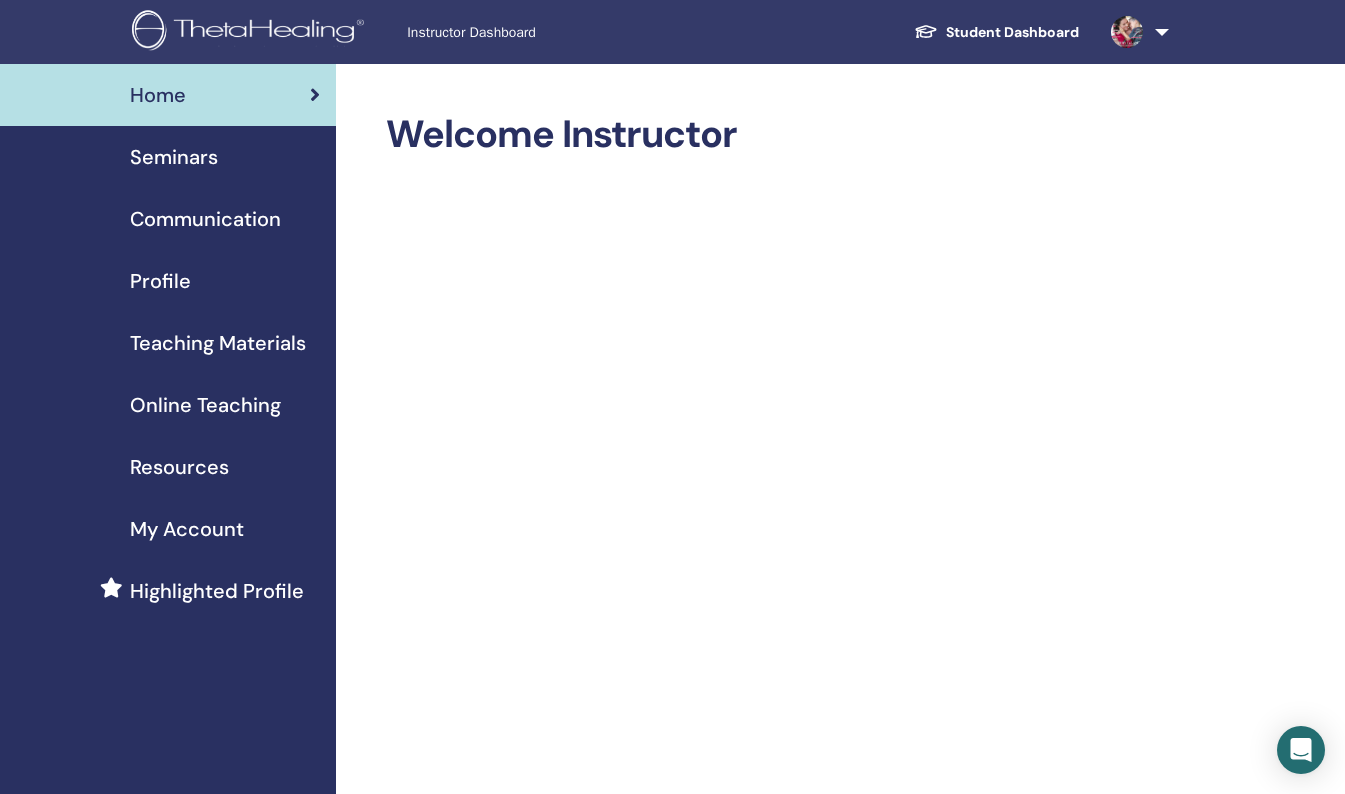 click on "Seminars" at bounding box center (174, 157) 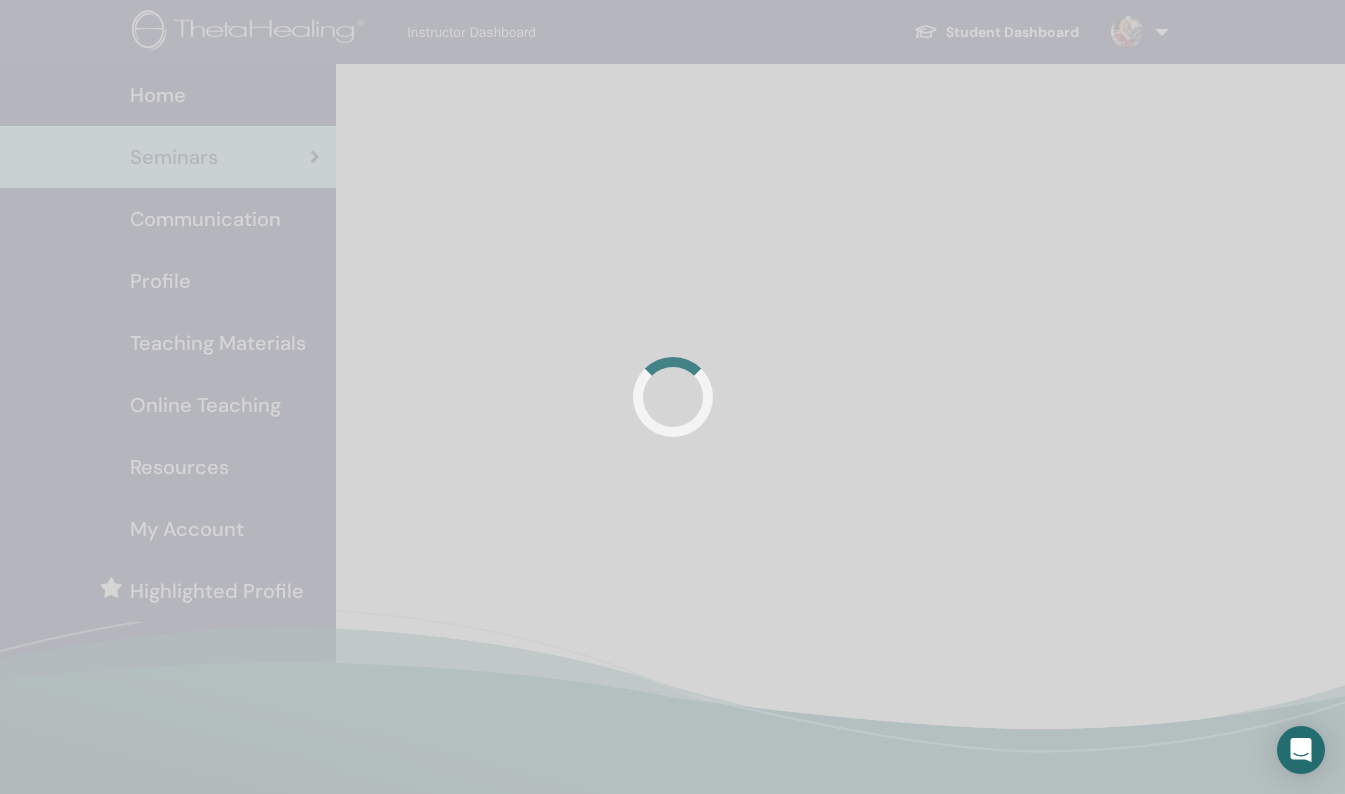 scroll, scrollTop: 0, scrollLeft: 0, axis: both 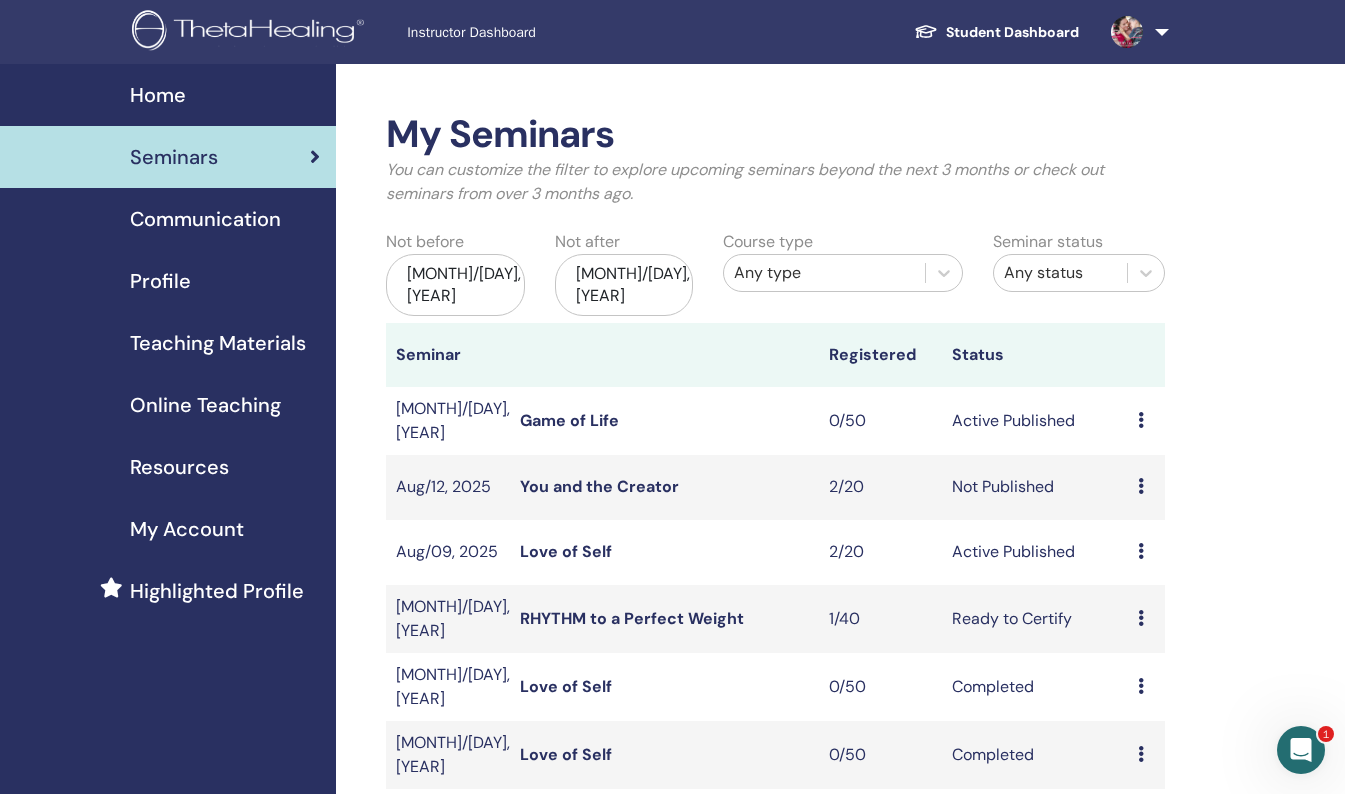 click on "Teaching Materials" at bounding box center [218, 343] 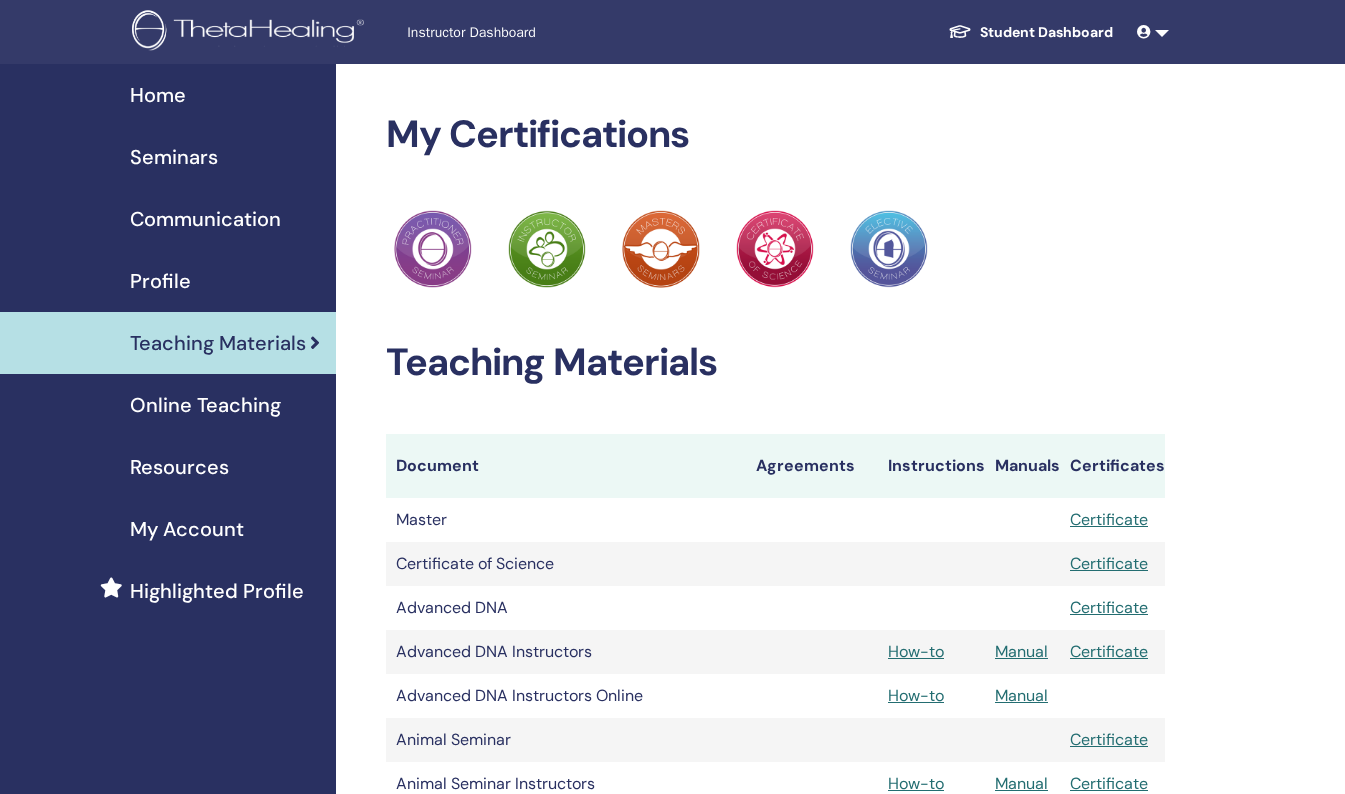 scroll, scrollTop: 0, scrollLeft: 0, axis: both 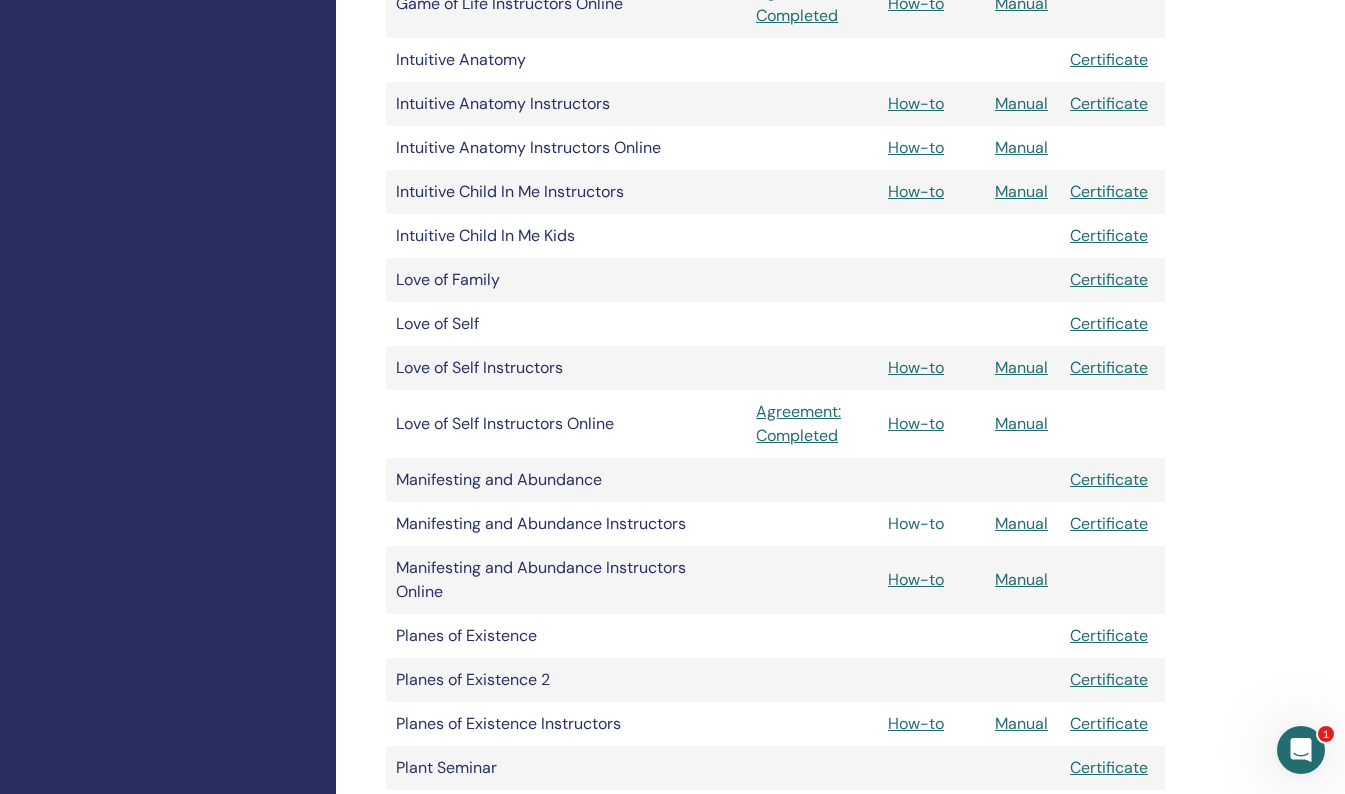 click on "How-to" at bounding box center [916, 523] 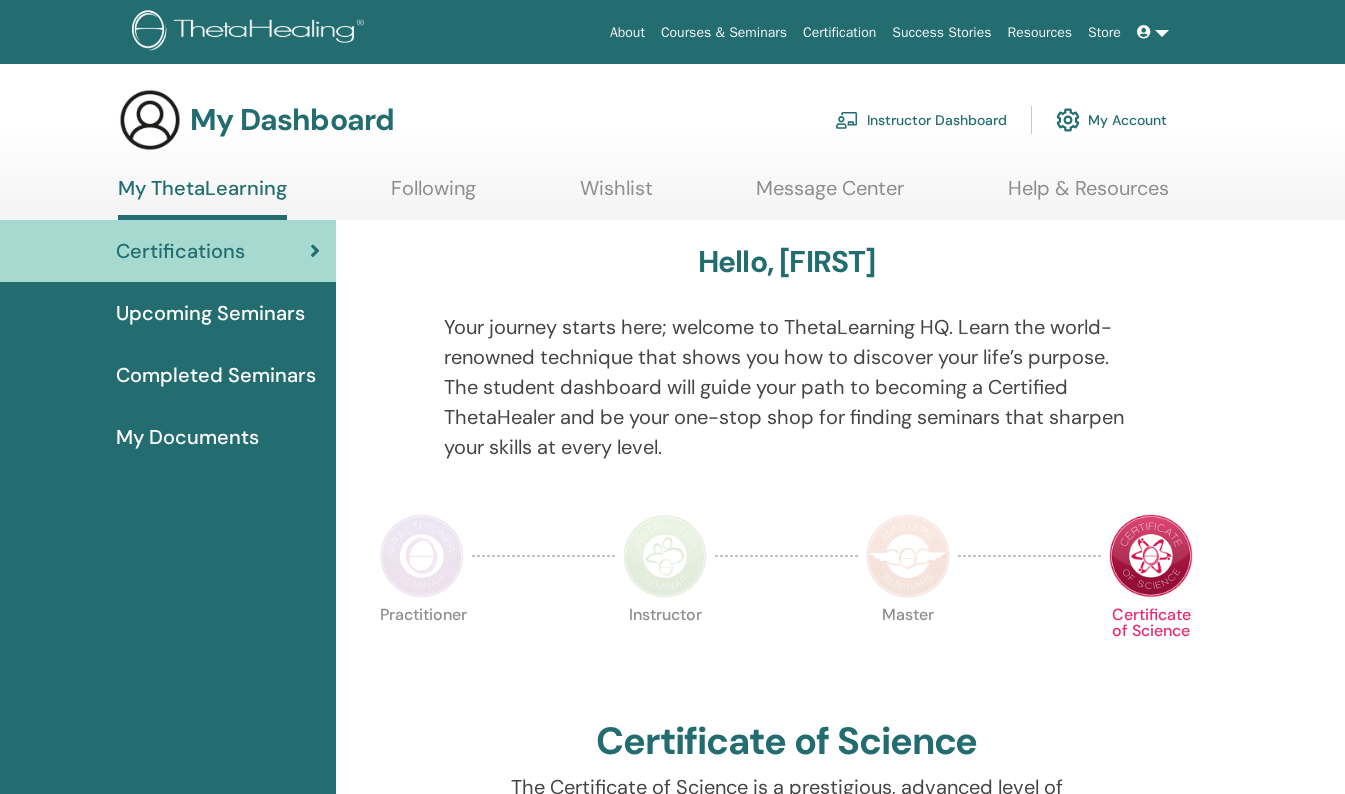 scroll, scrollTop: 0, scrollLeft: 0, axis: both 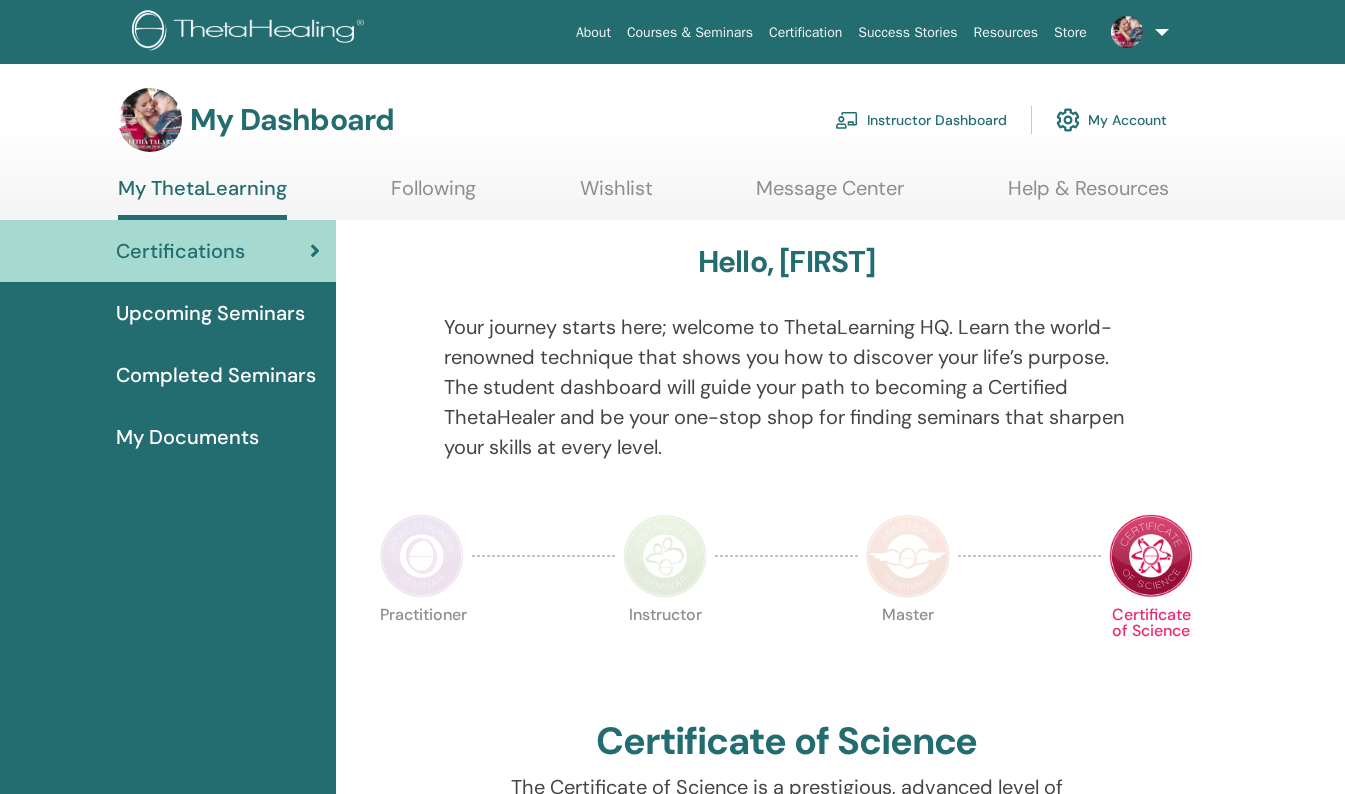 click on "Instructor Dashboard" at bounding box center (921, 120) 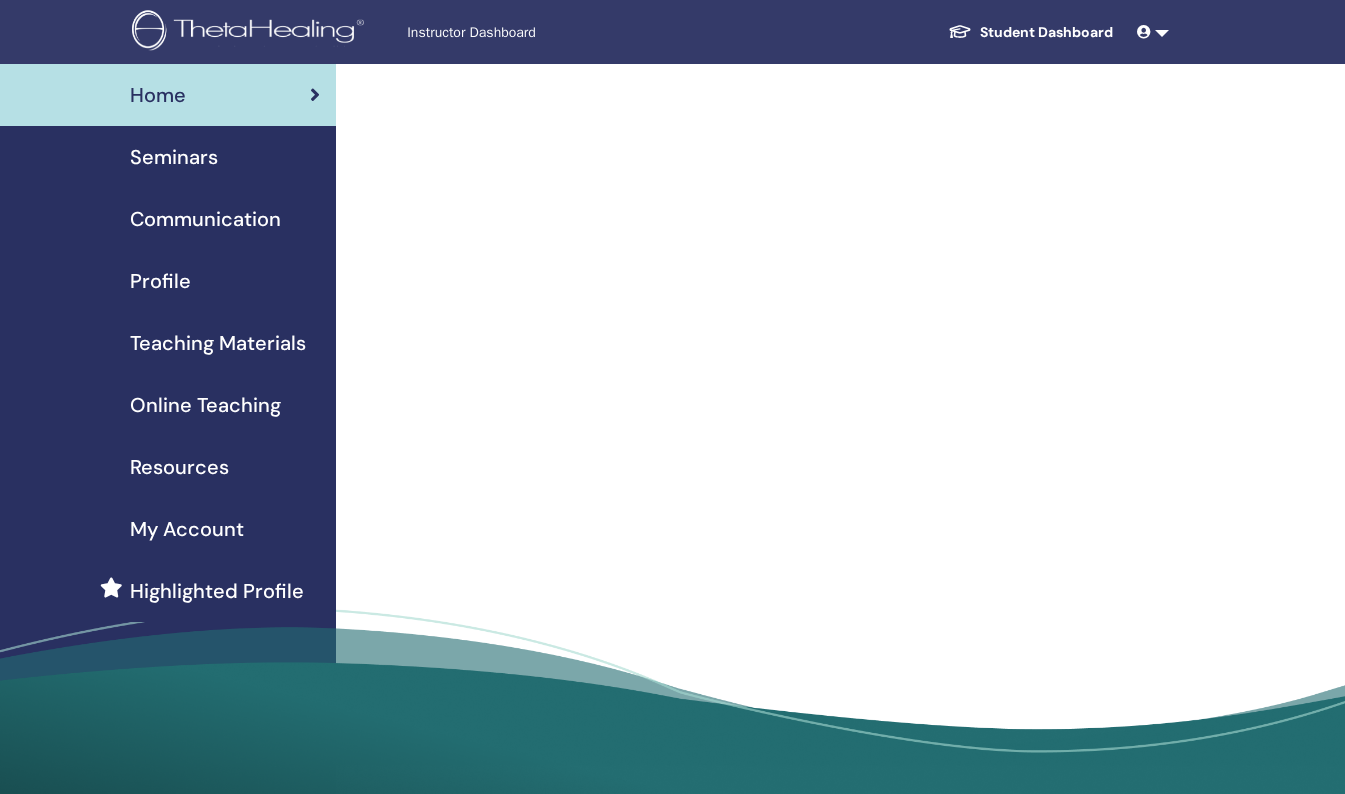 scroll, scrollTop: 0, scrollLeft: 0, axis: both 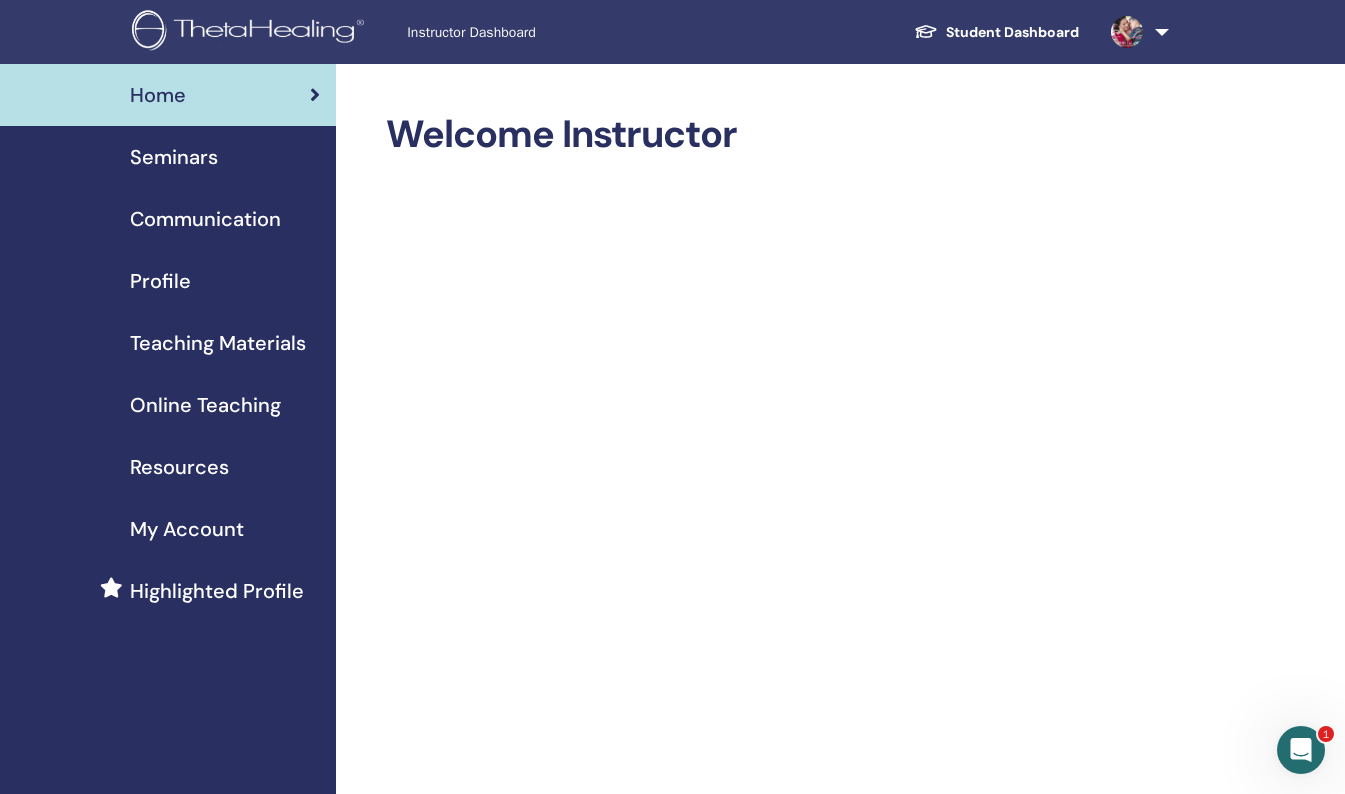 click on "Home" at bounding box center (158, 95) 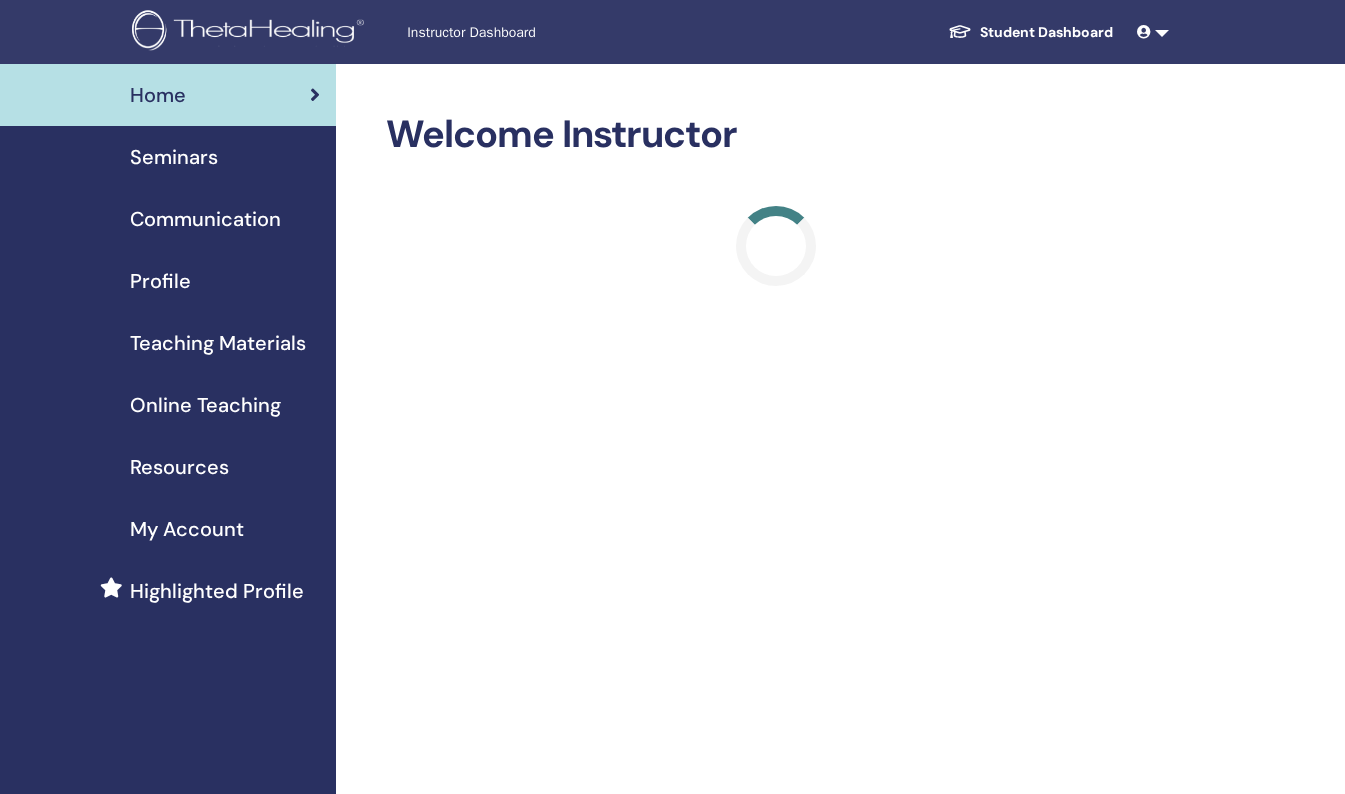 scroll, scrollTop: 0, scrollLeft: 0, axis: both 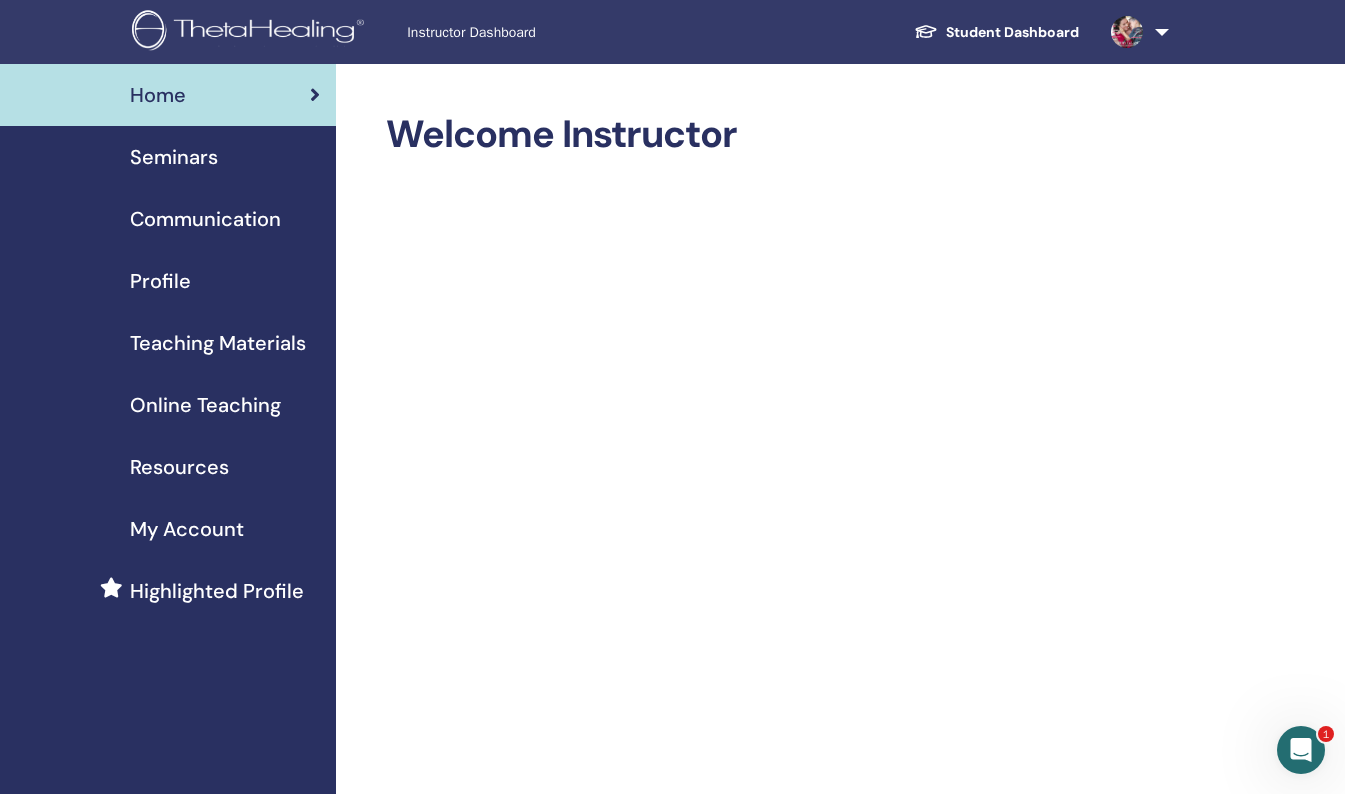 click at bounding box center (251, 32) 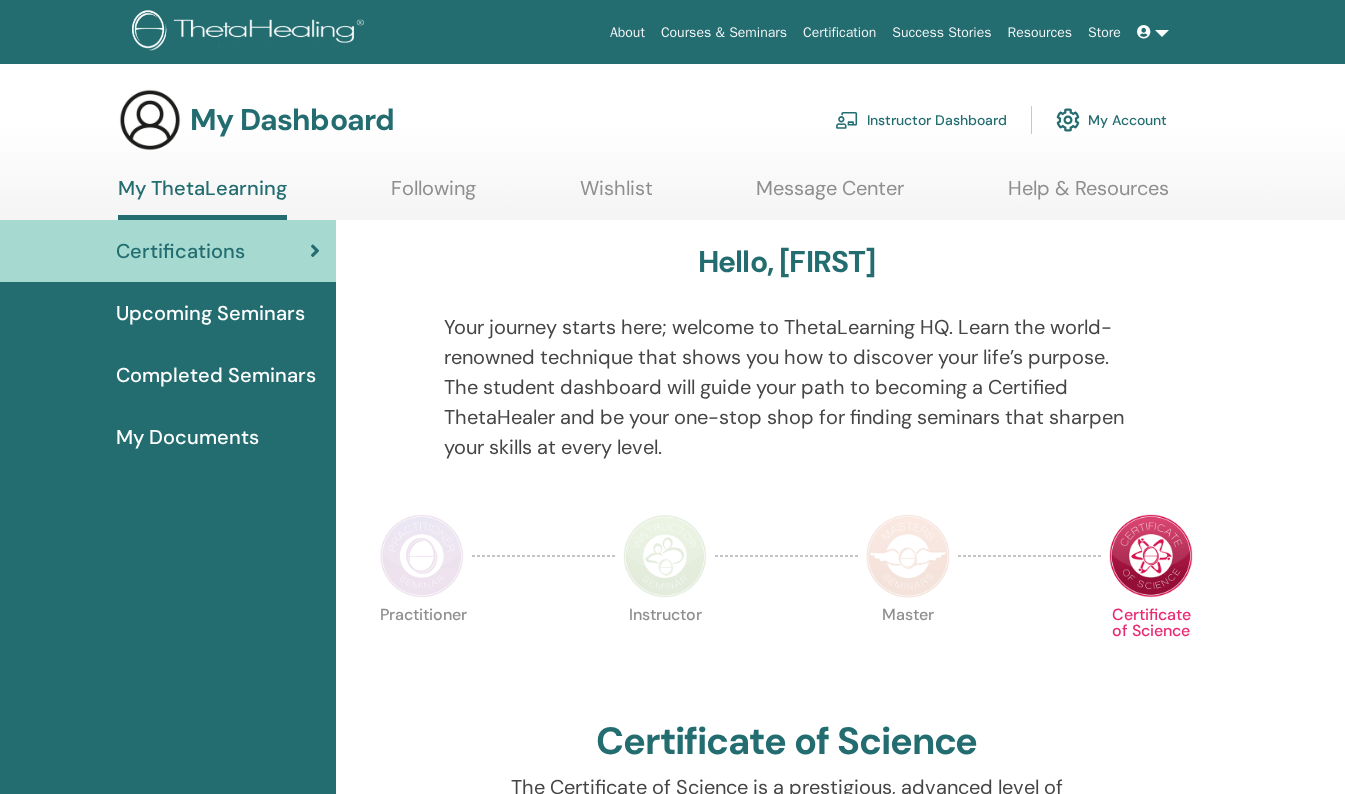 scroll, scrollTop: 0, scrollLeft: 0, axis: both 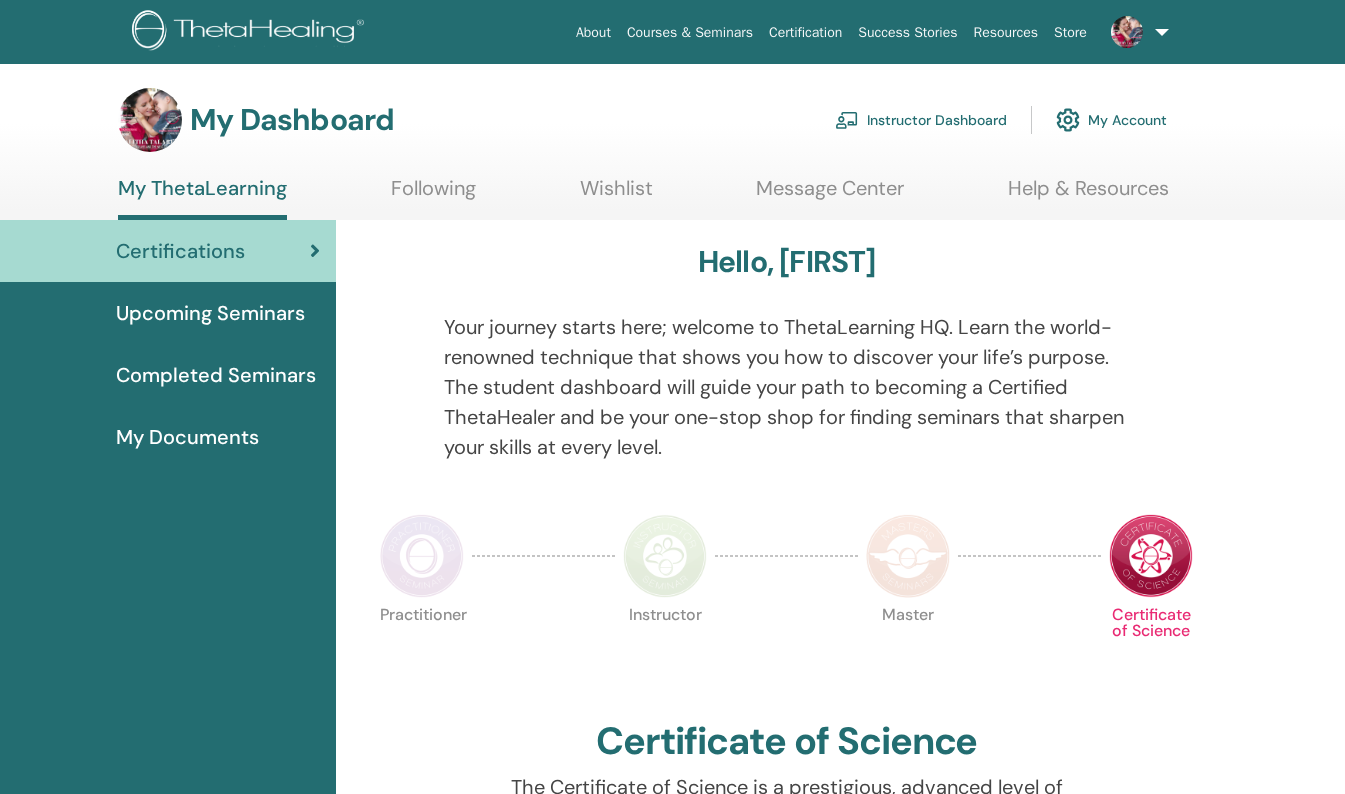 click on "Instructor Dashboard" at bounding box center [921, 120] 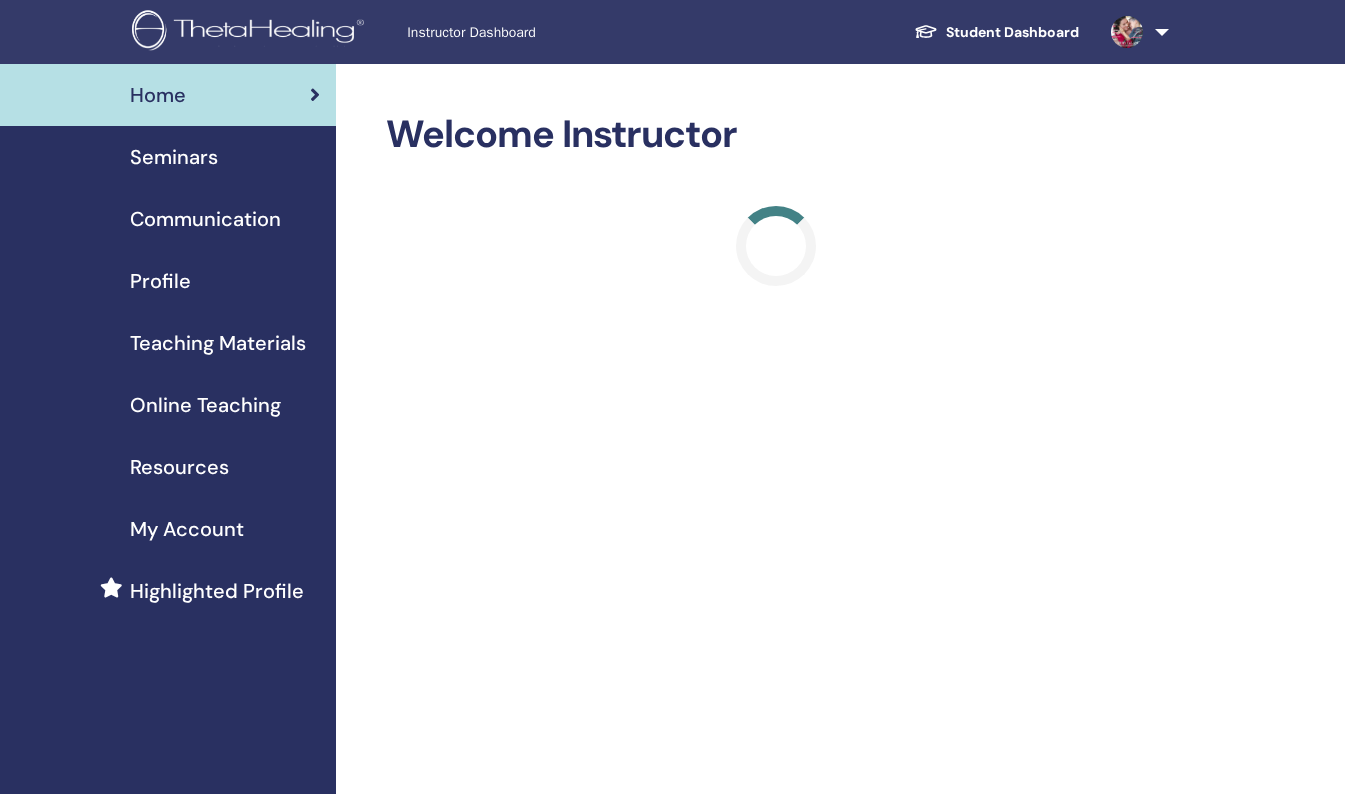 scroll, scrollTop: 0, scrollLeft: 0, axis: both 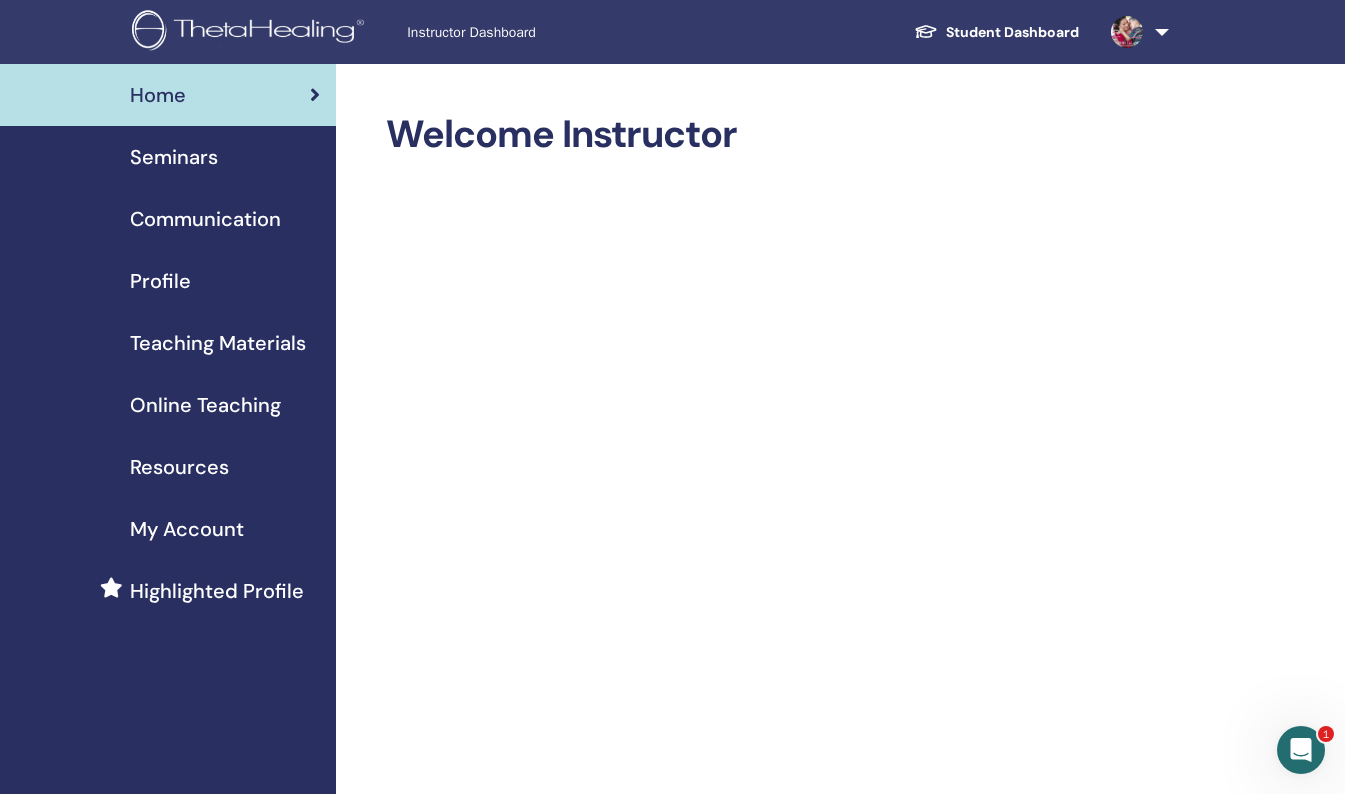 click on "Seminars" at bounding box center [174, 157] 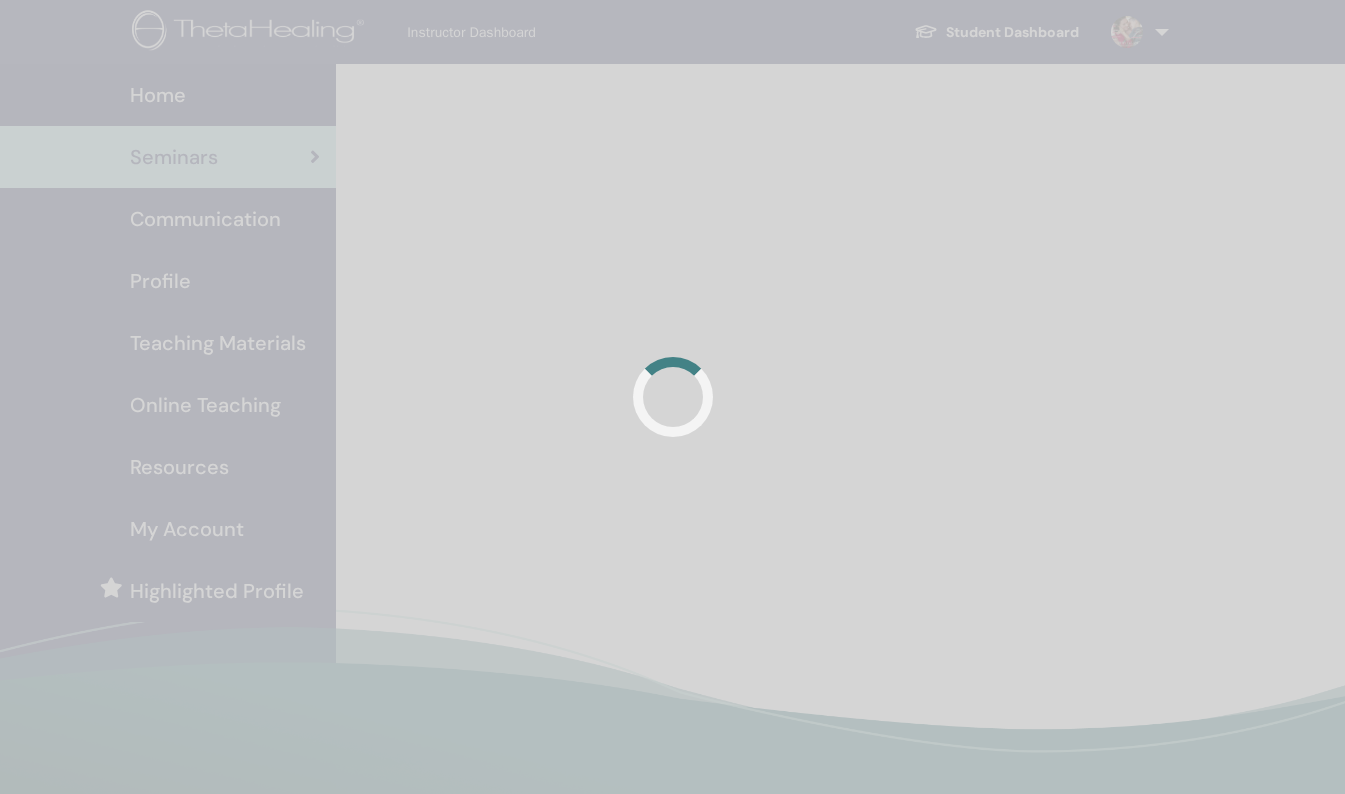 scroll, scrollTop: 0, scrollLeft: 0, axis: both 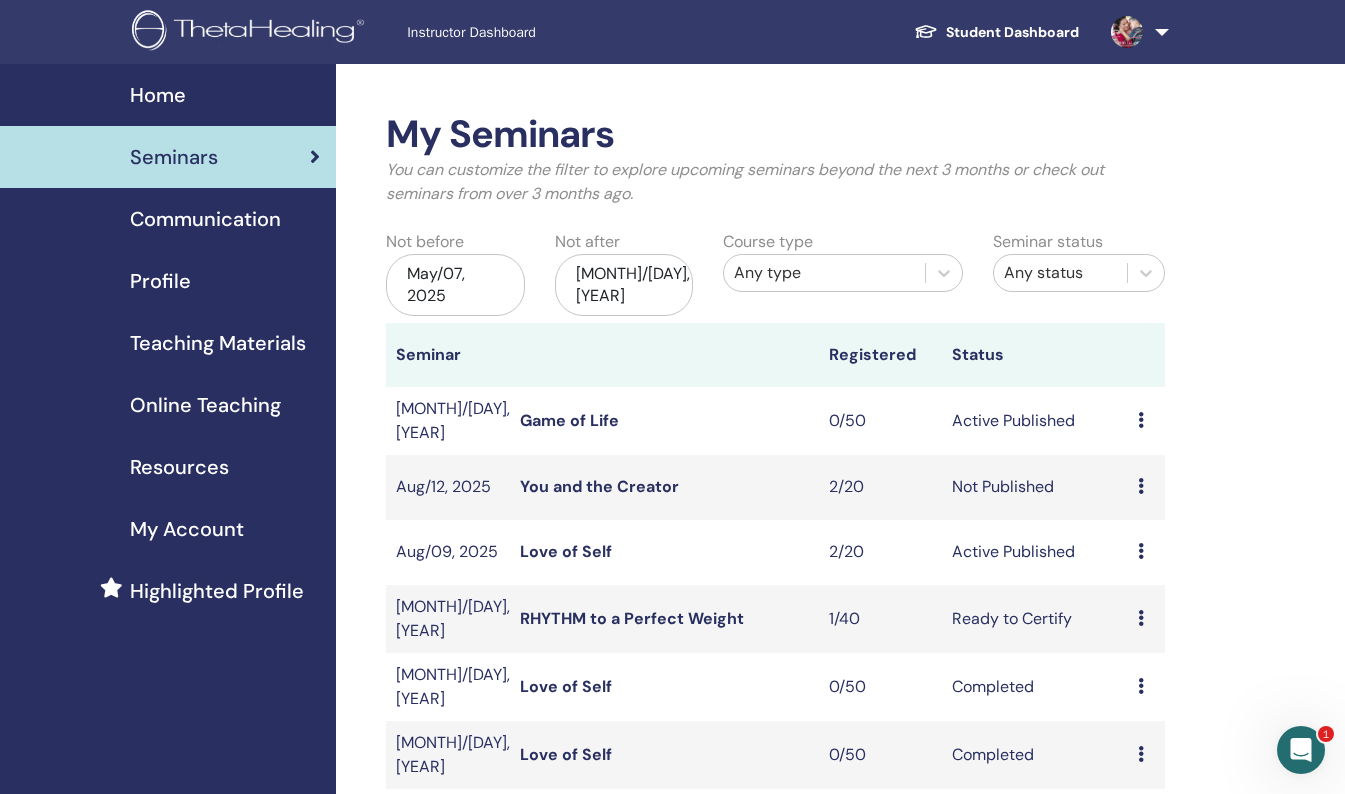 click on "You and the Creator" at bounding box center (599, 486) 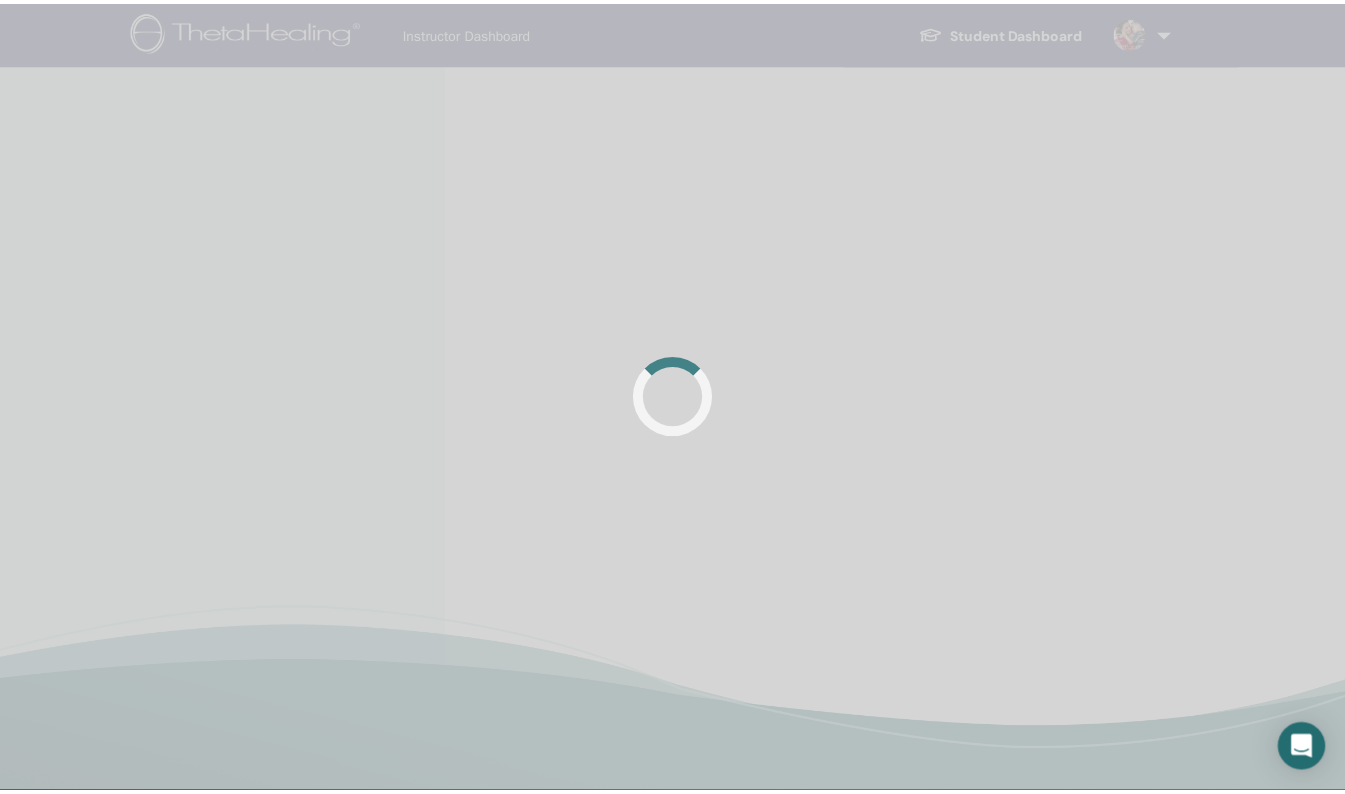 scroll, scrollTop: 0, scrollLeft: 0, axis: both 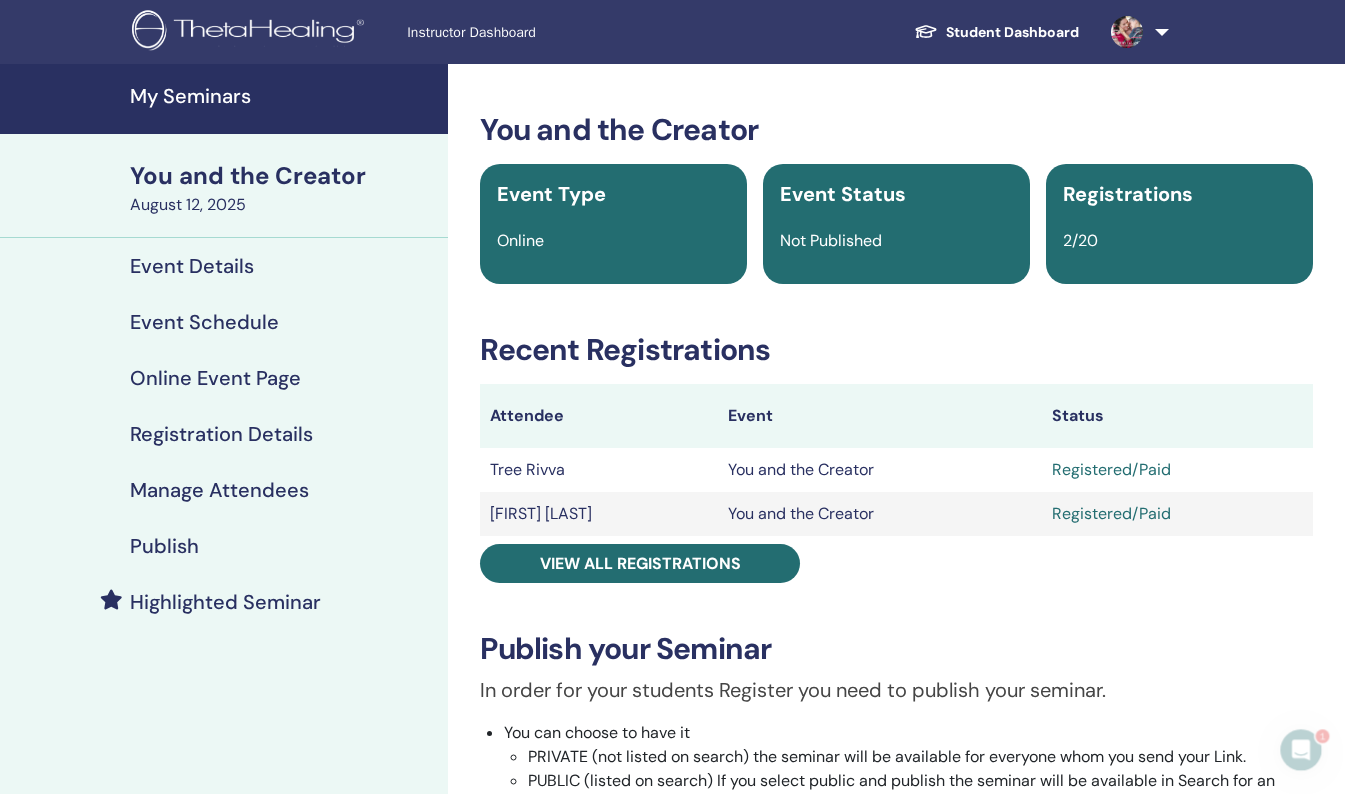 click on "Registration Details" at bounding box center [221, 434] 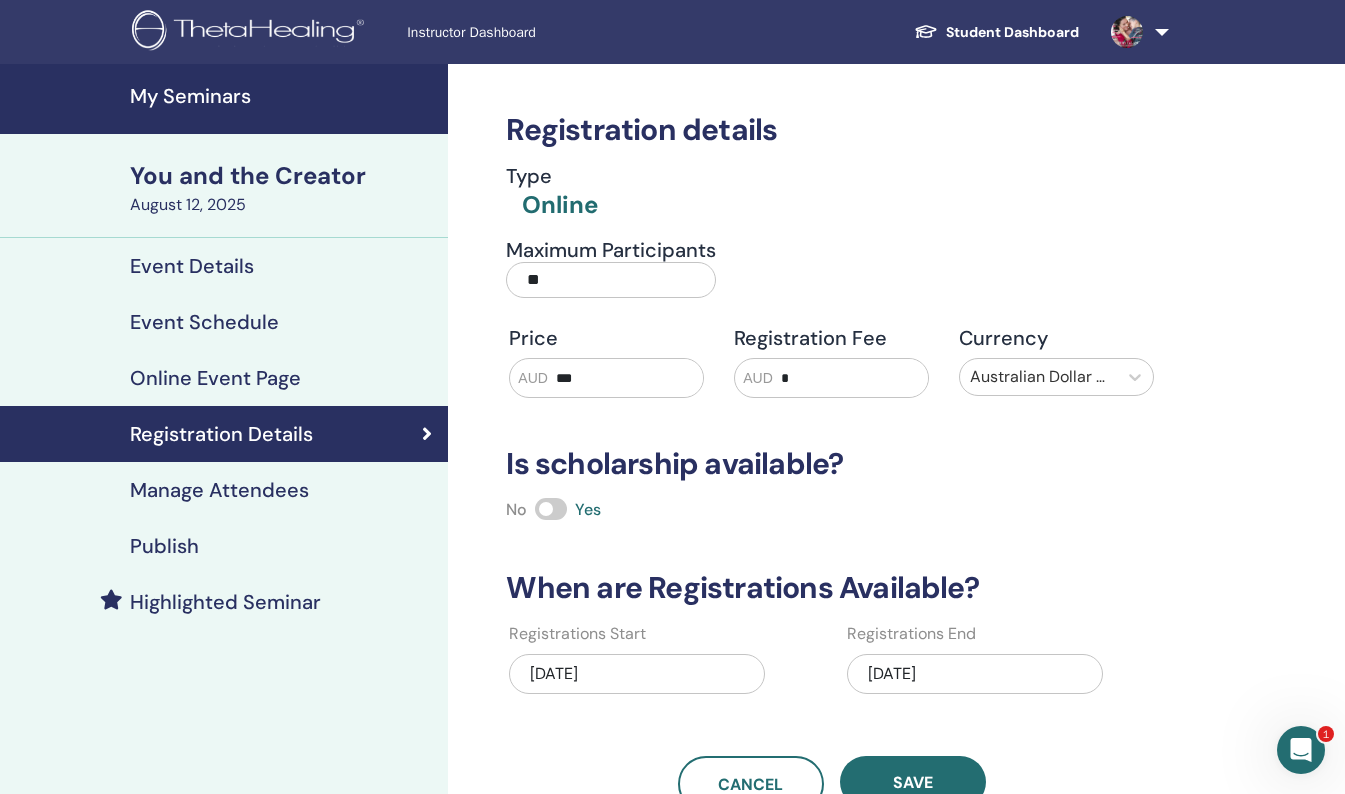 click on "Online Event Page" at bounding box center (215, 378) 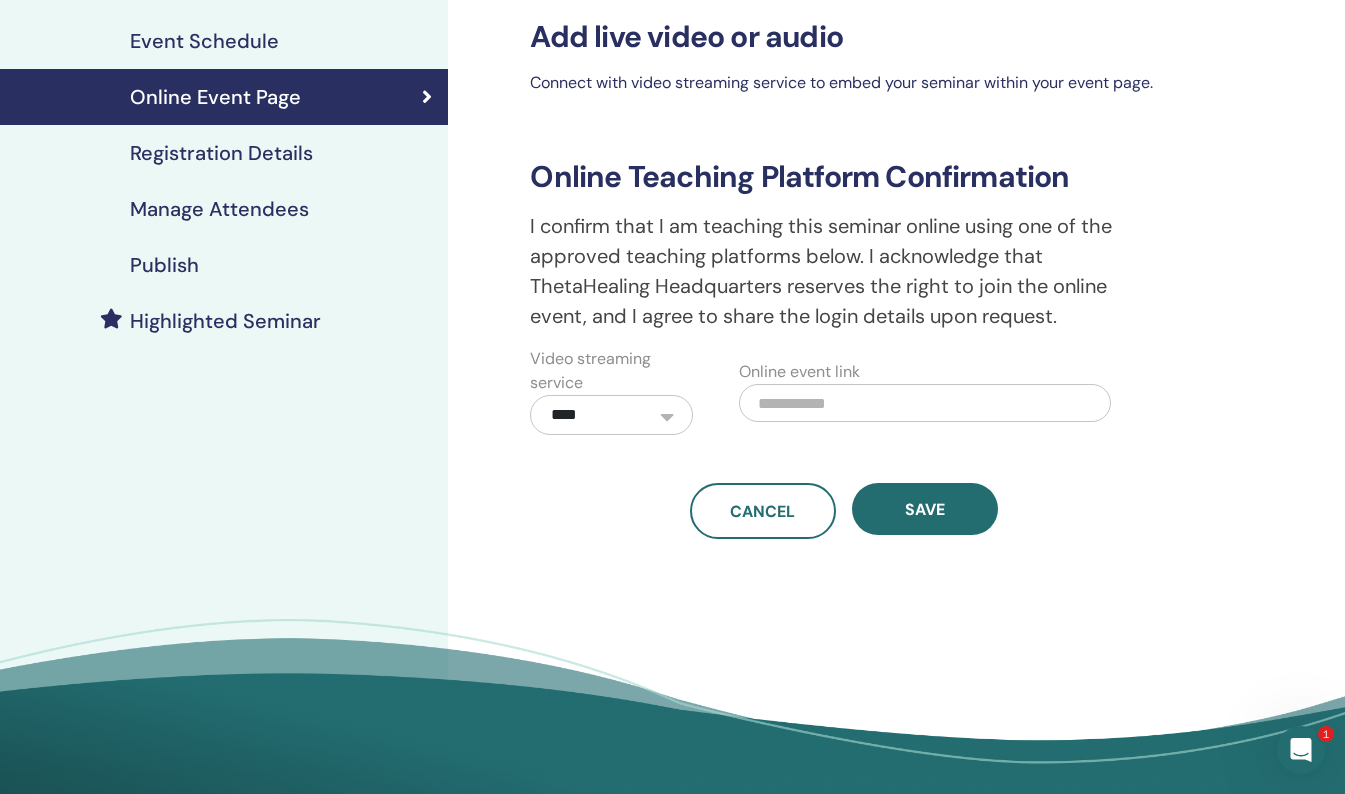 scroll, scrollTop: 282, scrollLeft: 0, axis: vertical 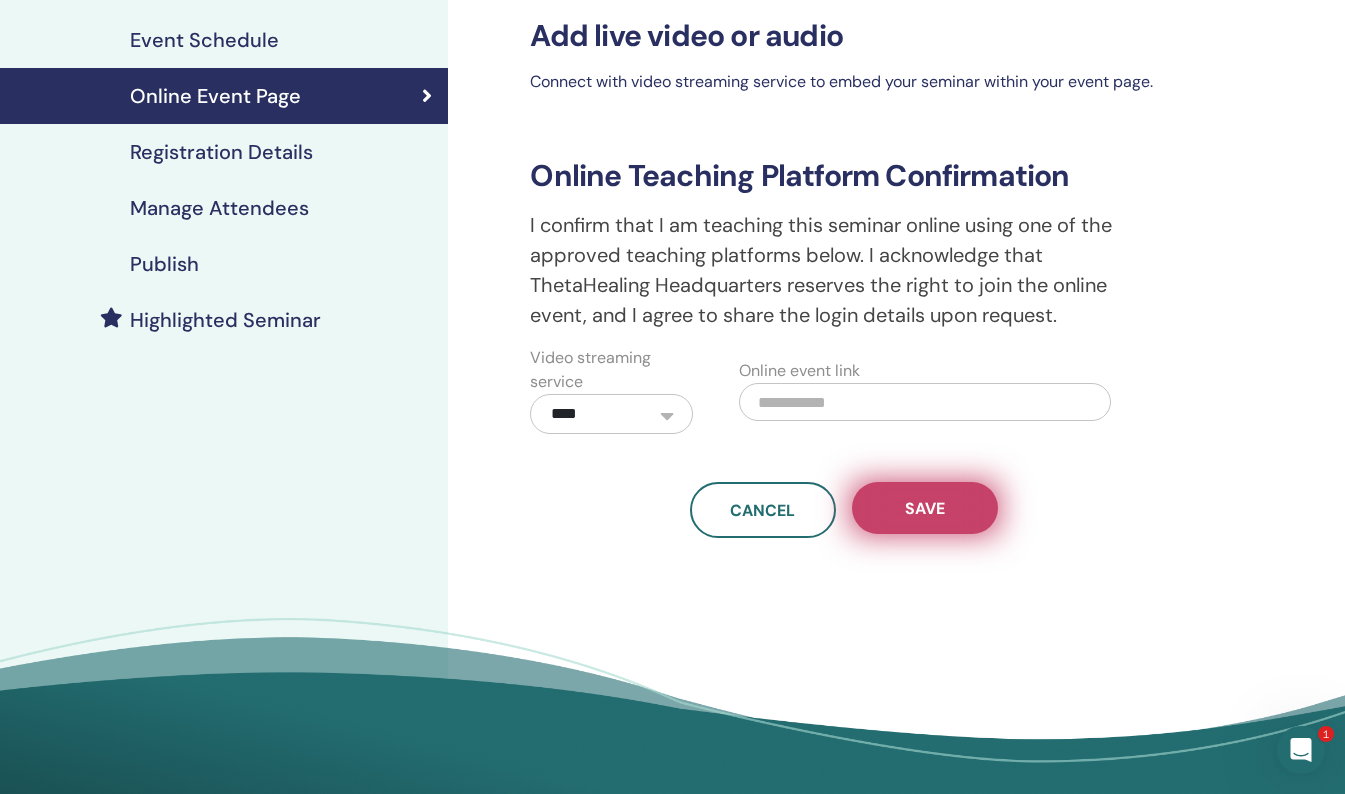 click on "Save" at bounding box center (925, 508) 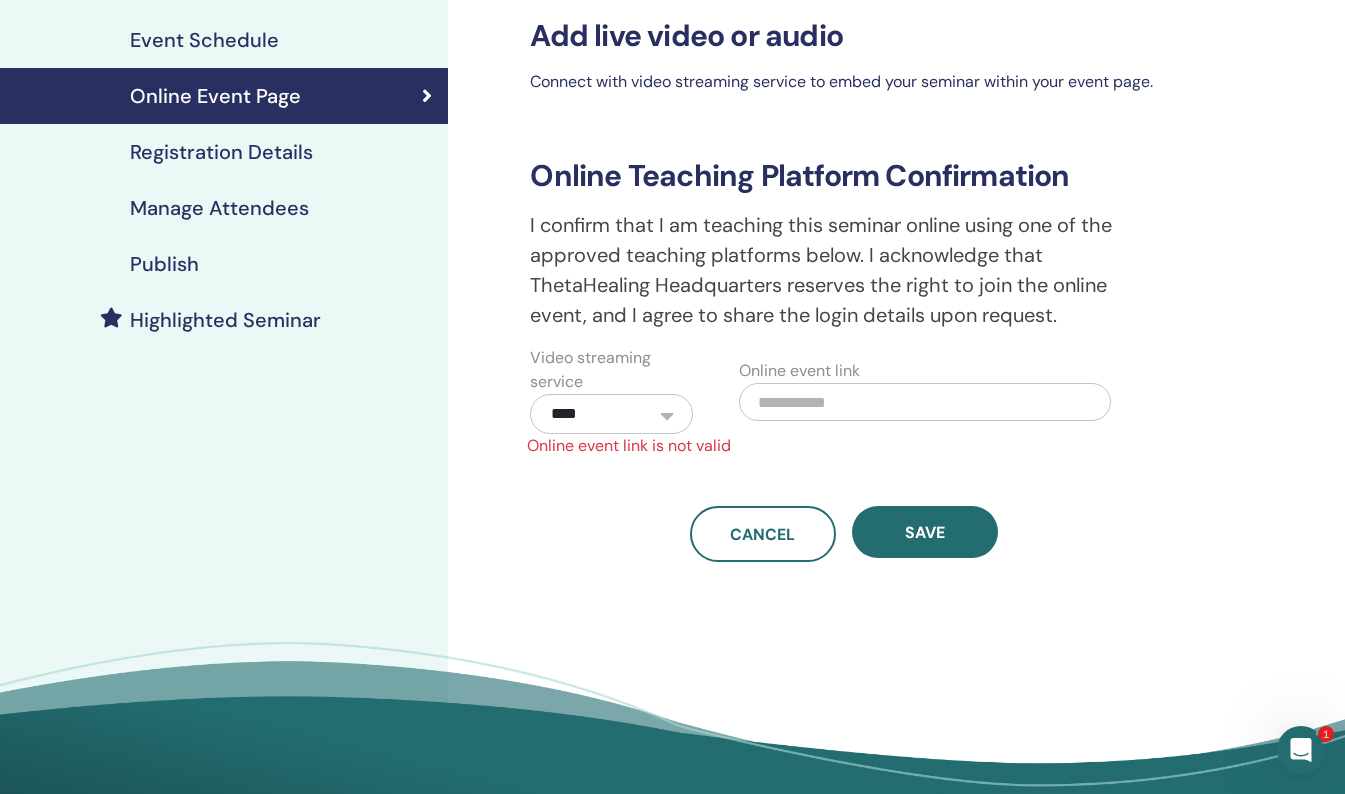 click on "Publish" at bounding box center (164, 264) 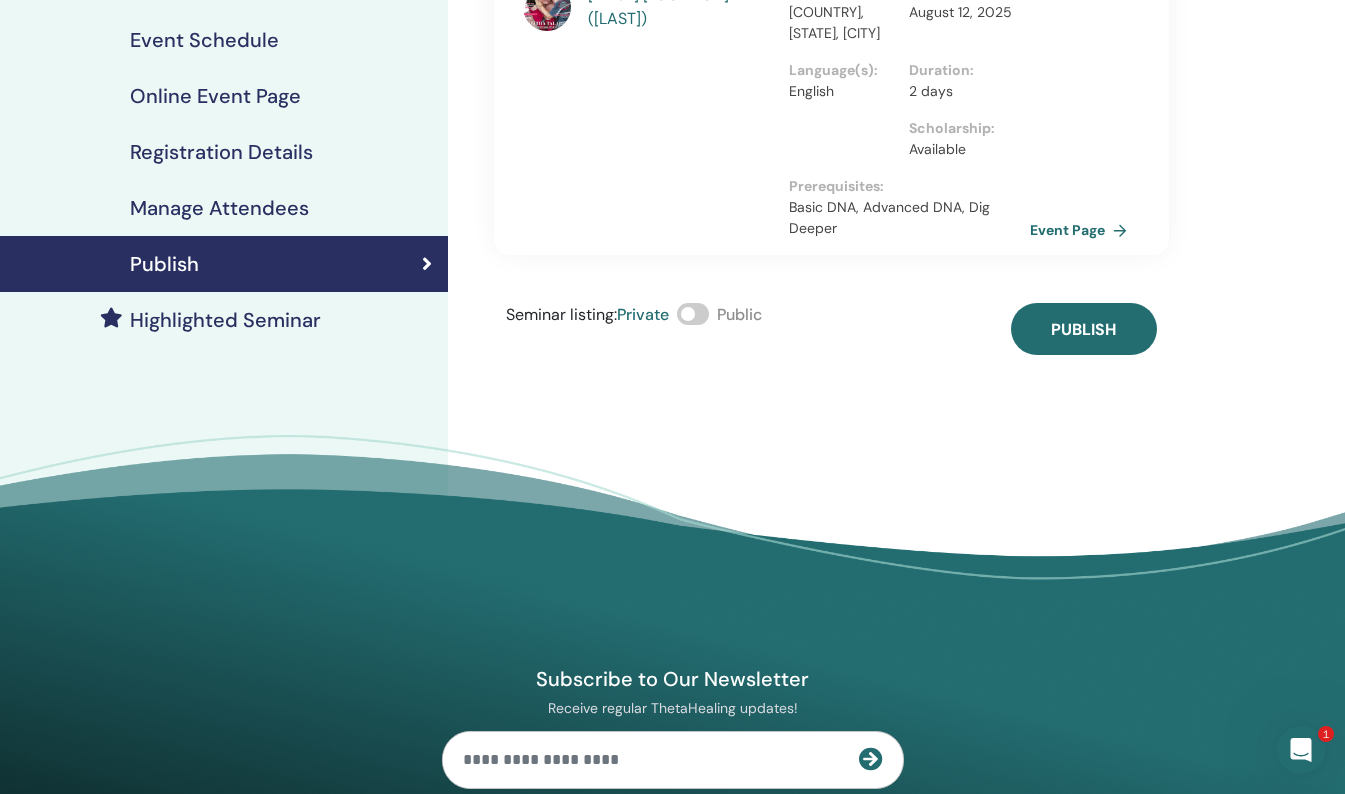 click at bounding box center [693, 314] 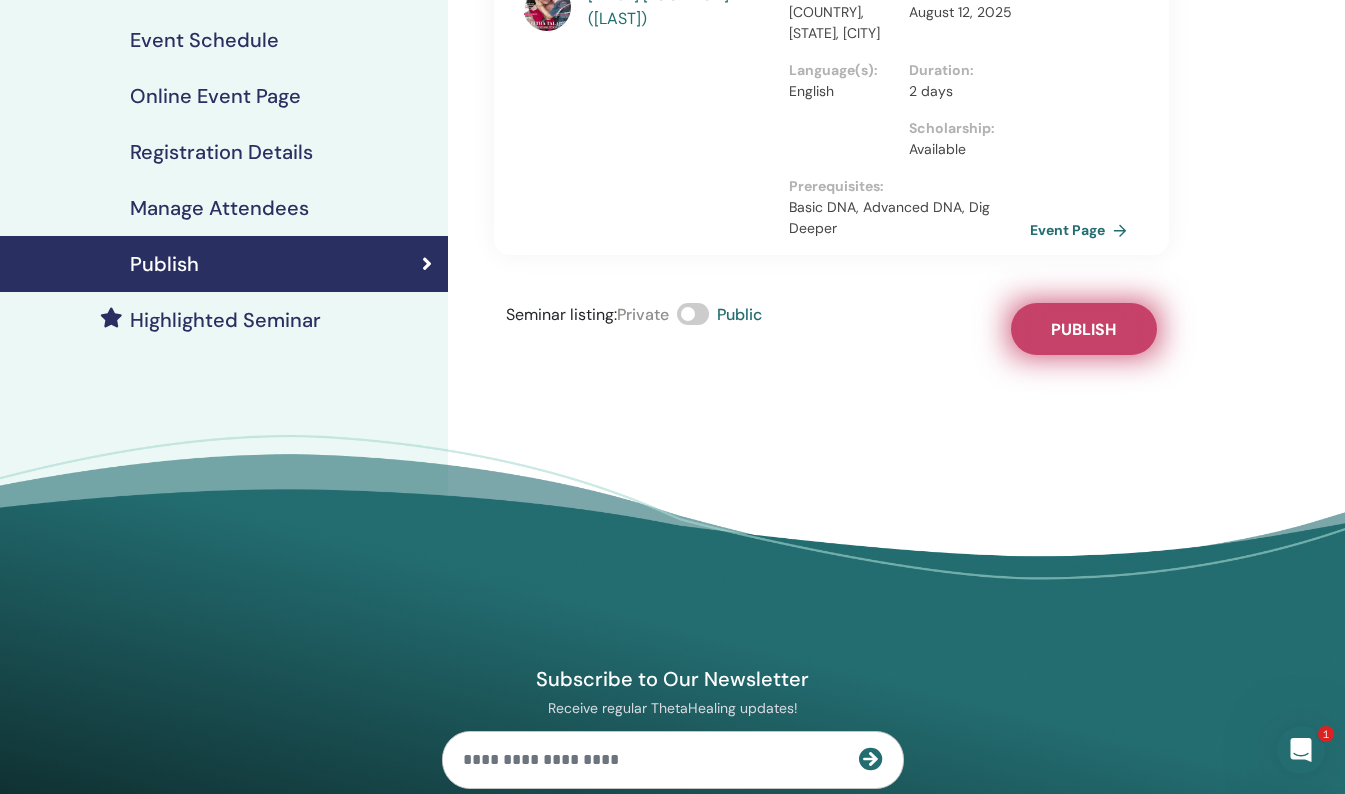 click on "Publish" at bounding box center [1084, 329] 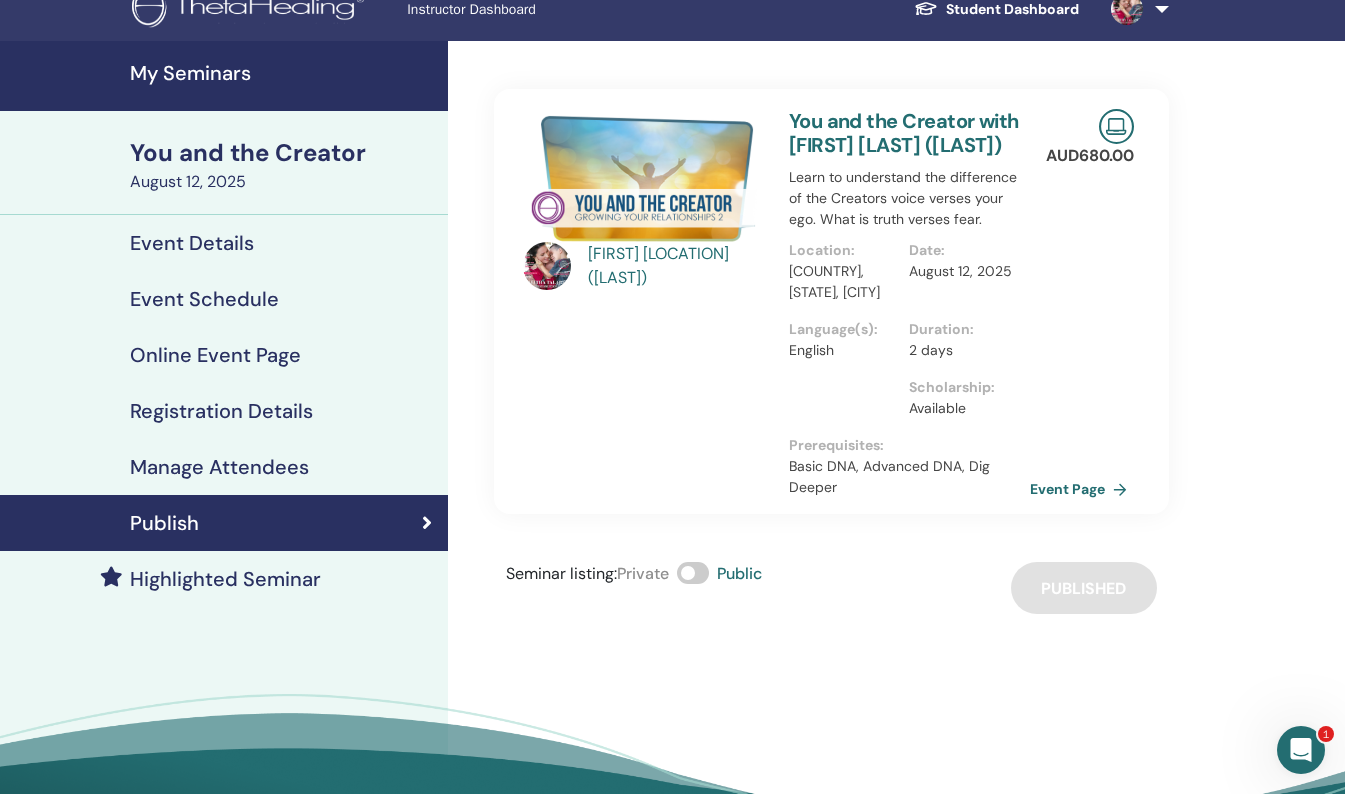 scroll, scrollTop: 12, scrollLeft: 0, axis: vertical 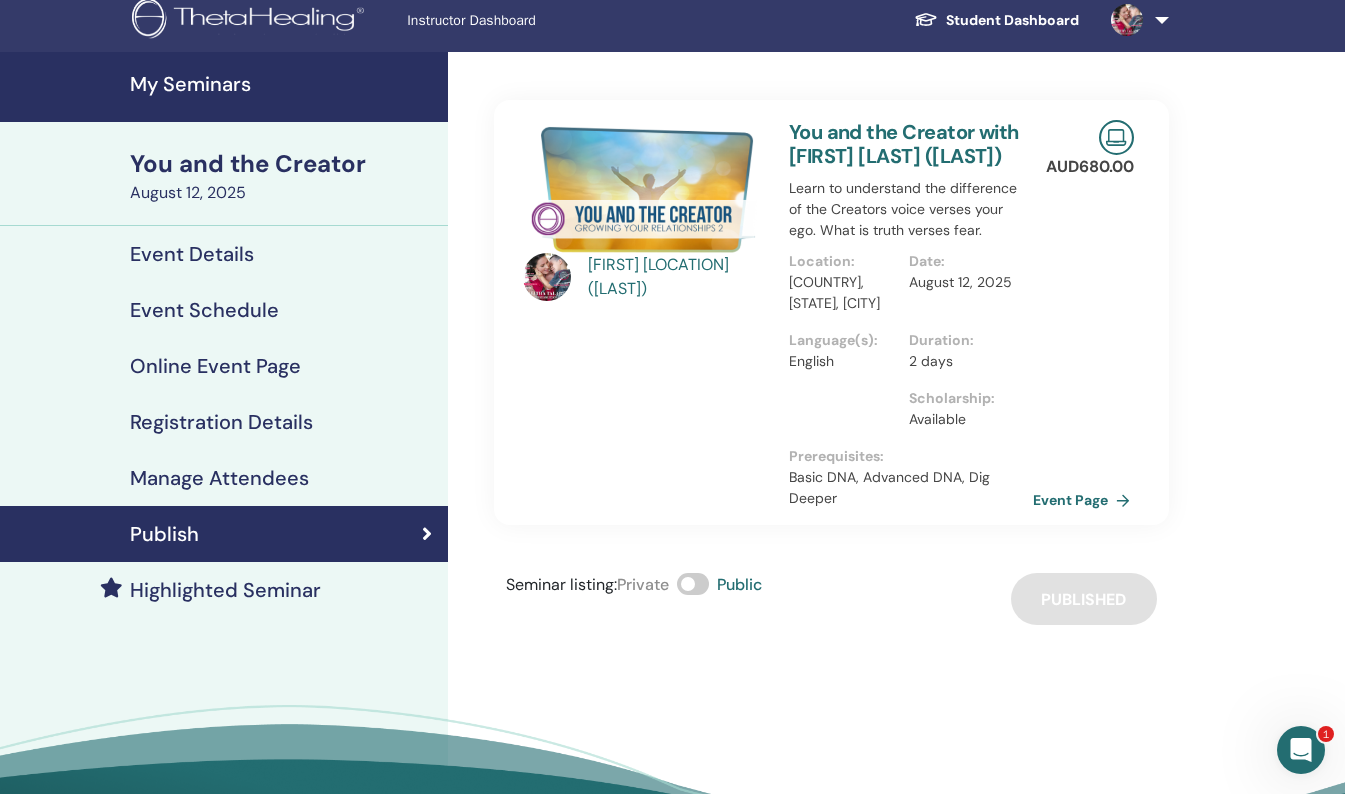 click on "Event Page" at bounding box center (1085, 500) 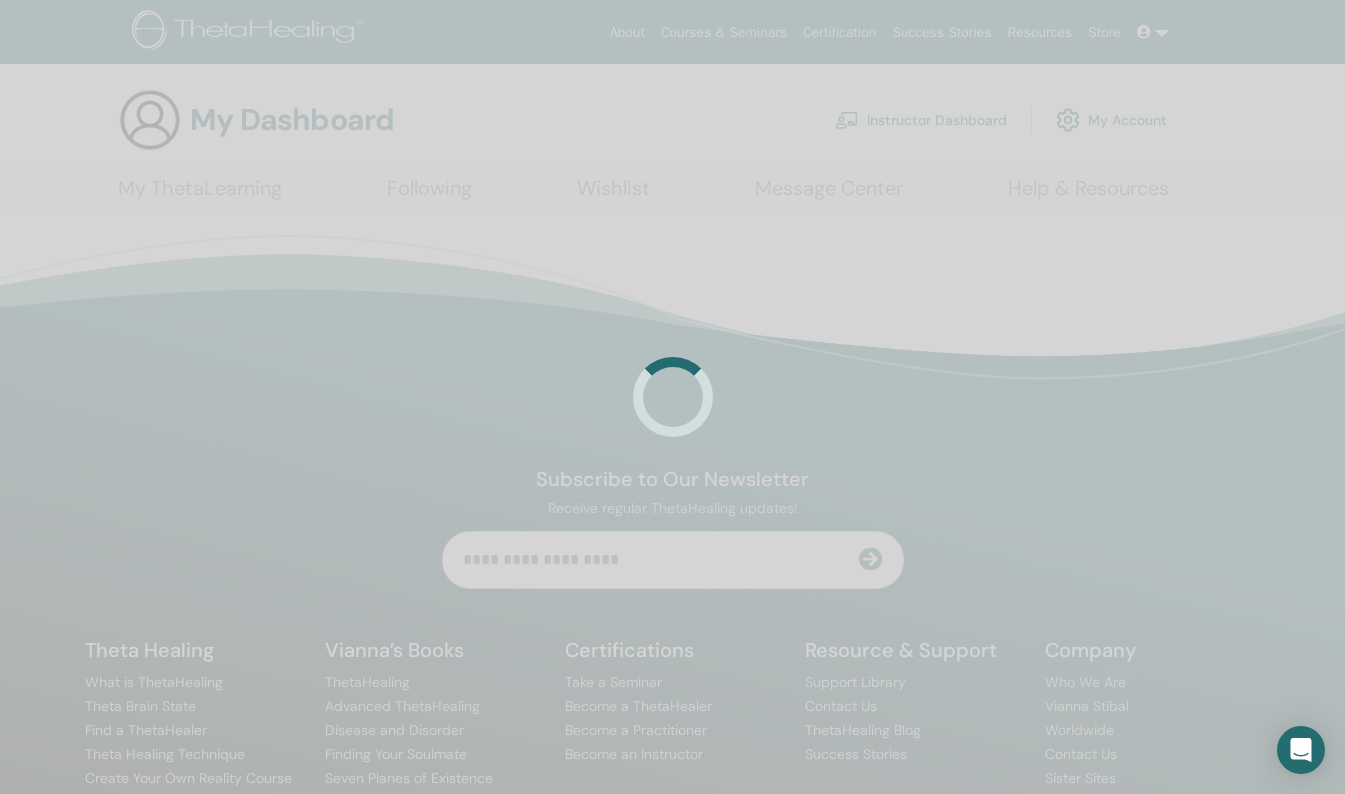 scroll, scrollTop: 0, scrollLeft: 0, axis: both 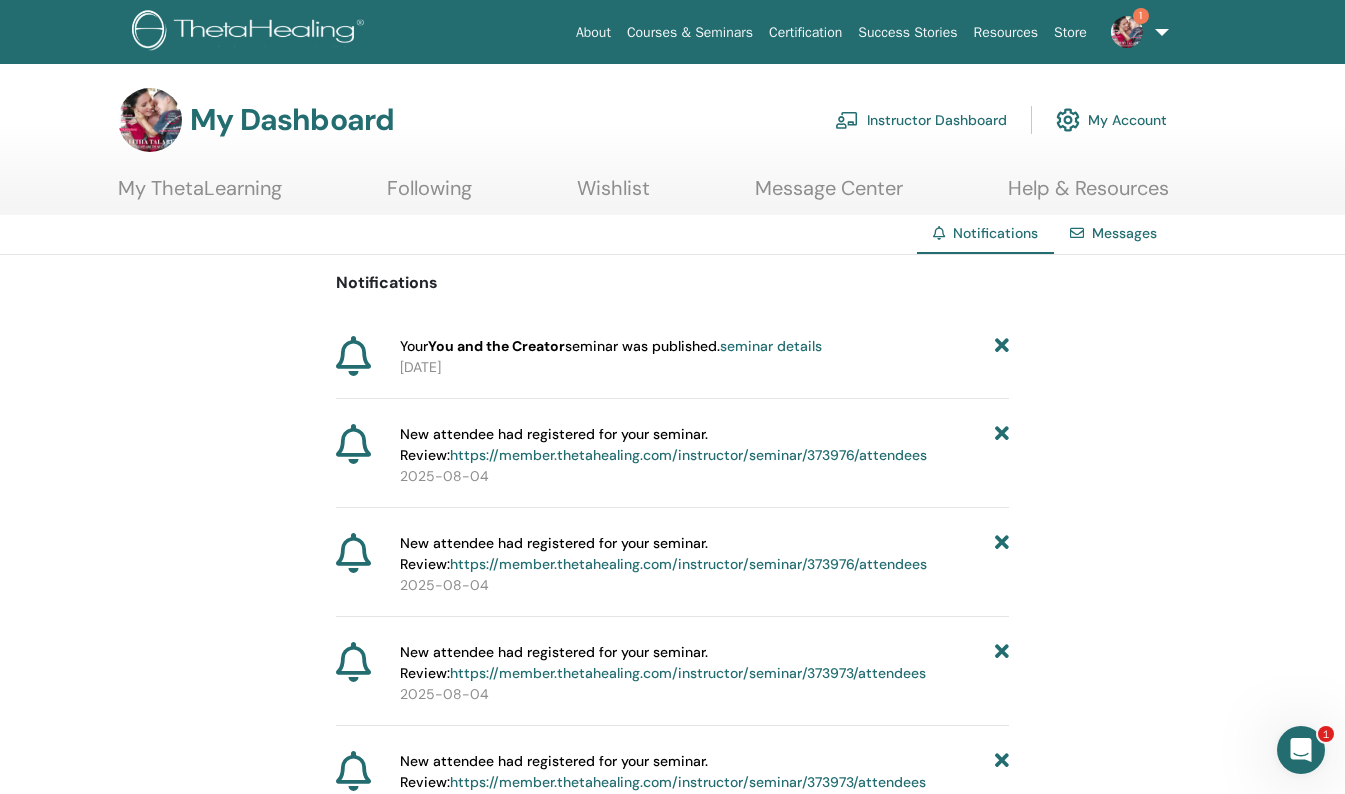 click at bounding box center [1127, 32] 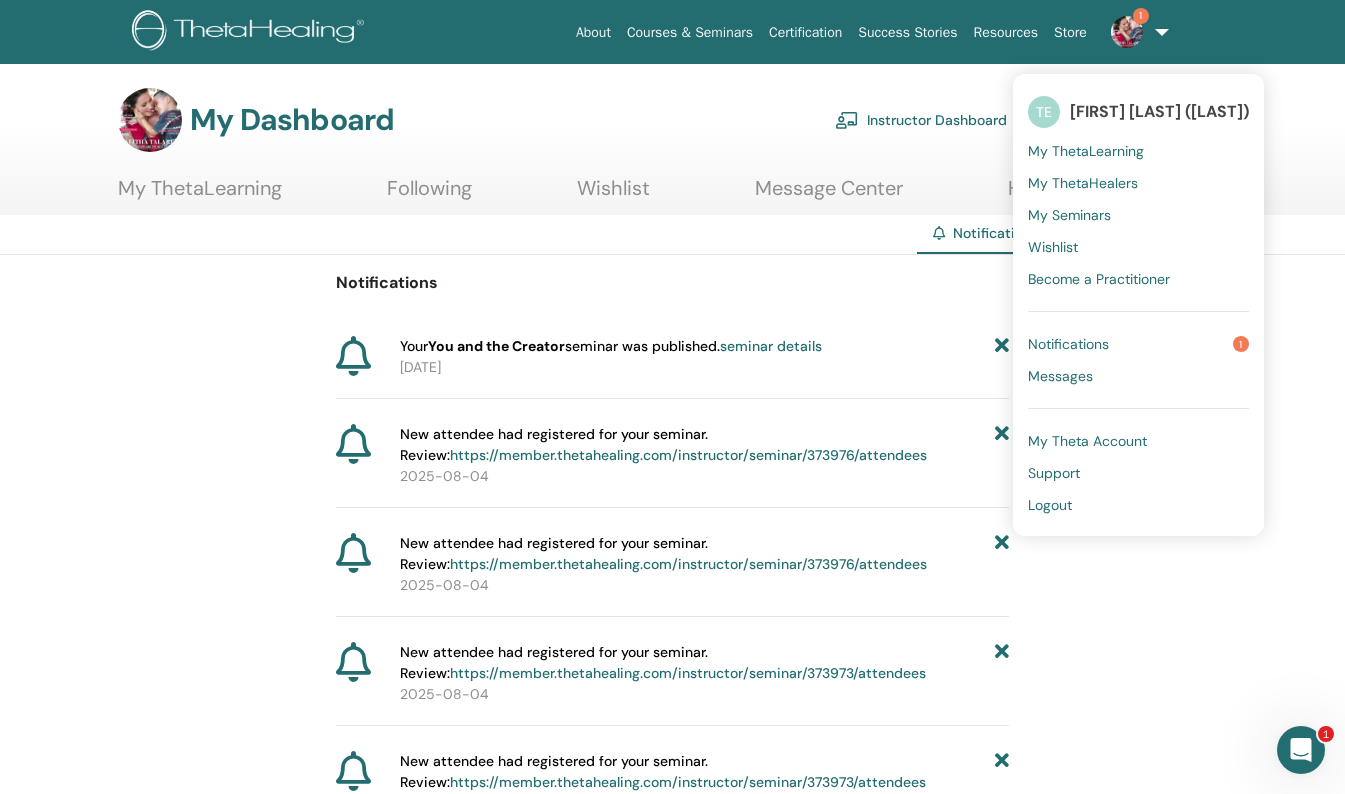 click on "Notifications" at bounding box center [1068, 344] 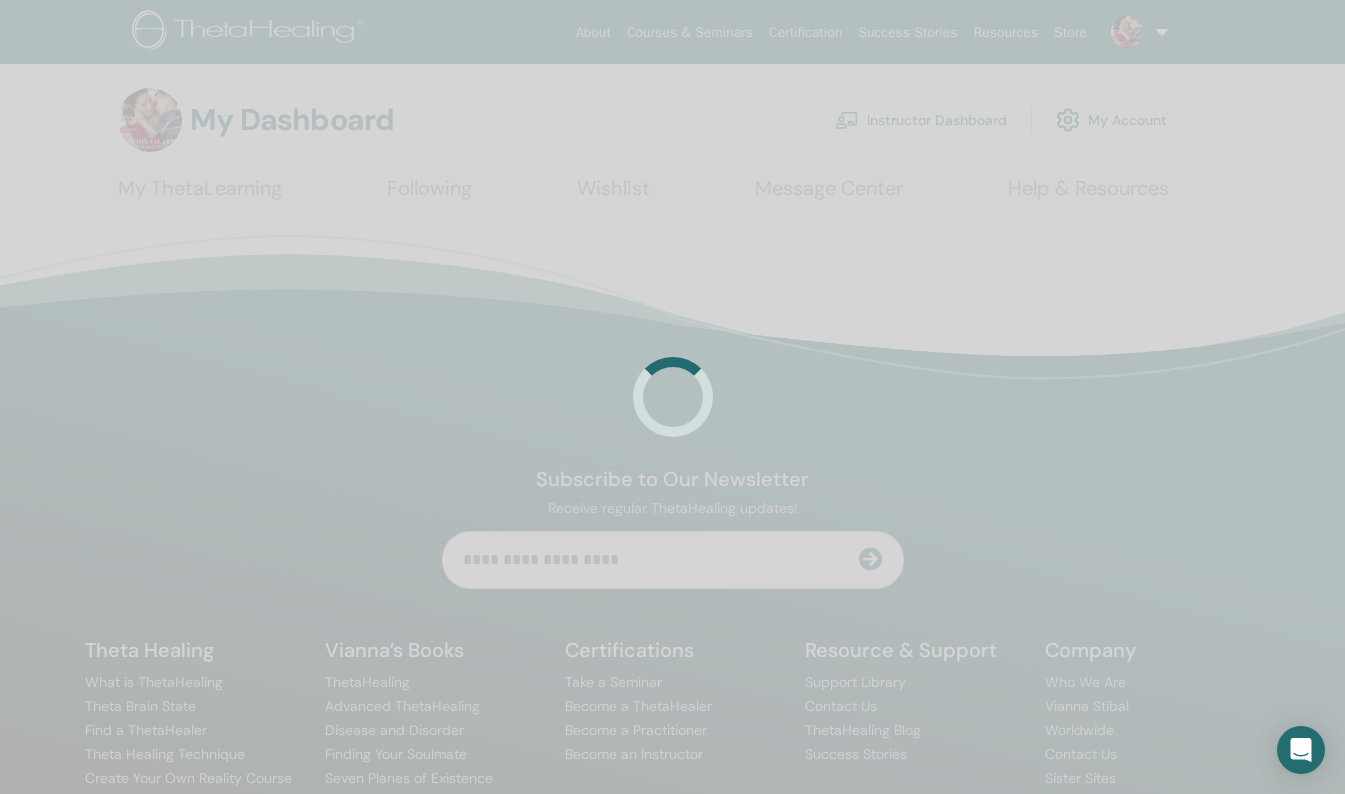 scroll, scrollTop: 0, scrollLeft: 0, axis: both 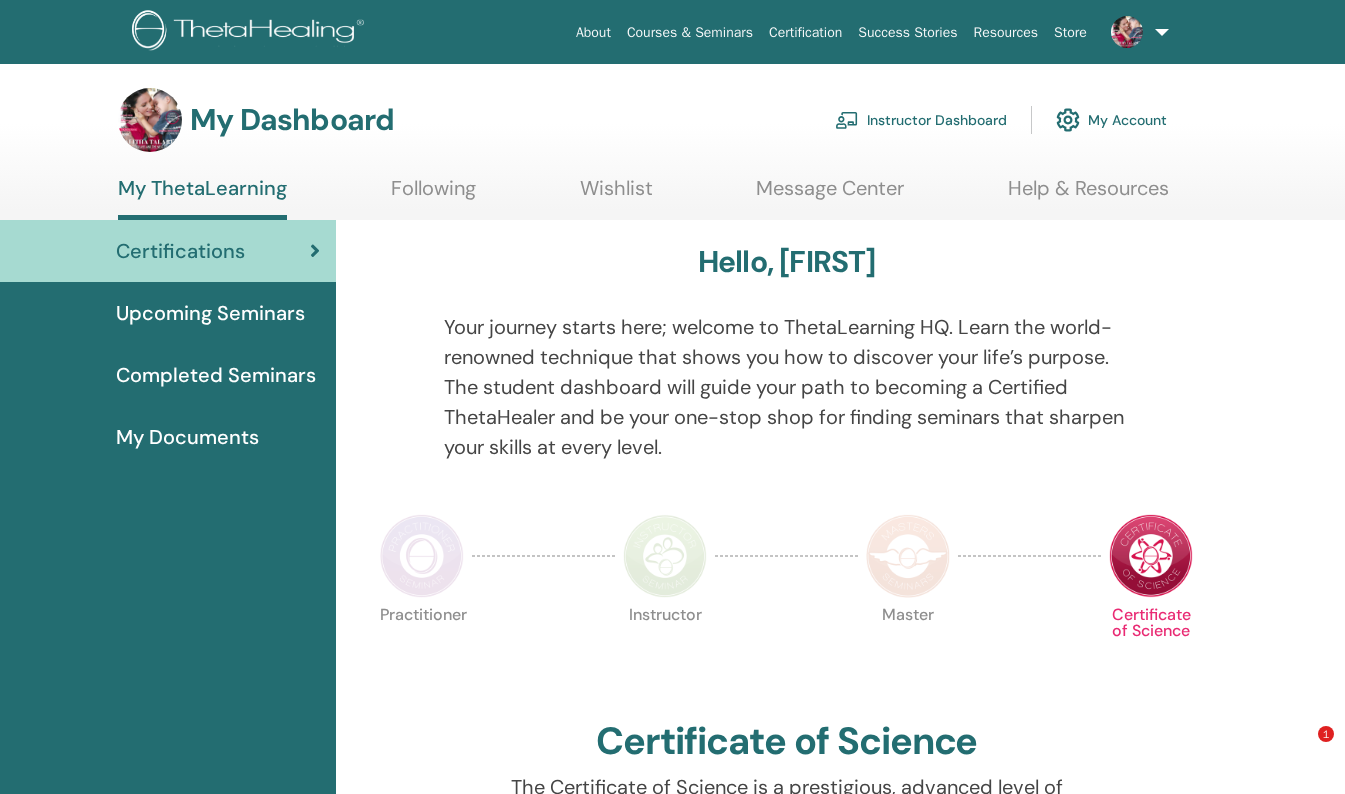 click on "Instructor Dashboard" at bounding box center (921, 120) 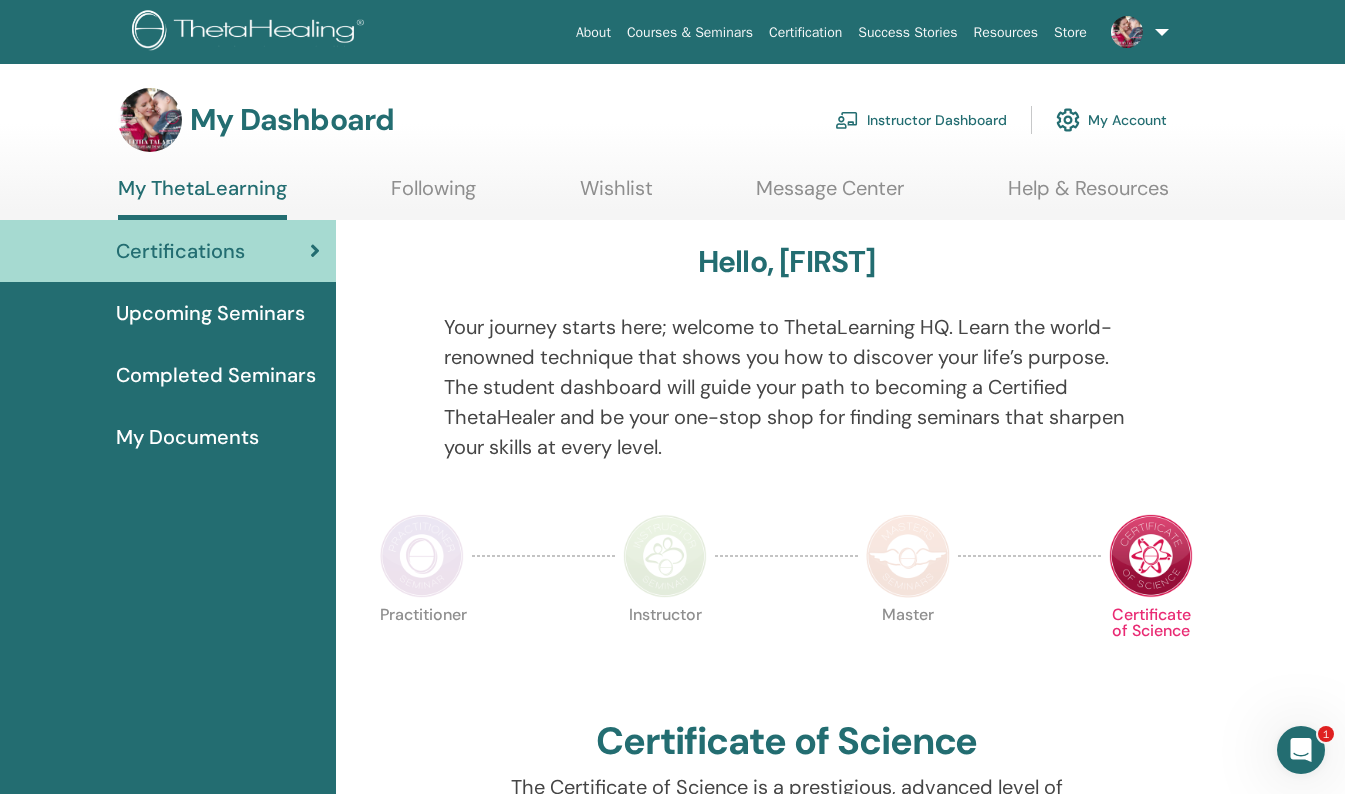 scroll, scrollTop: 0, scrollLeft: 0, axis: both 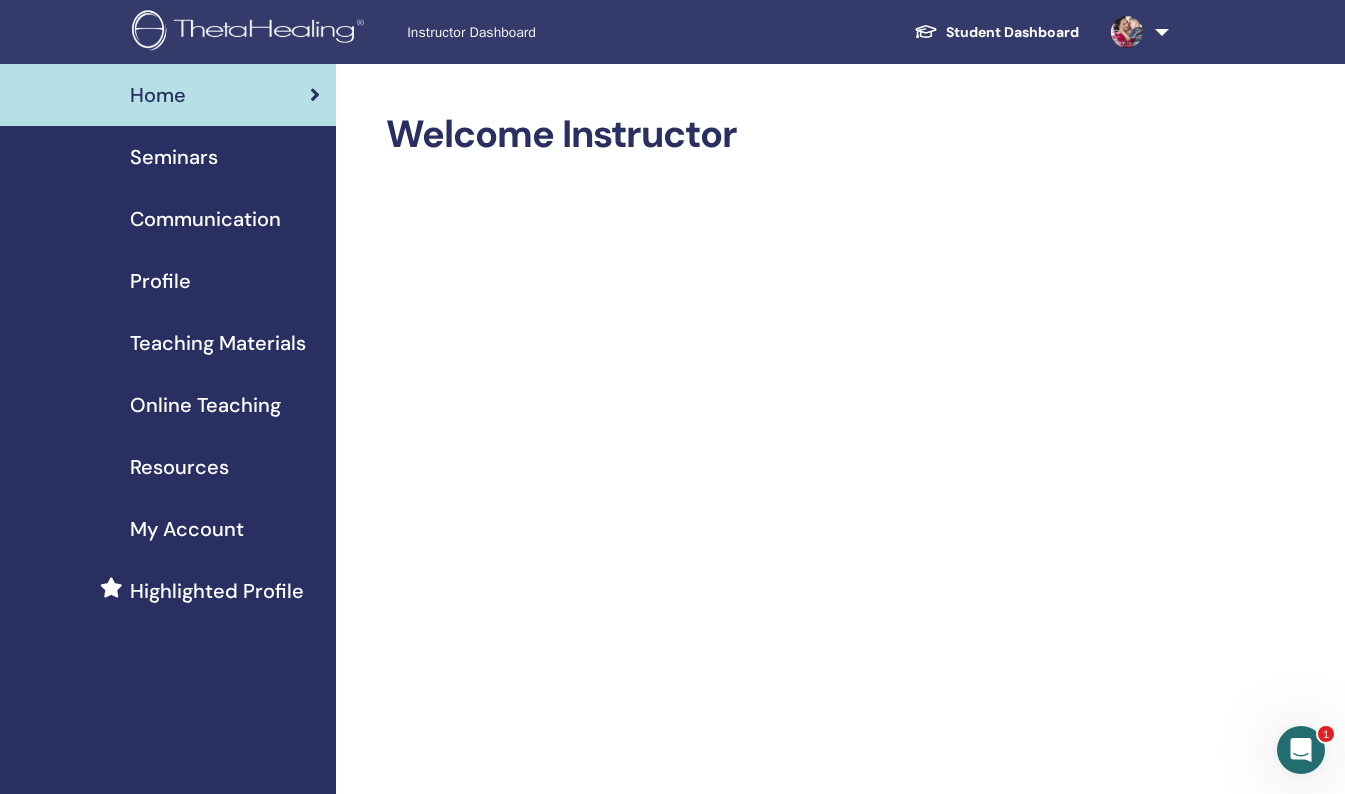 click on "Seminars" at bounding box center [174, 157] 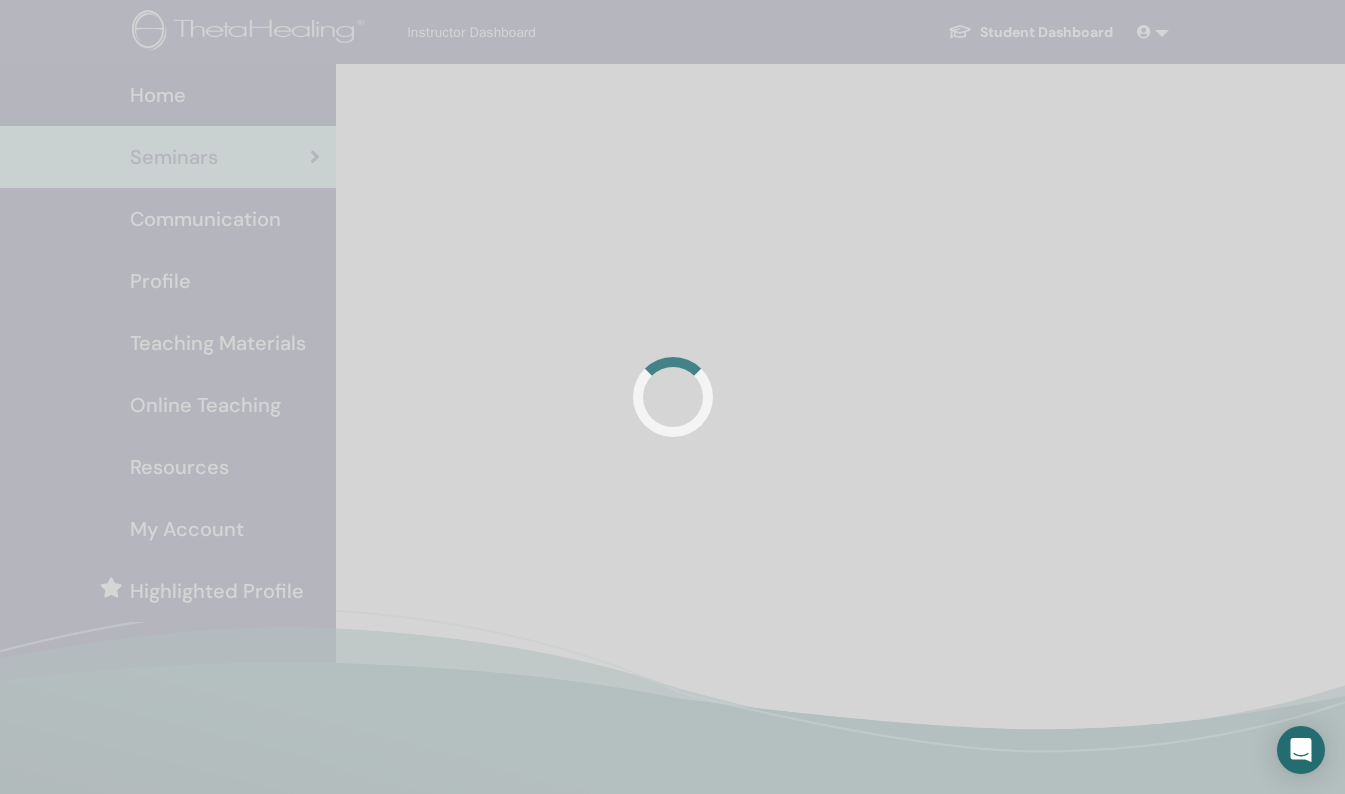 scroll, scrollTop: 0, scrollLeft: 0, axis: both 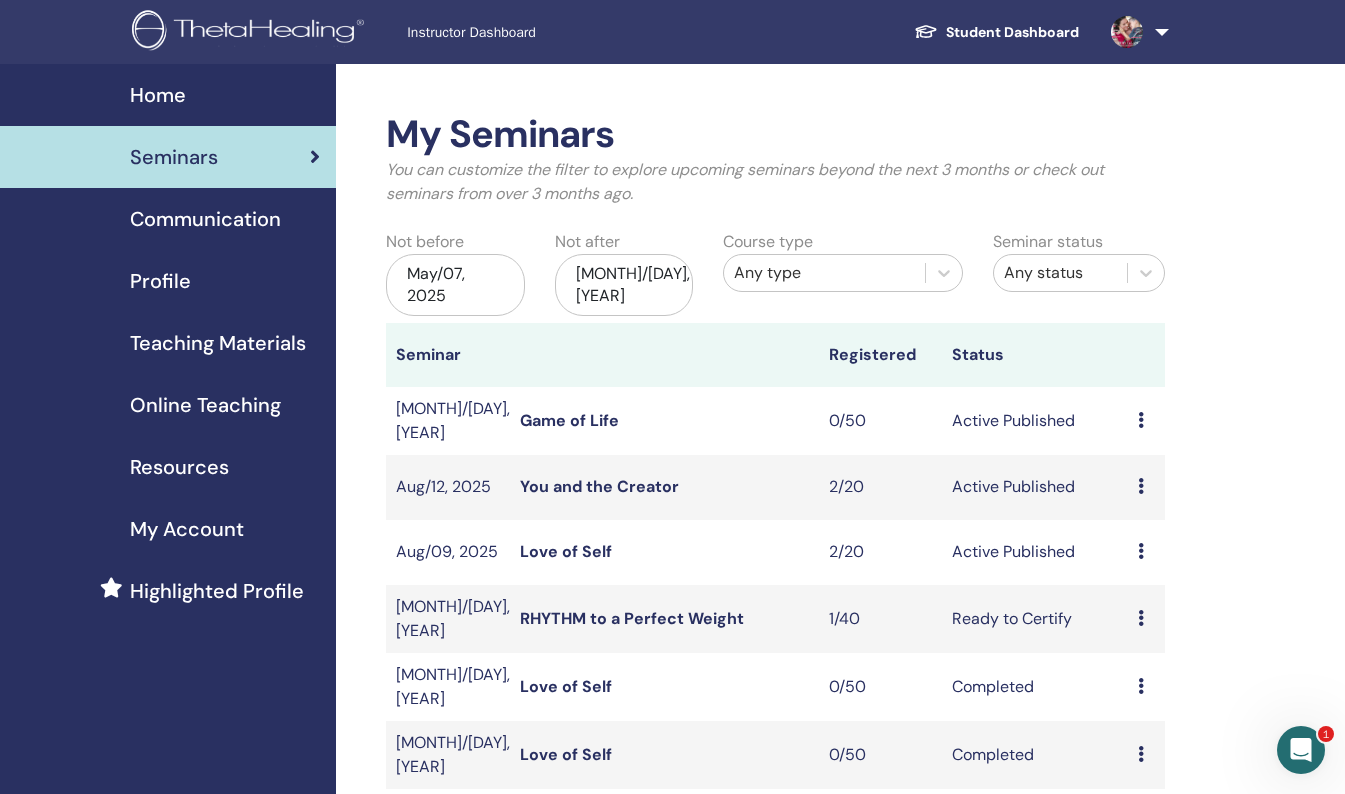 click on "Game of Life" at bounding box center [569, 420] 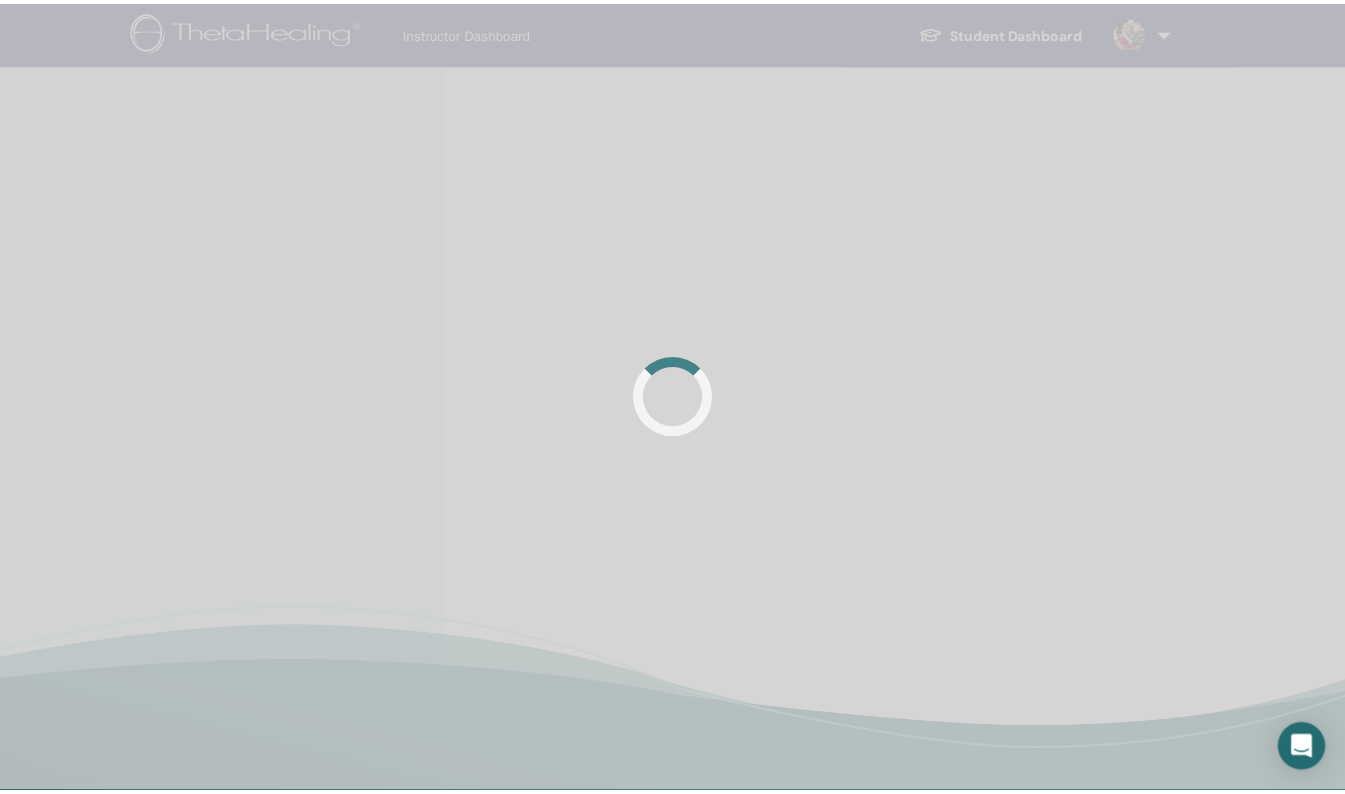 scroll, scrollTop: 0, scrollLeft: 0, axis: both 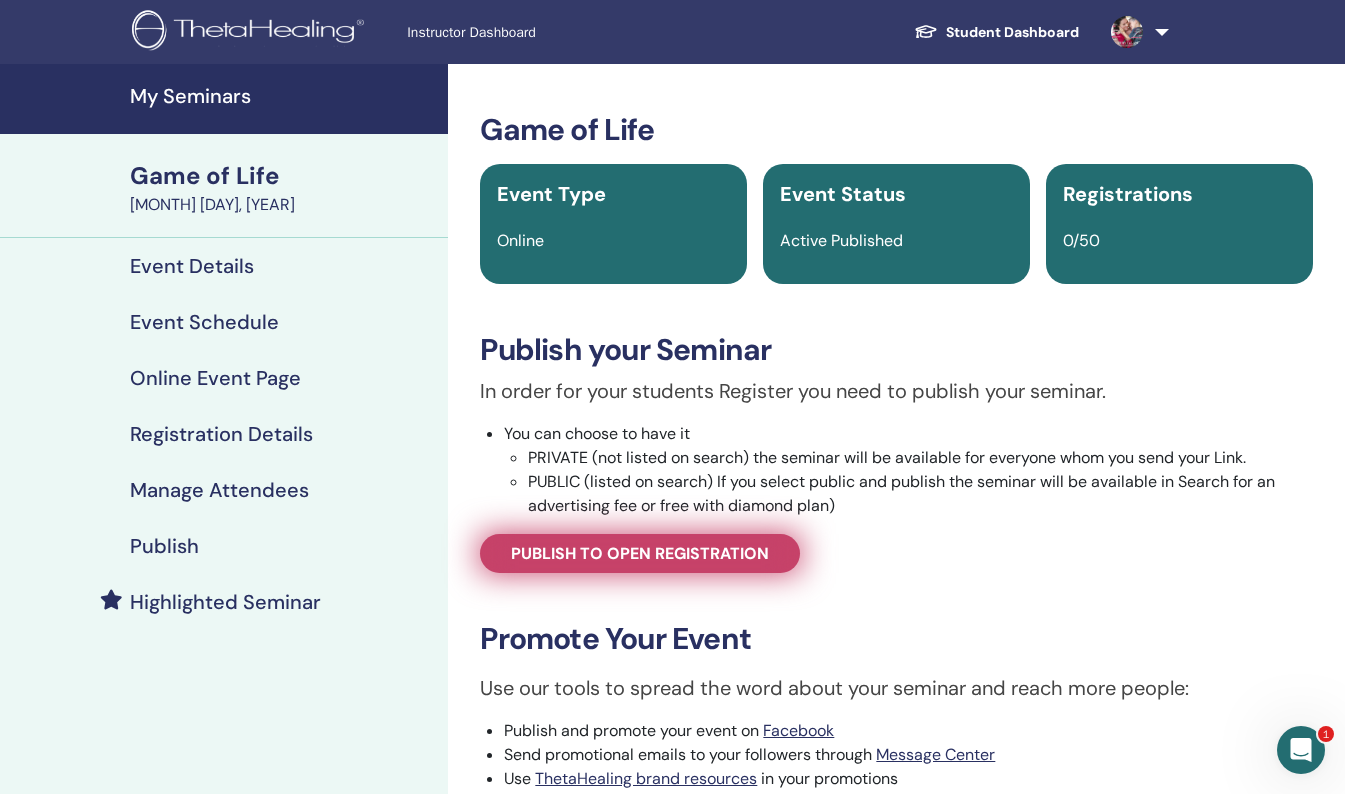 click on "Publish to open registration" at bounding box center (640, 553) 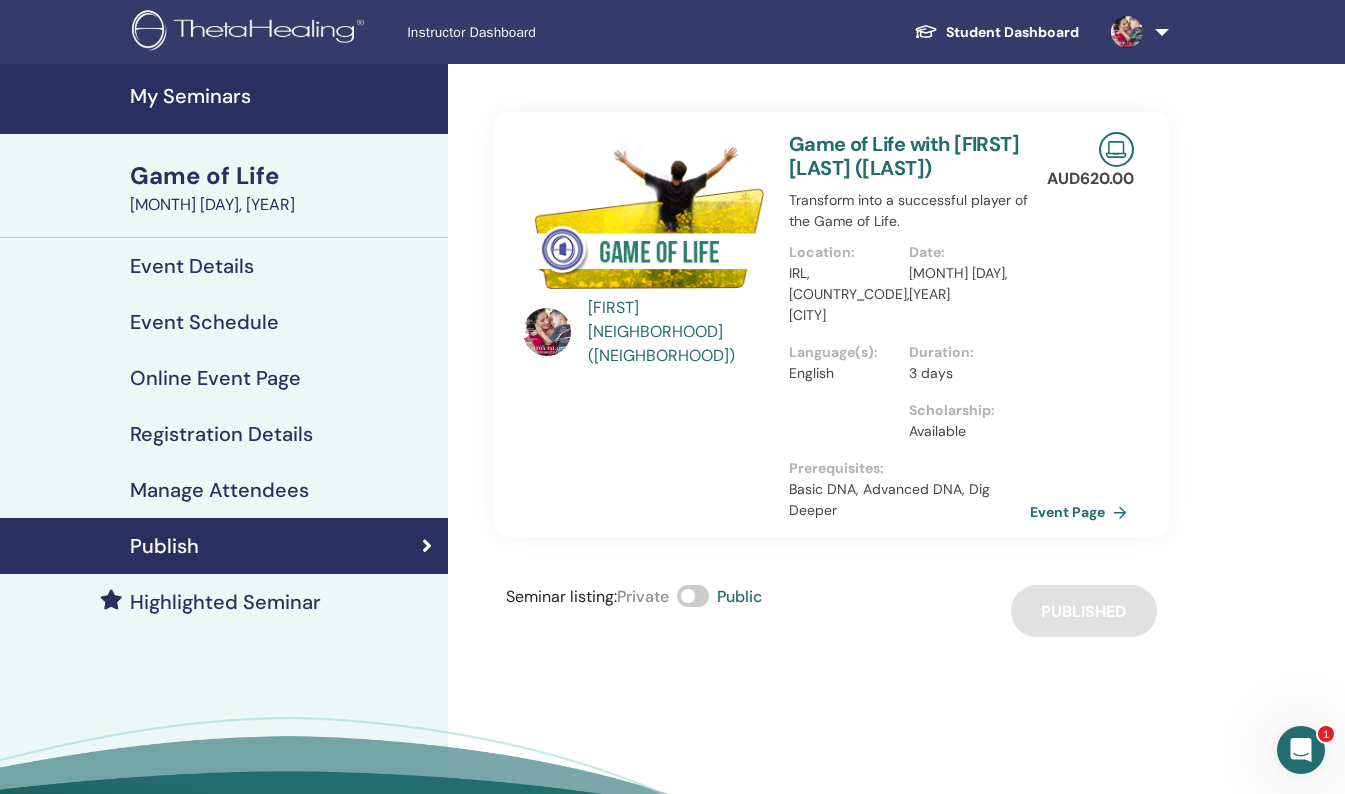 click on "My Seminars" at bounding box center [283, 96] 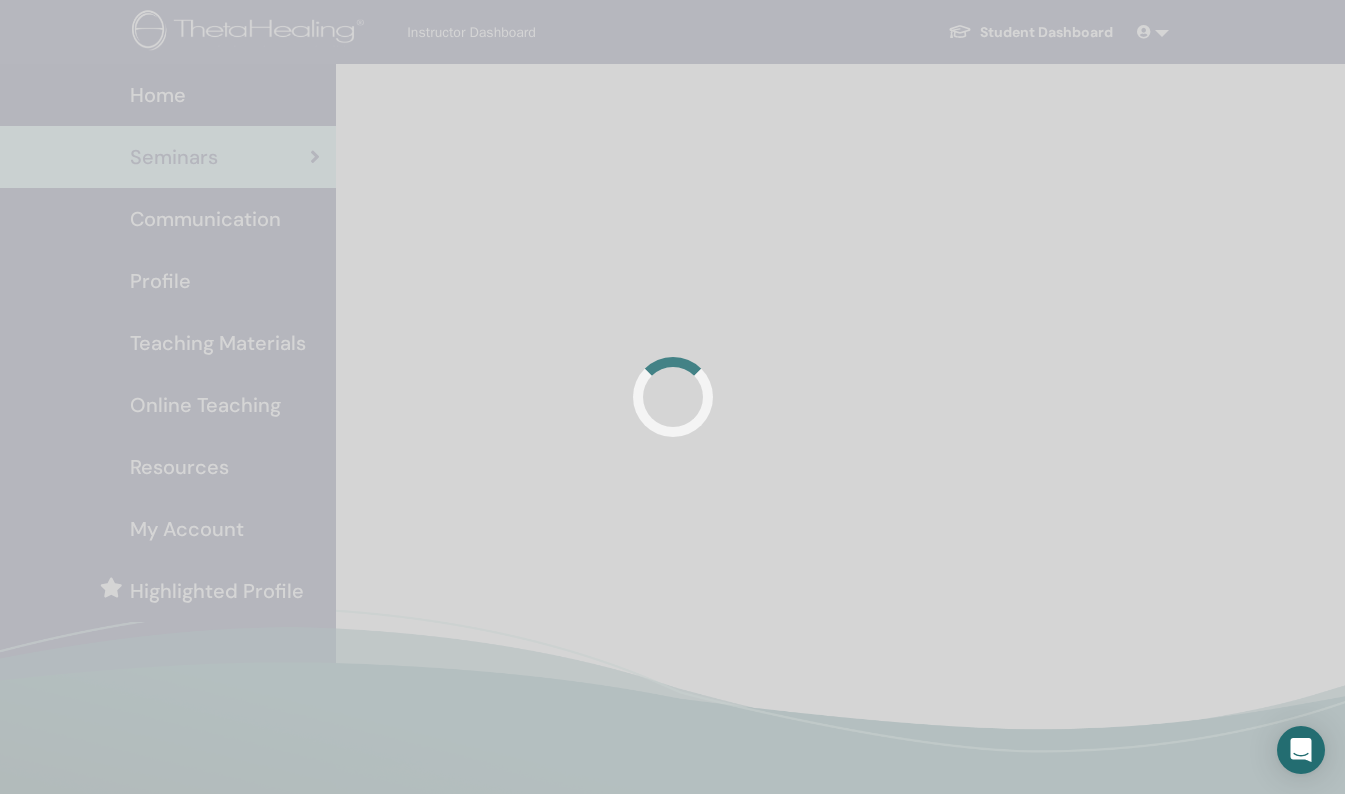 scroll, scrollTop: 0, scrollLeft: 0, axis: both 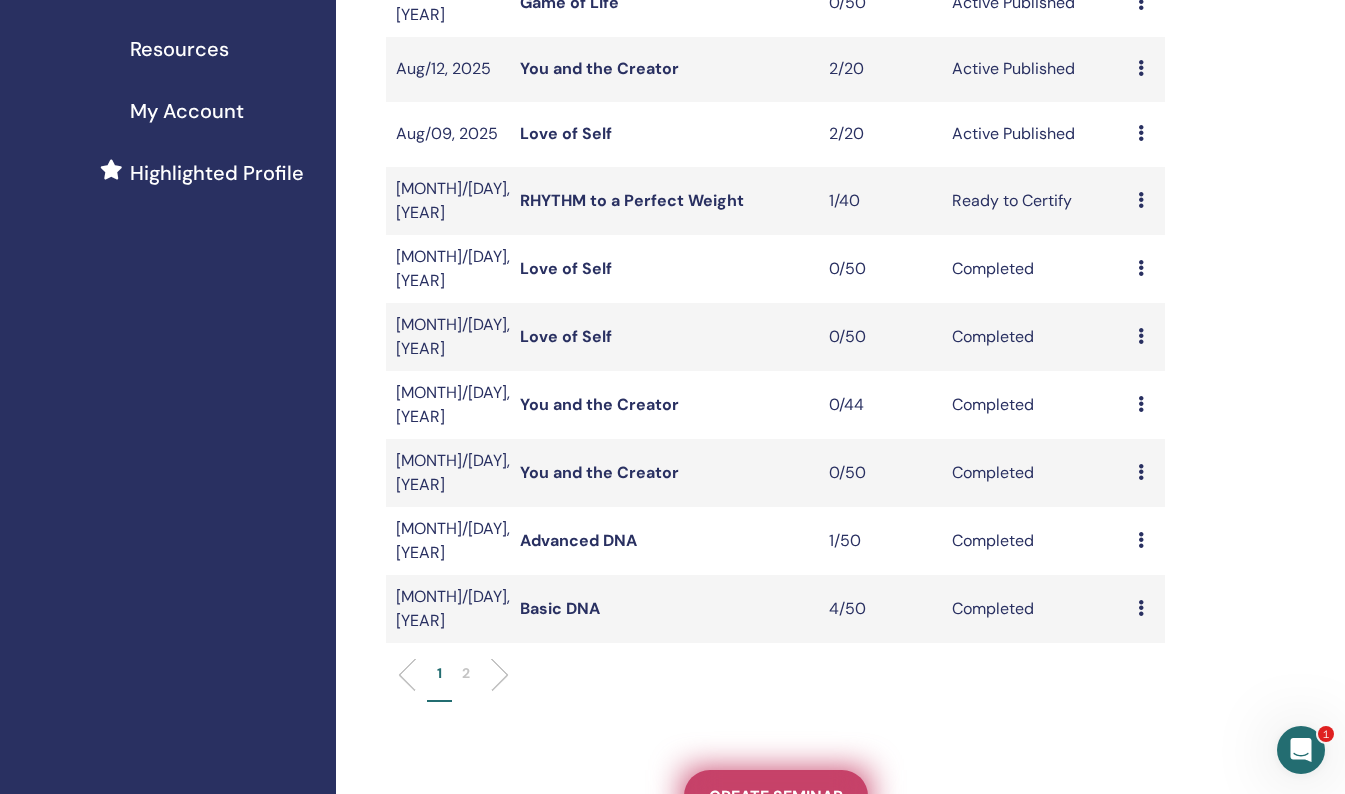 click on "Create seminar" at bounding box center (776, 796) 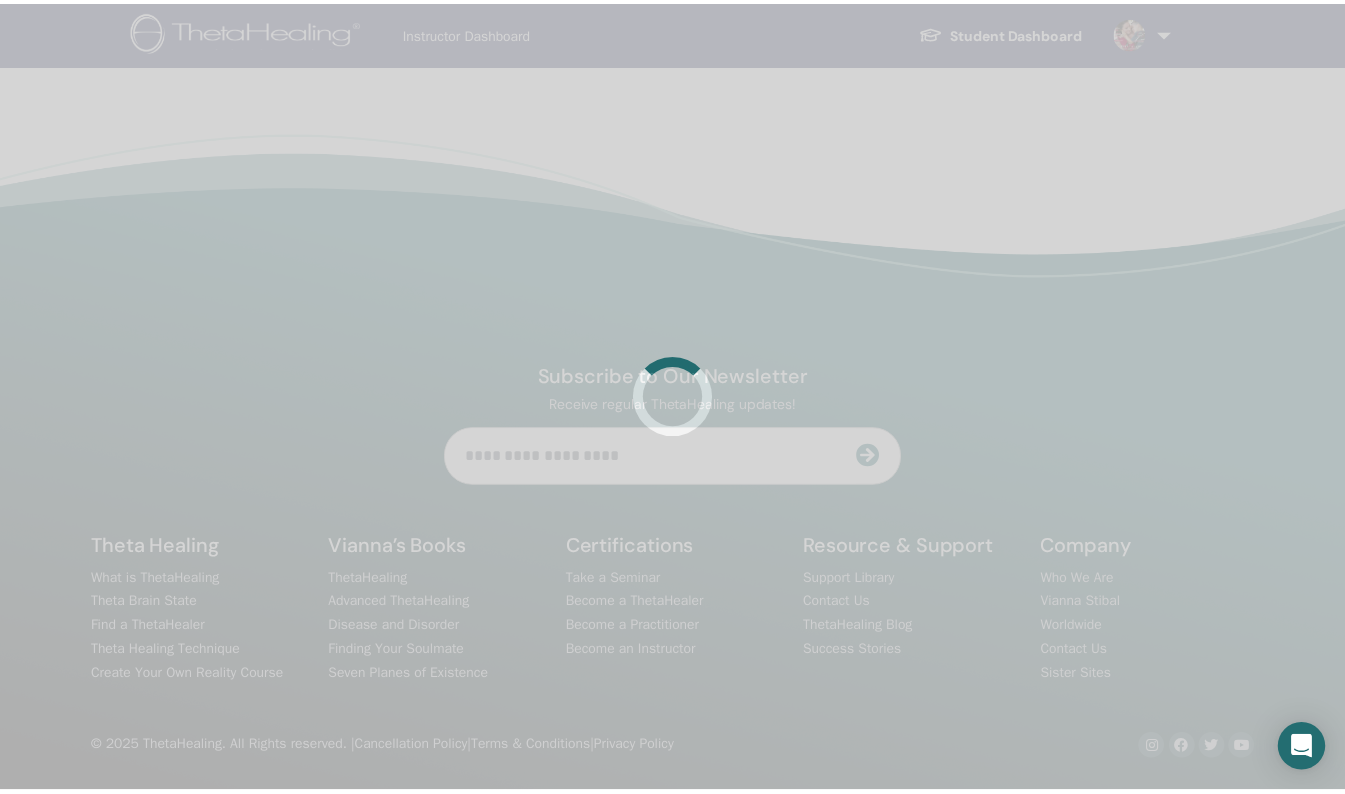 scroll, scrollTop: 0, scrollLeft: 0, axis: both 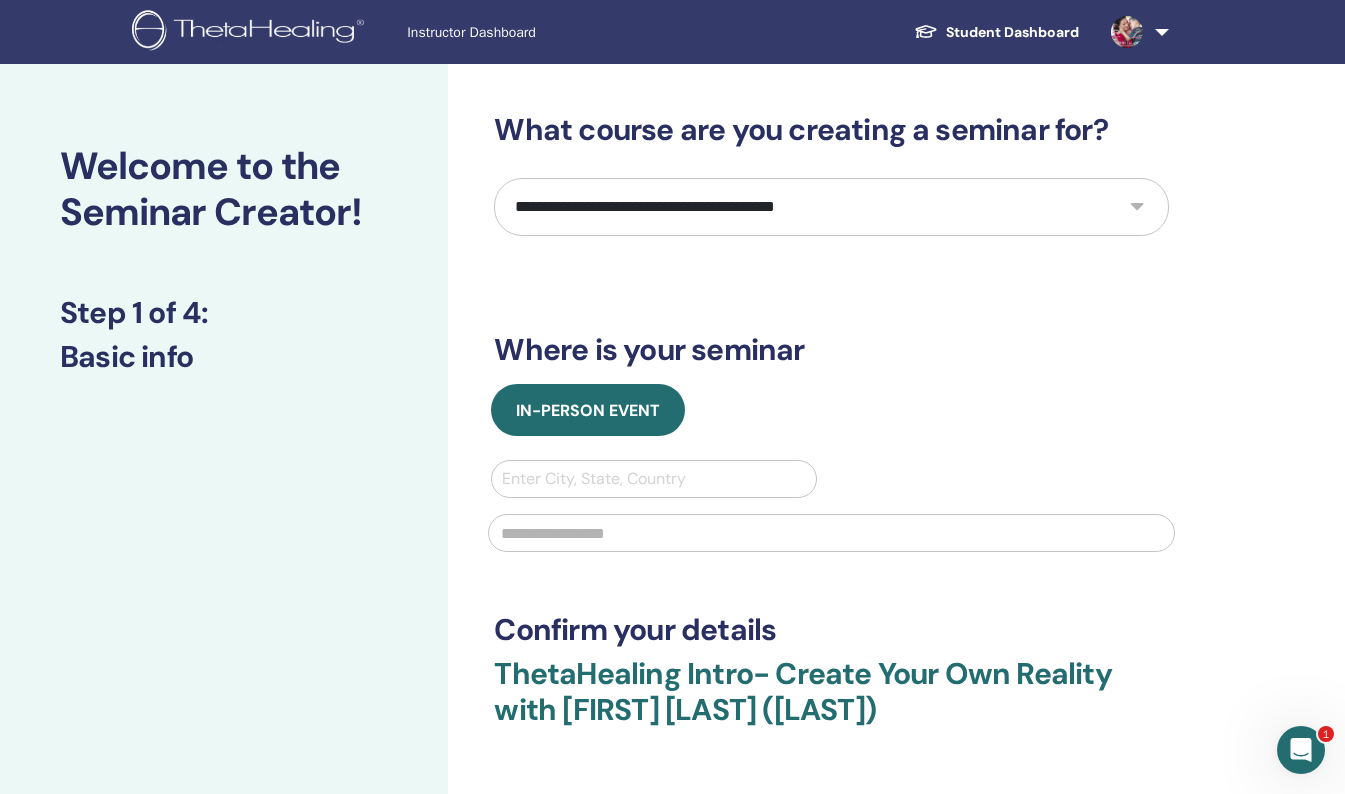 click on "**********" at bounding box center (831, 207) 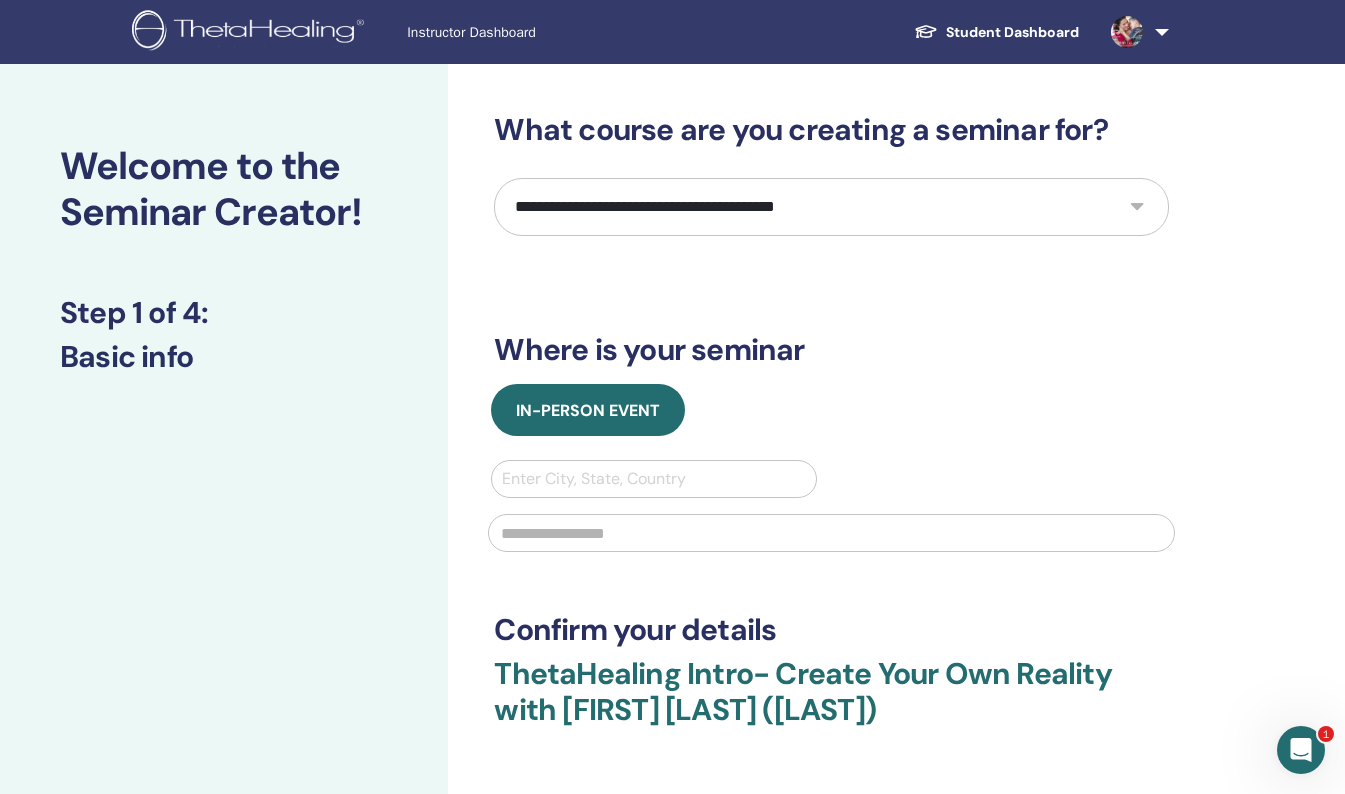 select on "**" 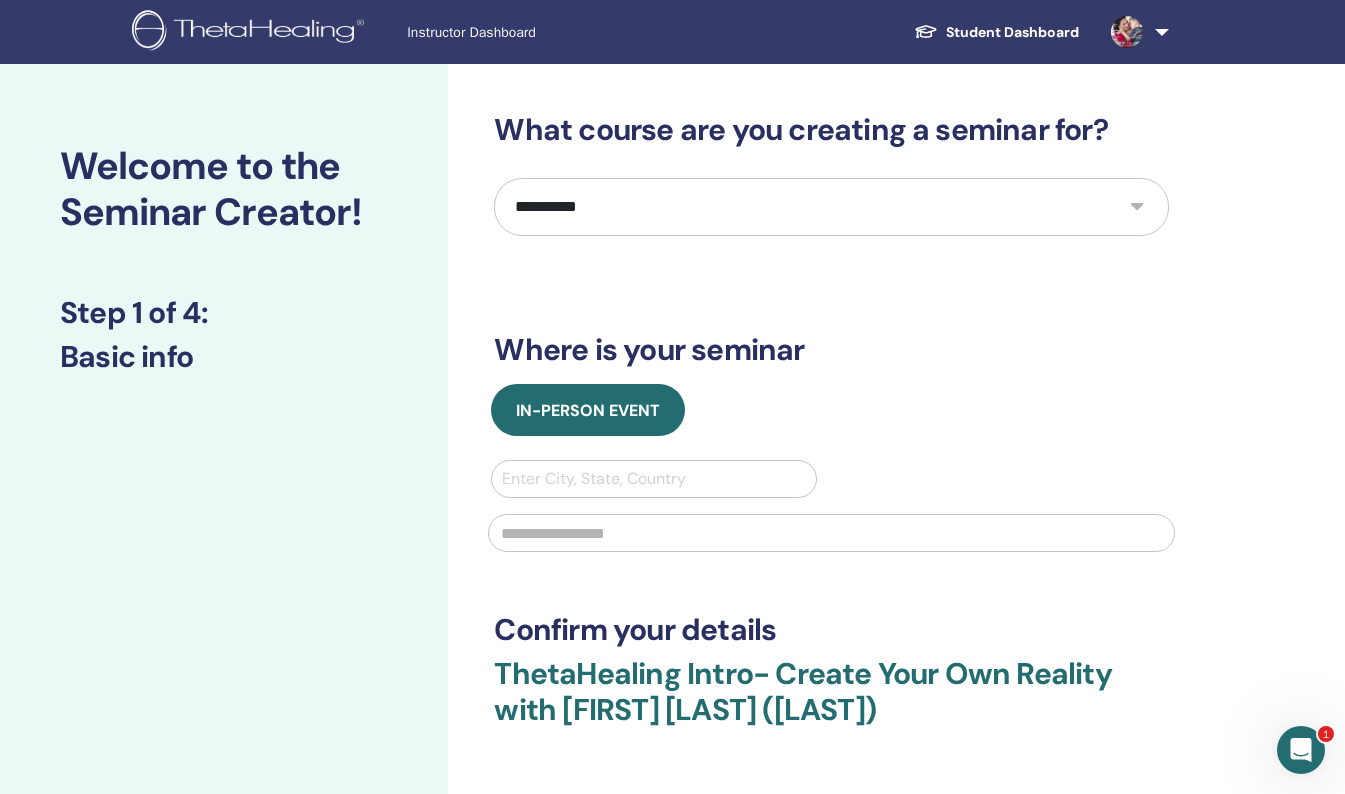 click on "**********" at bounding box center (831, 207) 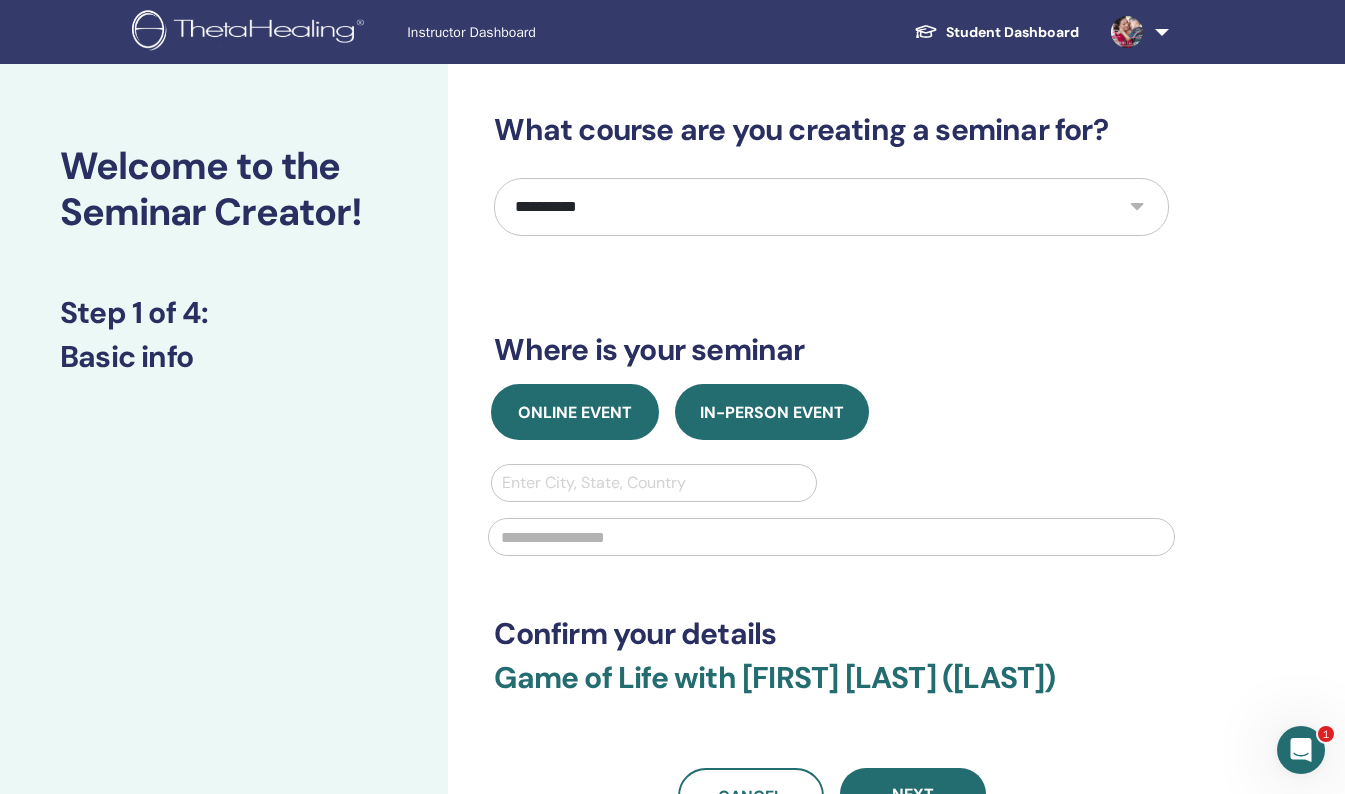 click on "Online Event" at bounding box center [575, 412] 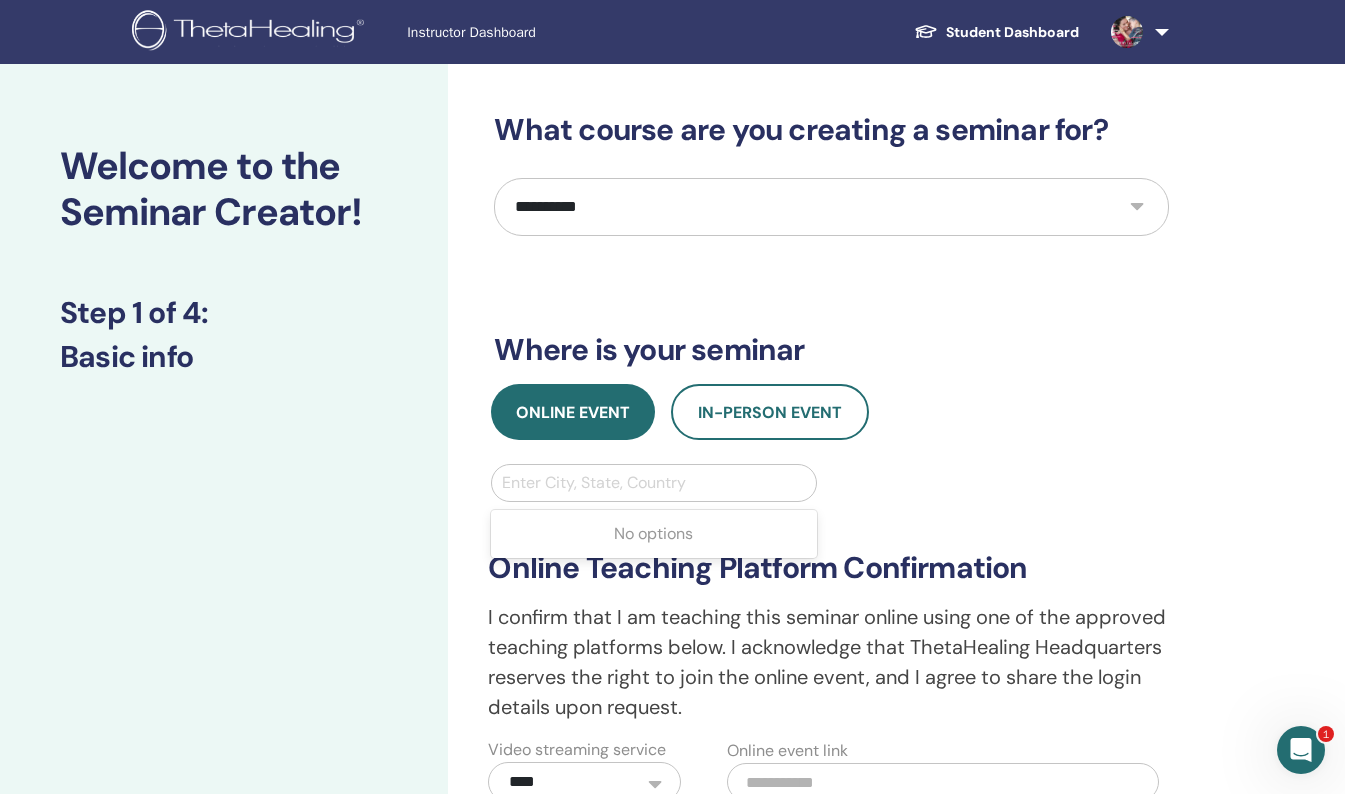 click at bounding box center [653, 483] 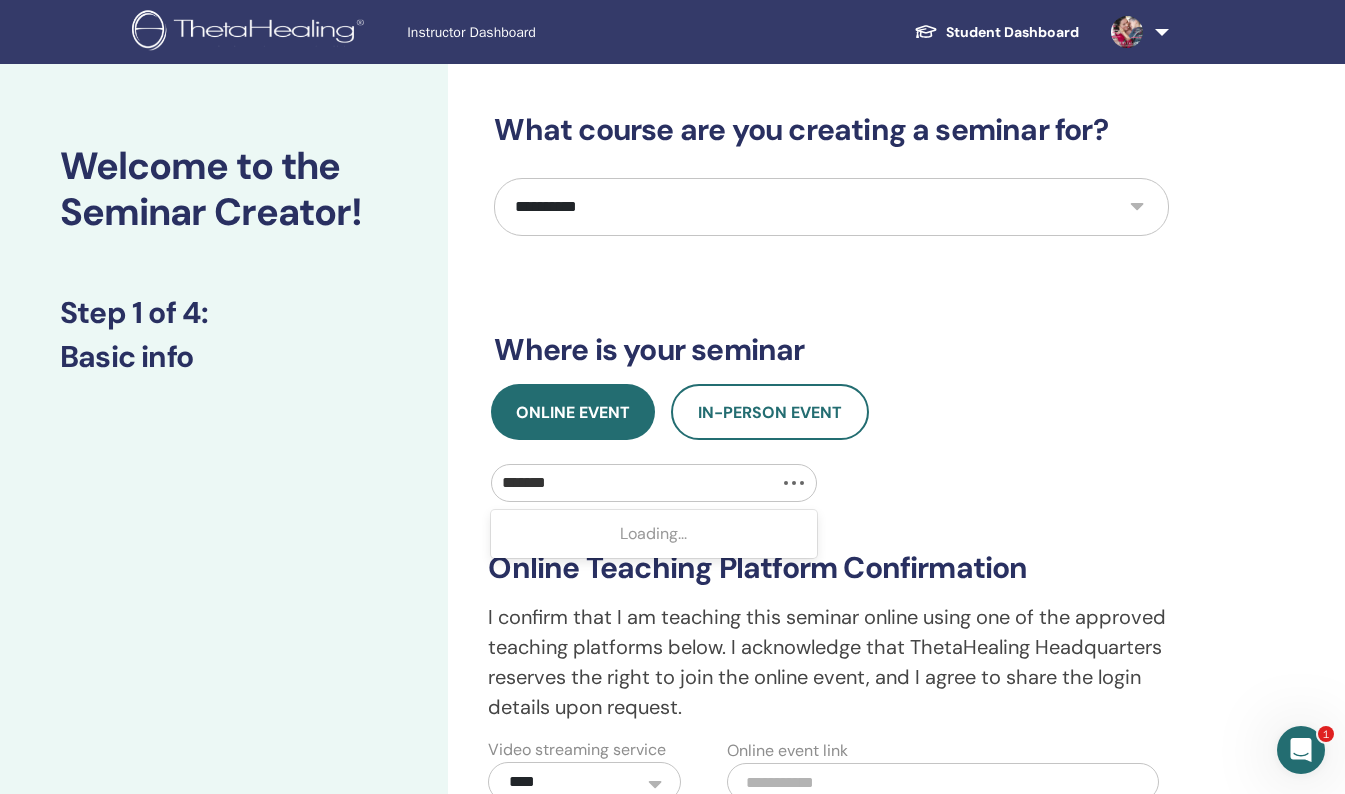 type on "********" 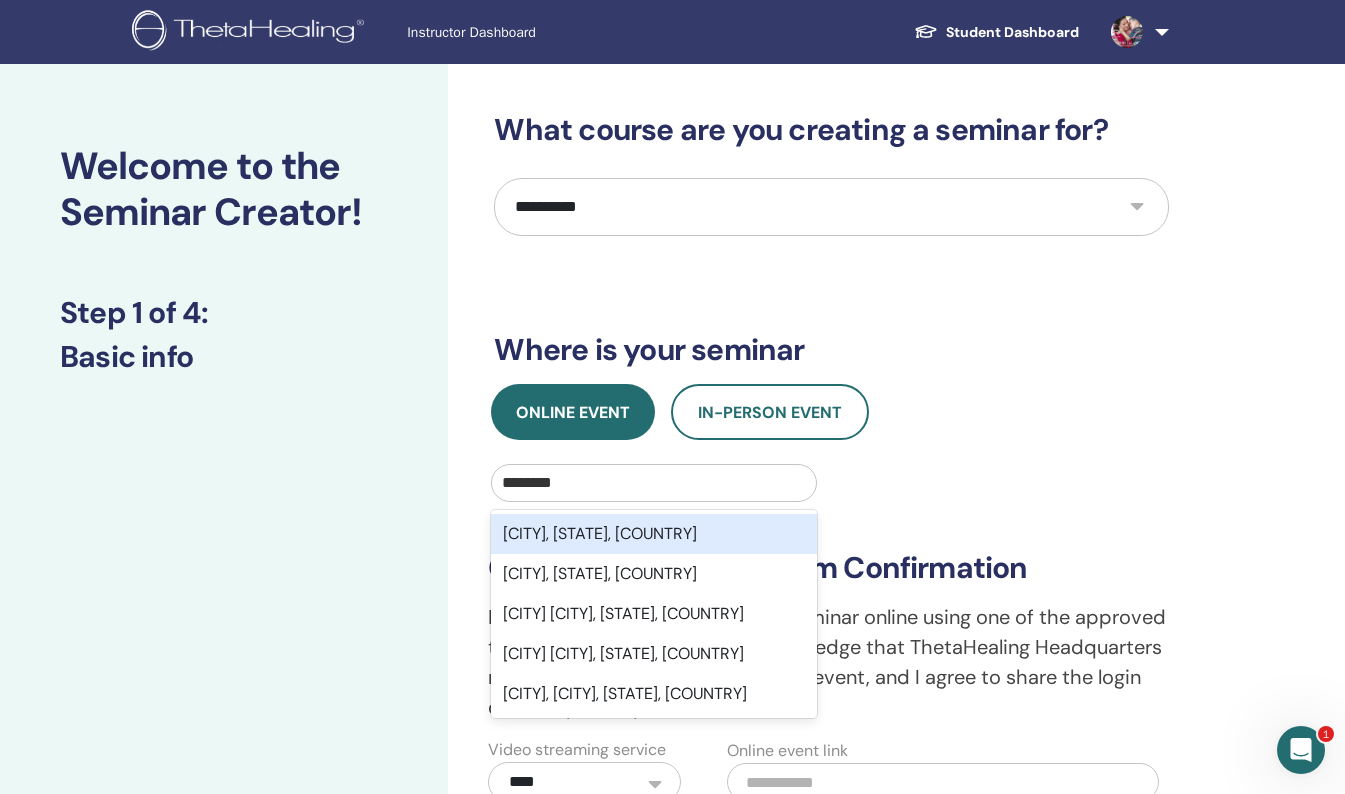 click on "Sunshine Coast, Queensland, AUS" at bounding box center (653, 534) 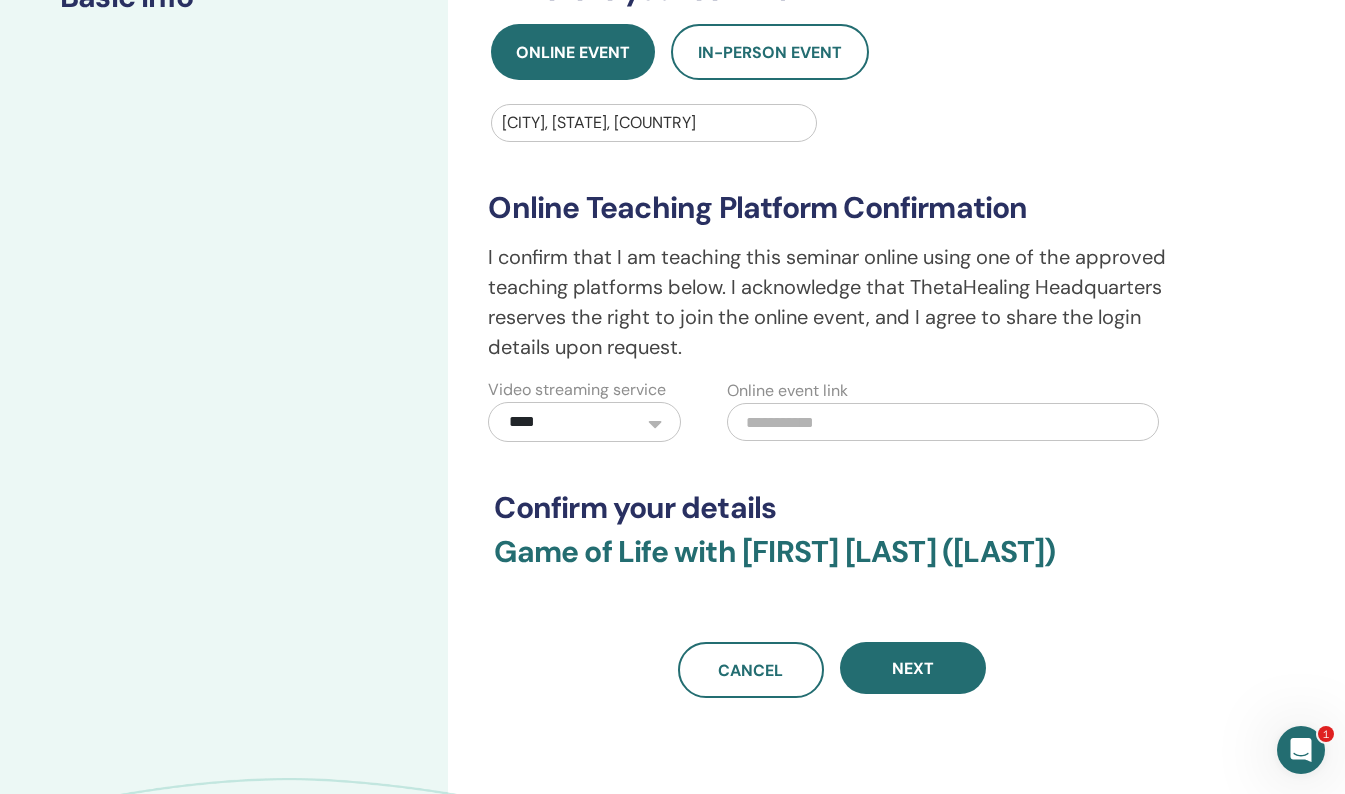 scroll, scrollTop: 373, scrollLeft: 0, axis: vertical 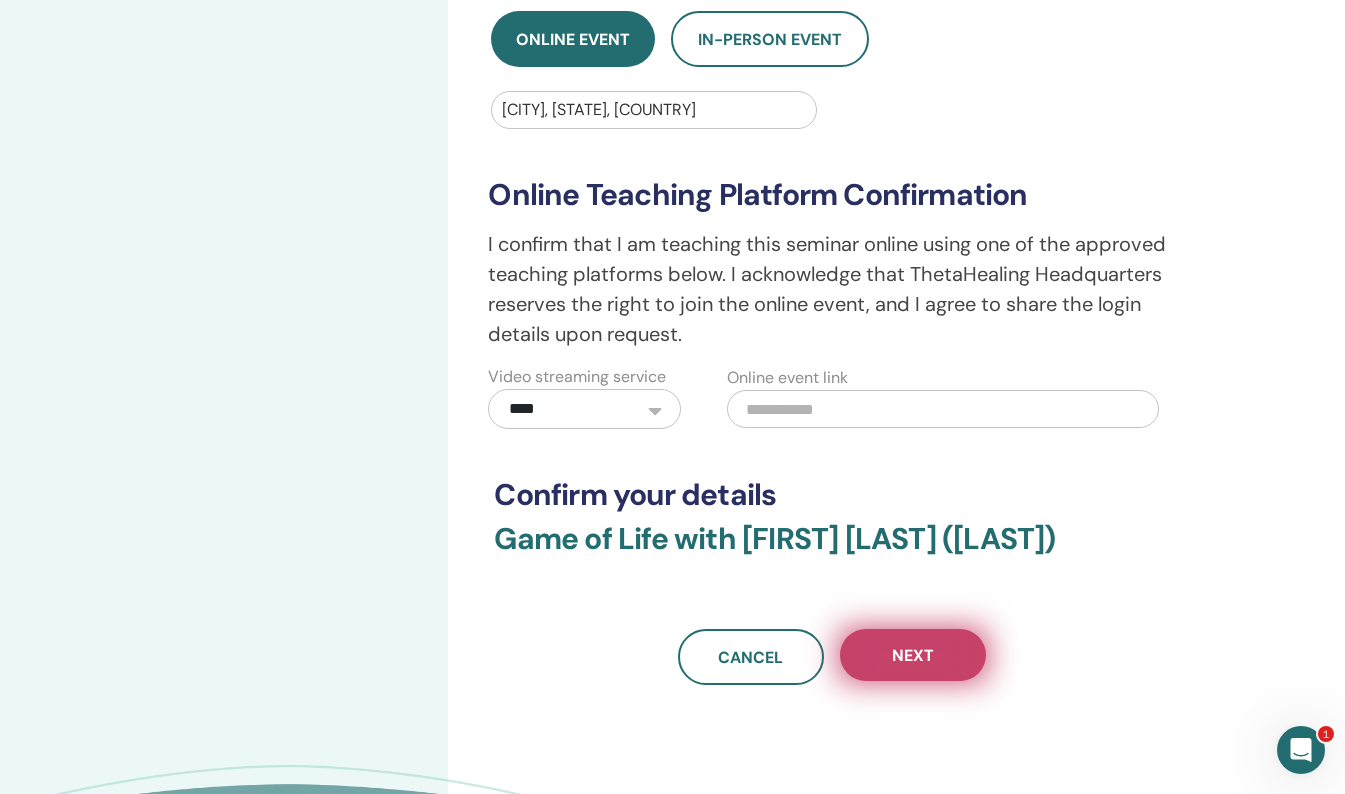 click on "Next" at bounding box center (913, 655) 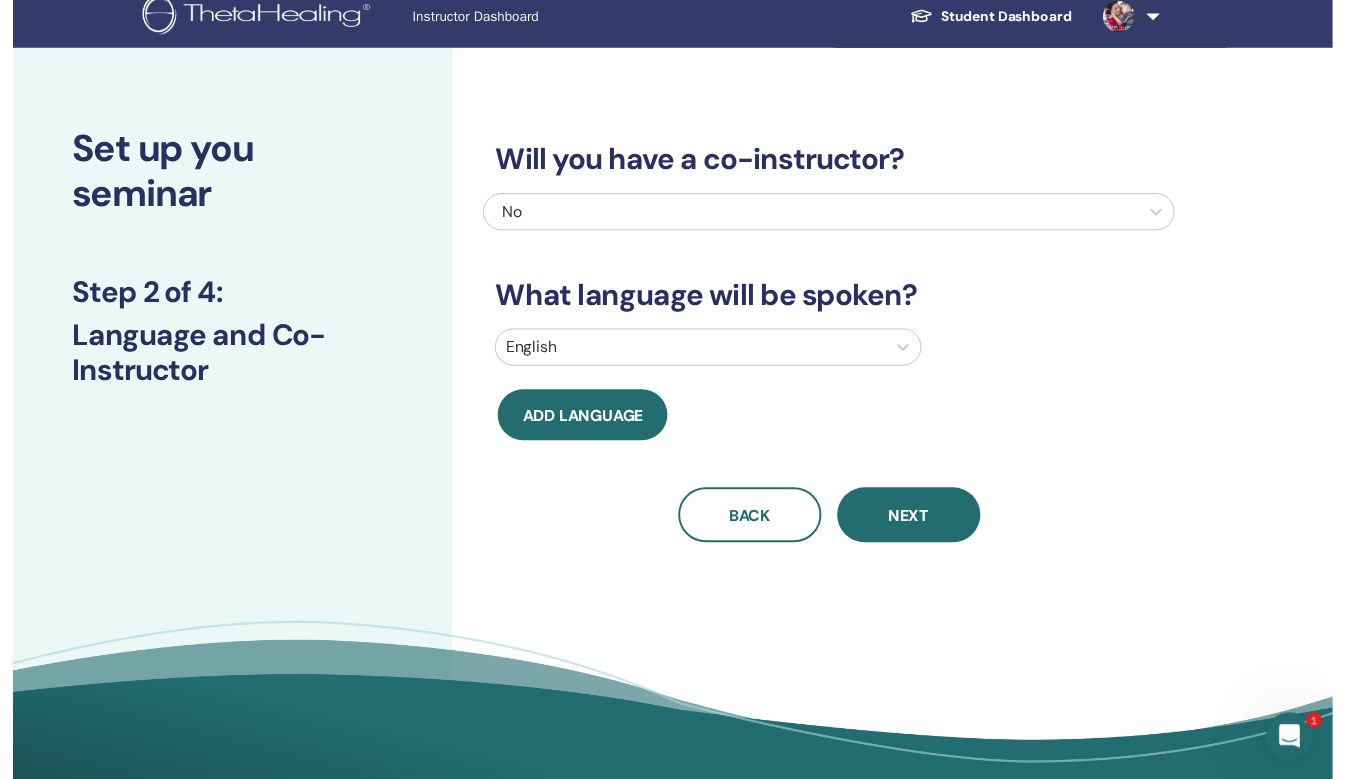 scroll, scrollTop: 0, scrollLeft: 0, axis: both 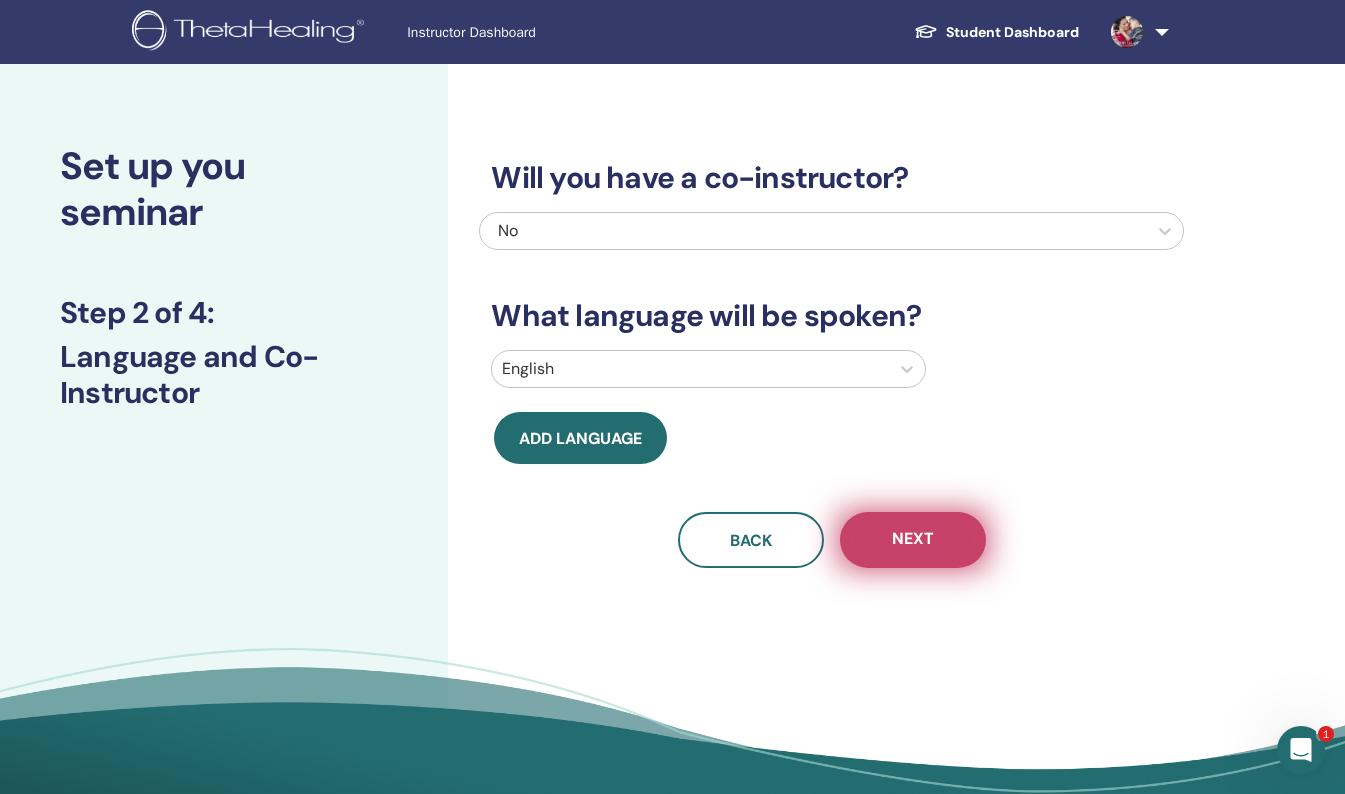 click on "Next" at bounding box center [913, 540] 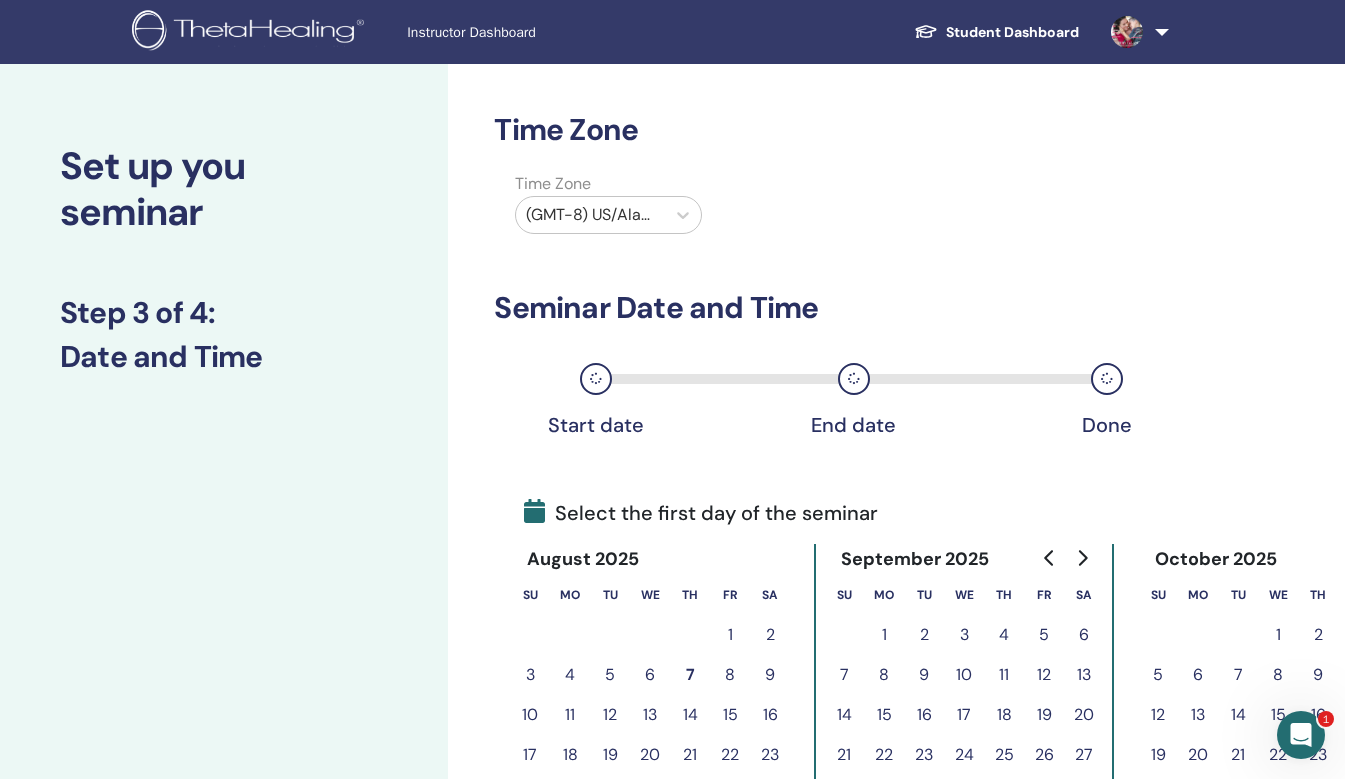 click at bounding box center [590, 215] 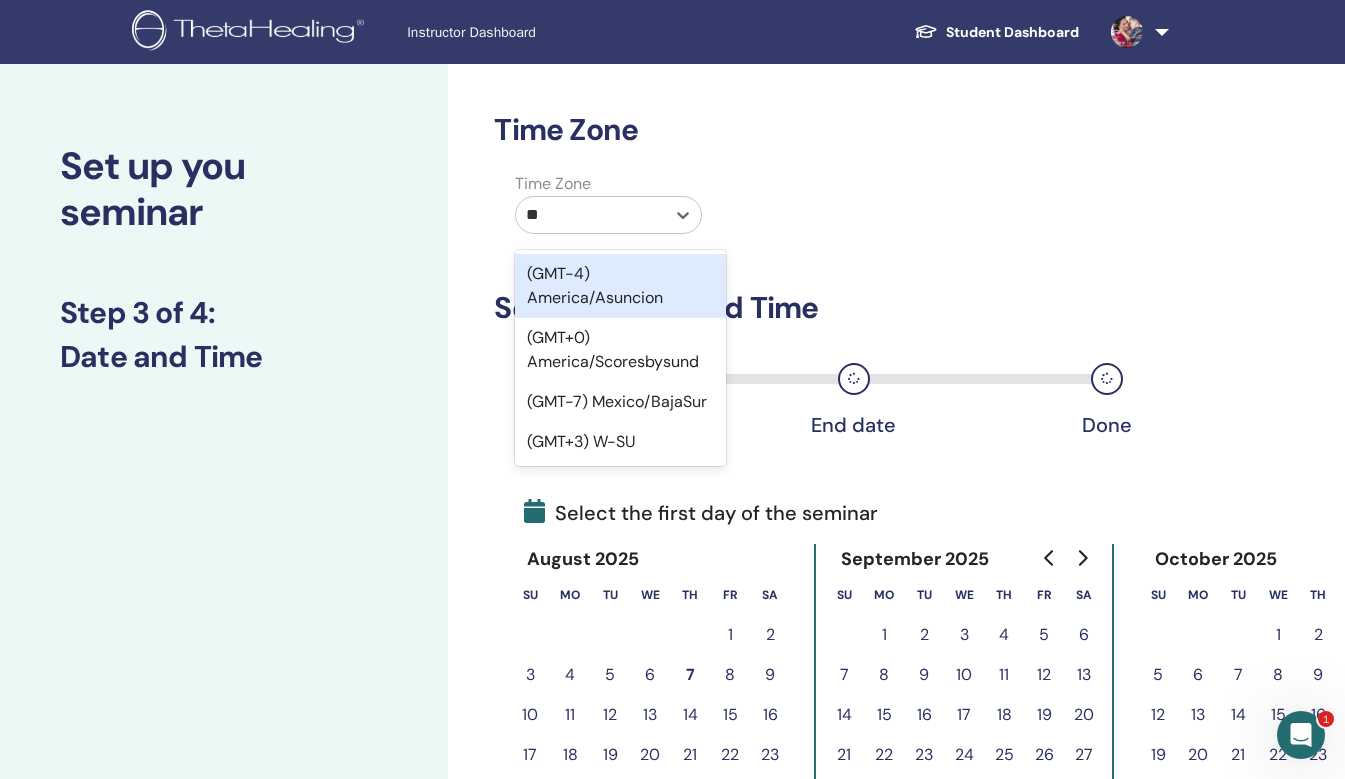 type on "*" 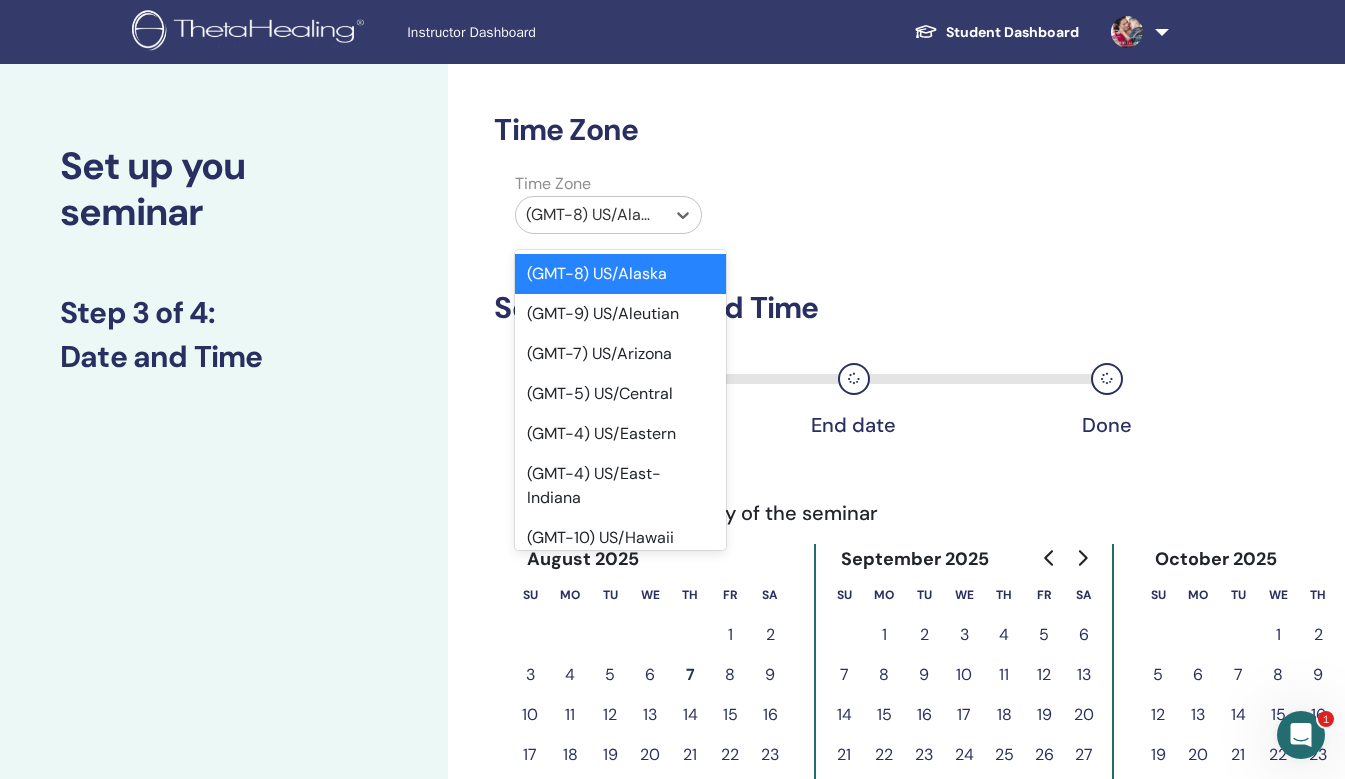 type on "*" 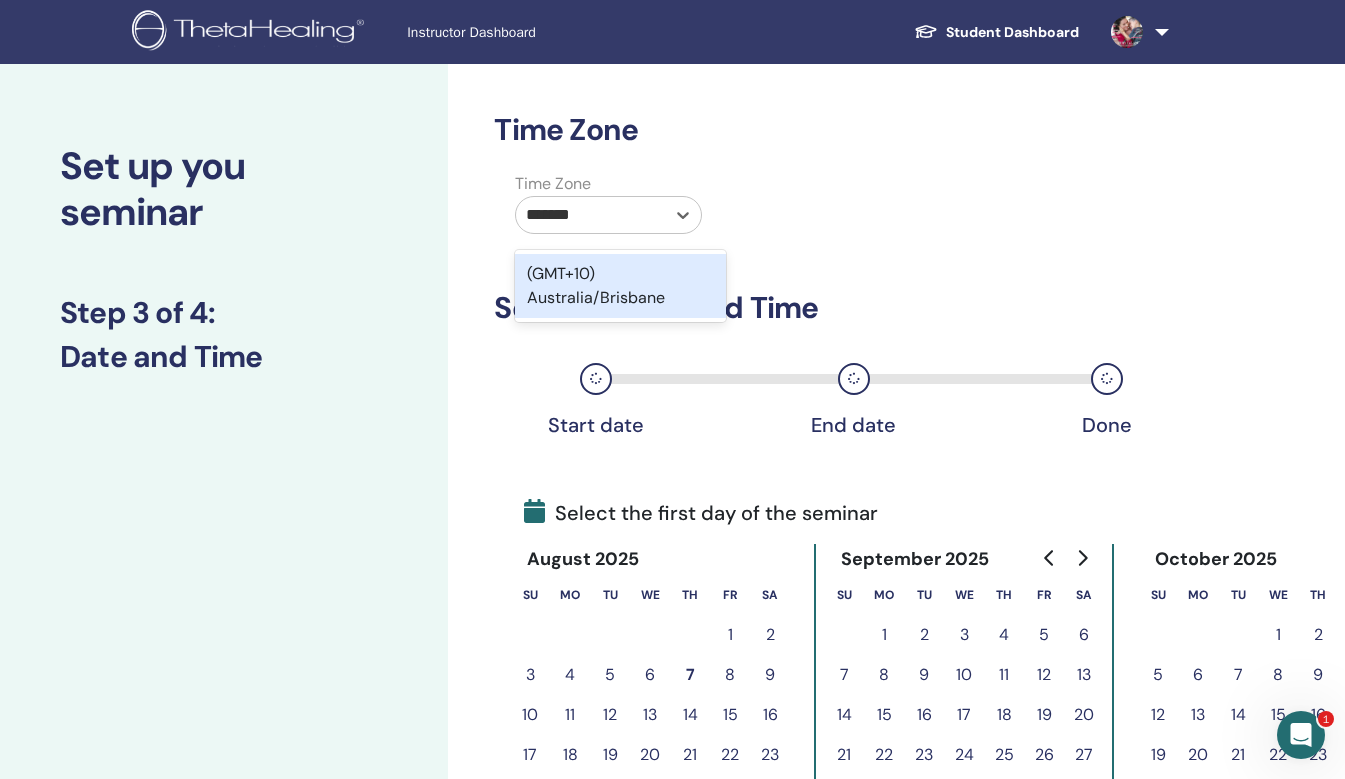 type on "********" 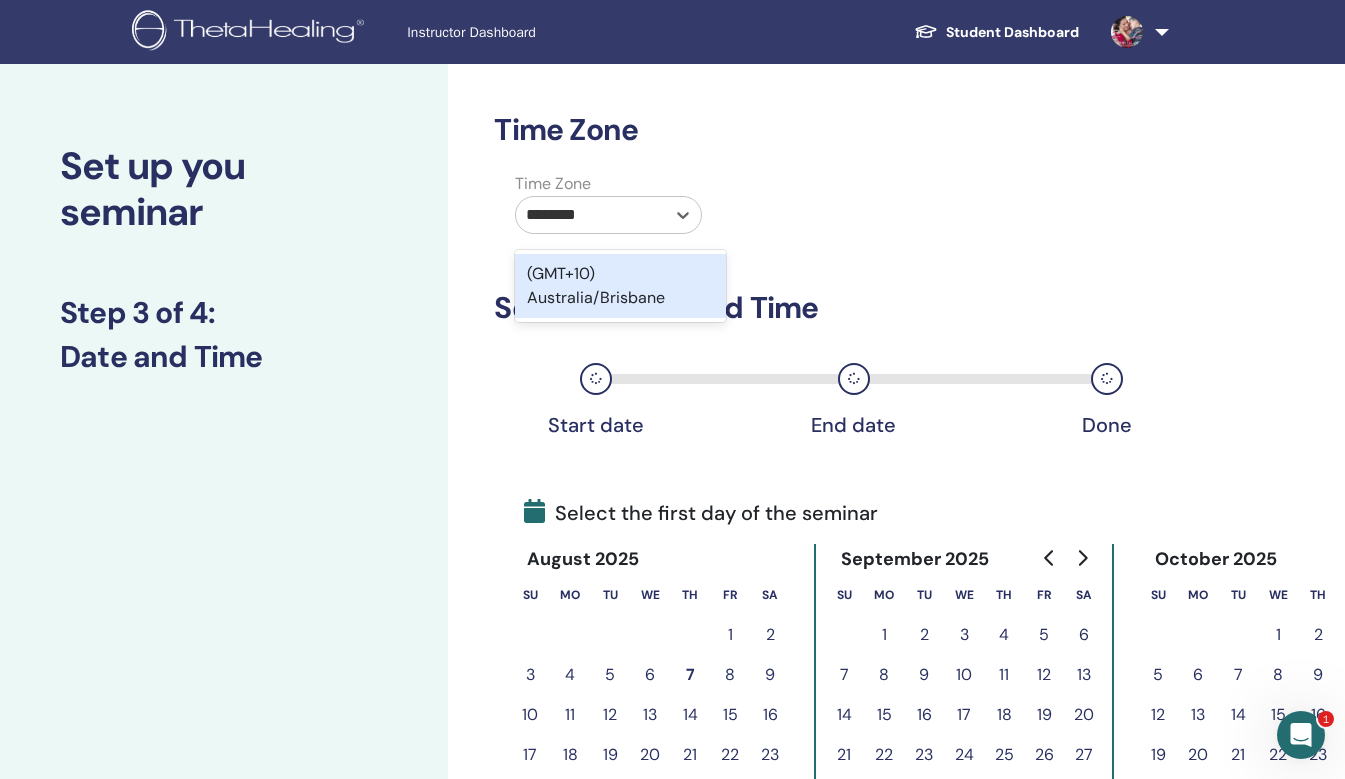 click on "(GMT+10) Australia/Brisbane" at bounding box center [620, 286] 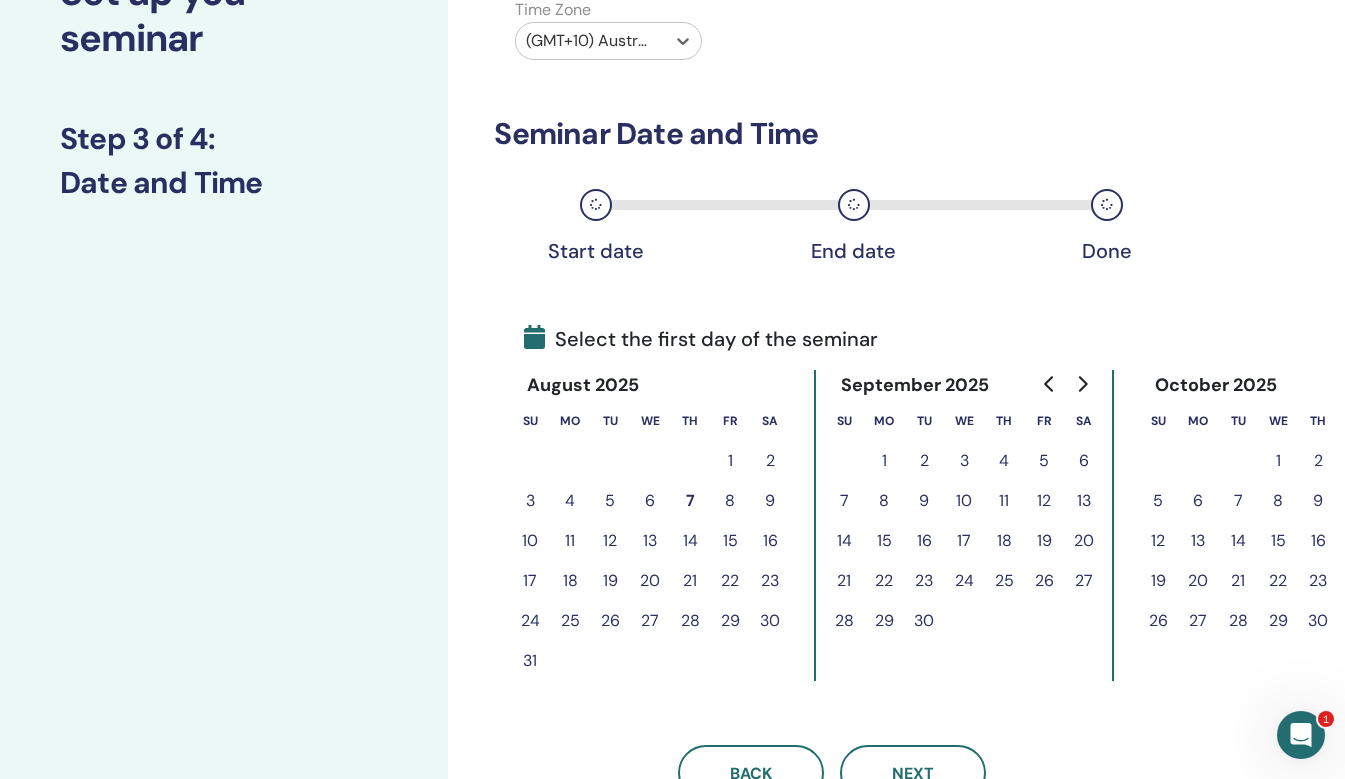 scroll, scrollTop: 192, scrollLeft: 0, axis: vertical 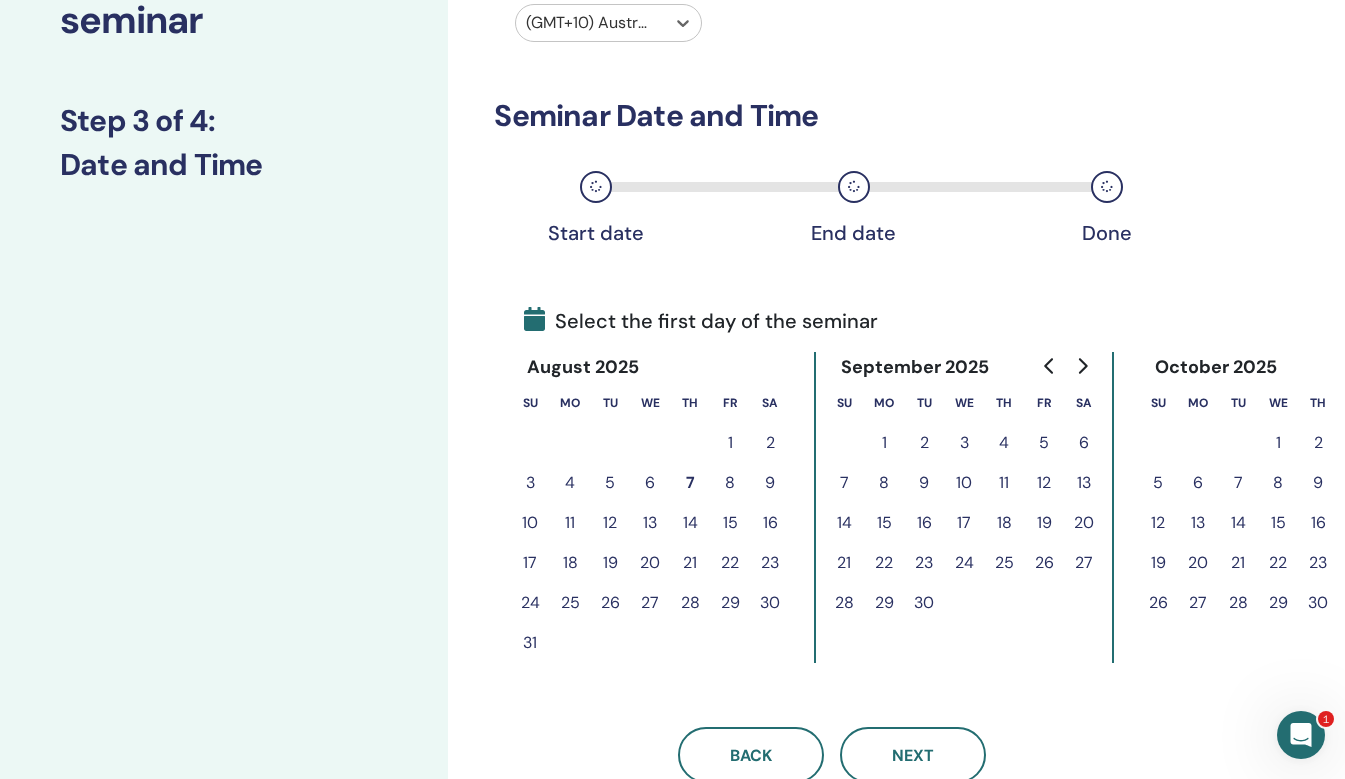 click on "18" at bounding box center [570, 563] 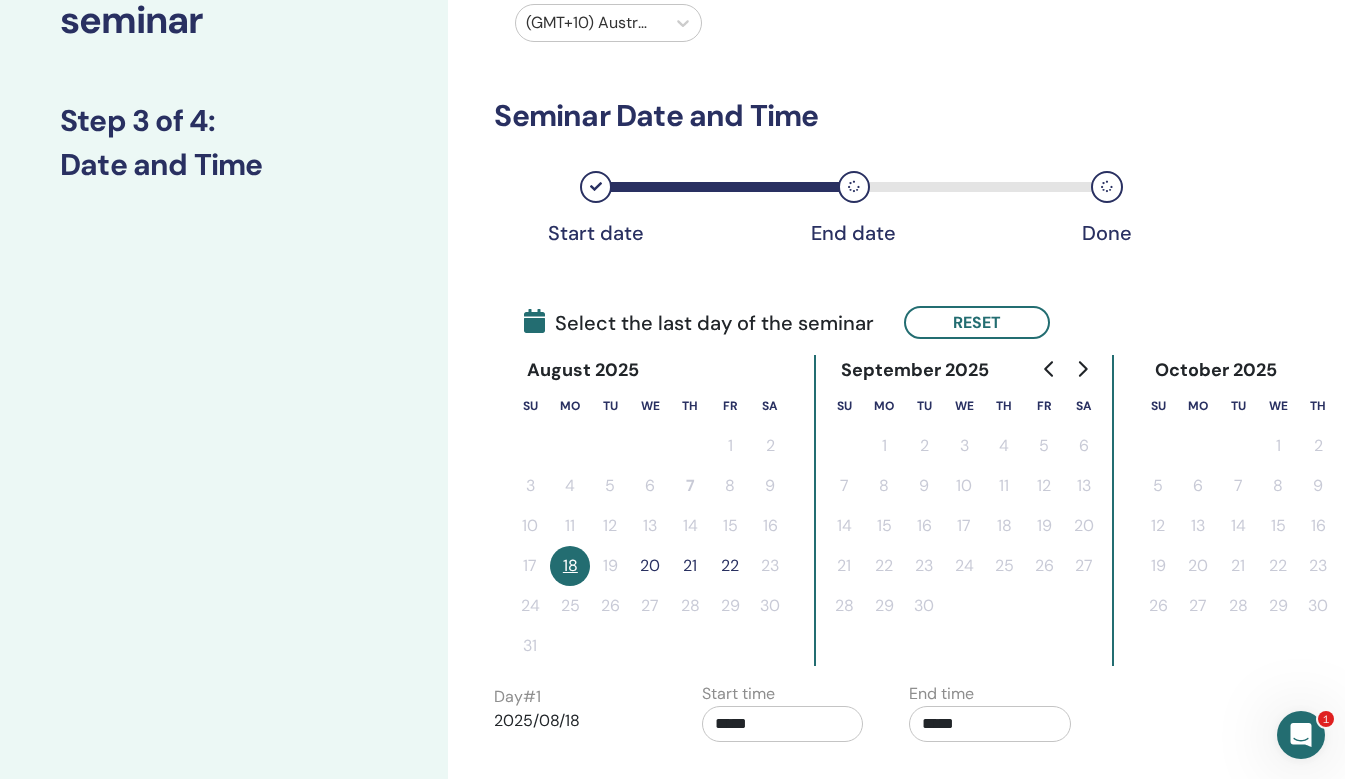 click on "22" at bounding box center [730, 566] 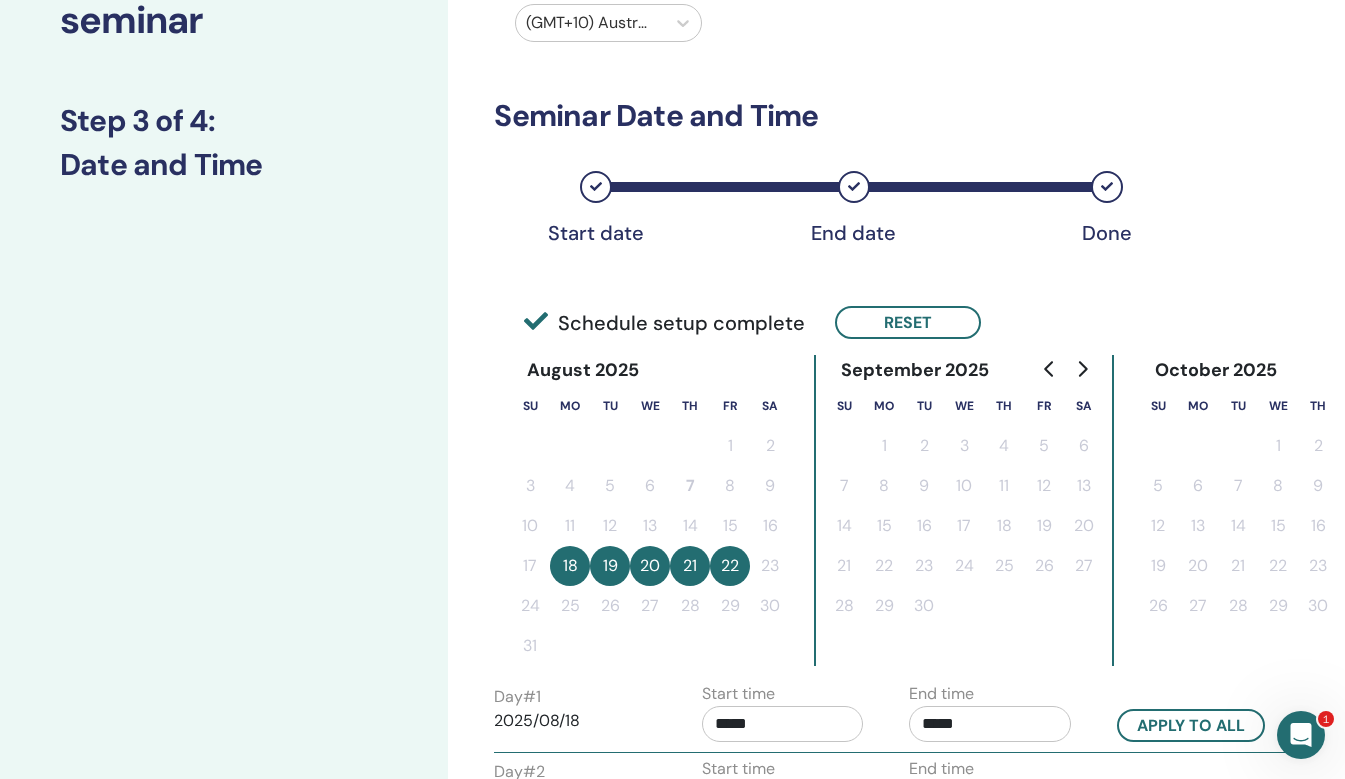 click on "*****" at bounding box center (783, 724) 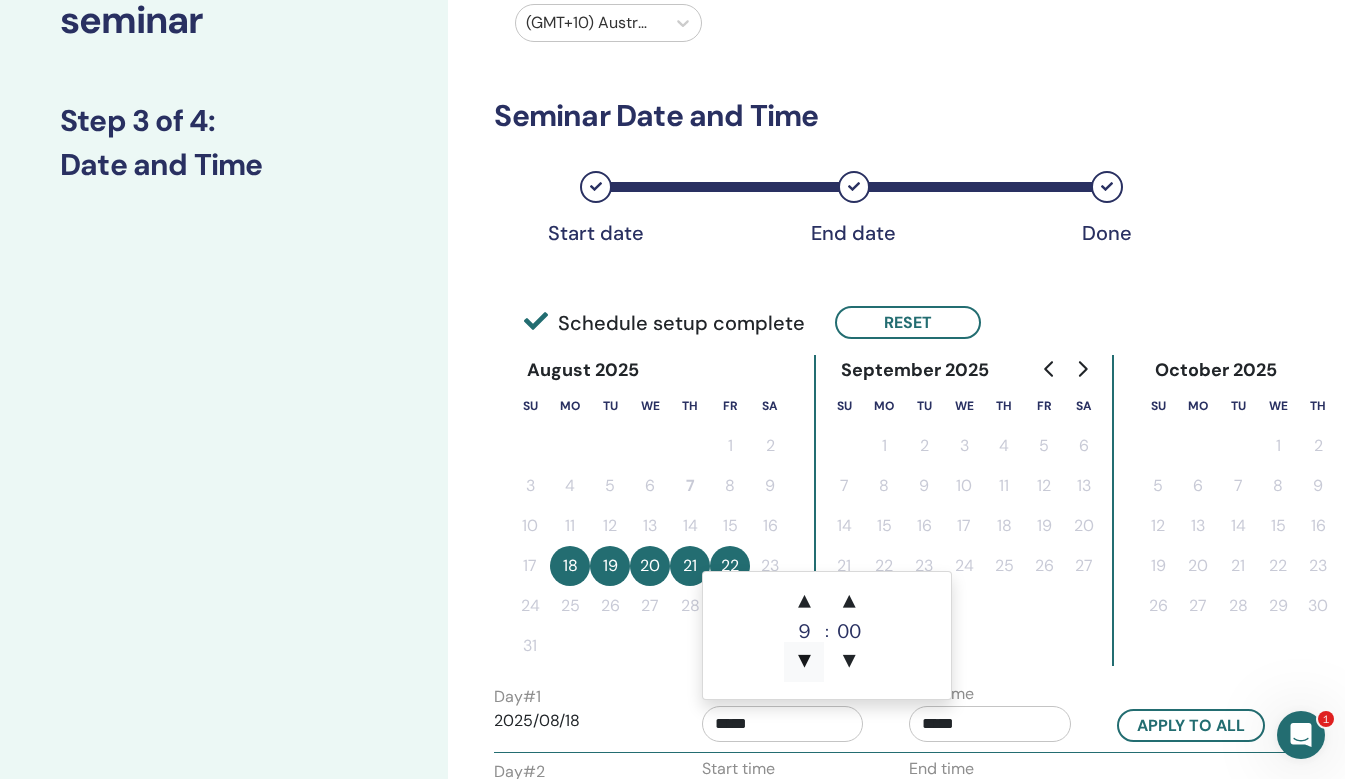 click on "▼" at bounding box center [804, 662] 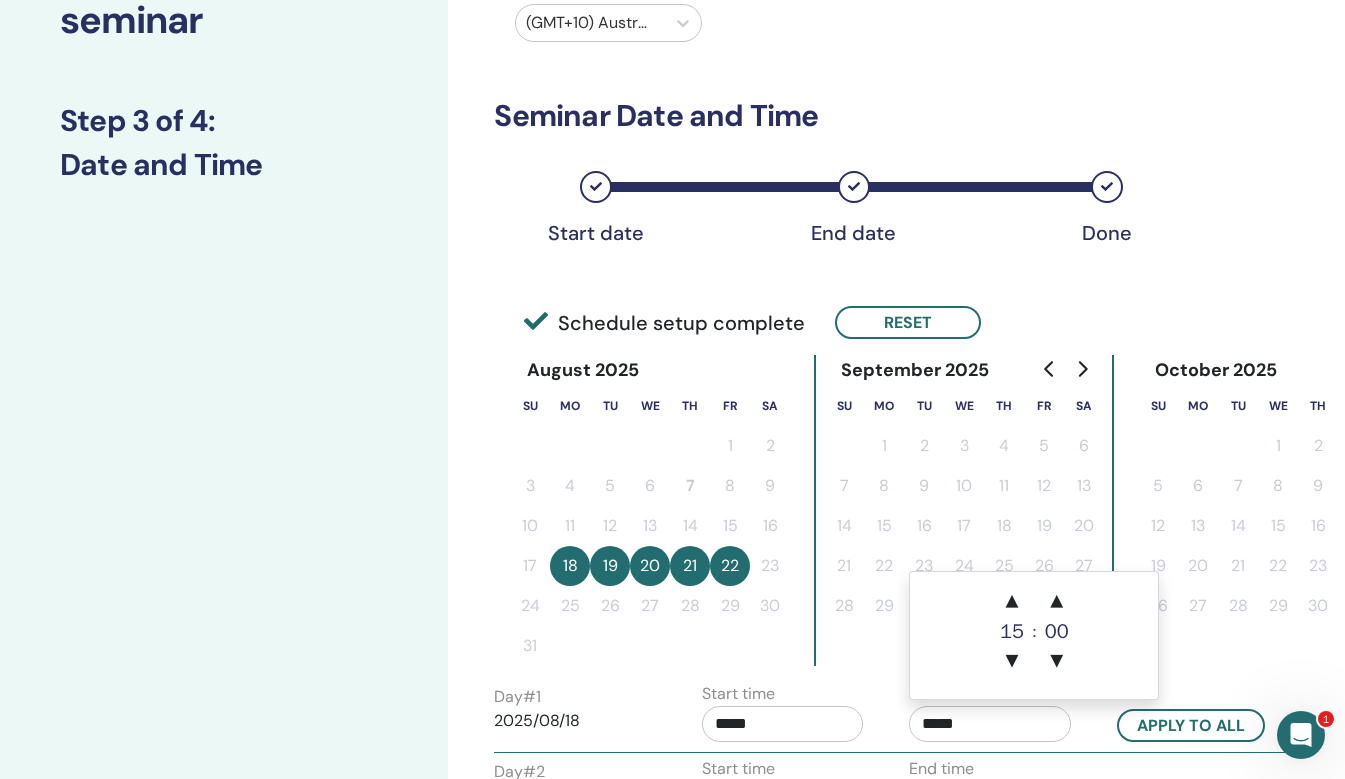 click on "*****" at bounding box center [990, 724] 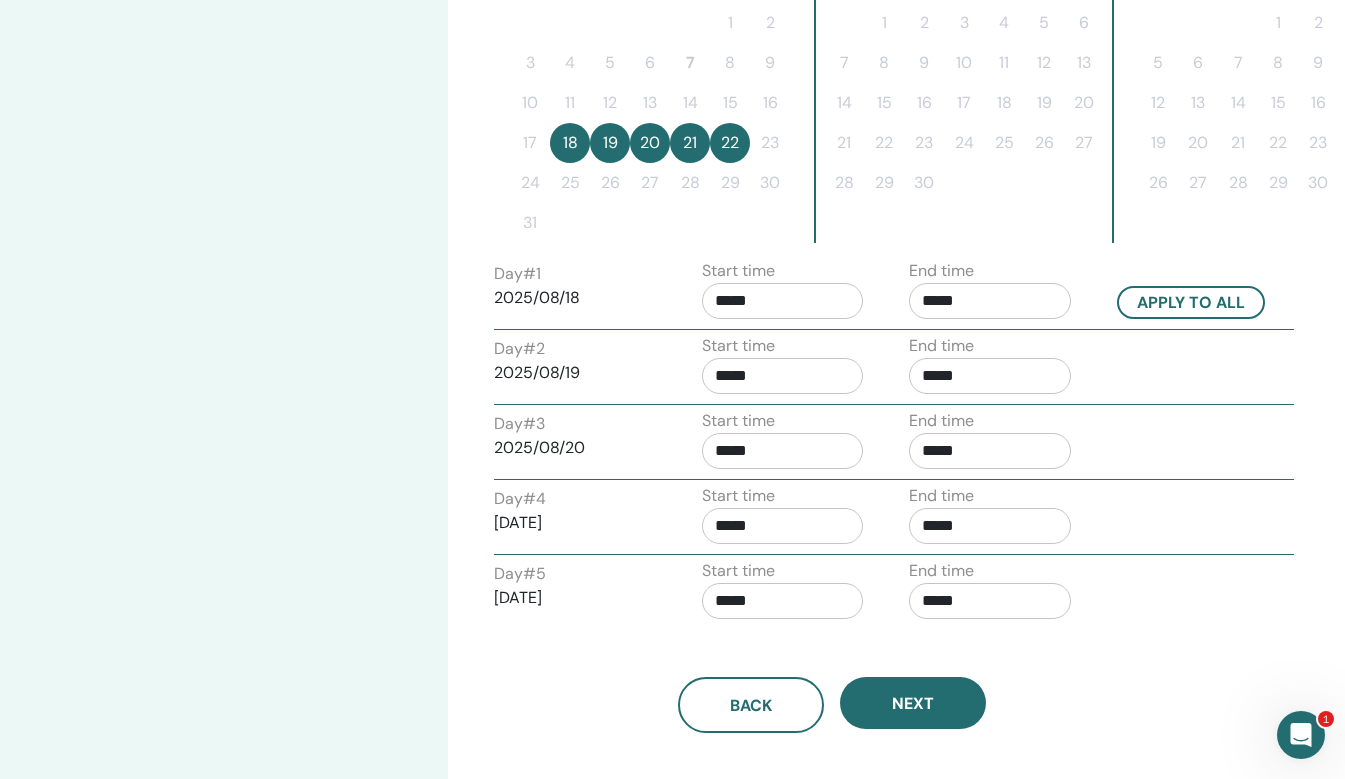 scroll, scrollTop: 618, scrollLeft: 0, axis: vertical 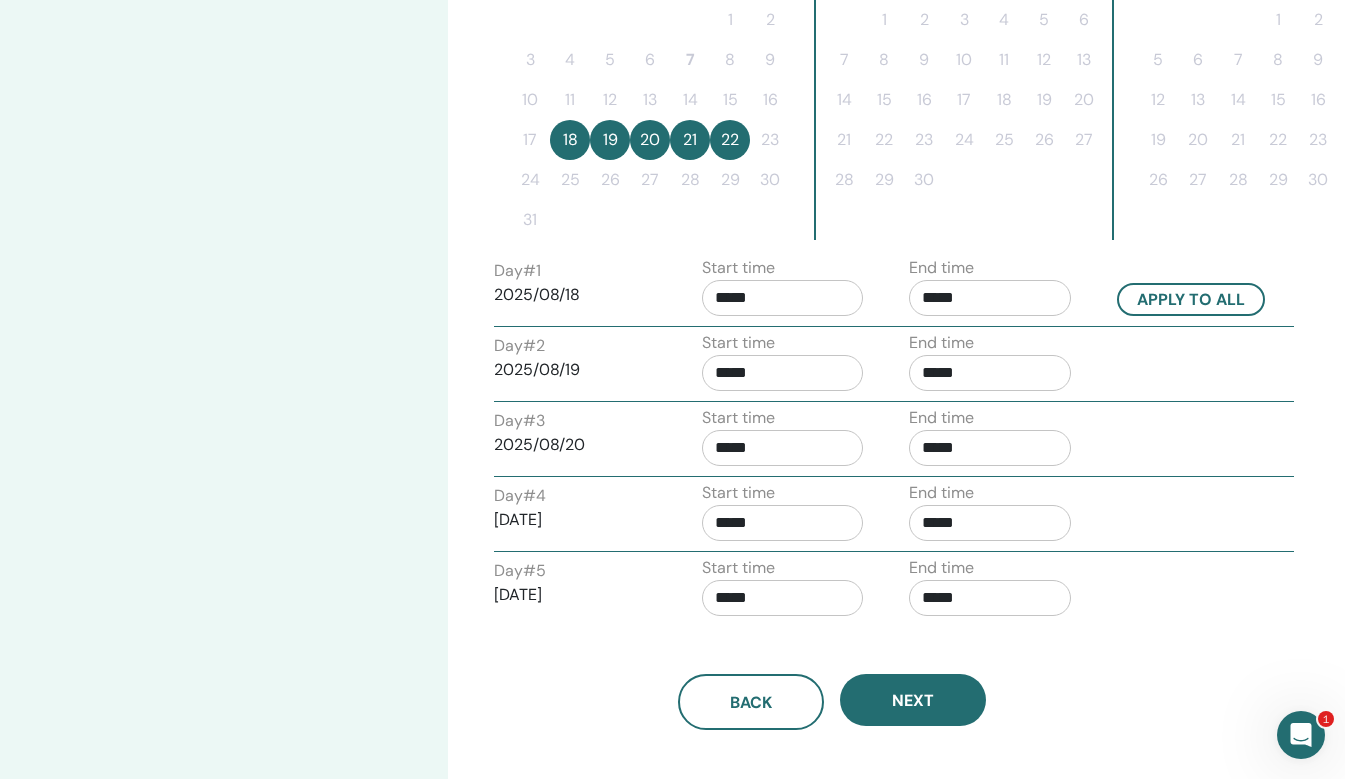 click on "*****" at bounding box center (783, 298) 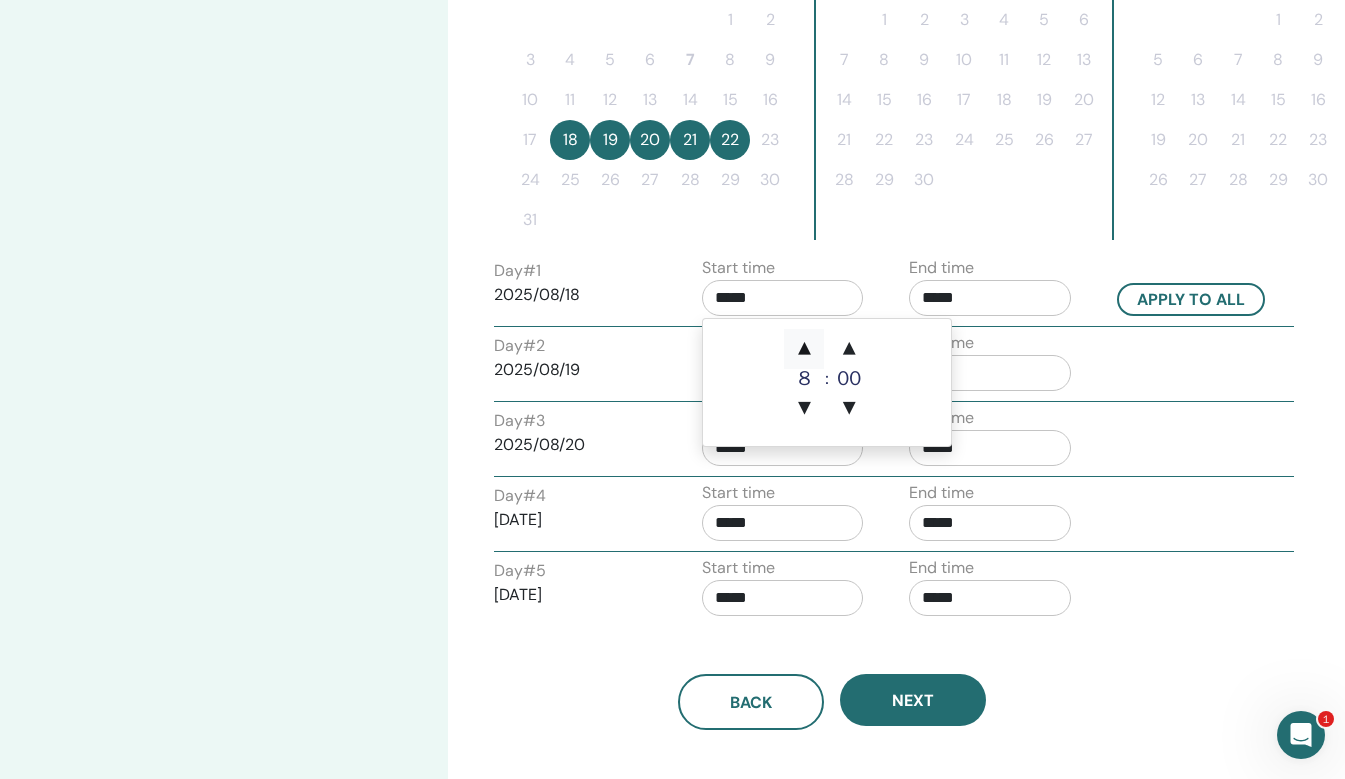 click on "▲" at bounding box center [804, 349] 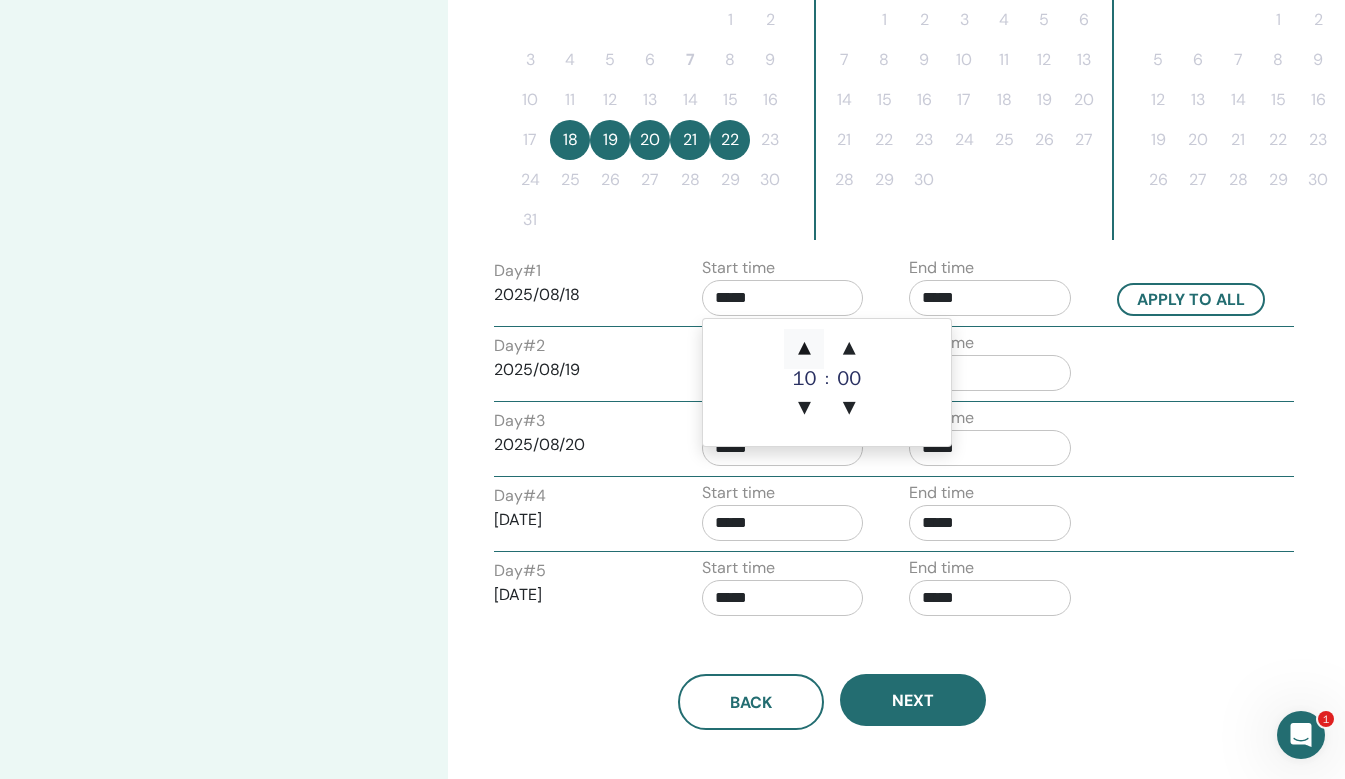 click on "▲" at bounding box center [804, 349] 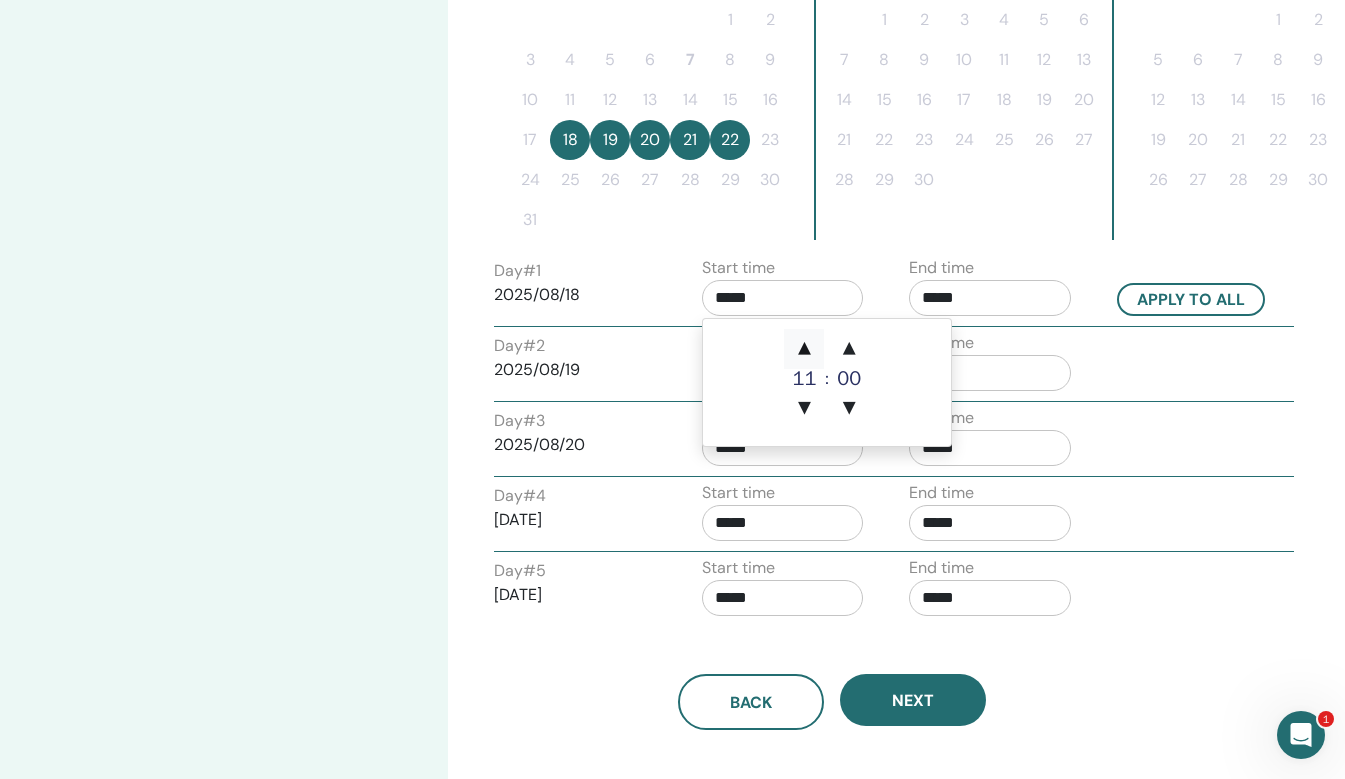 click on "▲" at bounding box center [804, 349] 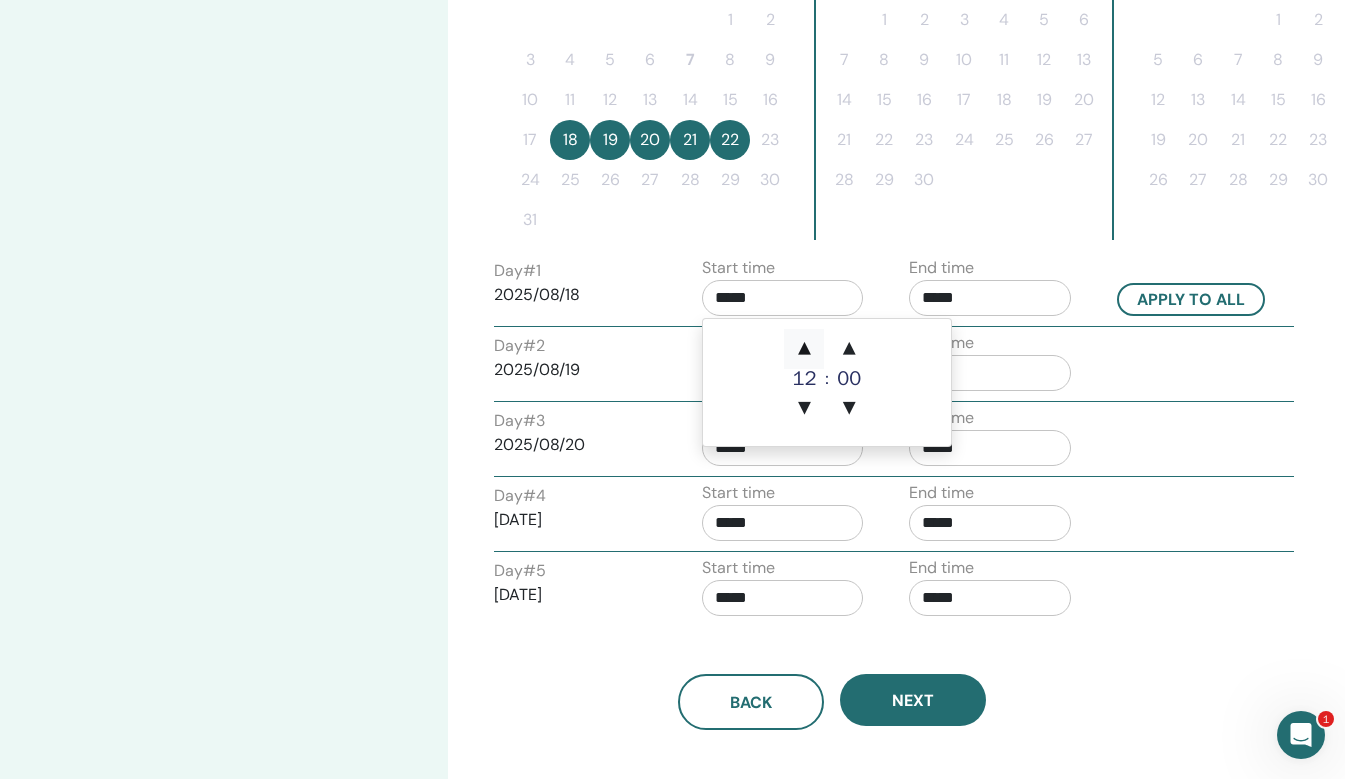 click on "▲" at bounding box center (804, 349) 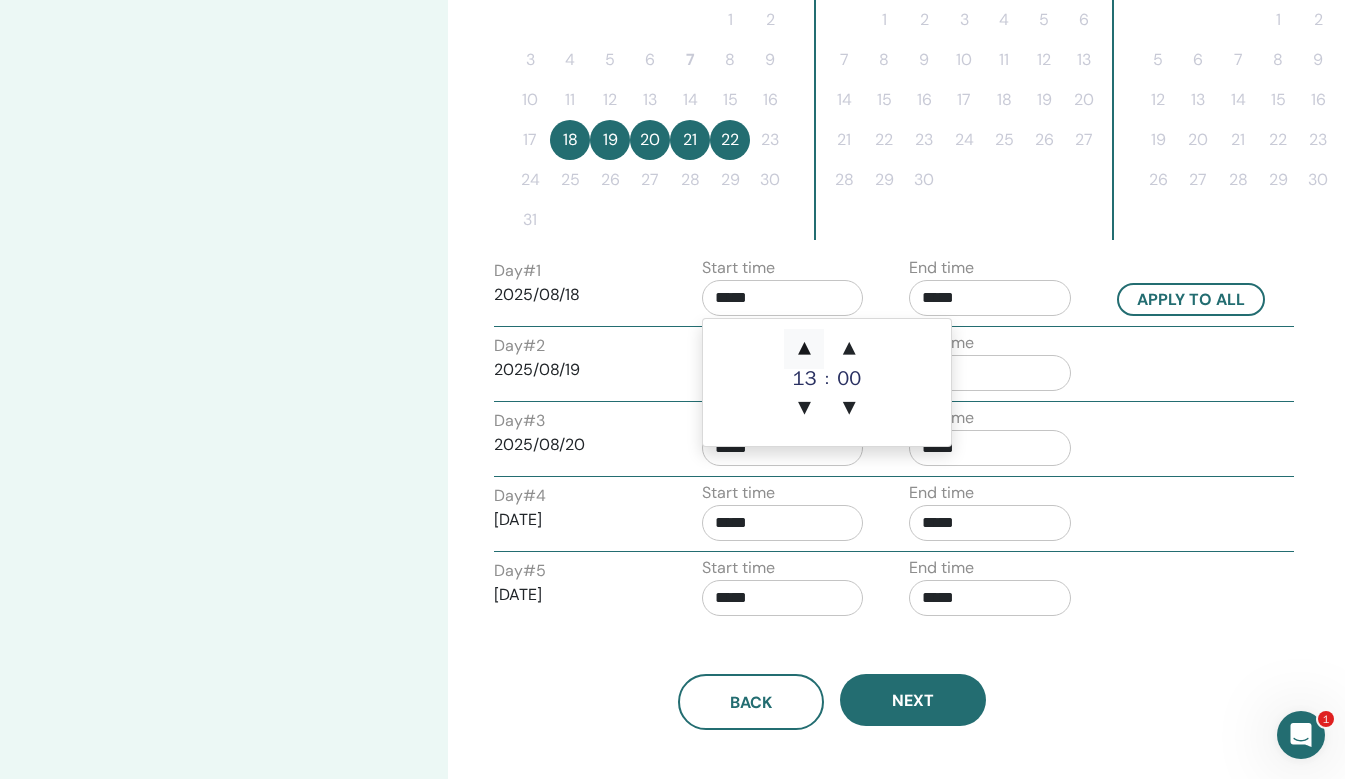 click on "▲" at bounding box center [804, 349] 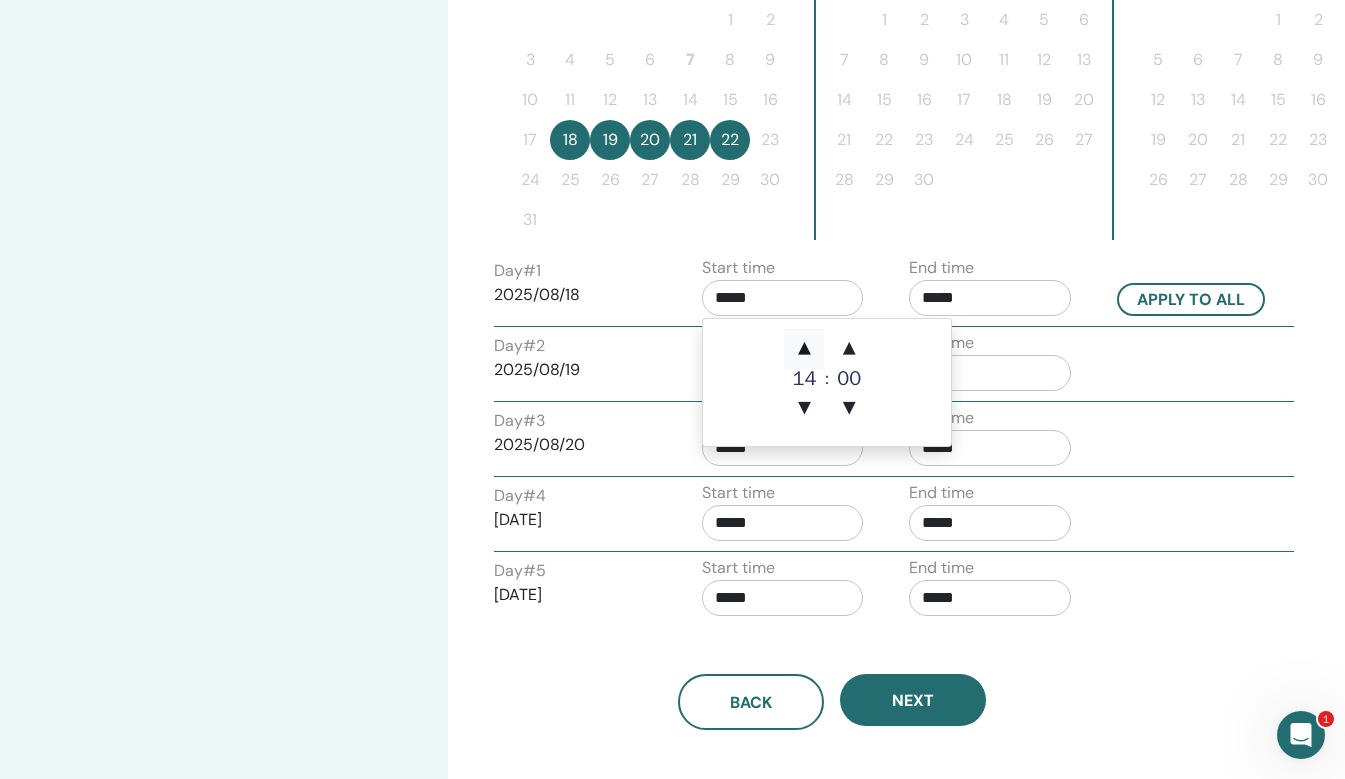 click on "▲" at bounding box center [804, 349] 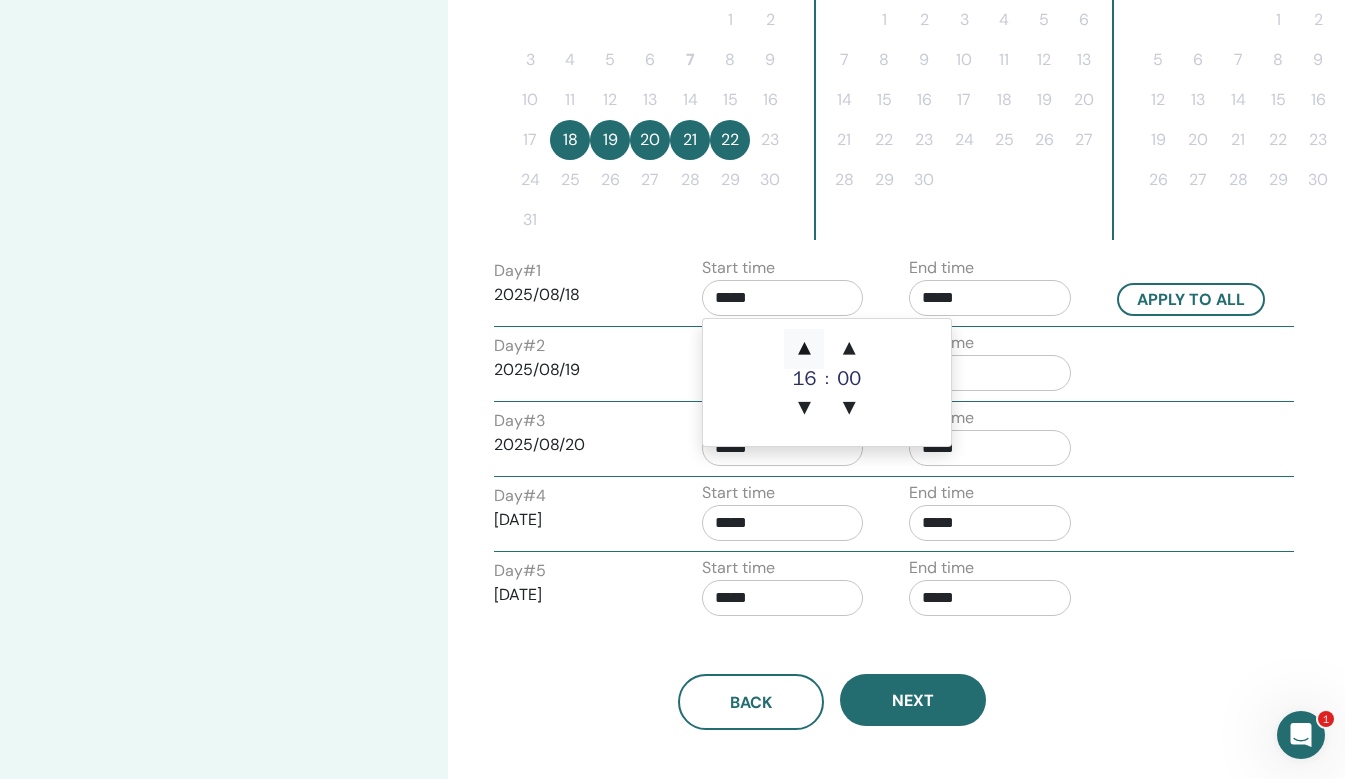 click on "▲" at bounding box center [804, 349] 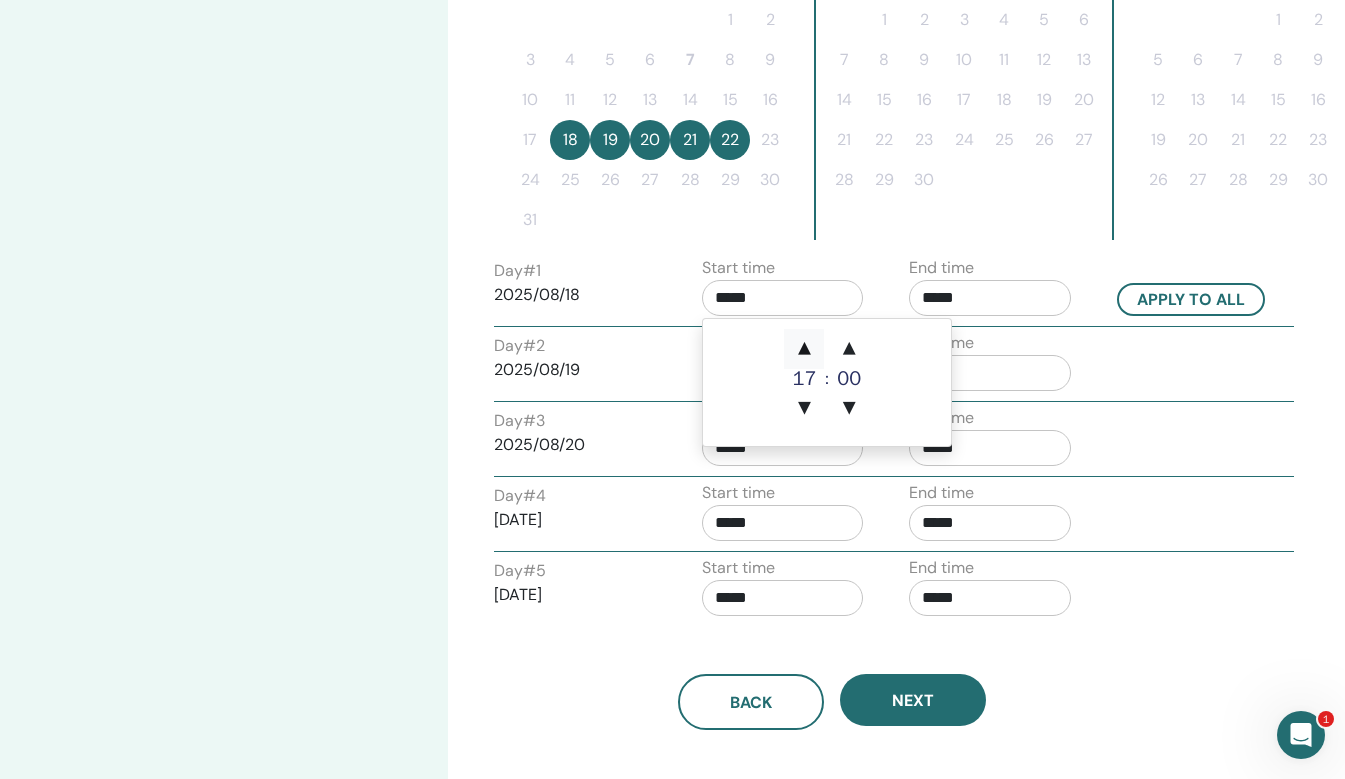 click on "▲" at bounding box center (804, 349) 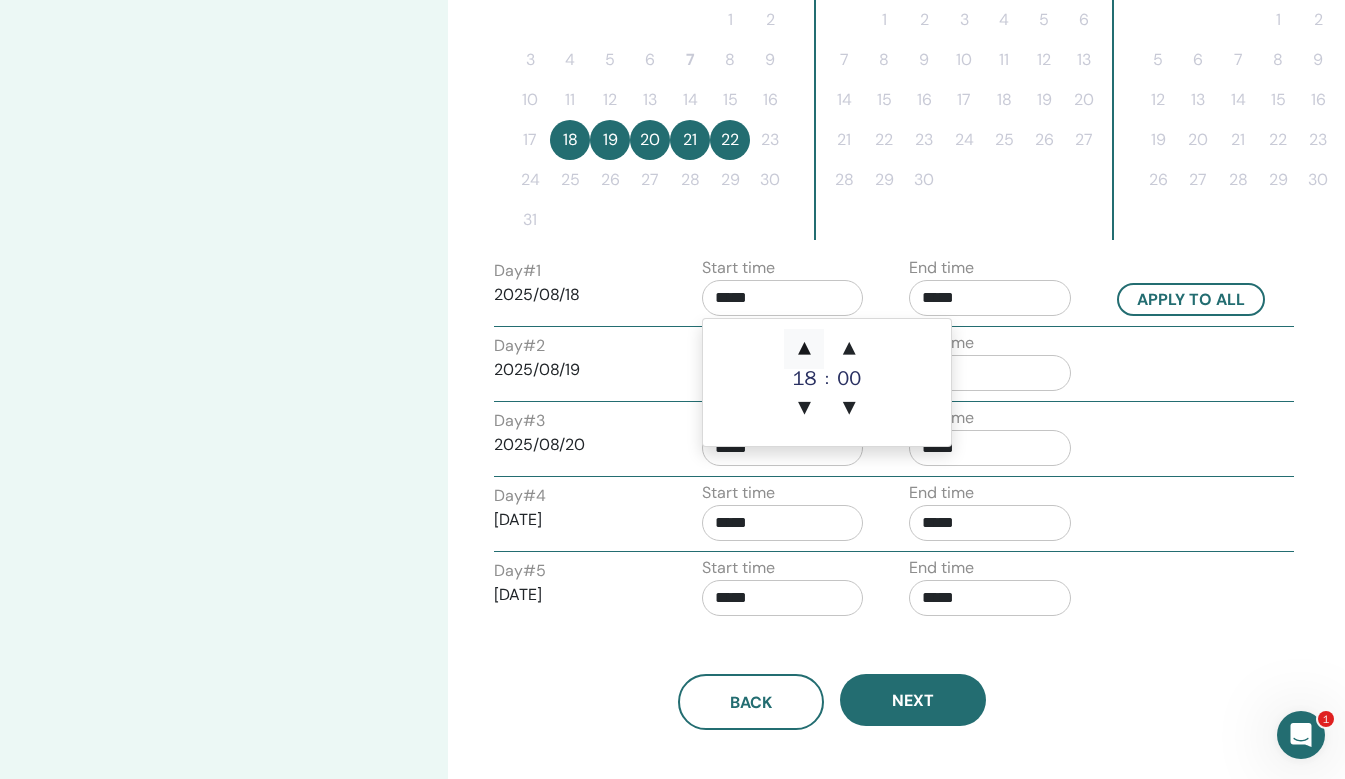 click on "▲" at bounding box center (804, 349) 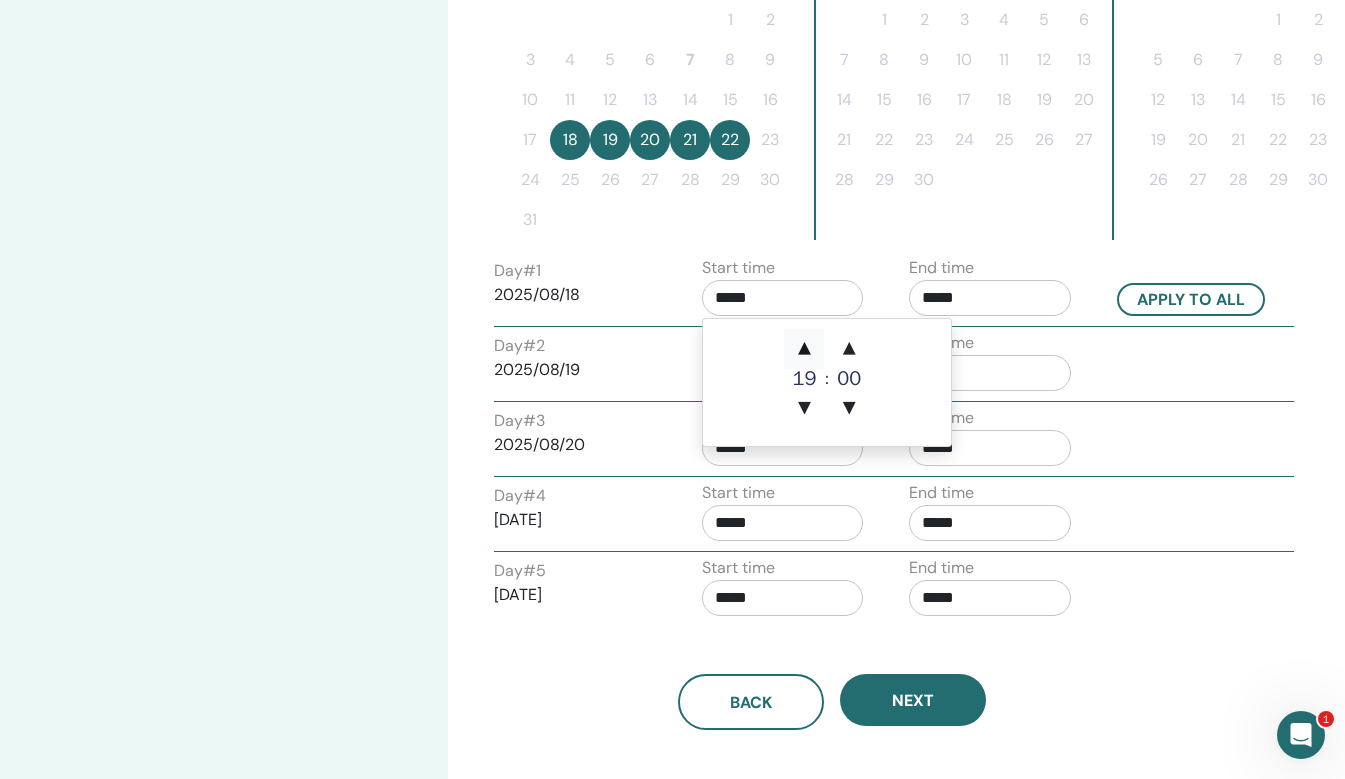 click on "▲" at bounding box center (804, 349) 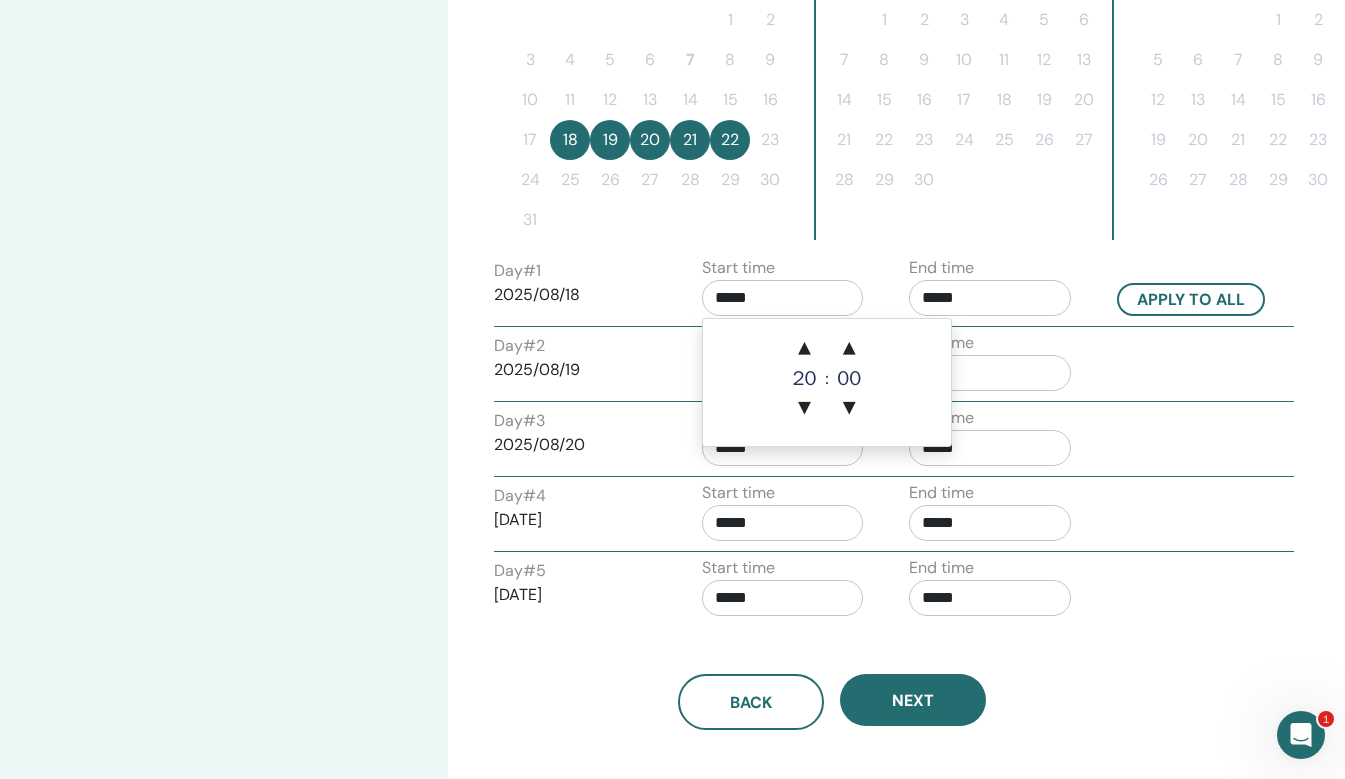 click on "*****" at bounding box center [990, 298] 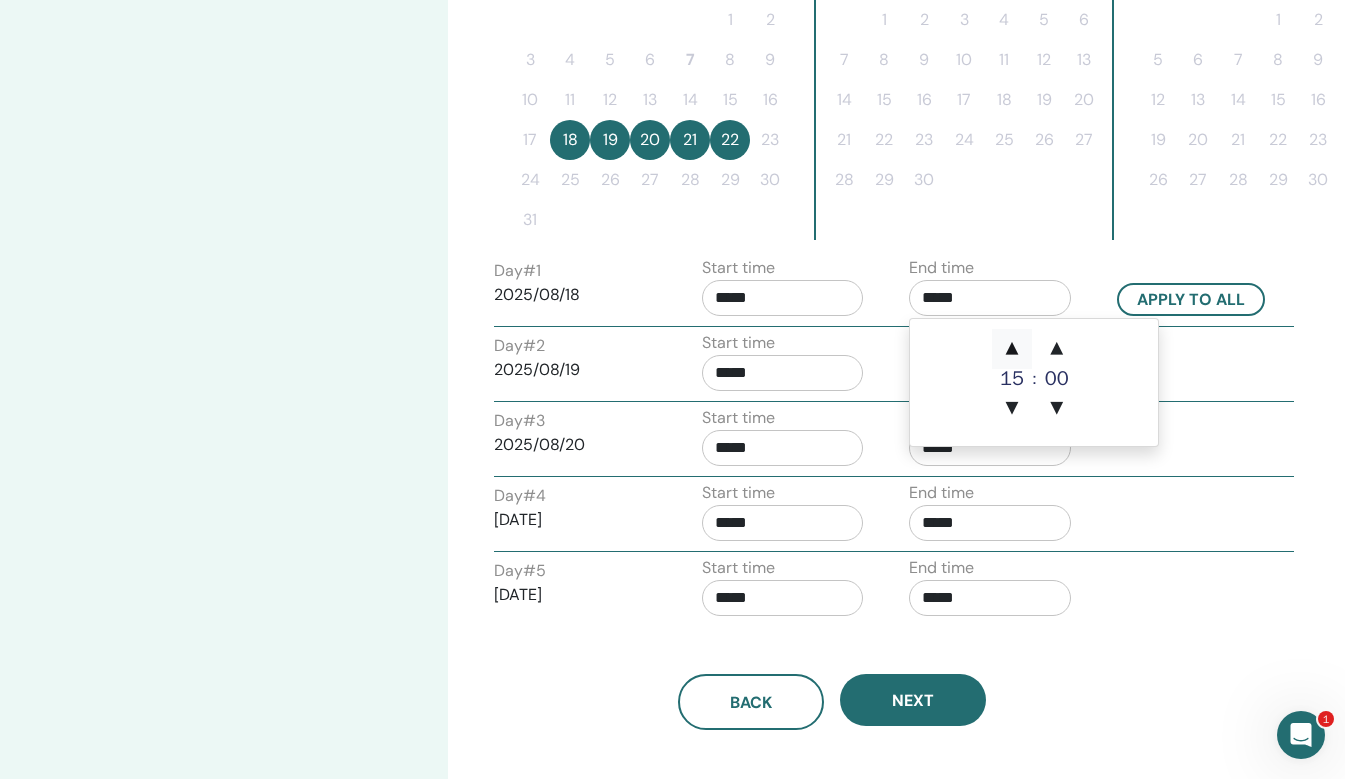 click on "▲" at bounding box center [1012, 349] 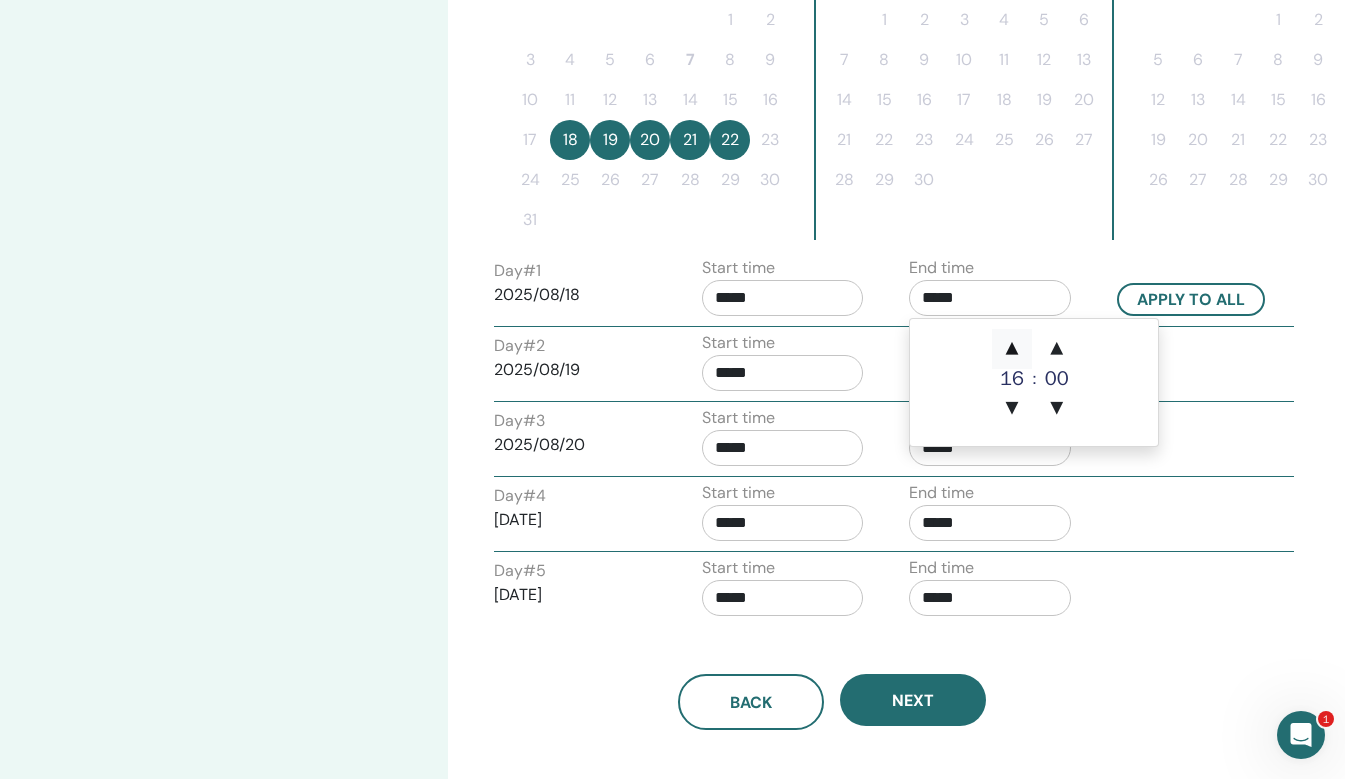 click on "▲" at bounding box center [1012, 349] 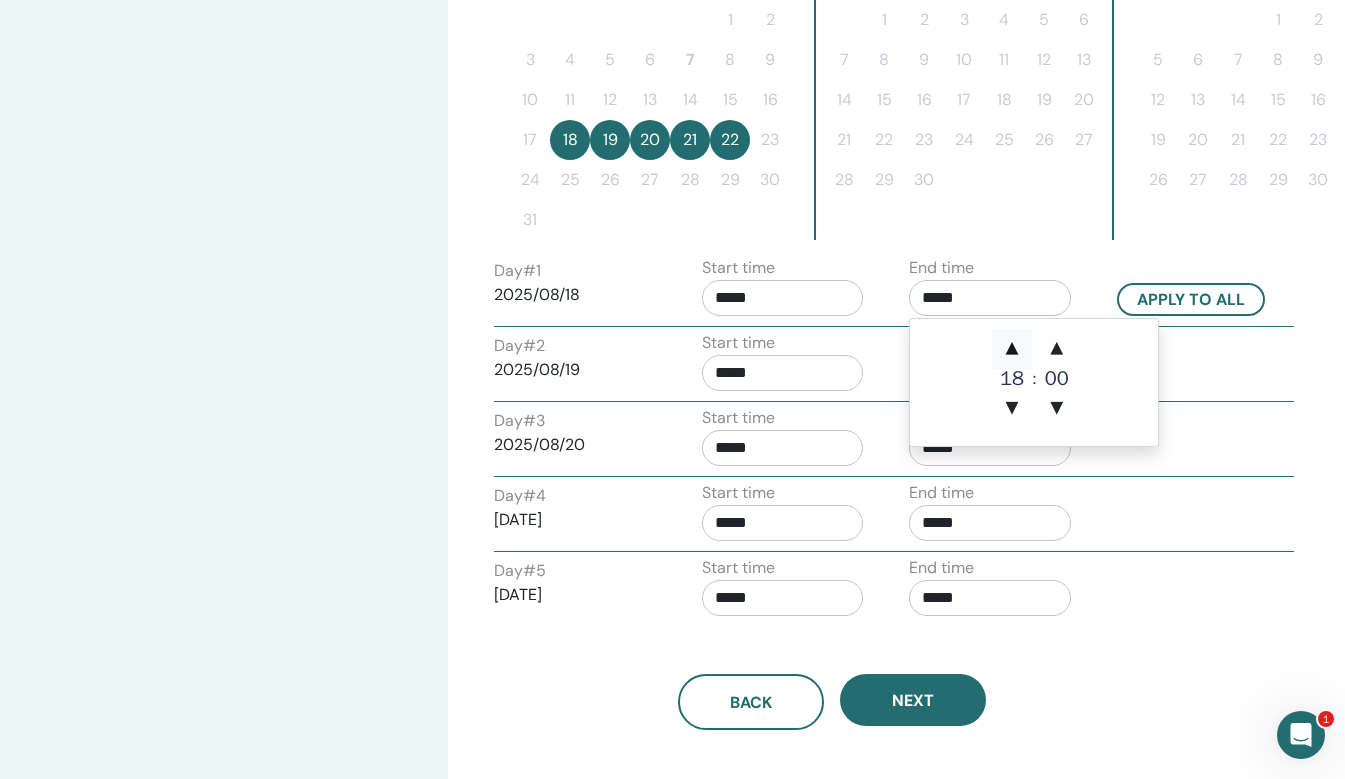 click on "▲" at bounding box center (1012, 349) 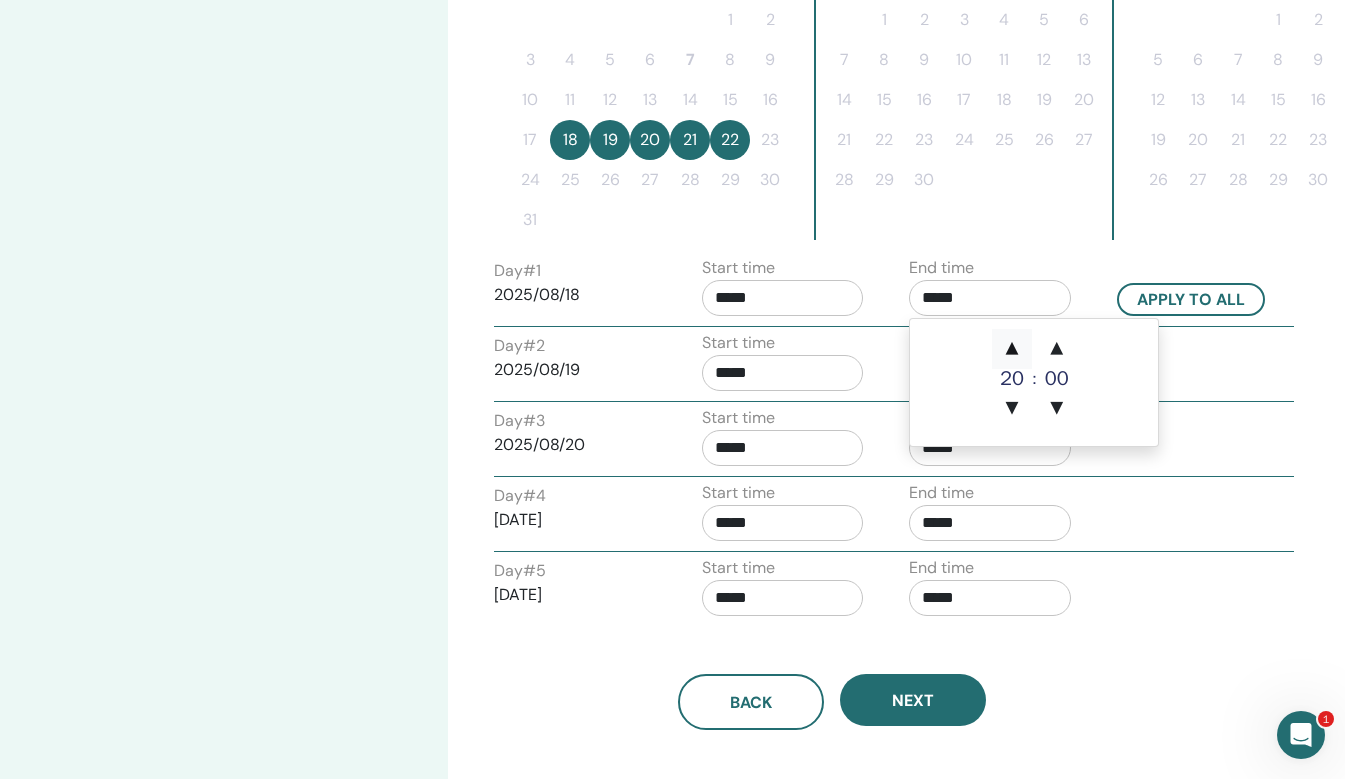 click on "▲" at bounding box center (1012, 349) 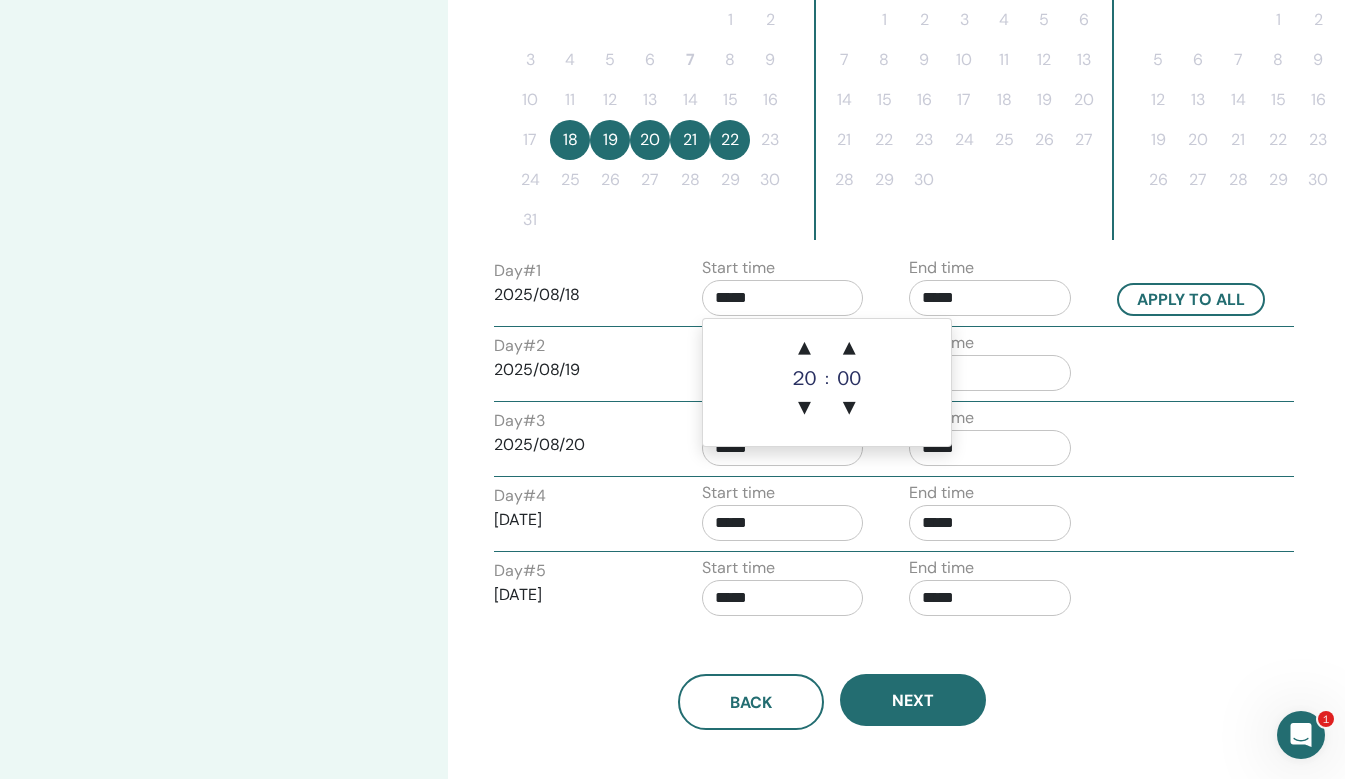 click on "*****" at bounding box center [783, 298] 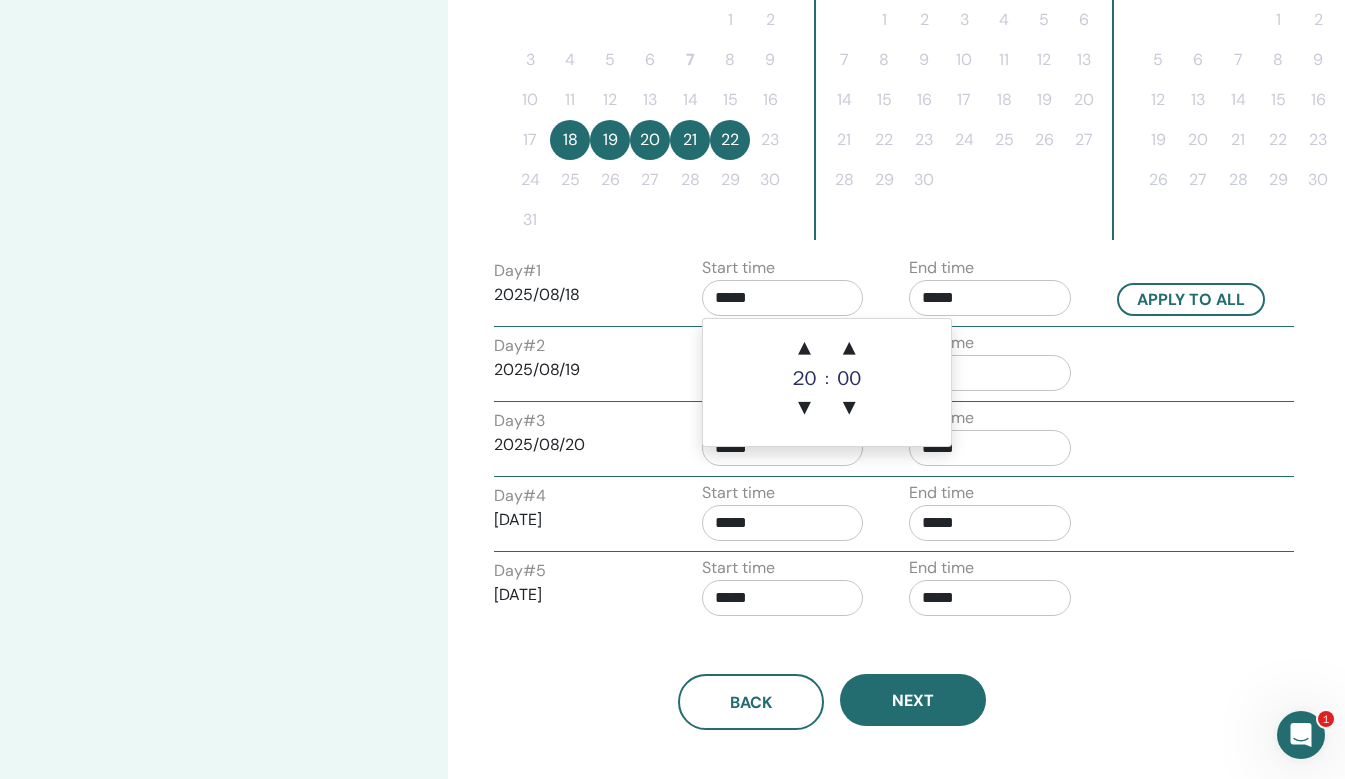 click on "*****" at bounding box center [783, 298] 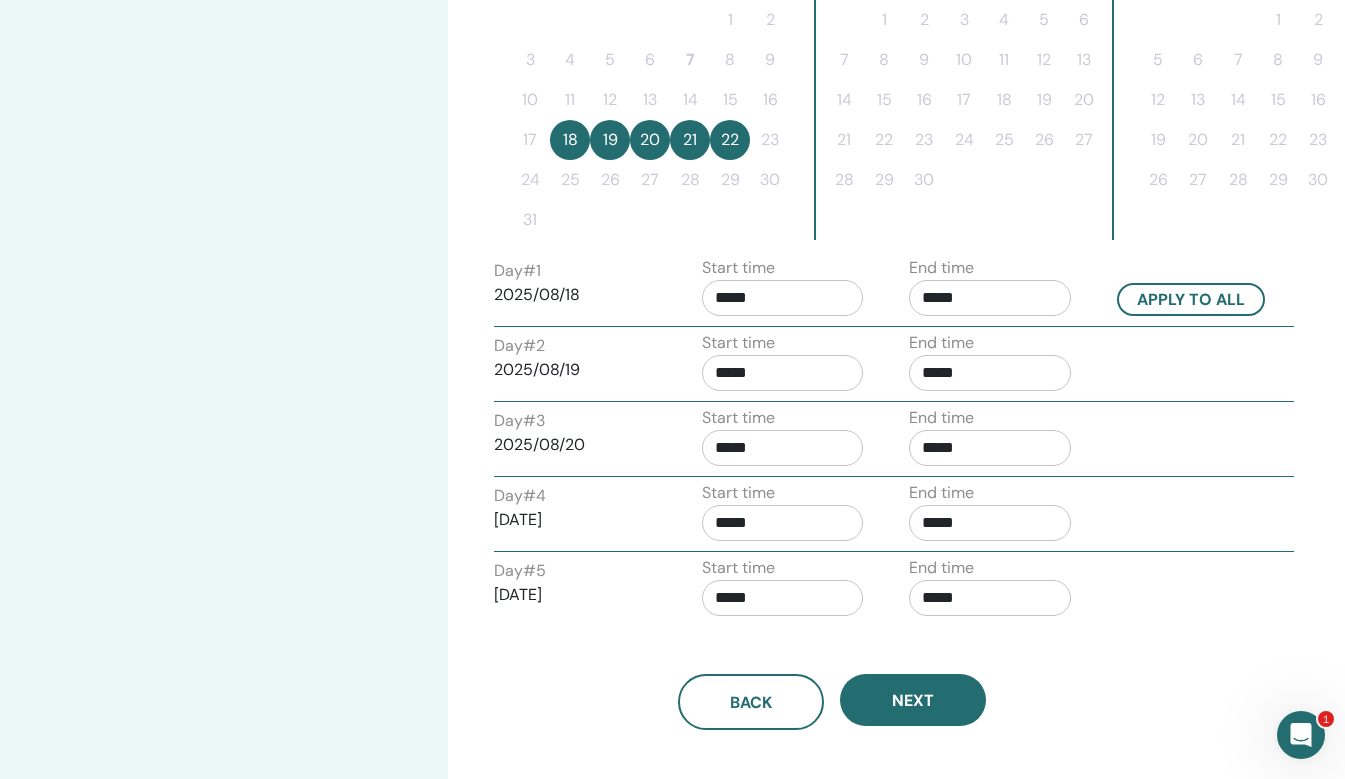 click on "*****" at bounding box center [783, 298] 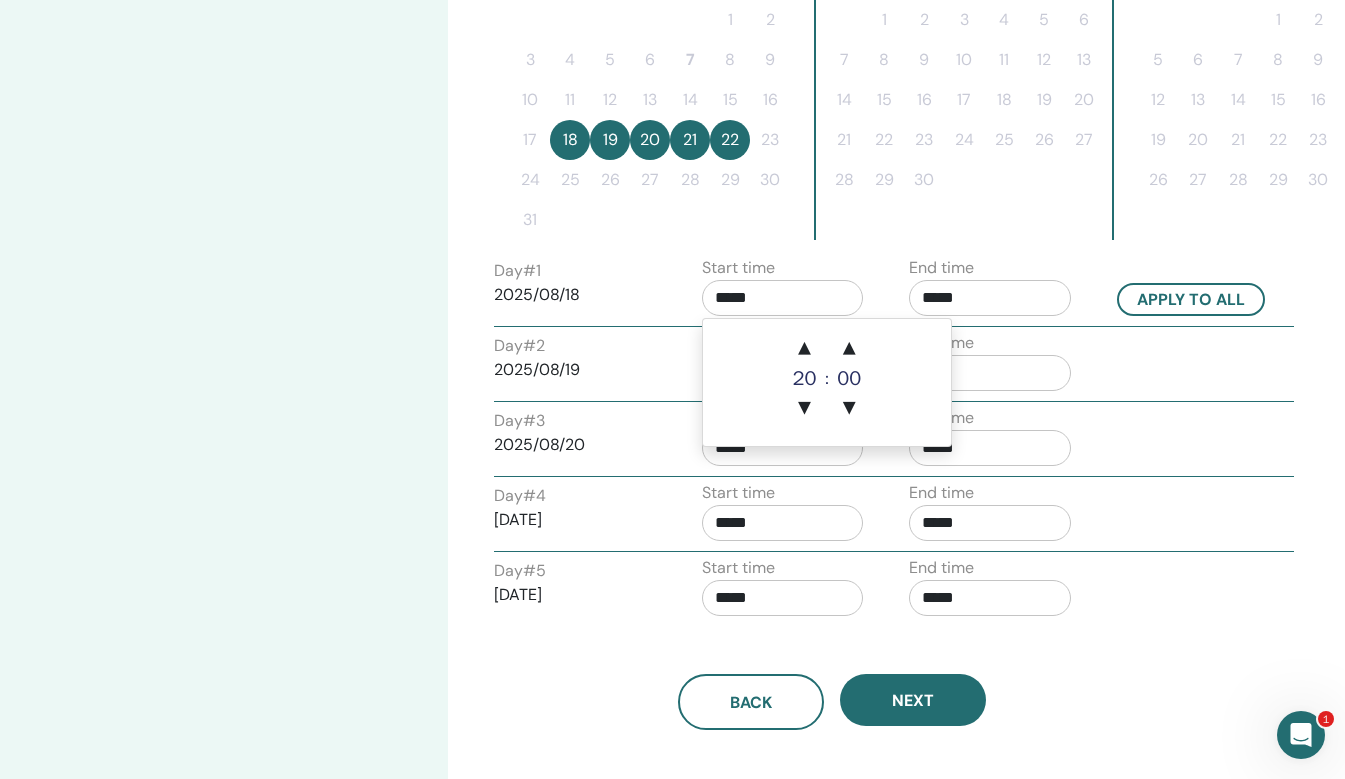 type on "*****" 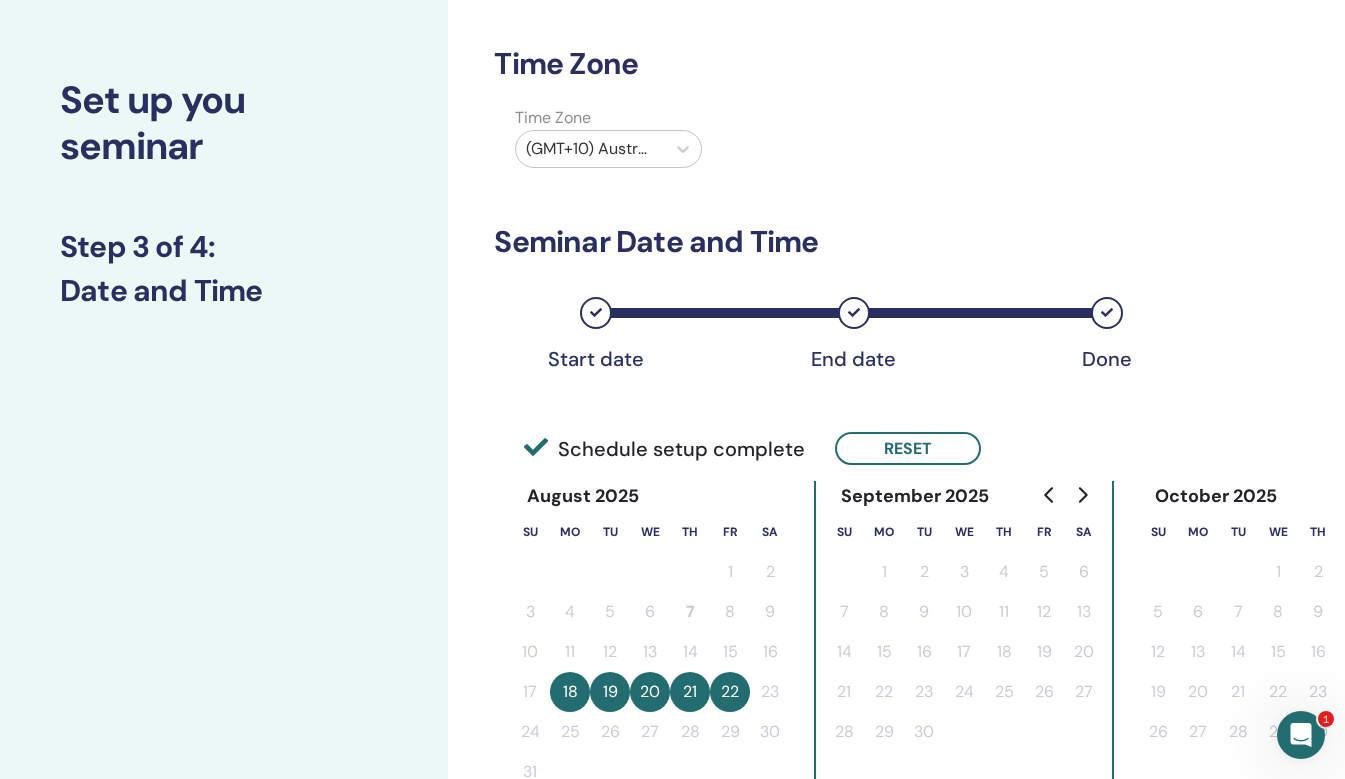 scroll, scrollTop: 56, scrollLeft: 0, axis: vertical 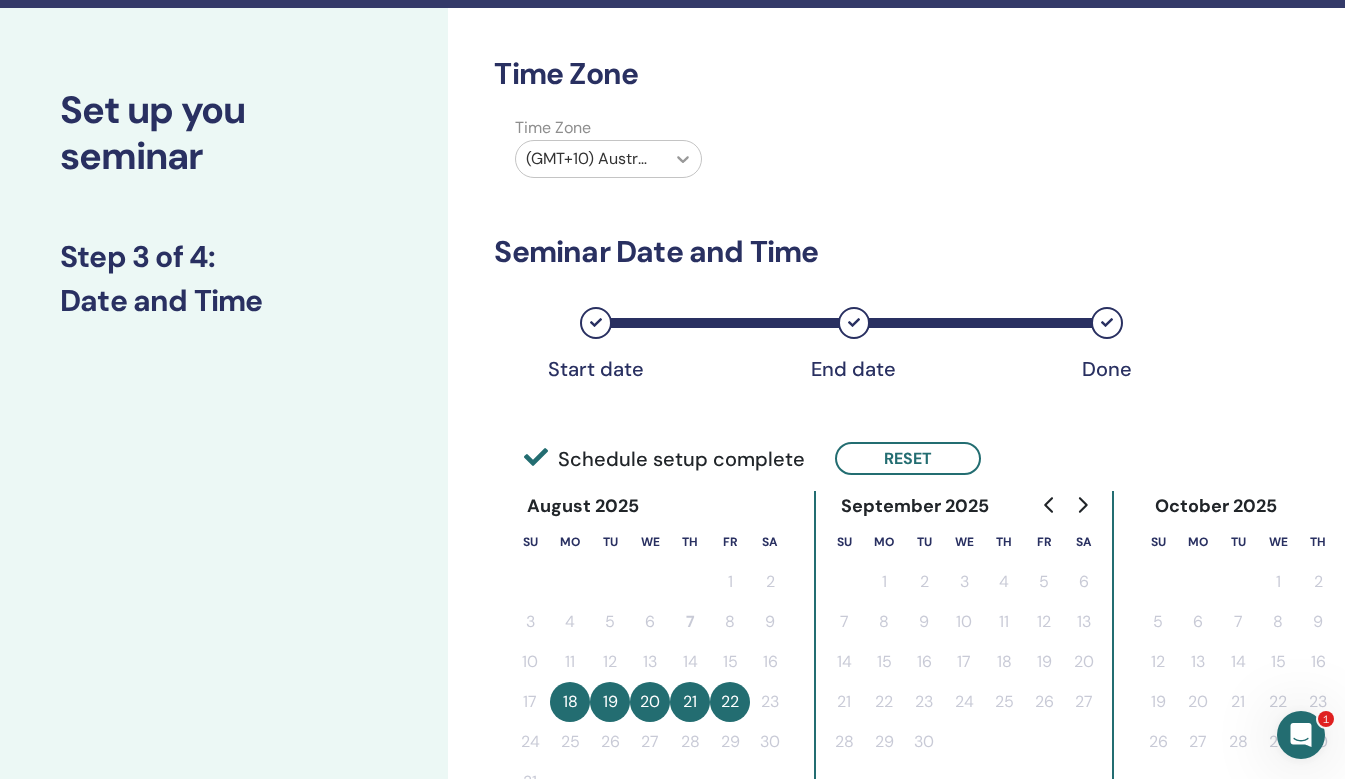 click 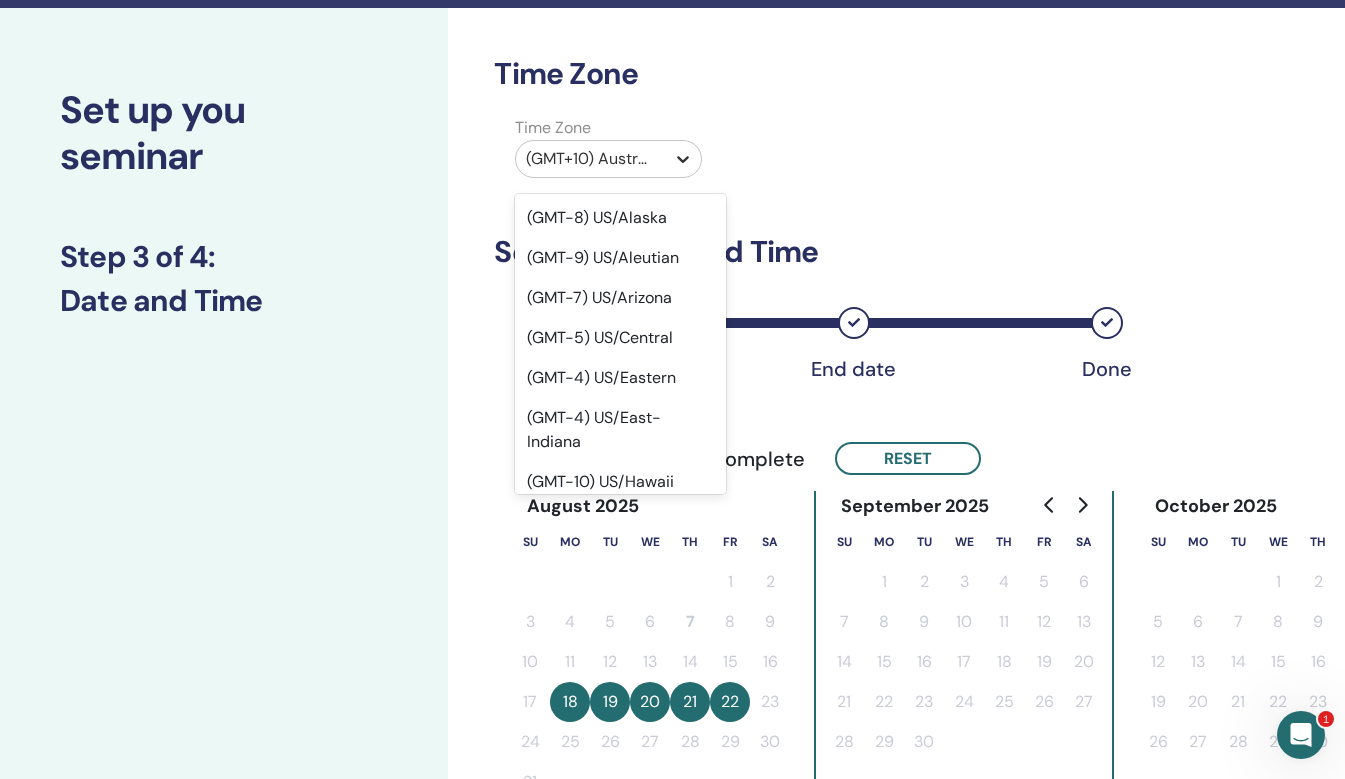 scroll, scrollTop: 22173, scrollLeft: 0, axis: vertical 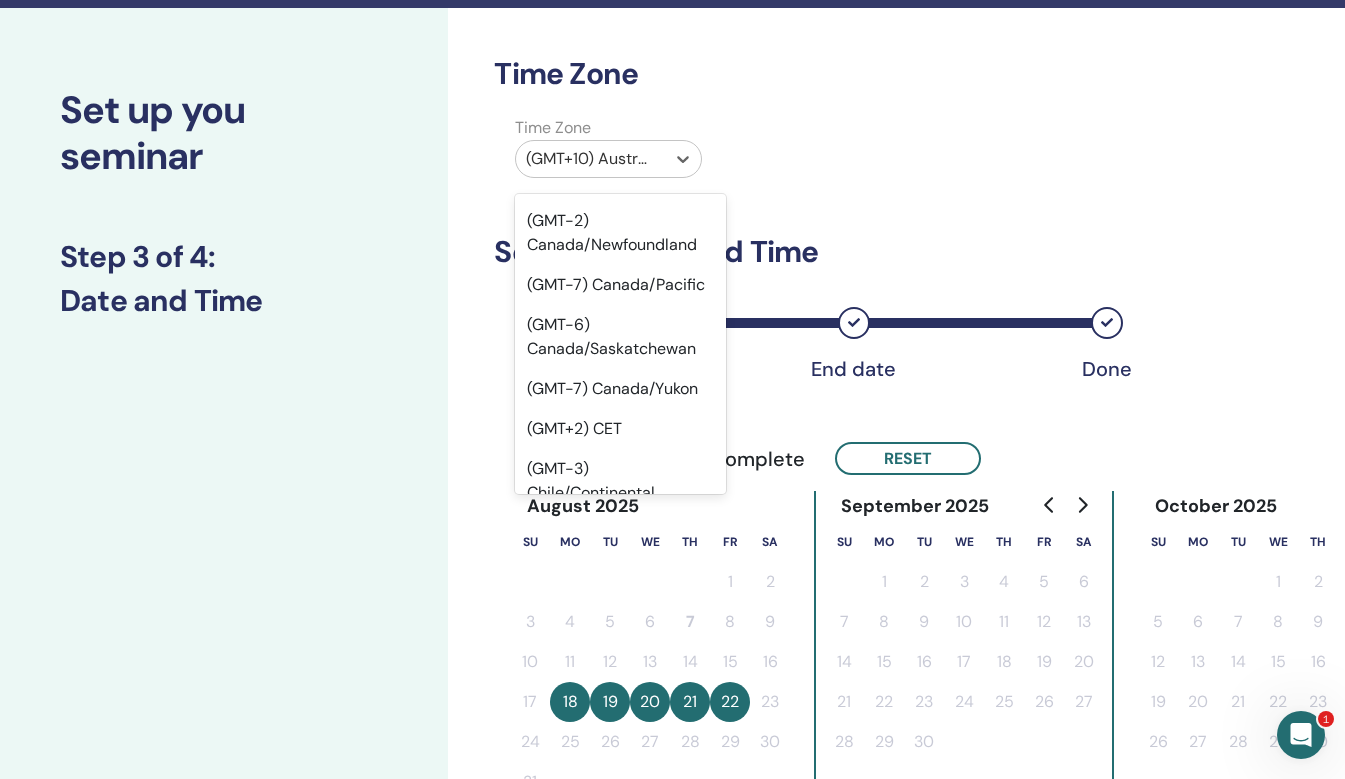 click on "(GMT+10) Australia/Brisbane" at bounding box center [620, -1311] 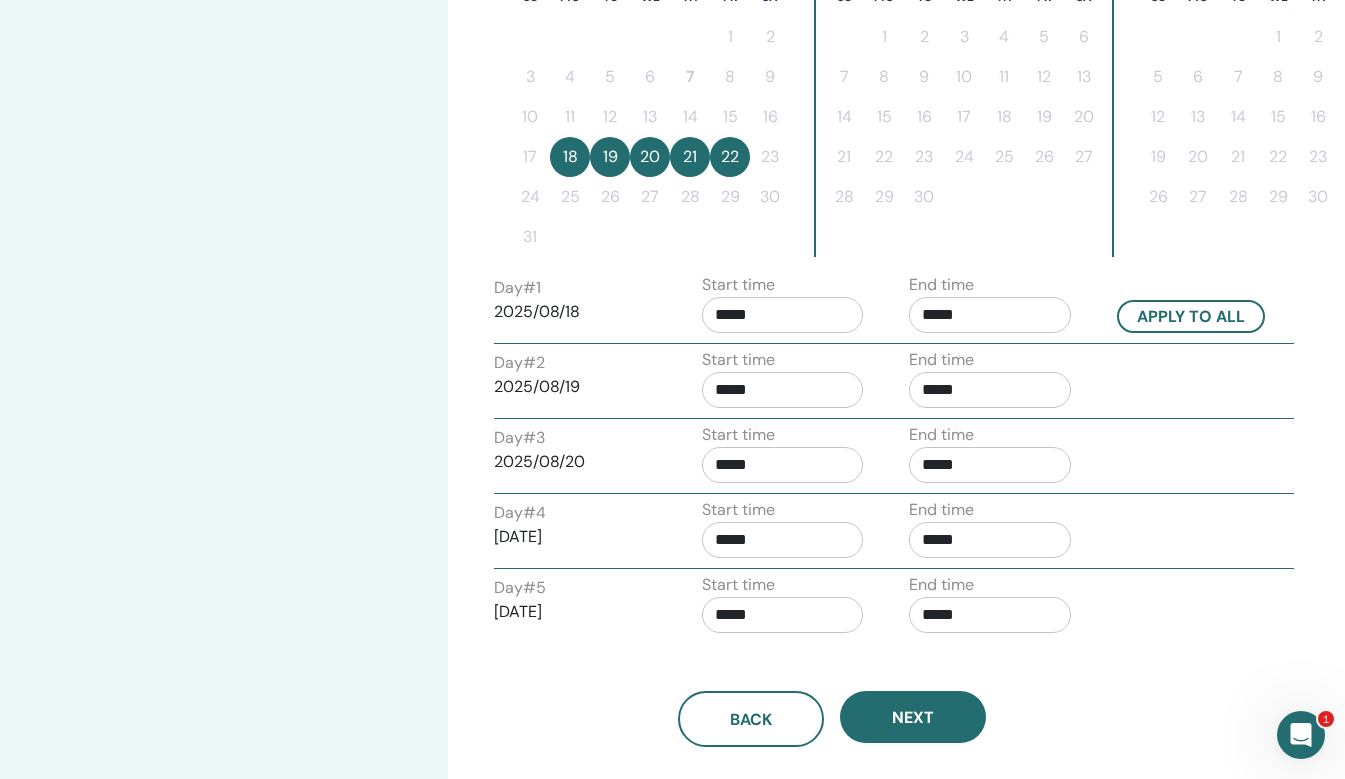 scroll, scrollTop: 592, scrollLeft: 0, axis: vertical 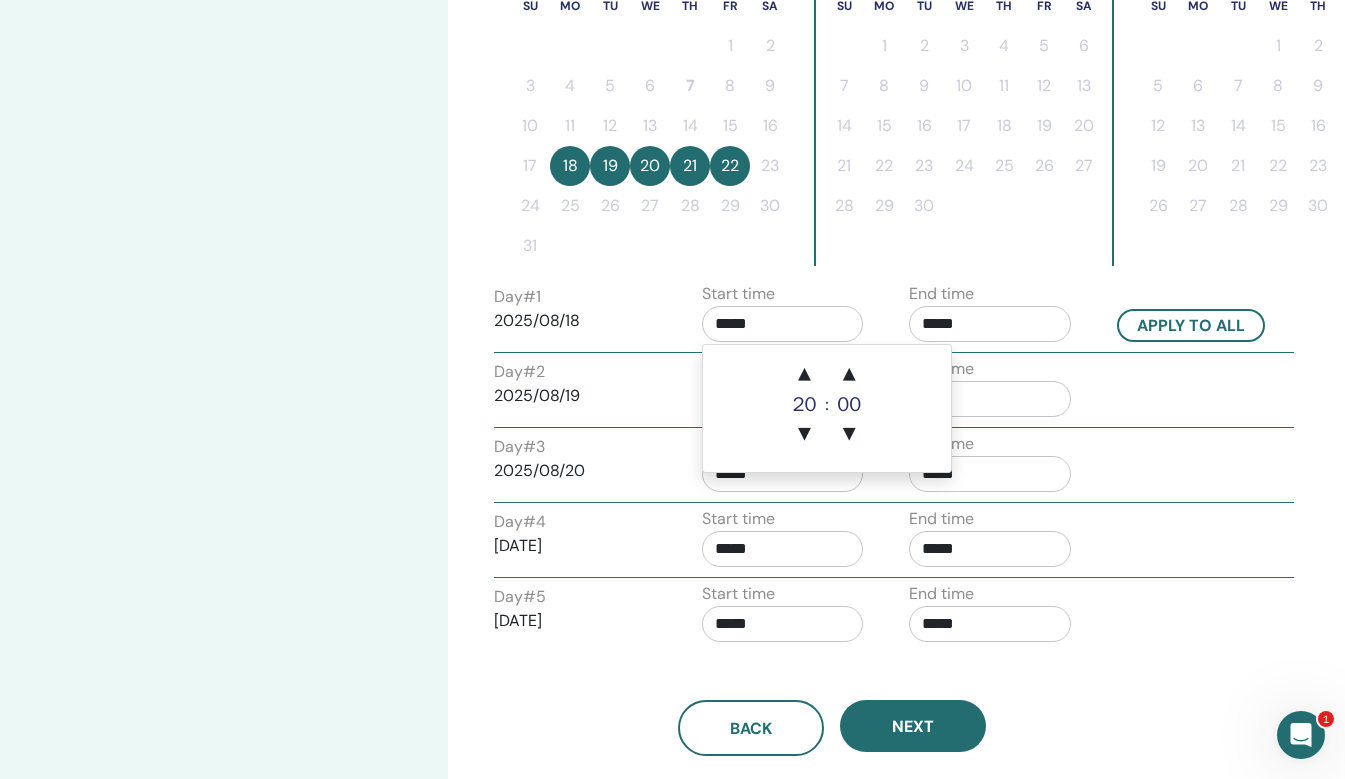click on "*****" at bounding box center (783, 324) 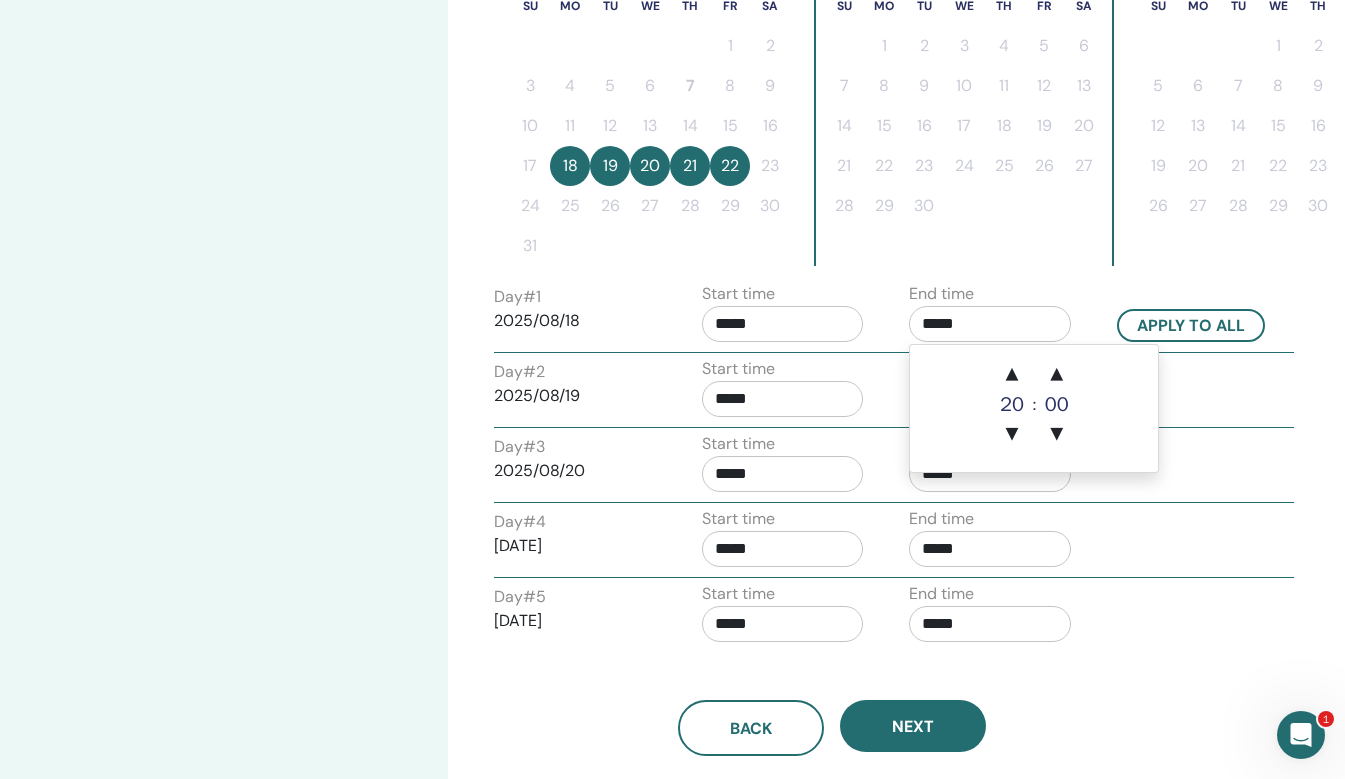 click on "*****" at bounding box center (990, 324) 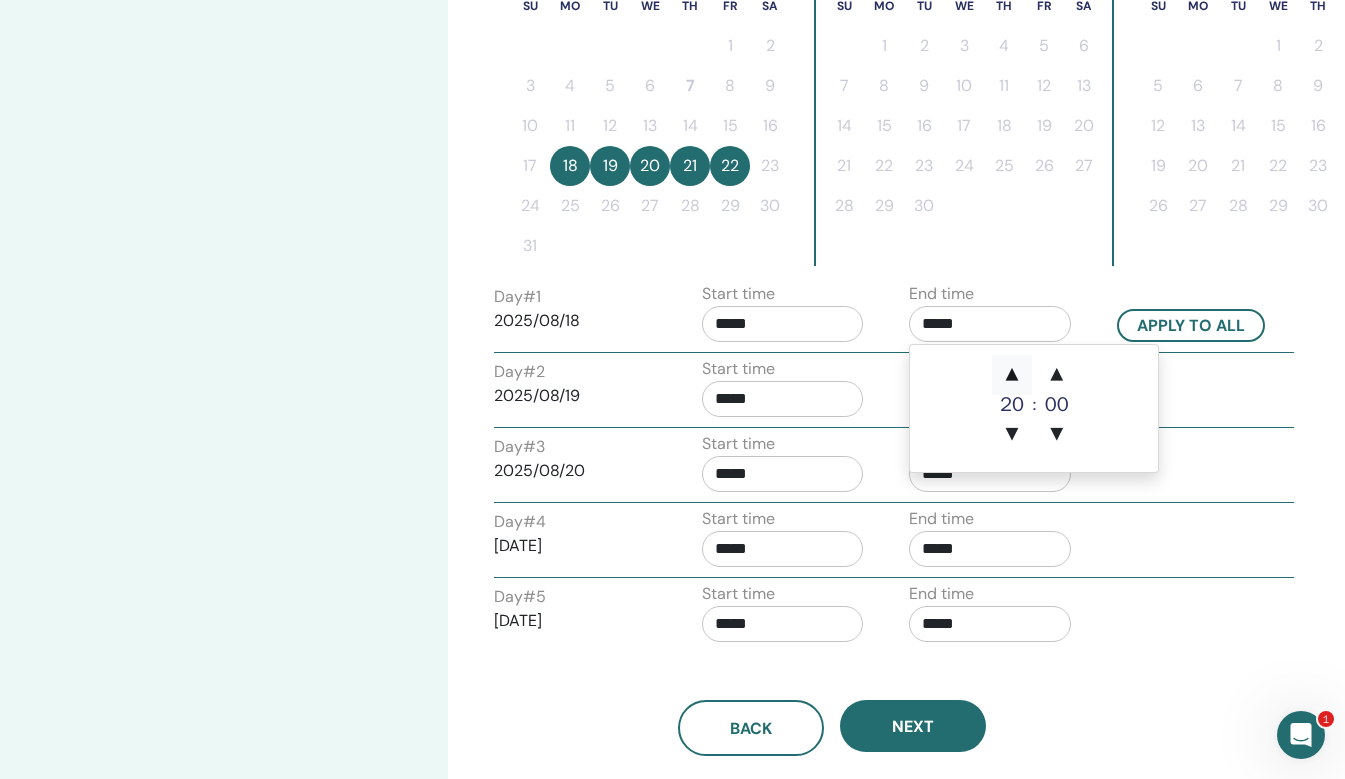 click on "▲" at bounding box center [1012, 375] 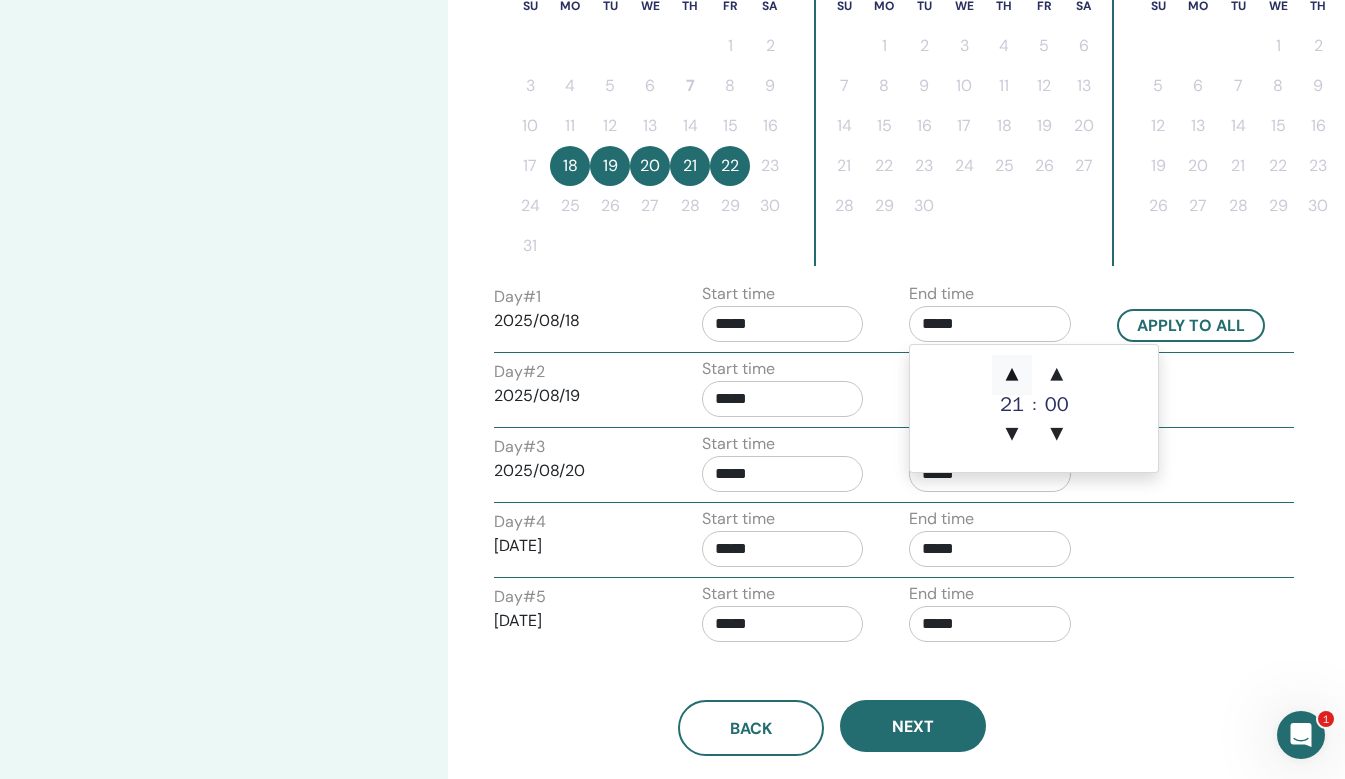 click on "▲" at bounding box center [1012, 375] 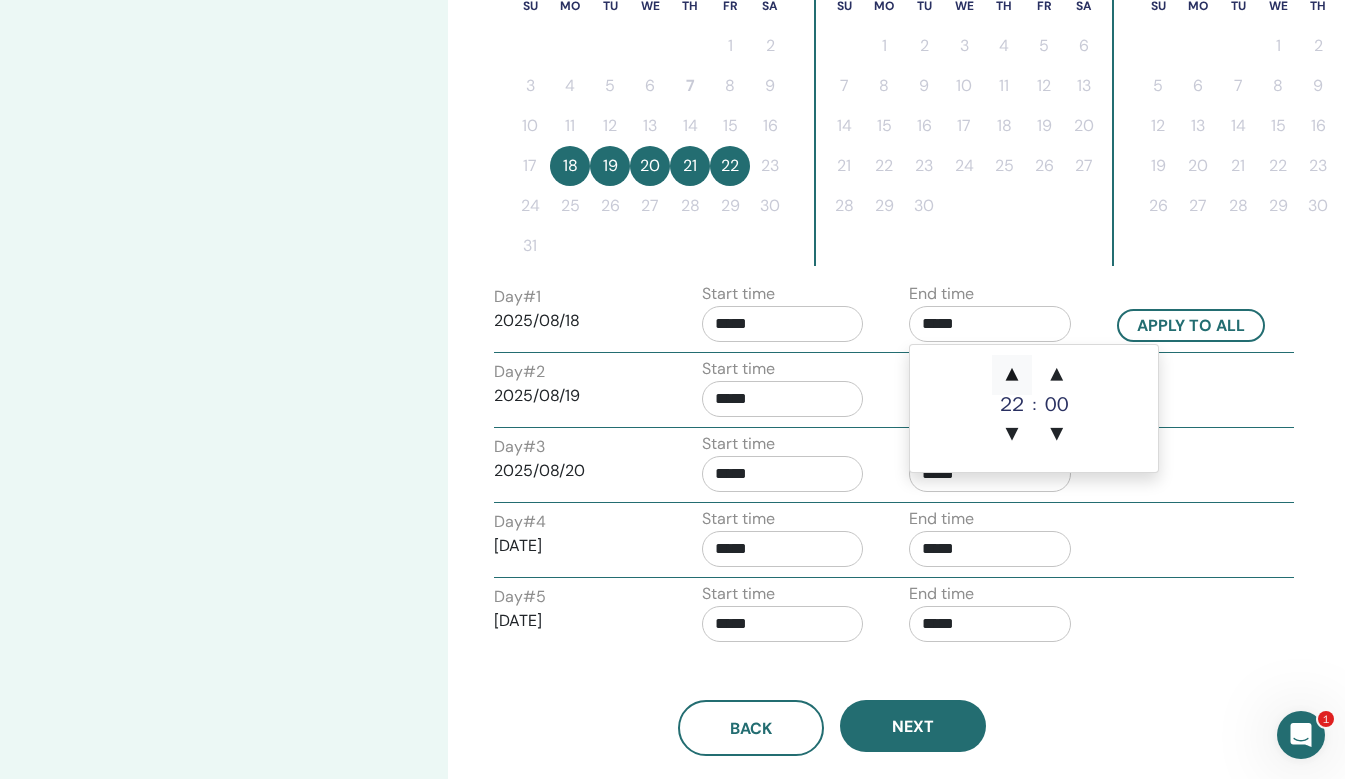 click on "▲" at bounding box center [1012, 375] 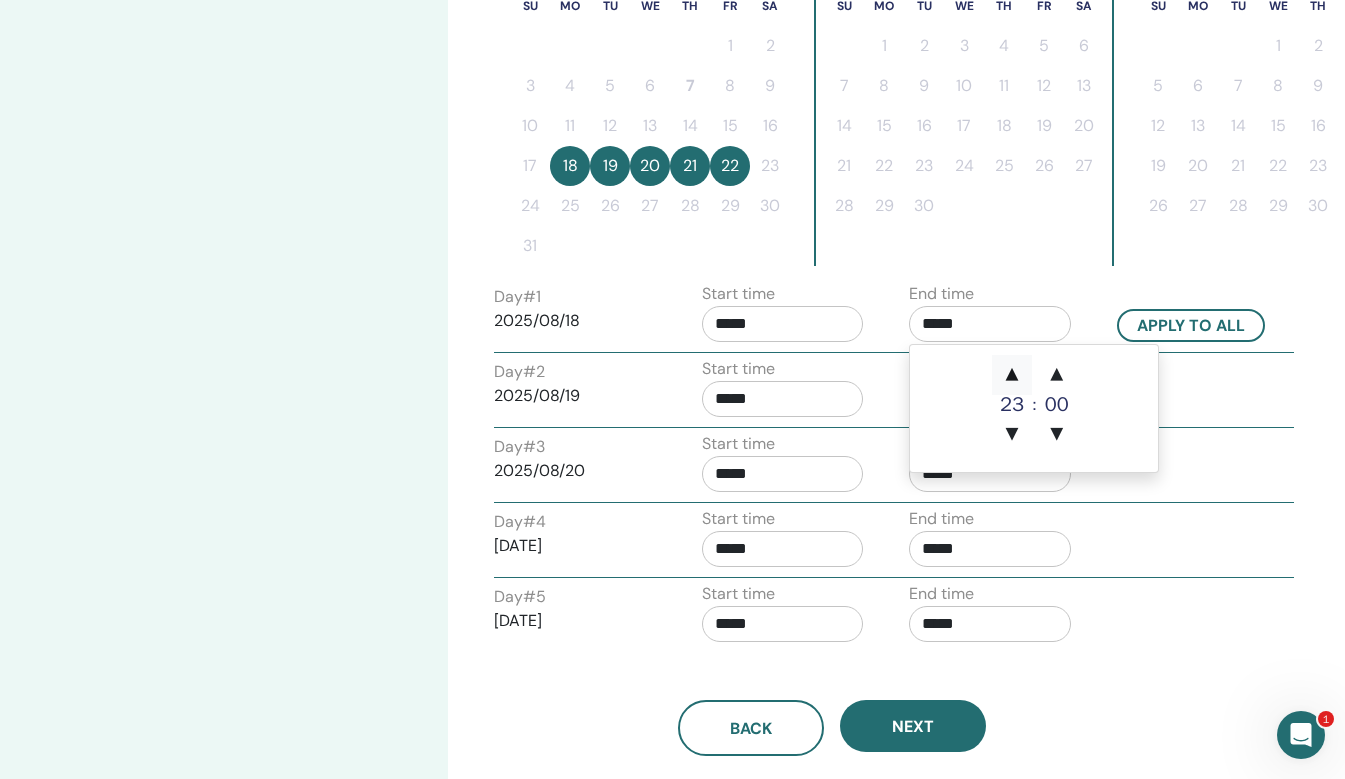 click on "▲" at bounding box center [1012, 375] 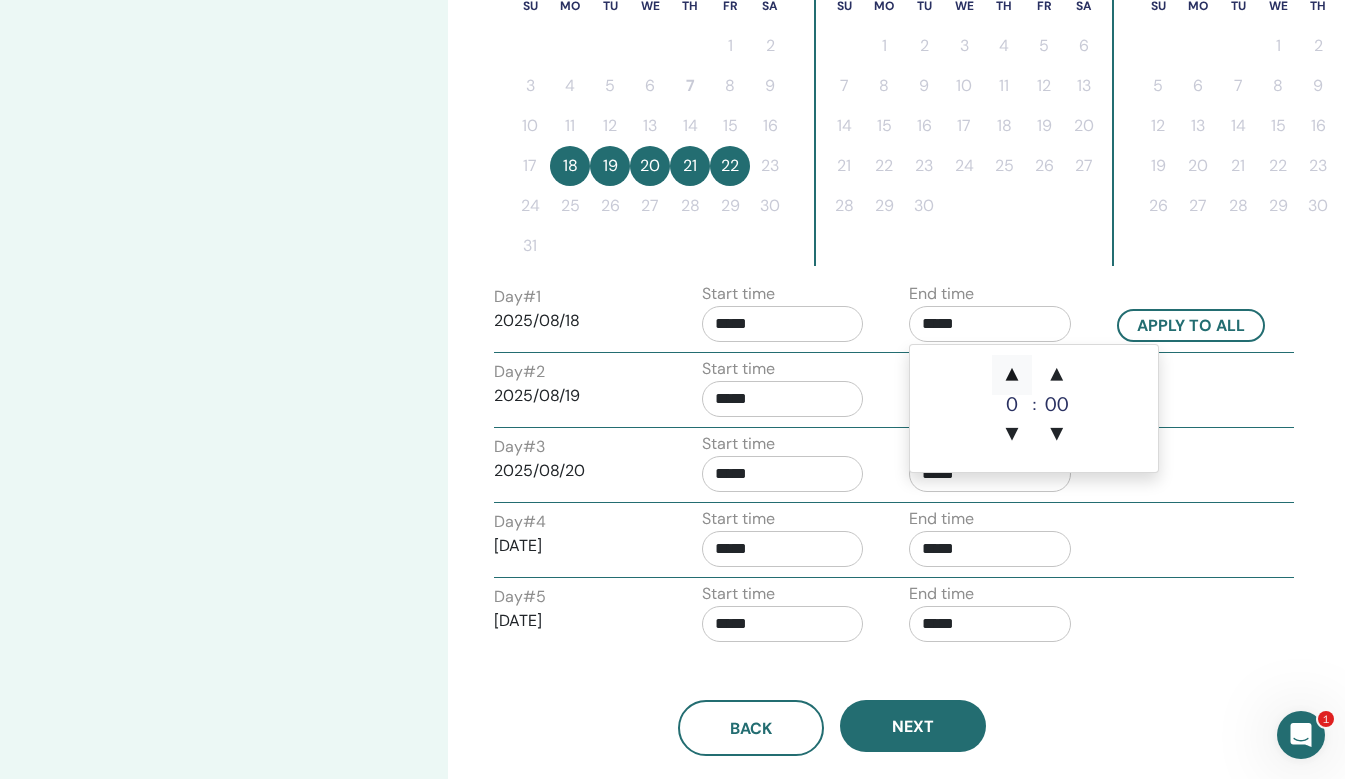 click on "▲" at bounding box center [1012, 375] 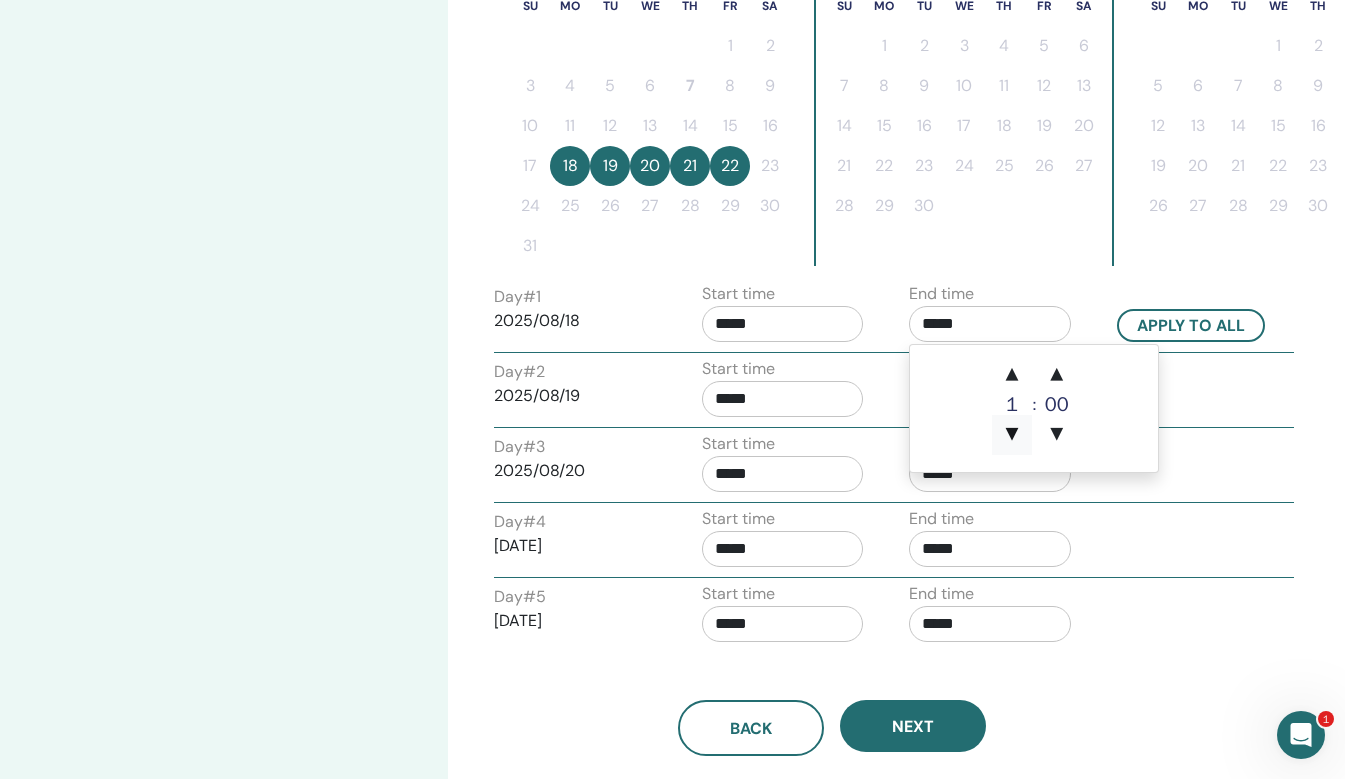 click on "▼" at bounding box center (1012, 435) 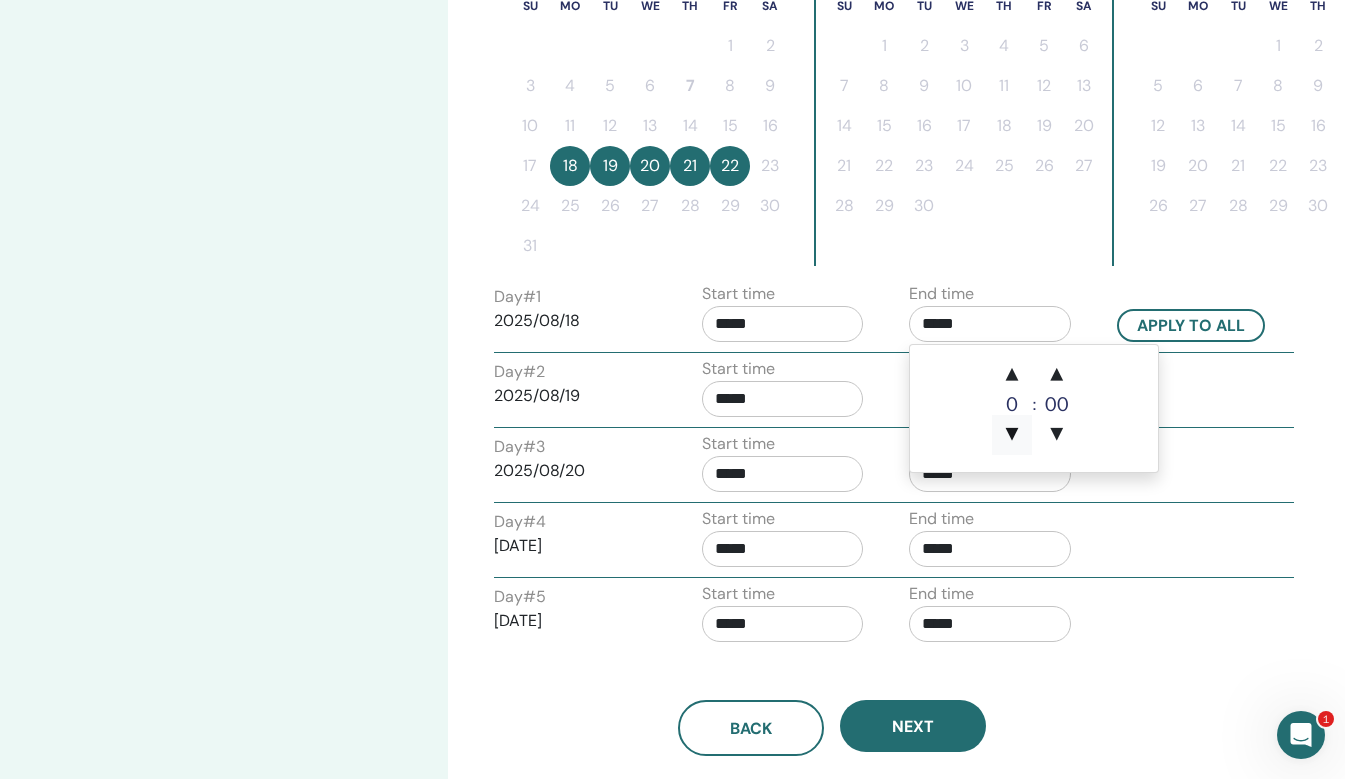 click on "▼" at bounding box center [1012, 435] 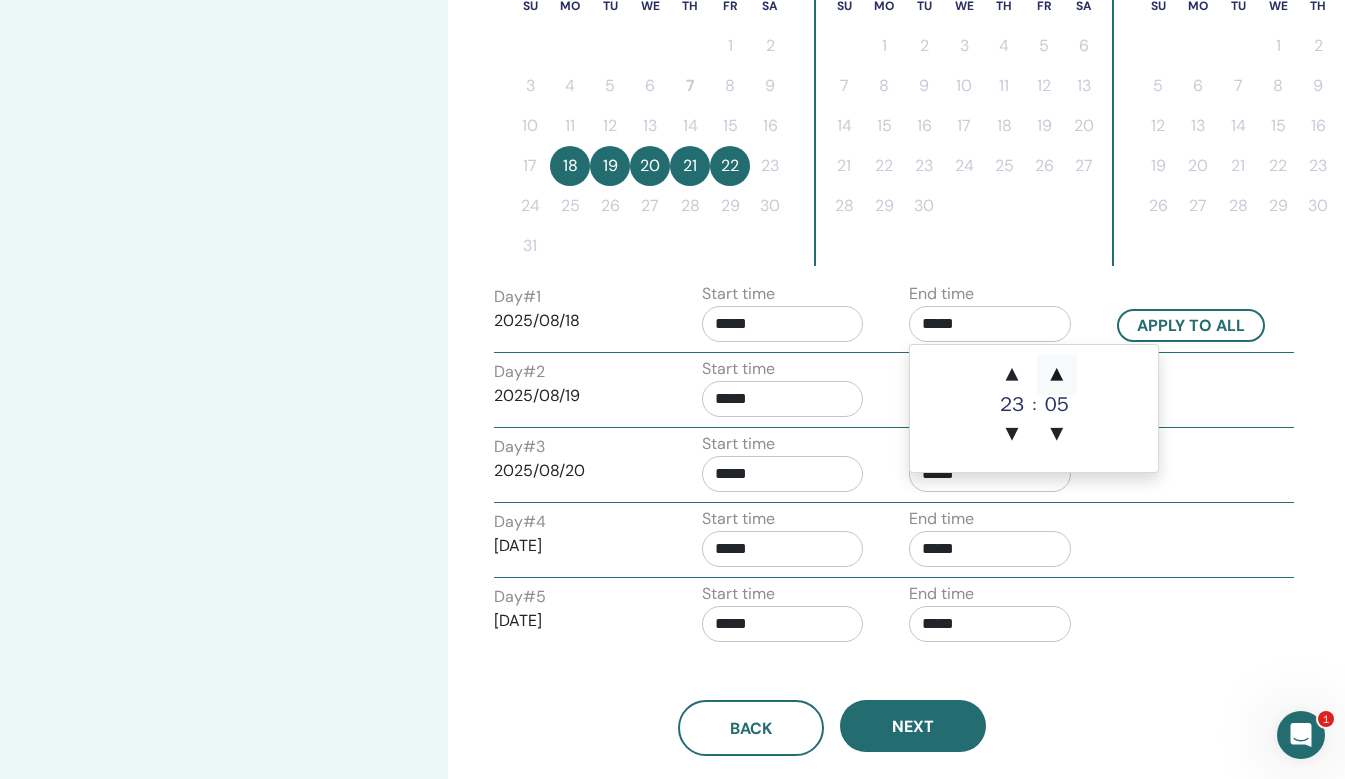 click on "▲" at bounding box center [1057, 375] 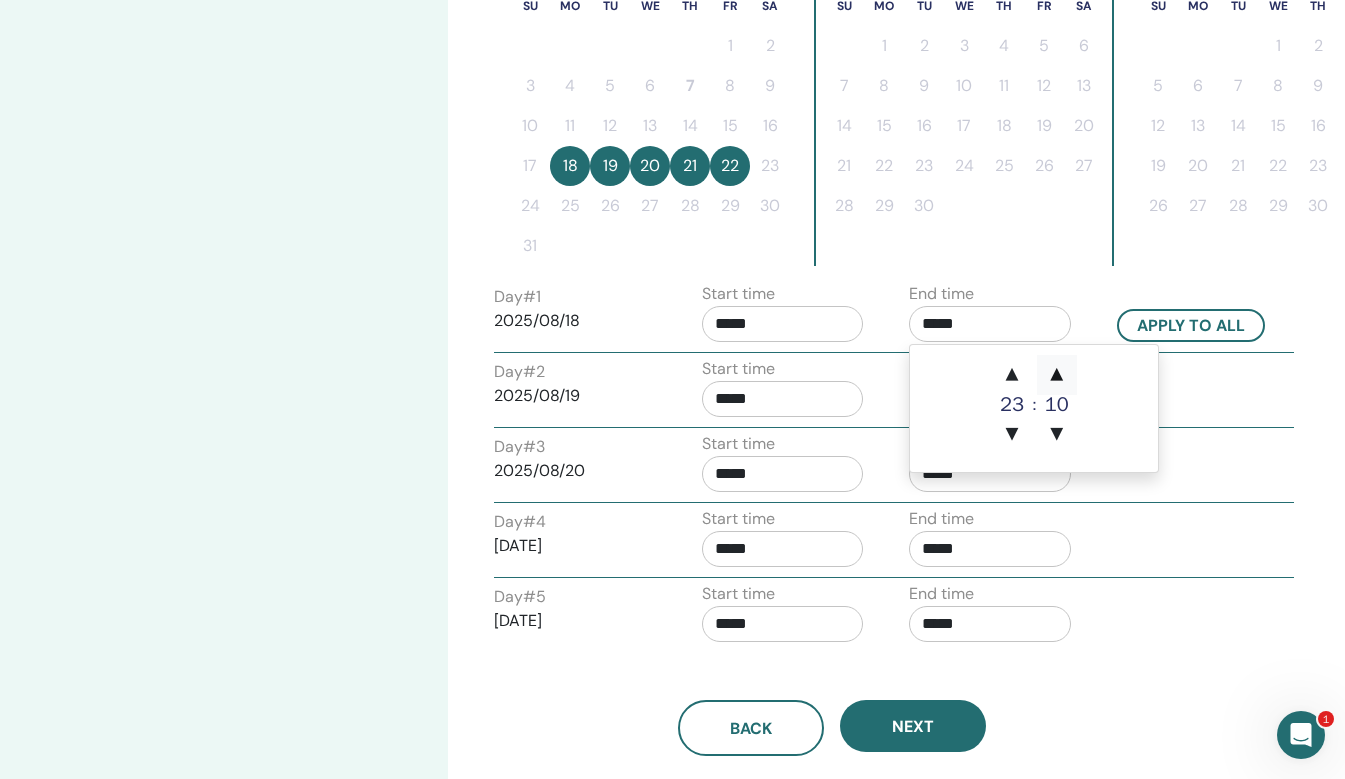 click on "▲" at bounding box center (1057, 375) 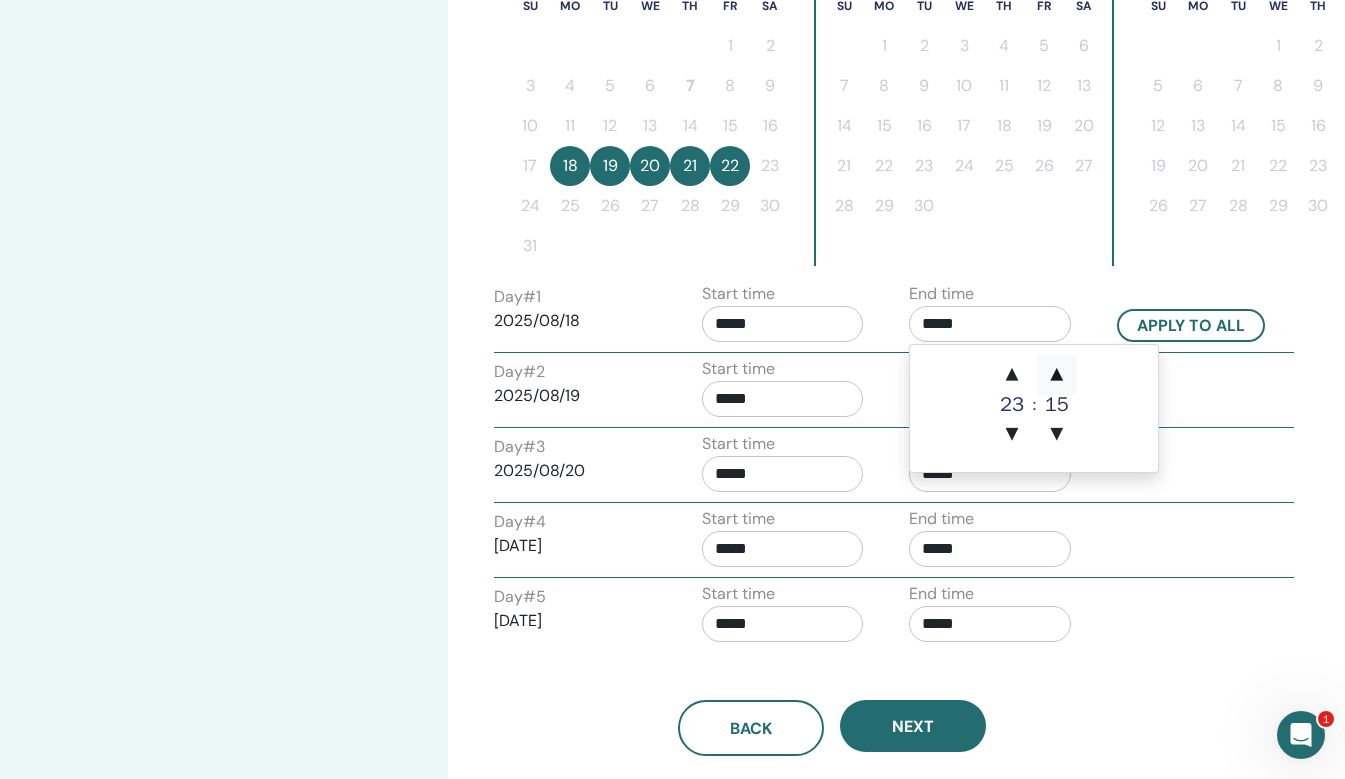 click on "▲" at bounding box center [1057, 375] 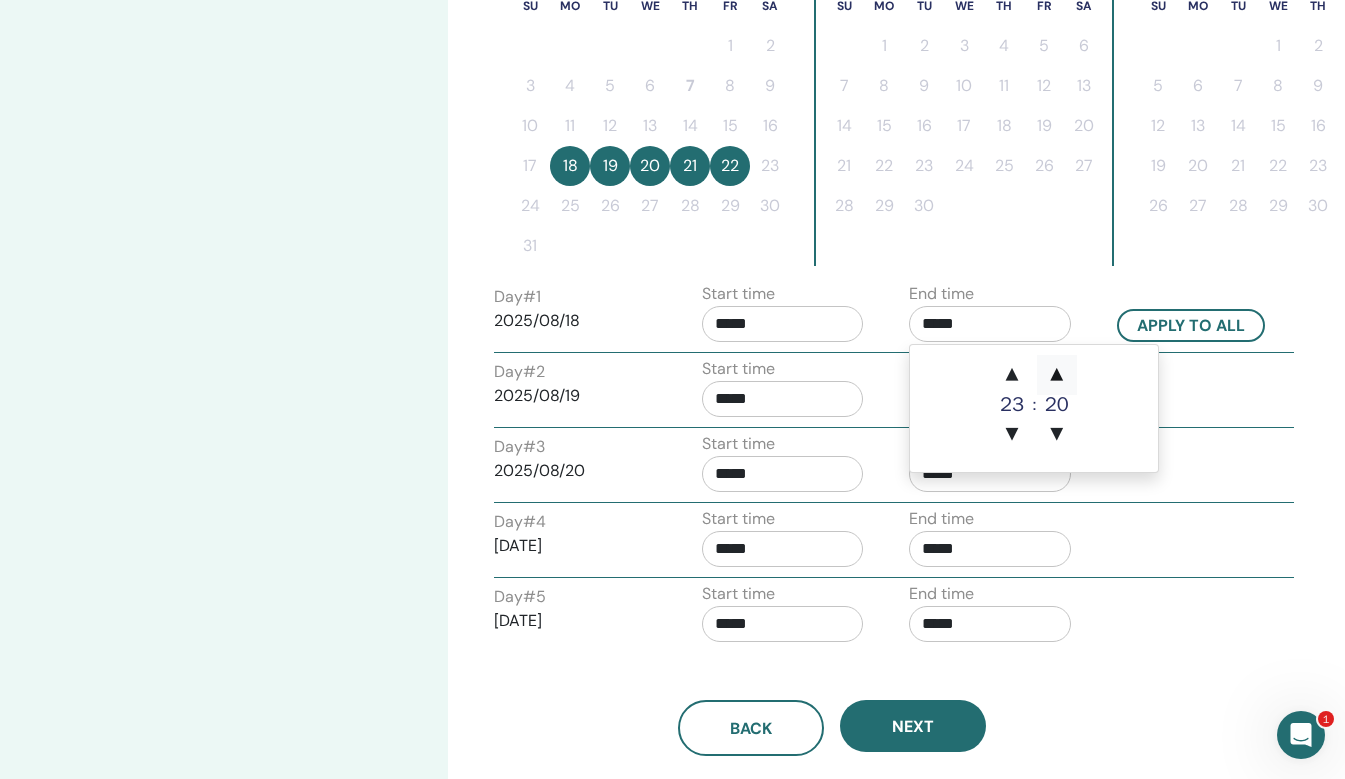 click on "▲" at bounding box center (1057, 375) 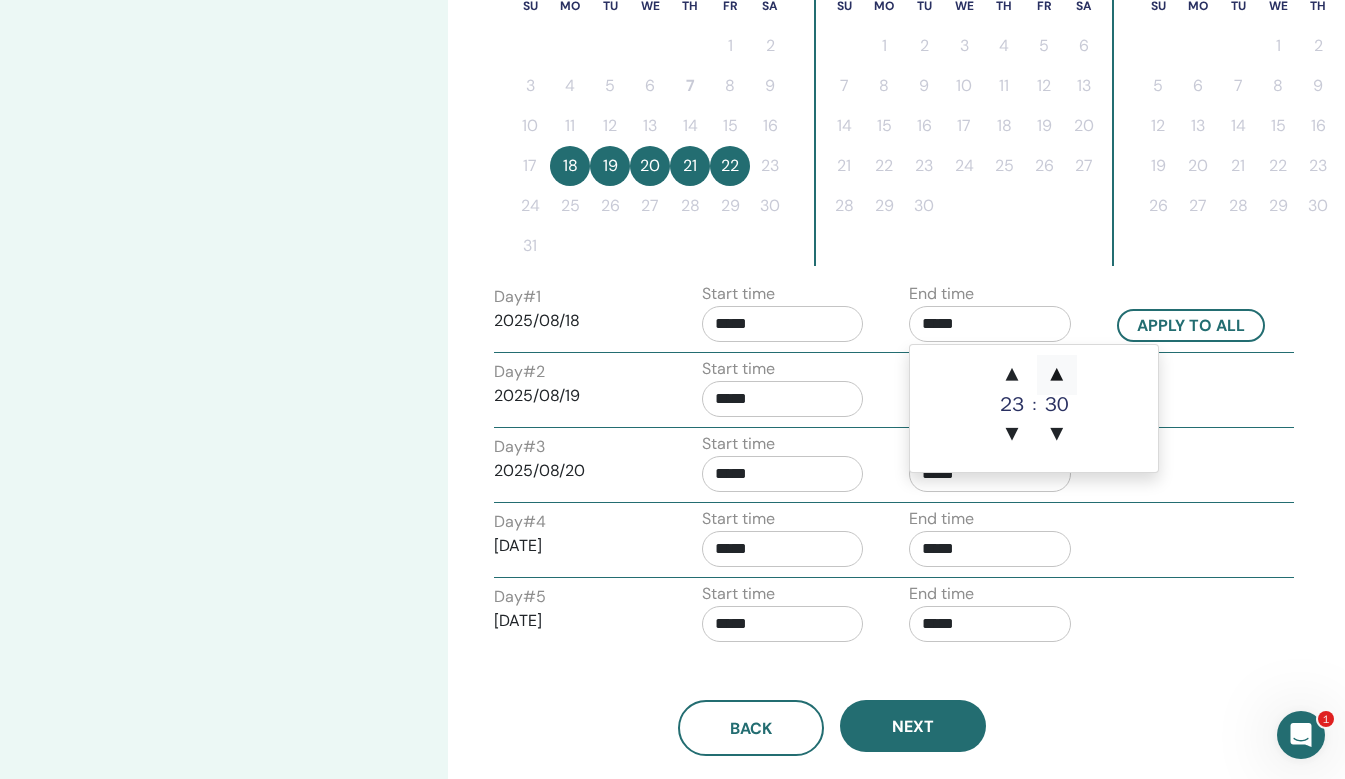 click on "▲" at bounding box center (1057, 375) 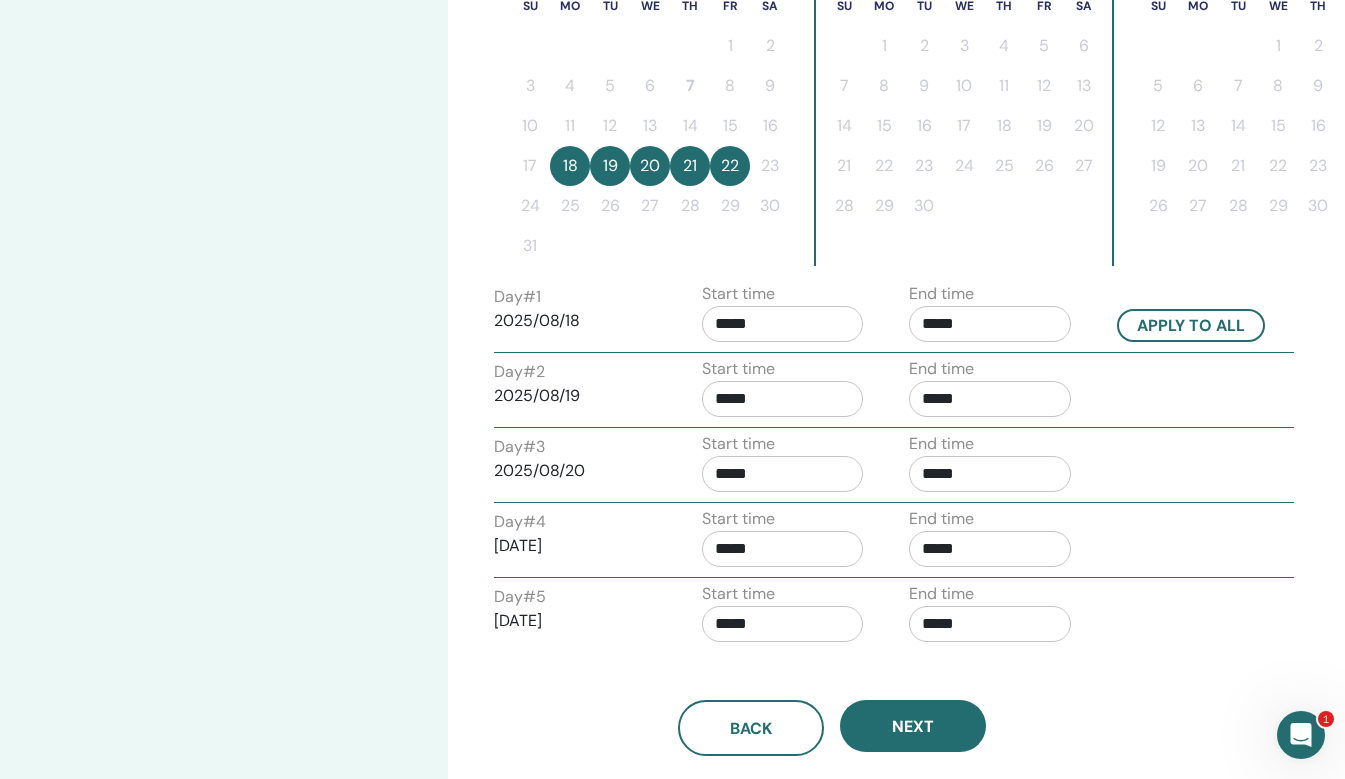 click on "End time *****" at bounding box center (990, 317) 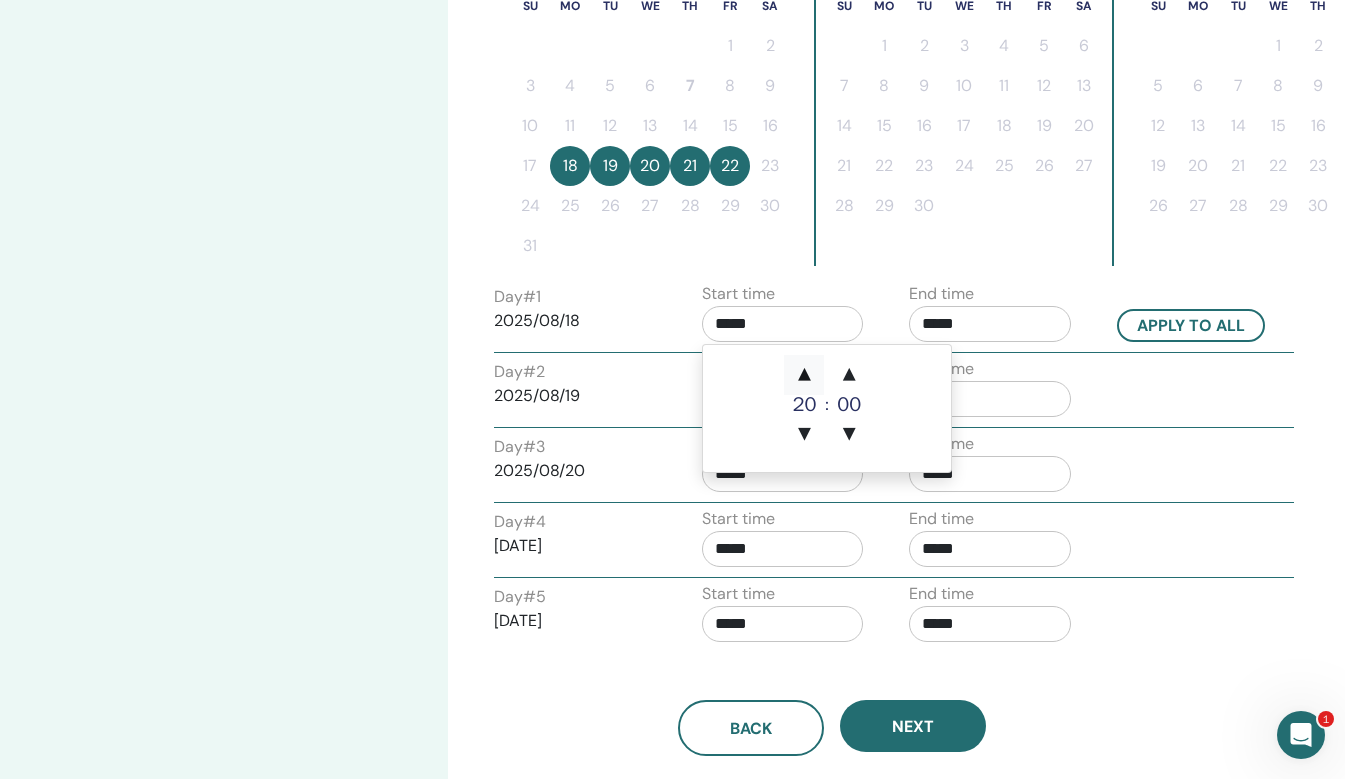 click on "▲" at bounding box center (804, 375) 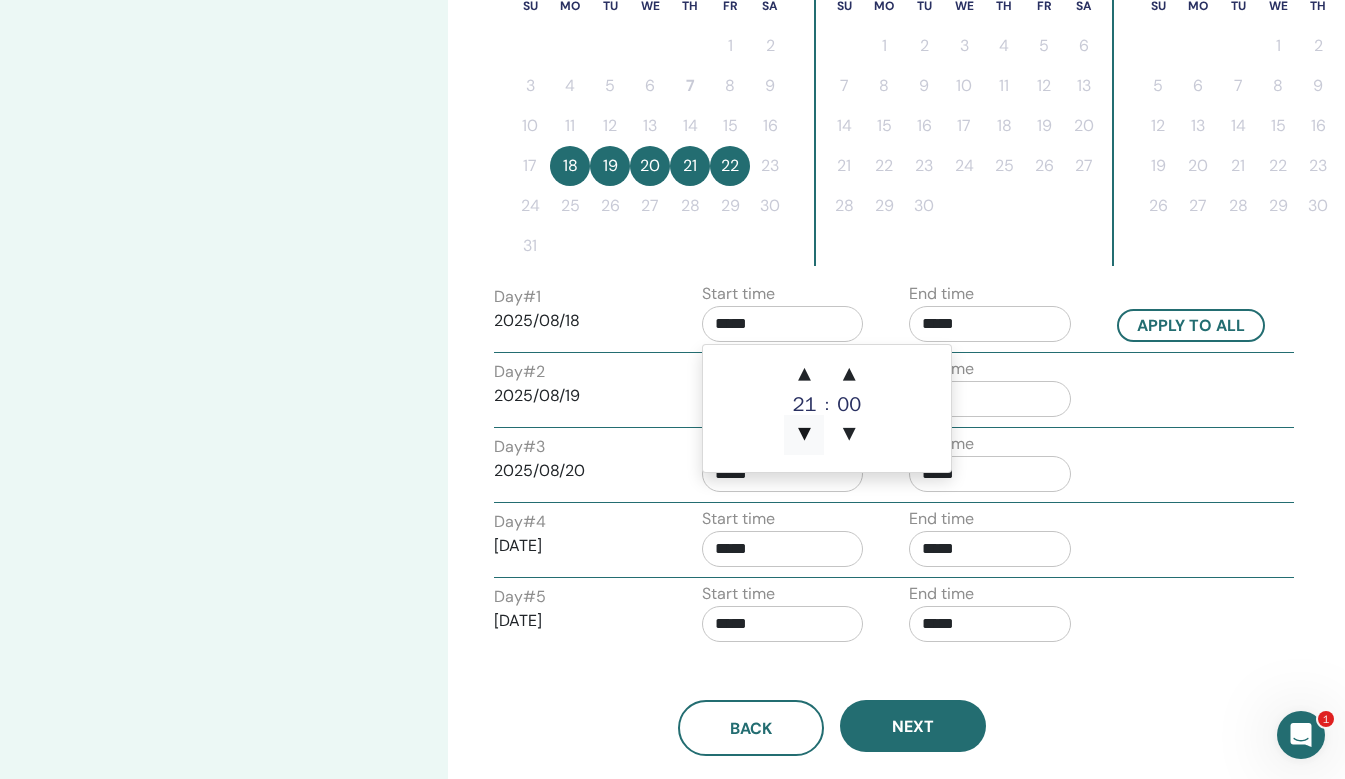 click on "▼" at bounding box center [804, 435] 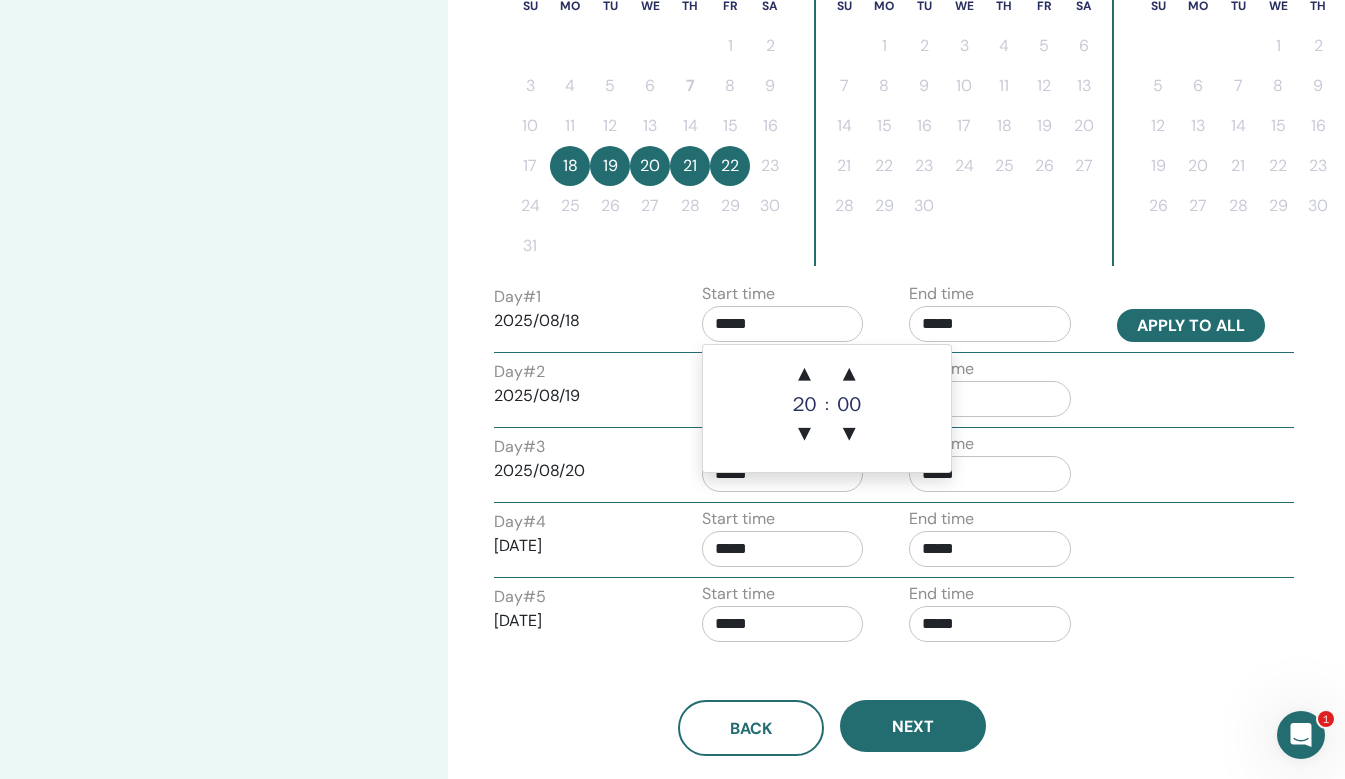 click on "Apply to all" at bounding box center [1191, 325] 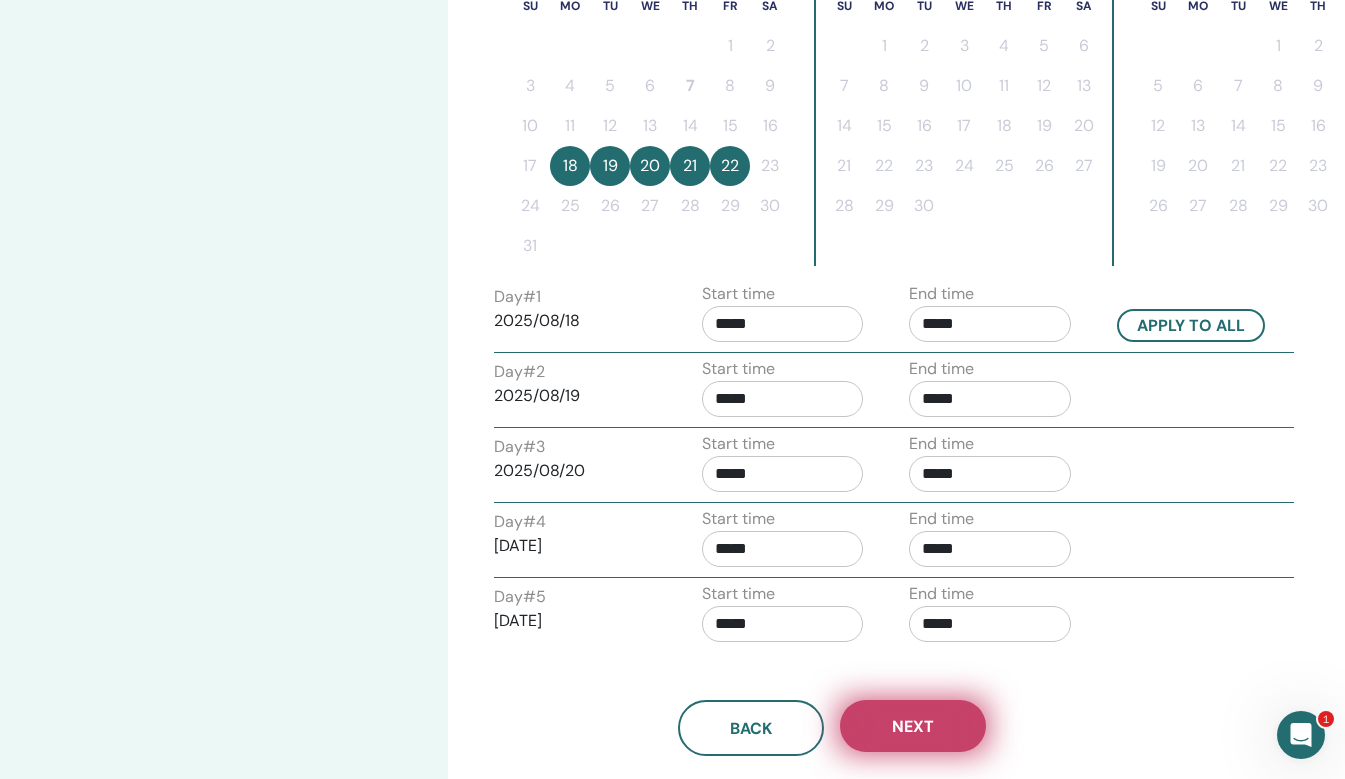 click on "Next" at bounding box center [913, 726] 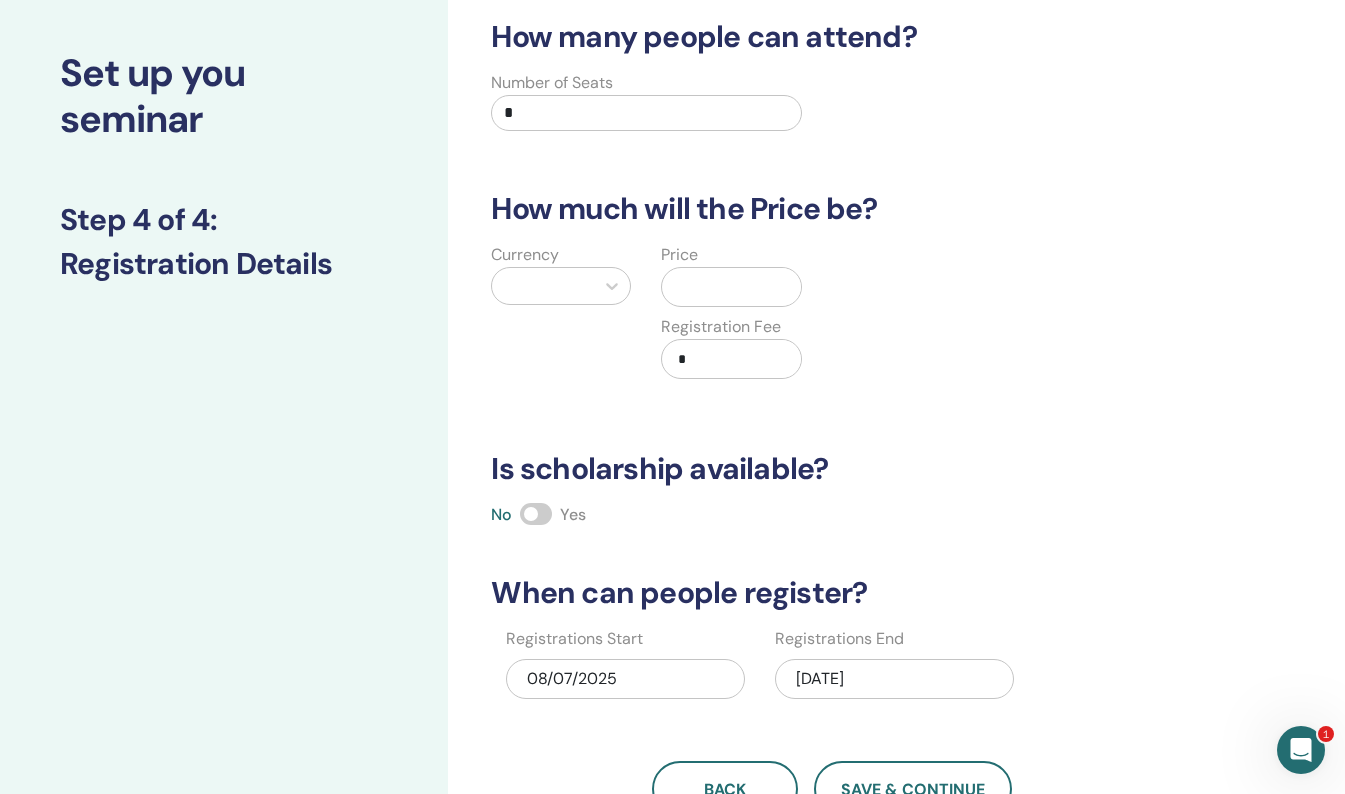 scroll, scrollTop: 0, scrollLeft: 0, axis: both 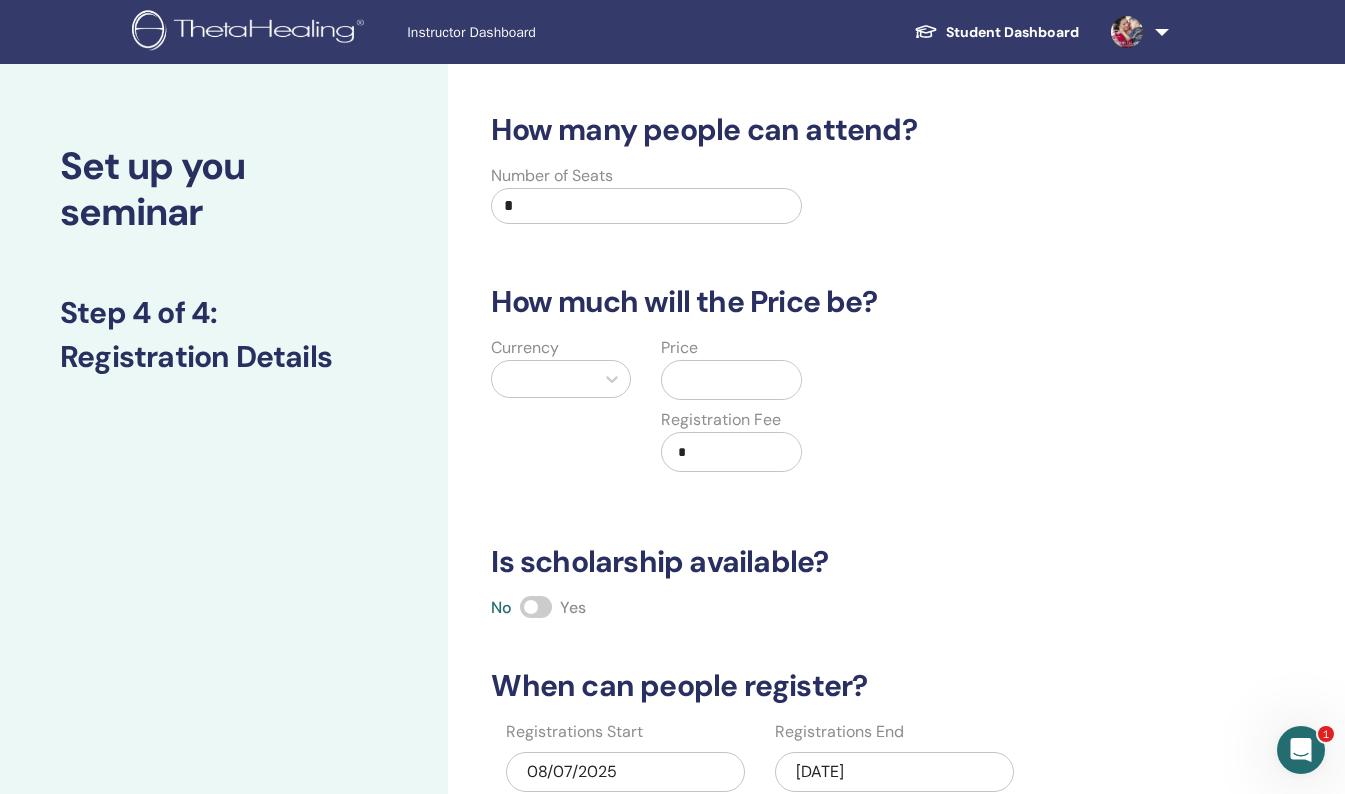 click on "*" at bounding box center [646, 206] 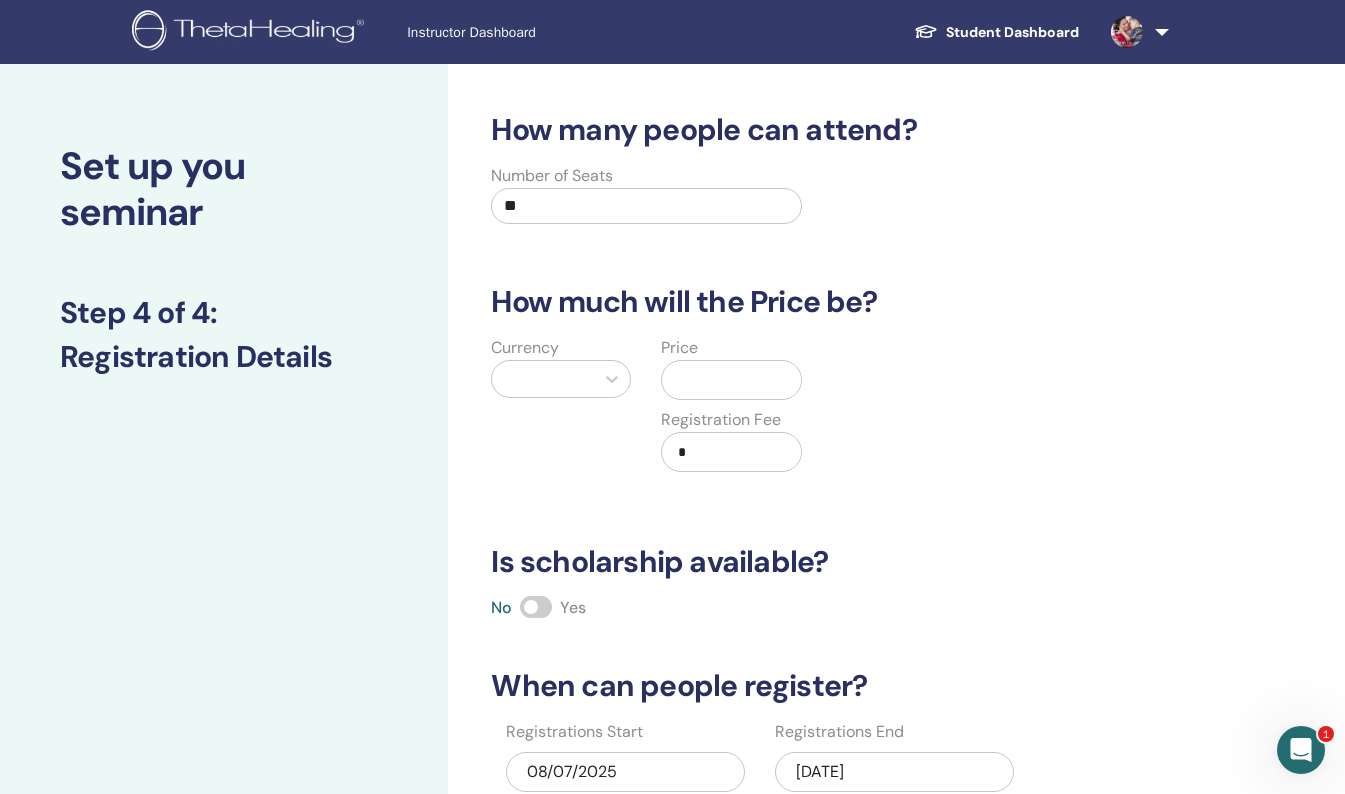 type on "**" 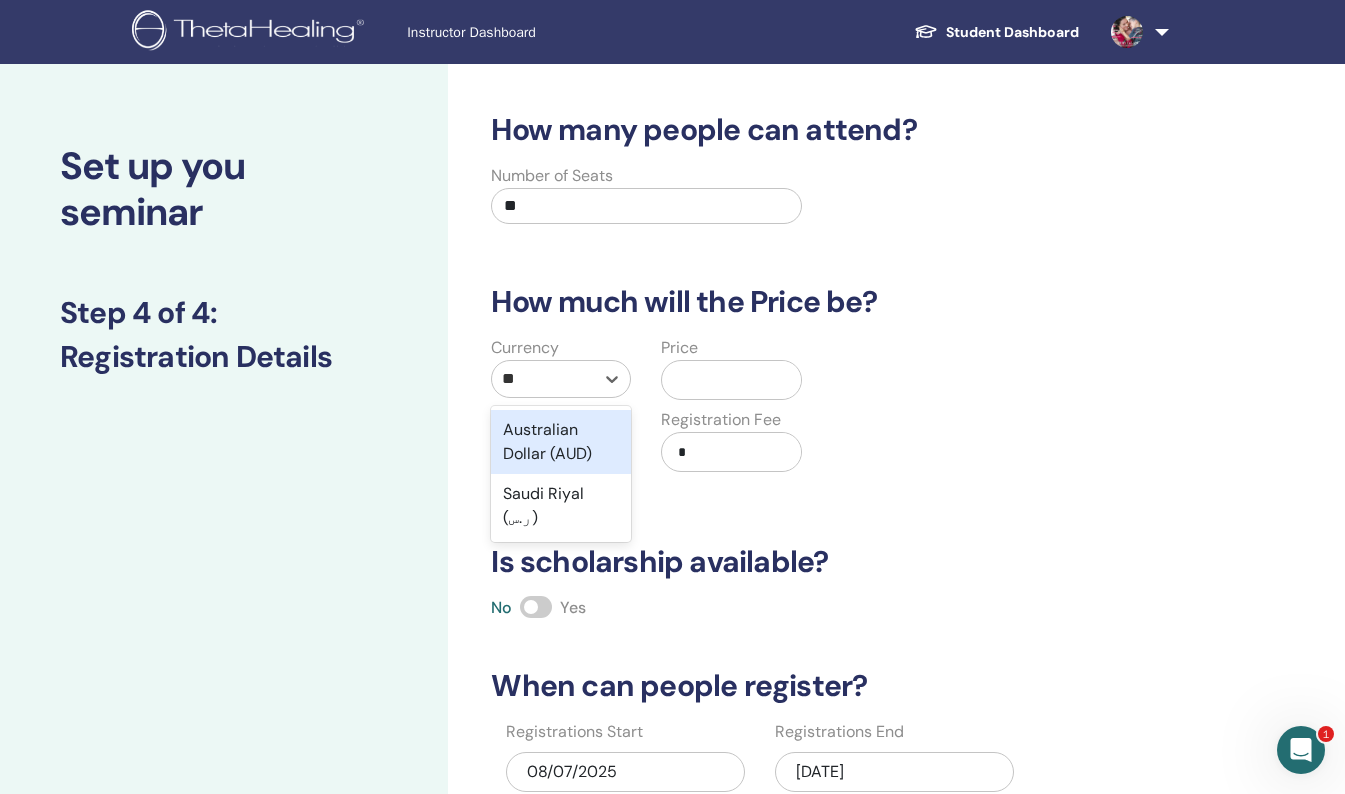 type on "***" 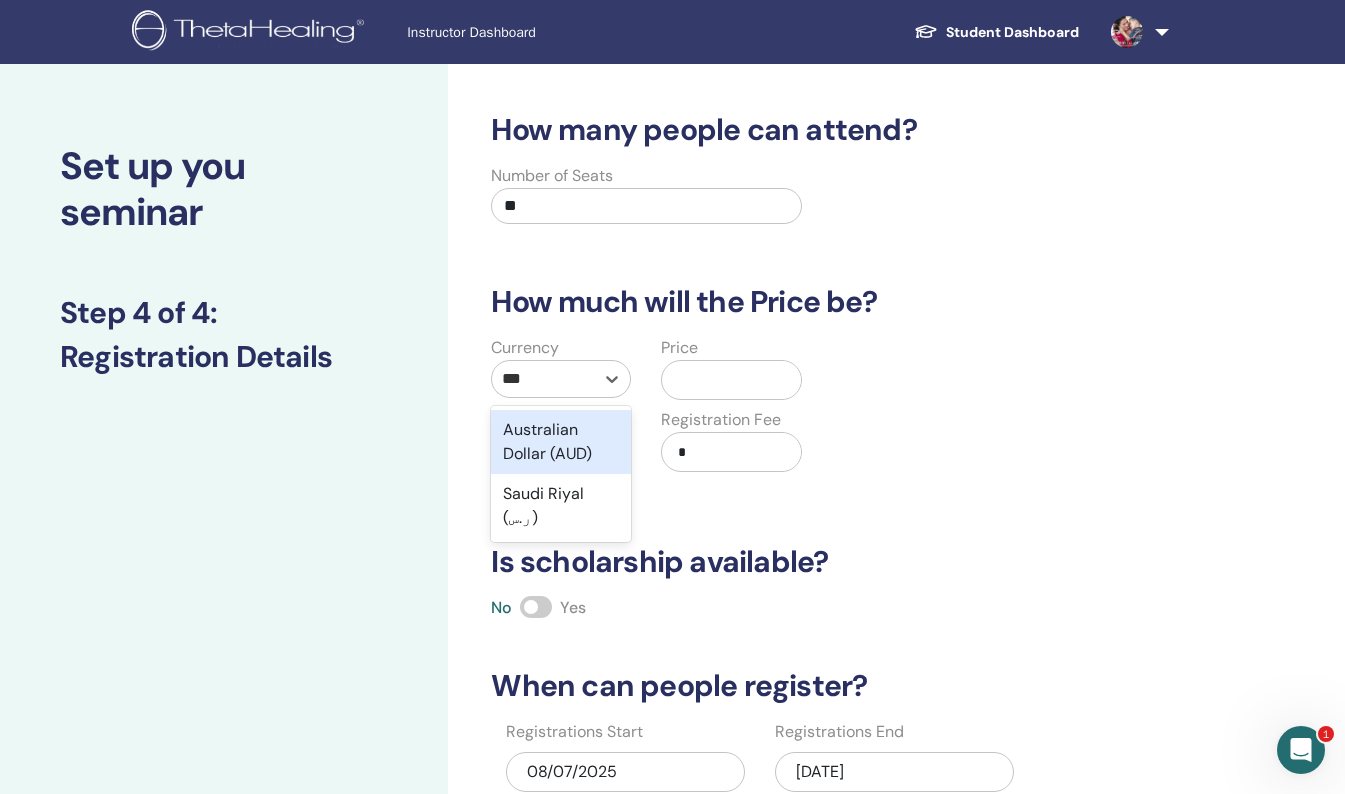 click on "Australian Dollar (AUD)" at bounding box center [561, 442] 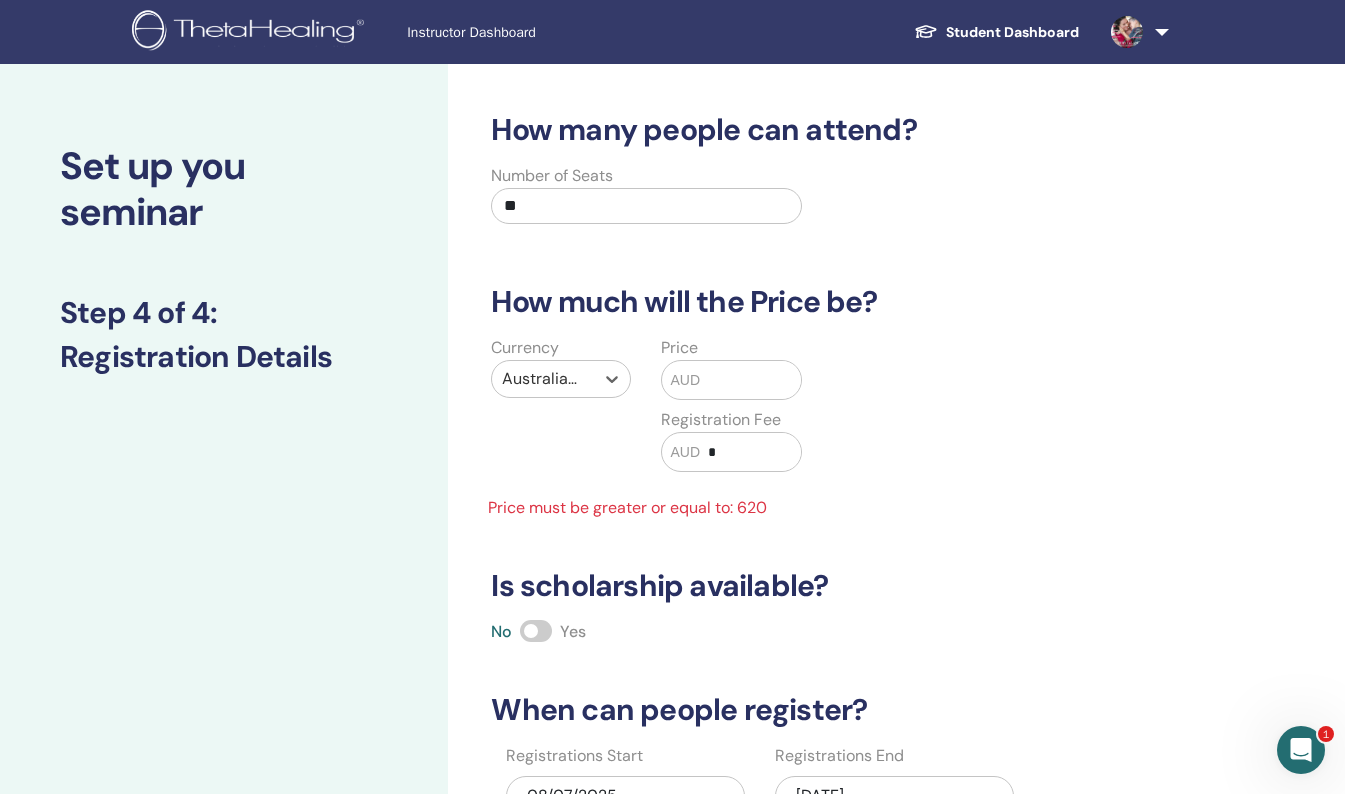 type 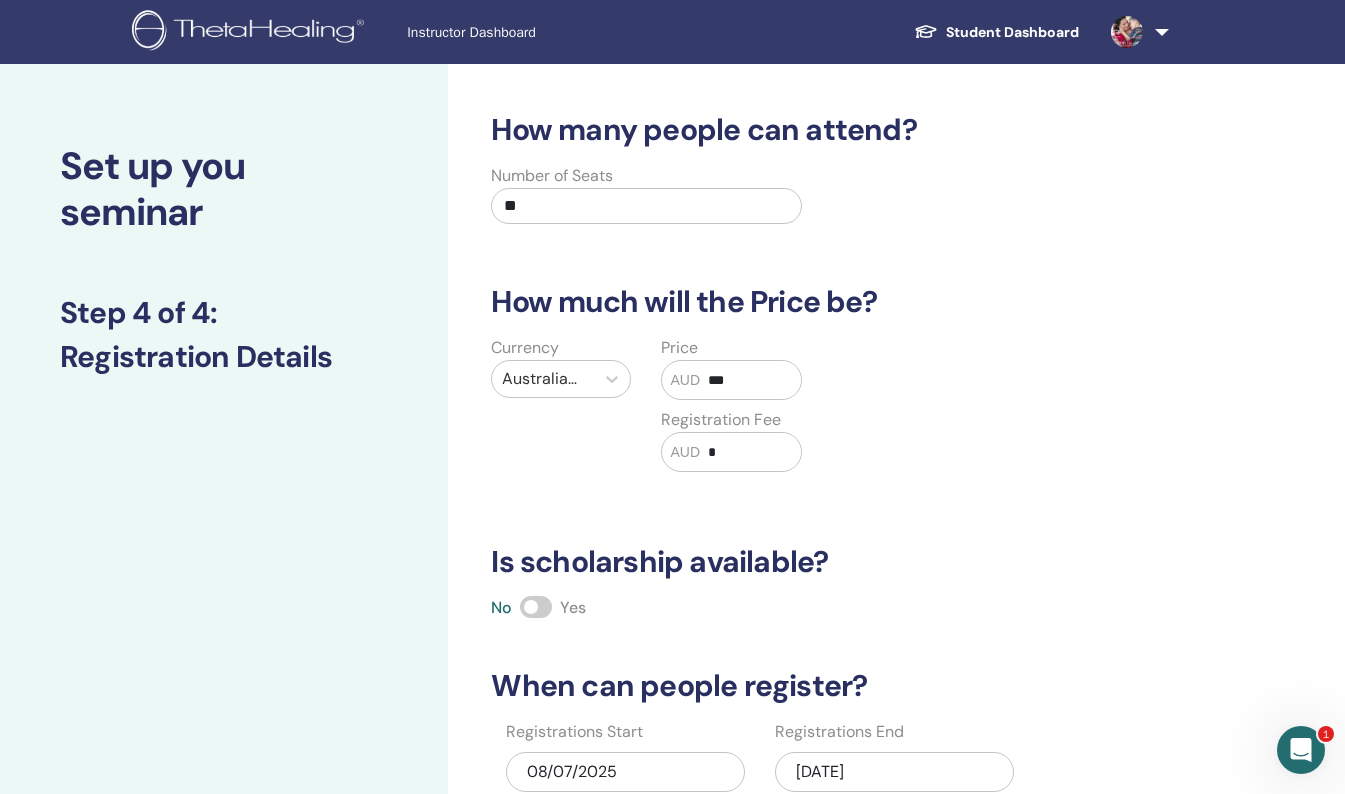 type on "***" 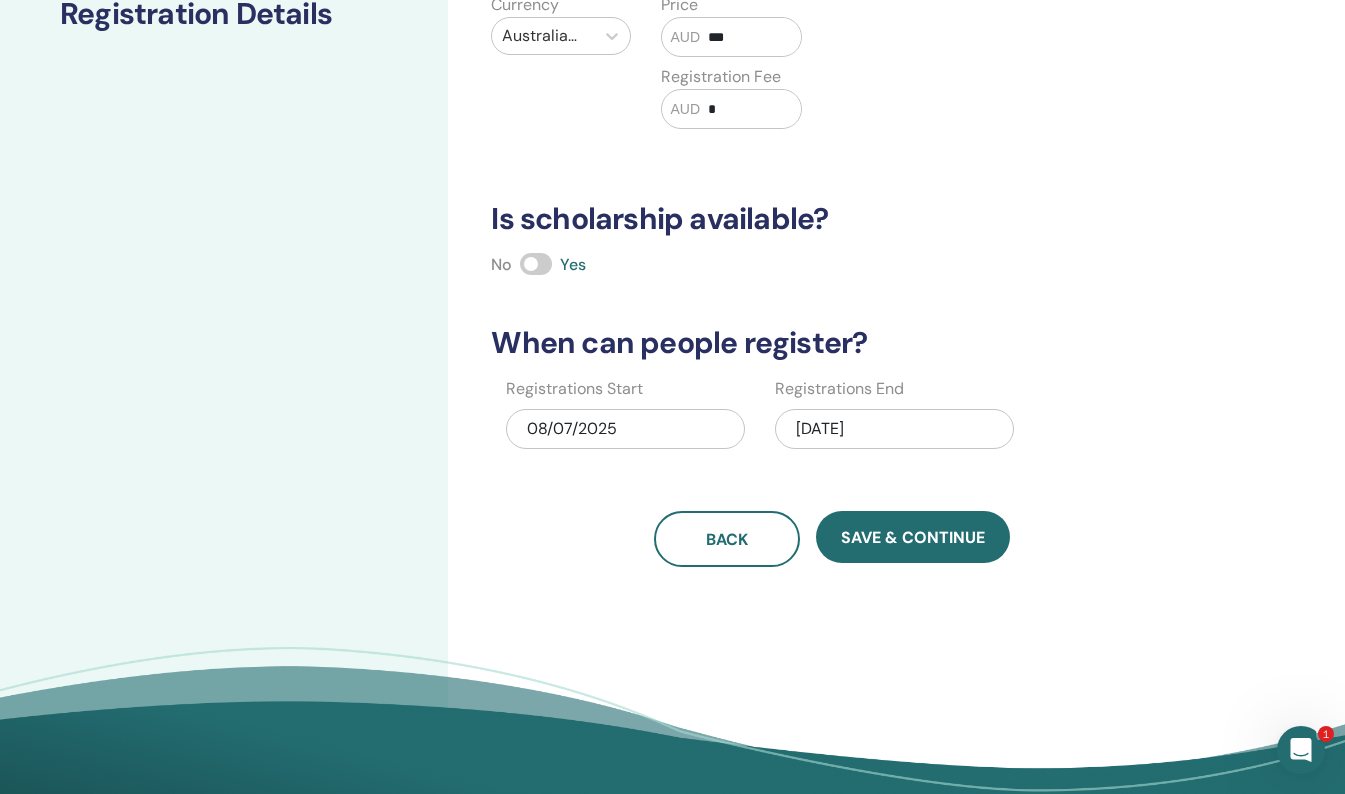 scroll, scrollTop: 346, scrollLeft: 0, axis: vertical 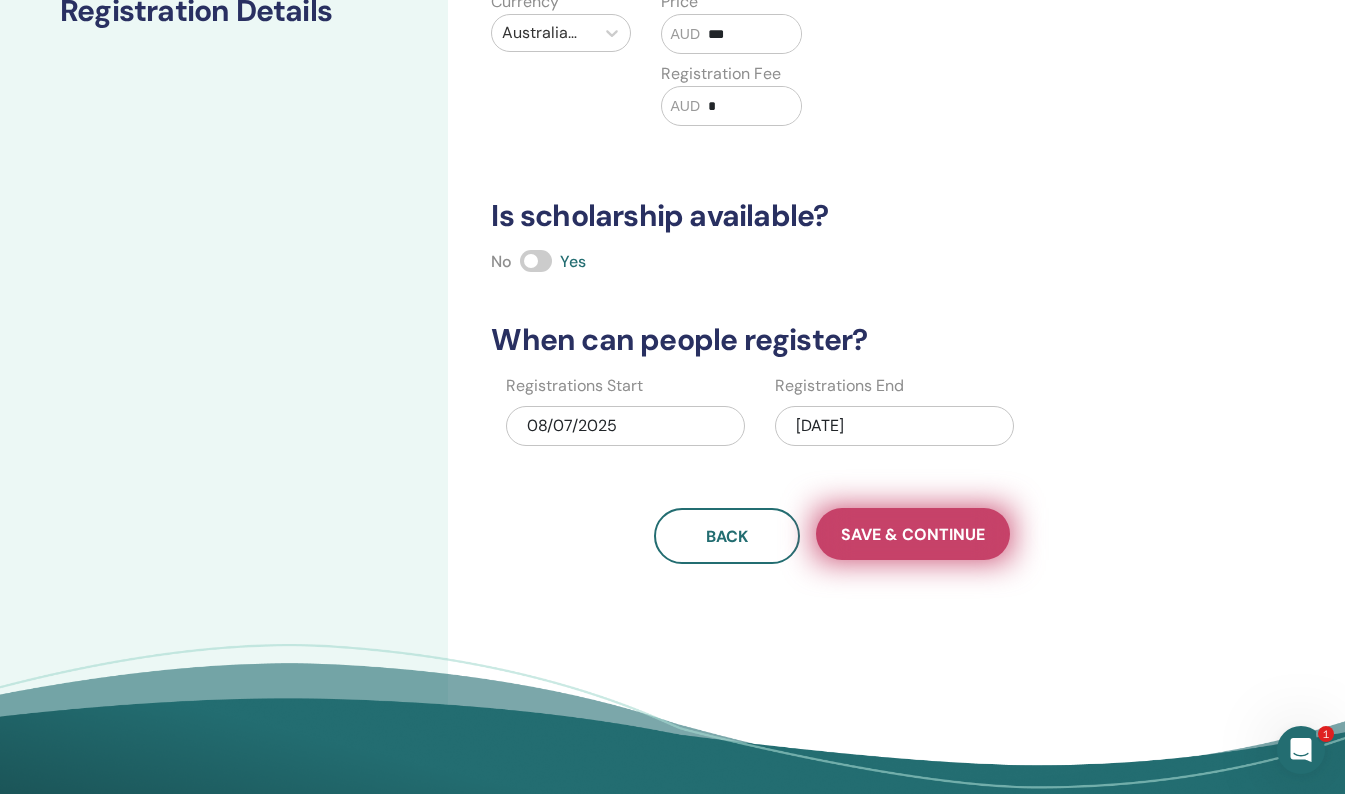 click on "Save & Continue" at bounding box center (913, 534) 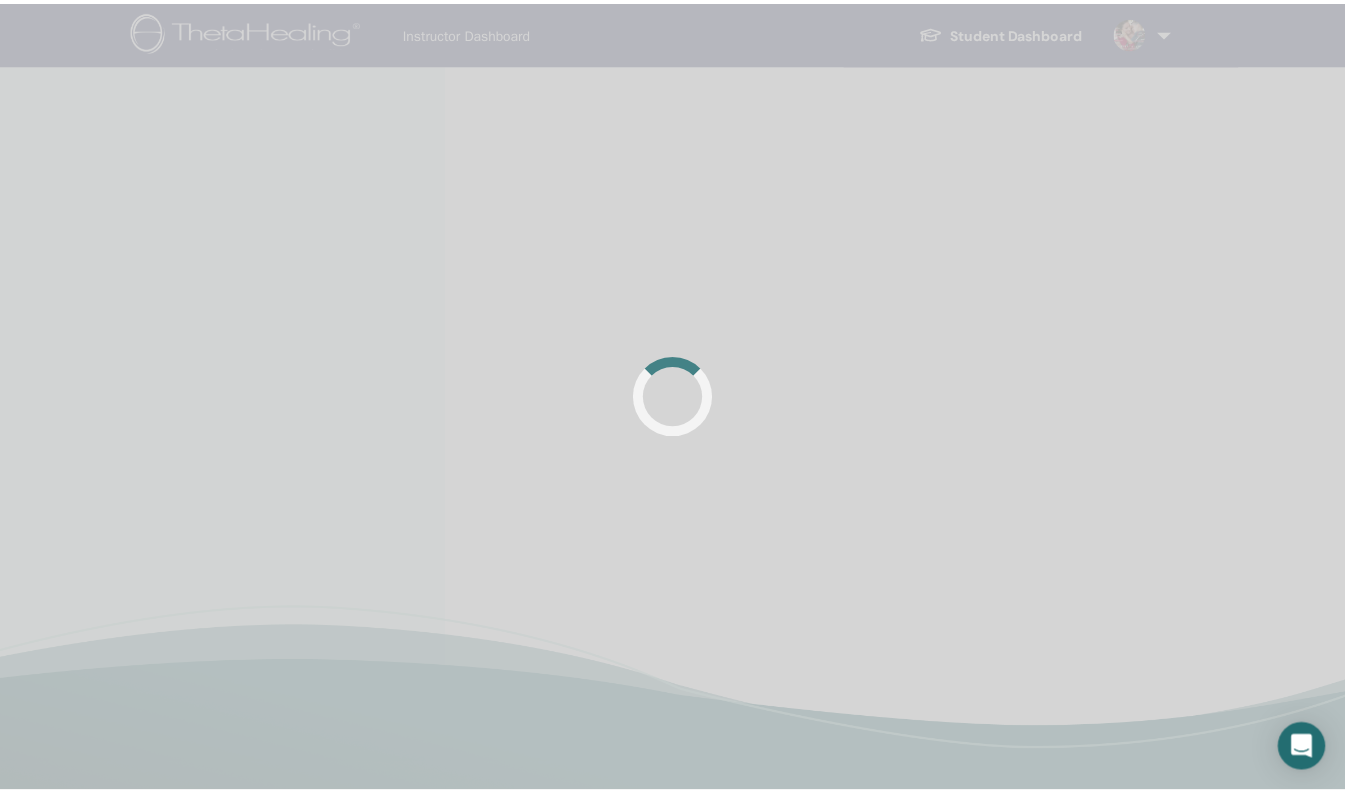 scroll, scrollTop: 0, scrollLeft: 0, axis: both 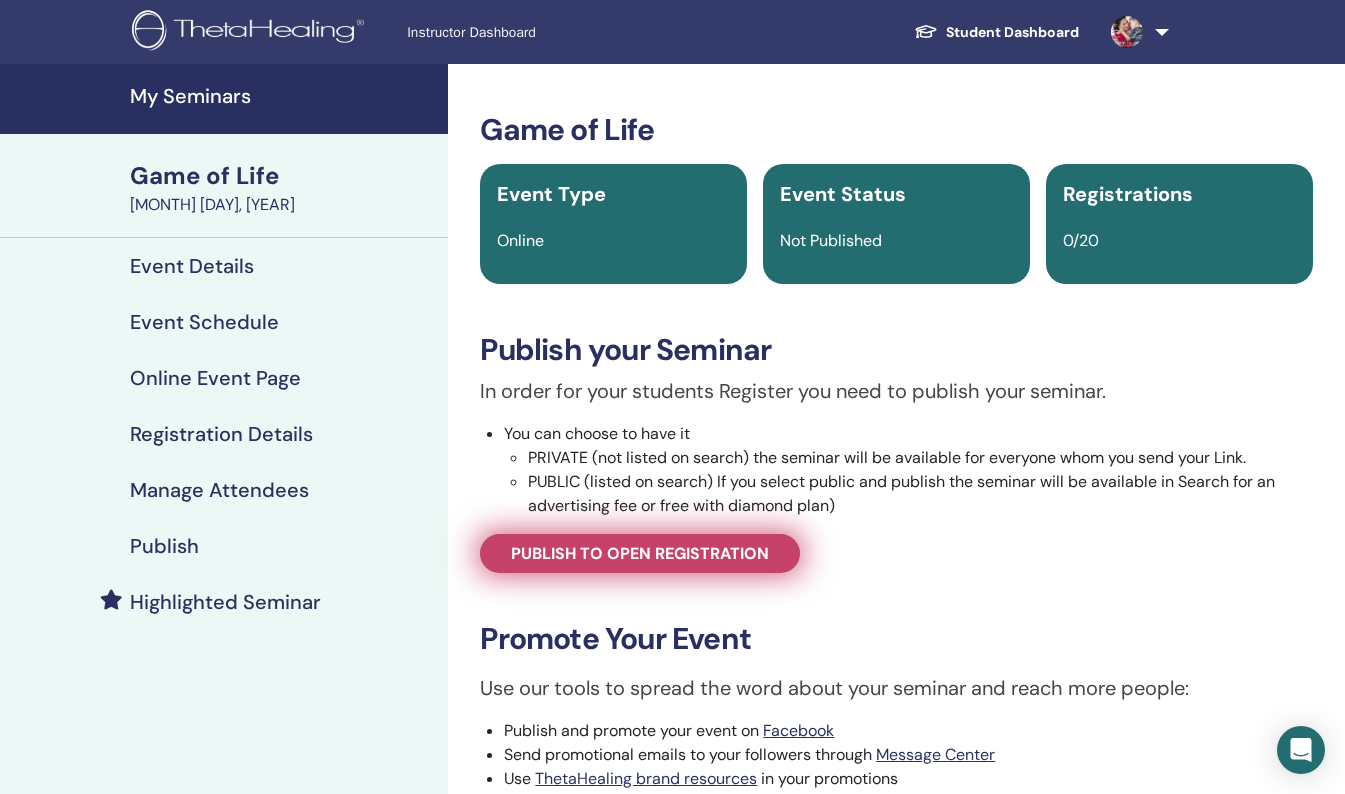 click on "Publish to open registration" at bounding box center [640, 553] 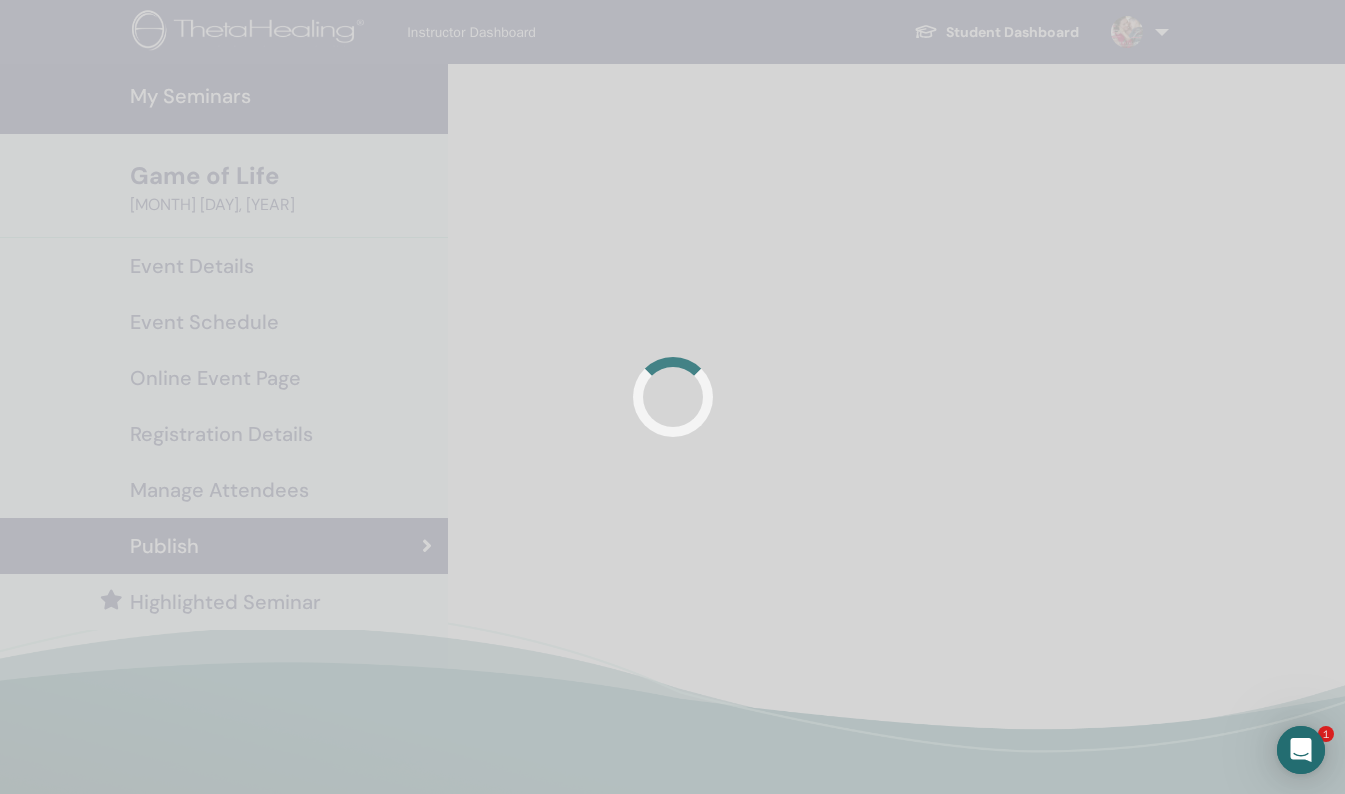 scroll, scrollTop: 0, scrollLeft: 0, axis: both 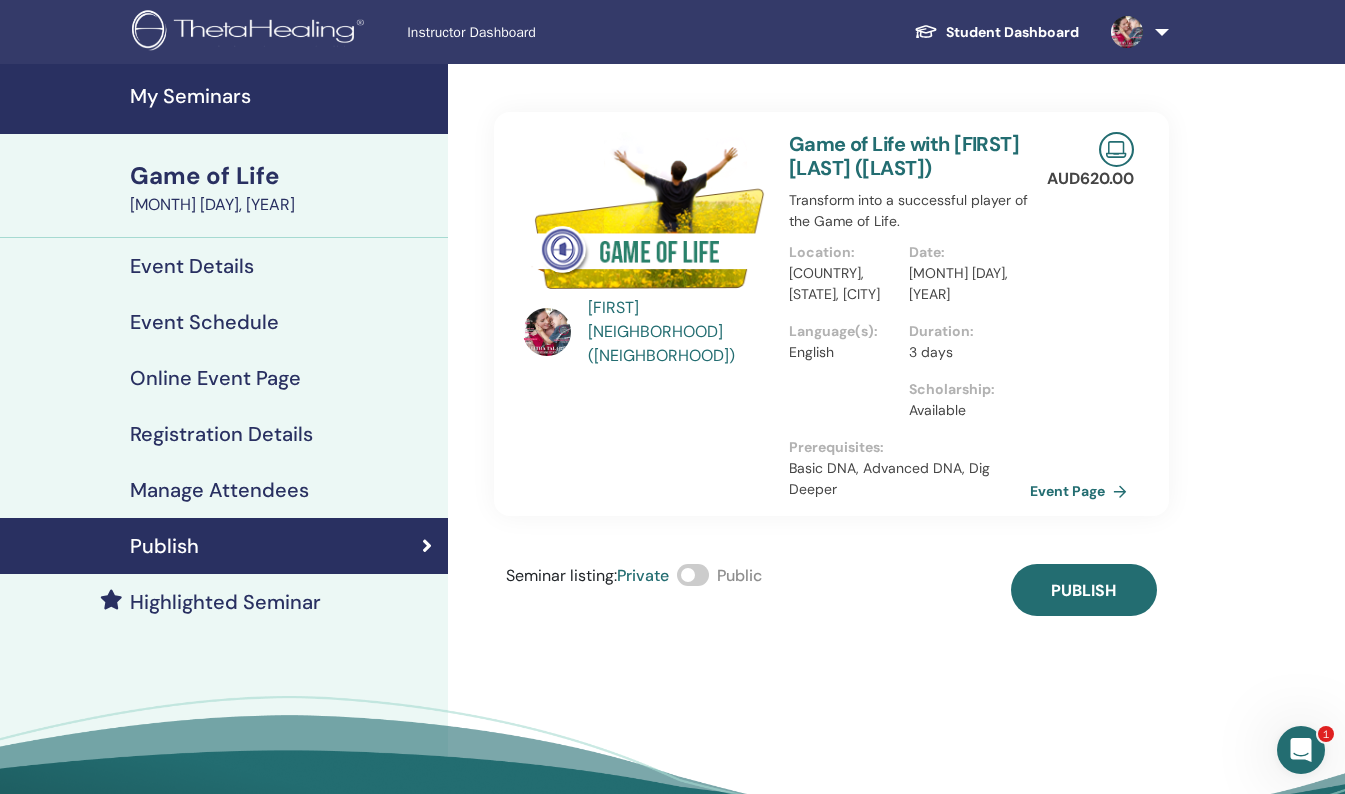 click at bounding box center (693, 575) 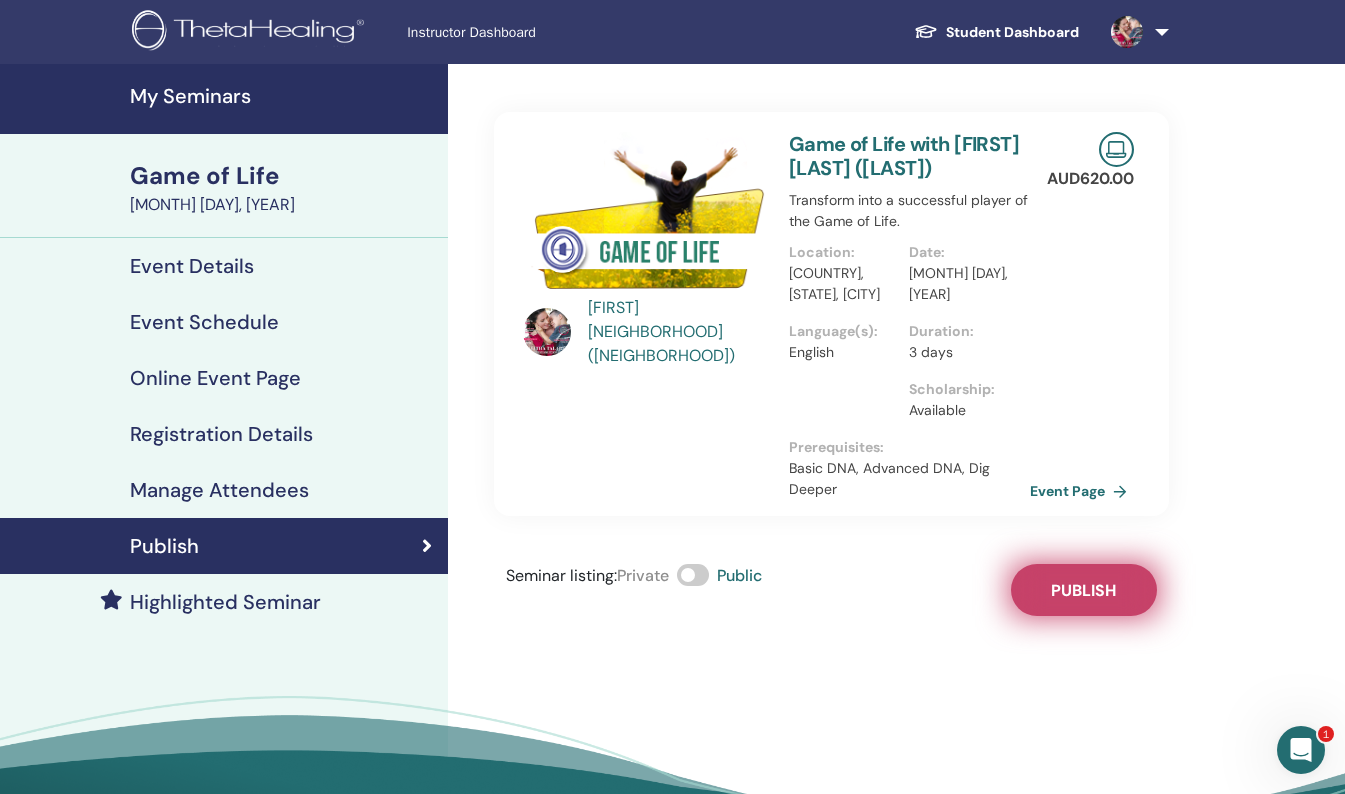 click on "Publish" at bounding box center [1083, 590] 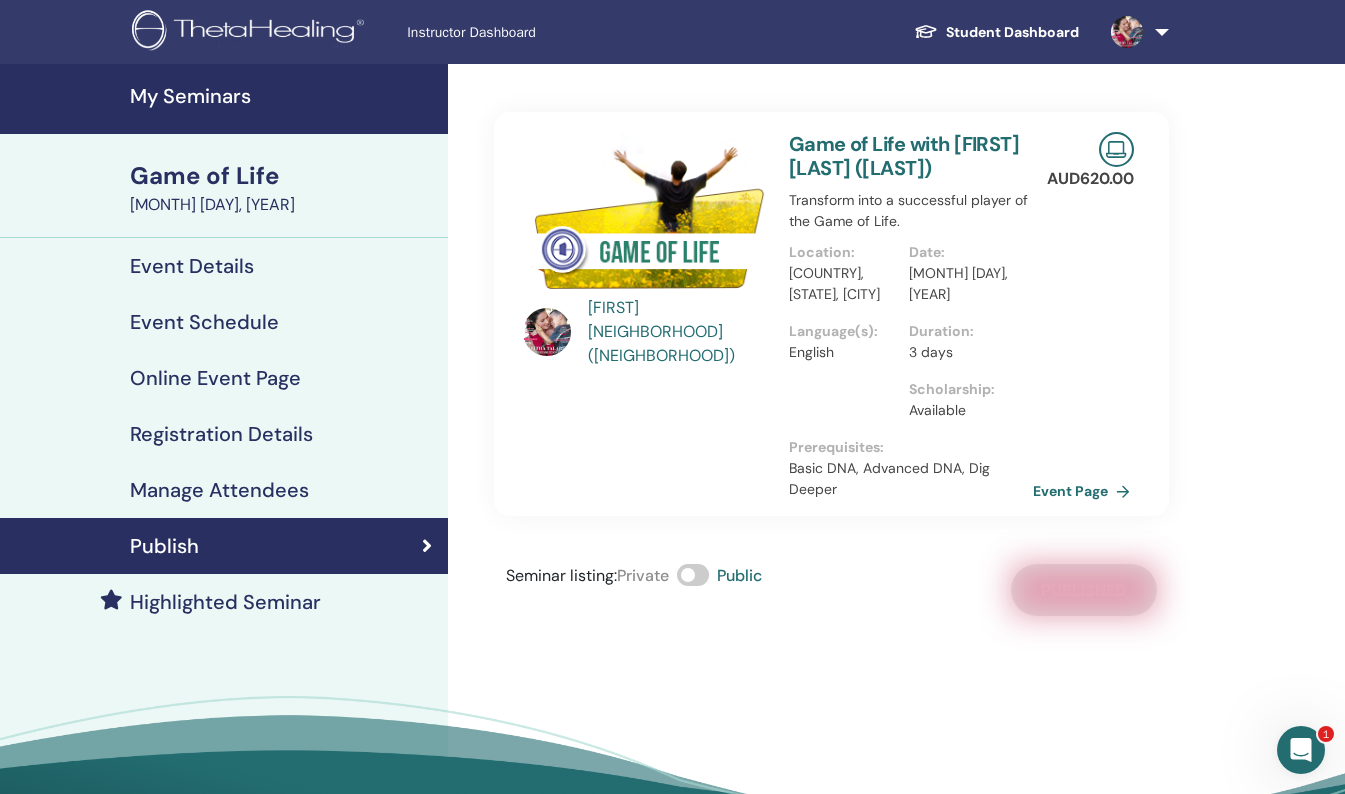 click on "Event Page" at bounding box center [1085, 491] 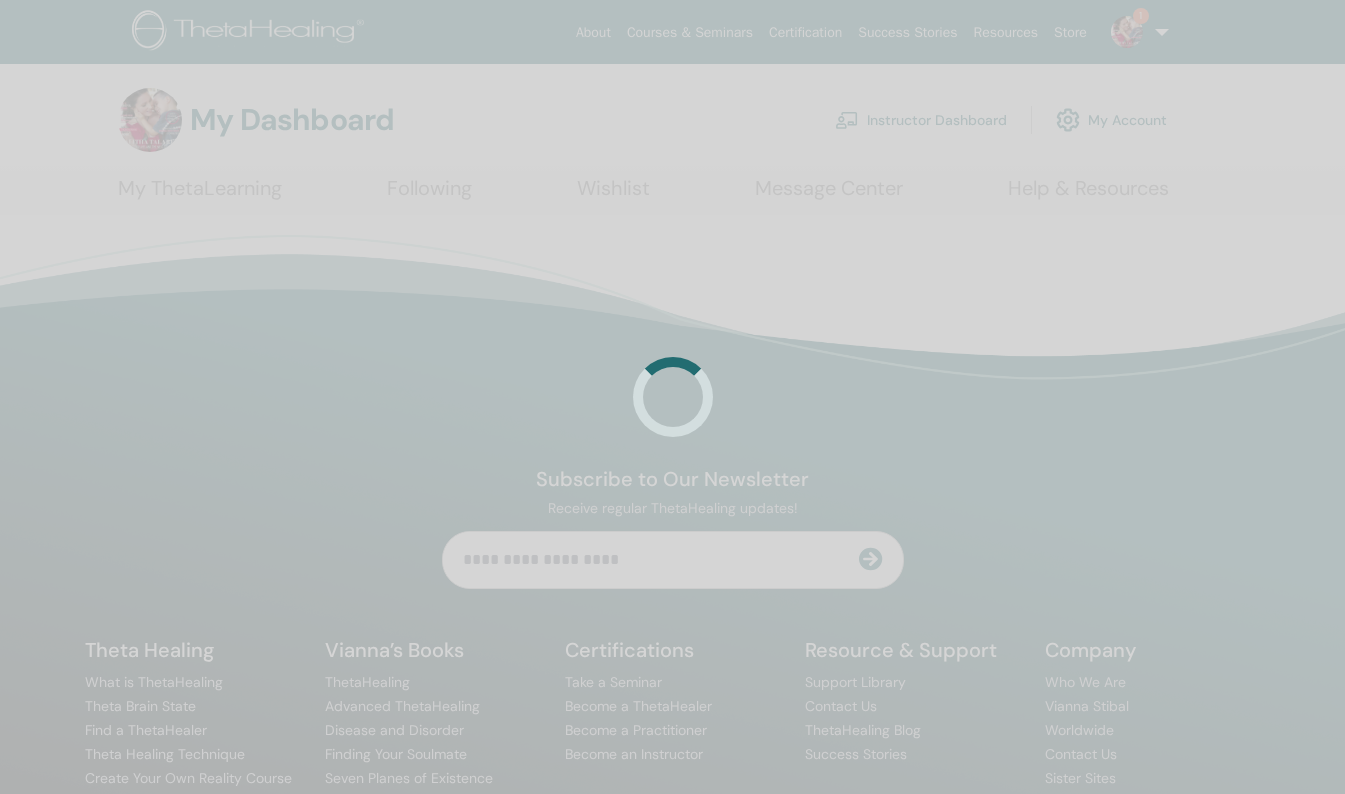 scroll, scrollTop: 0, scrollLeft: 0, axis: both 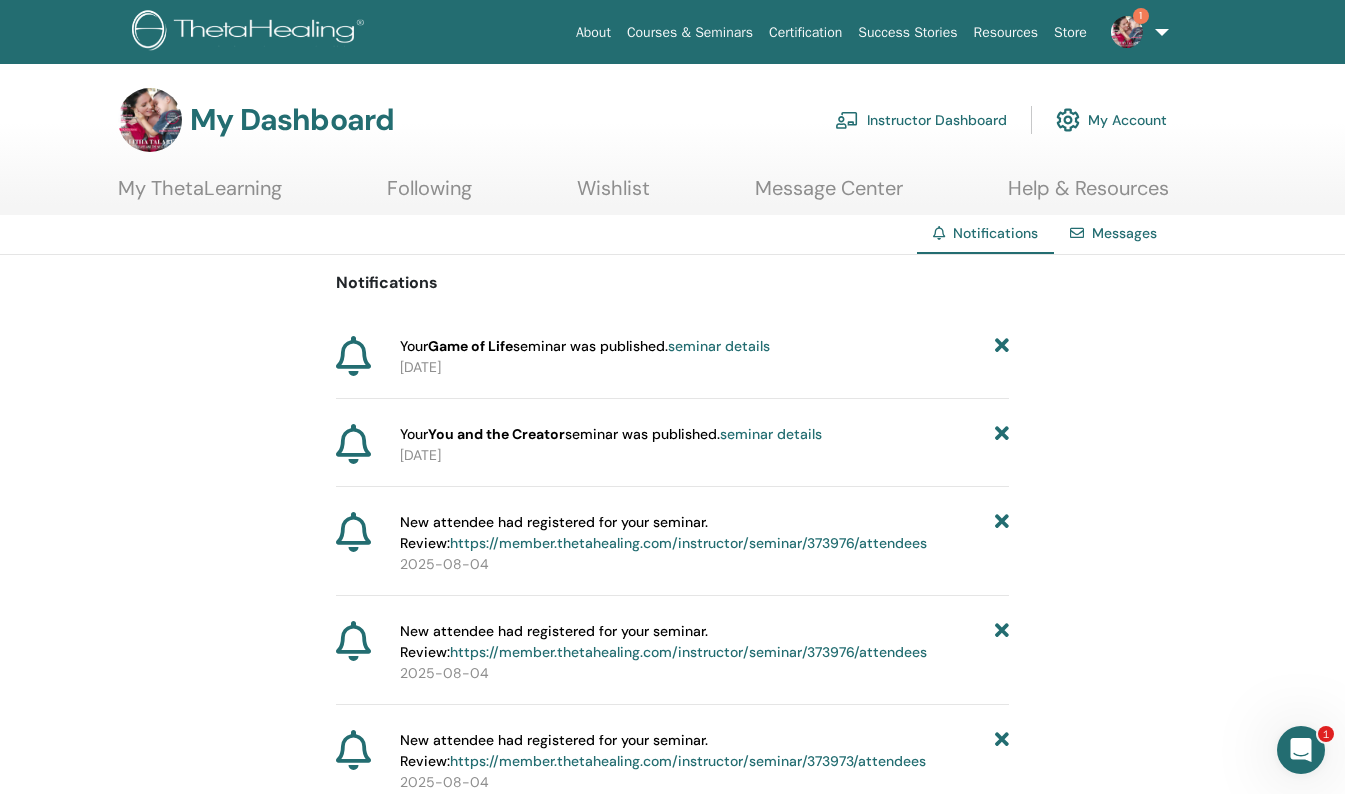 click on "Instructor Dashboard" at bounding box center (921, 120) 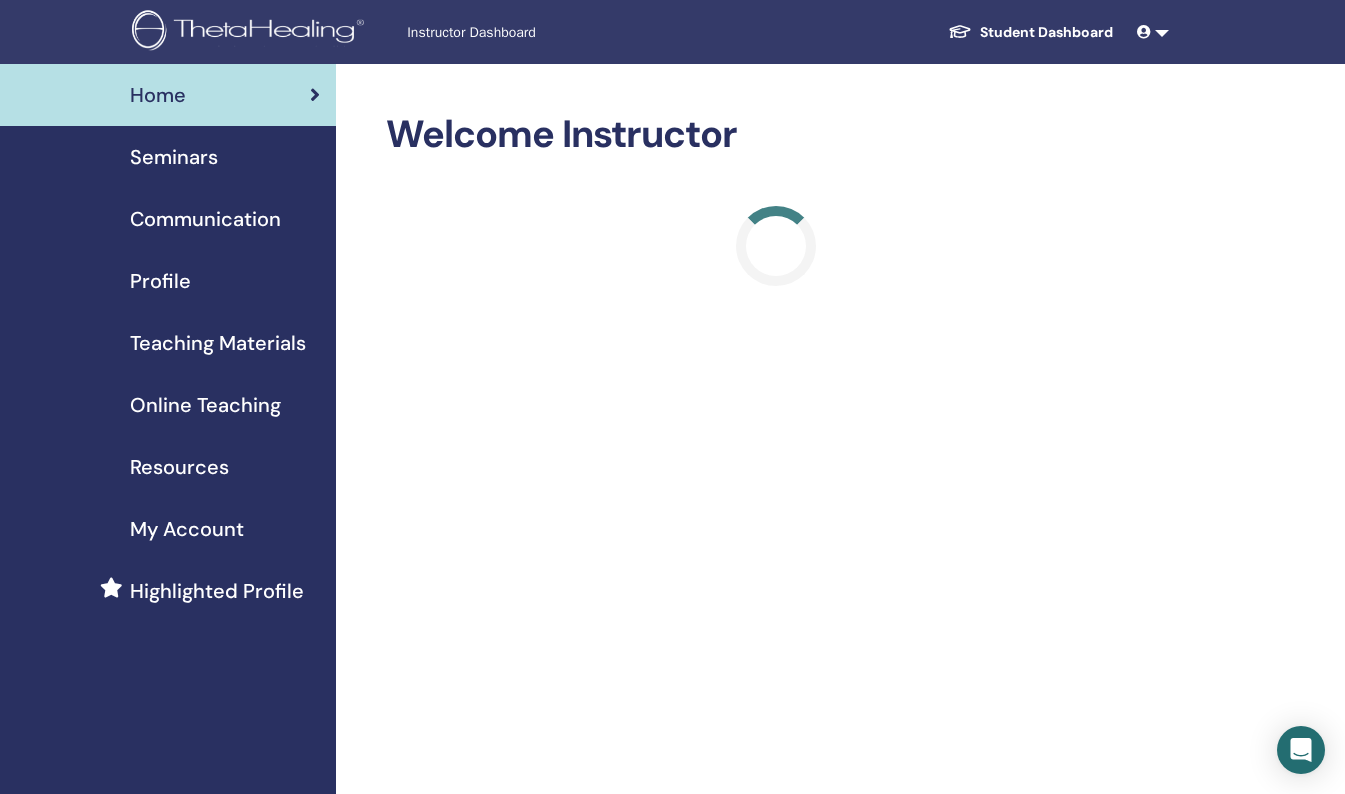 scroll, scrollTop: 0, scrollLeft: 0, axis: both 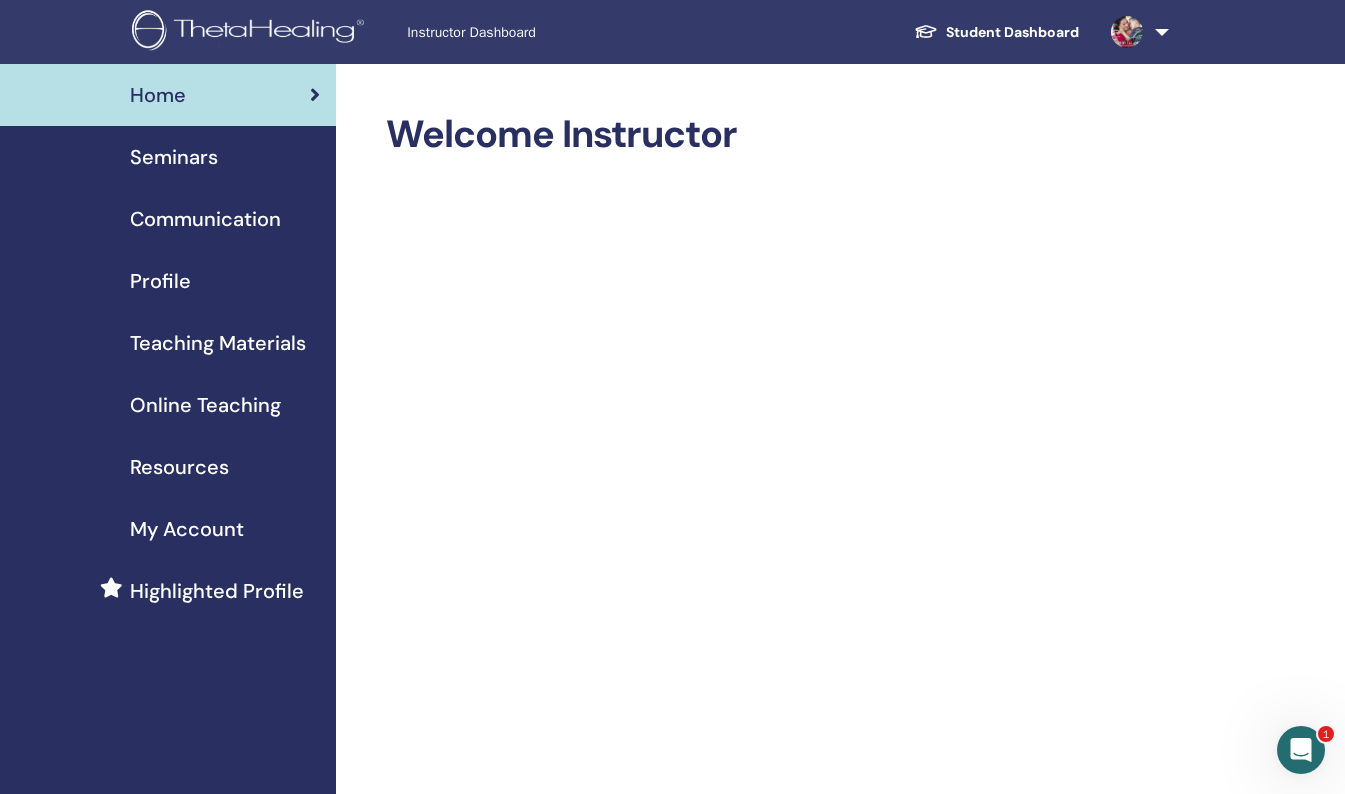 click on "Seminars" at bounding box center [174, 157] 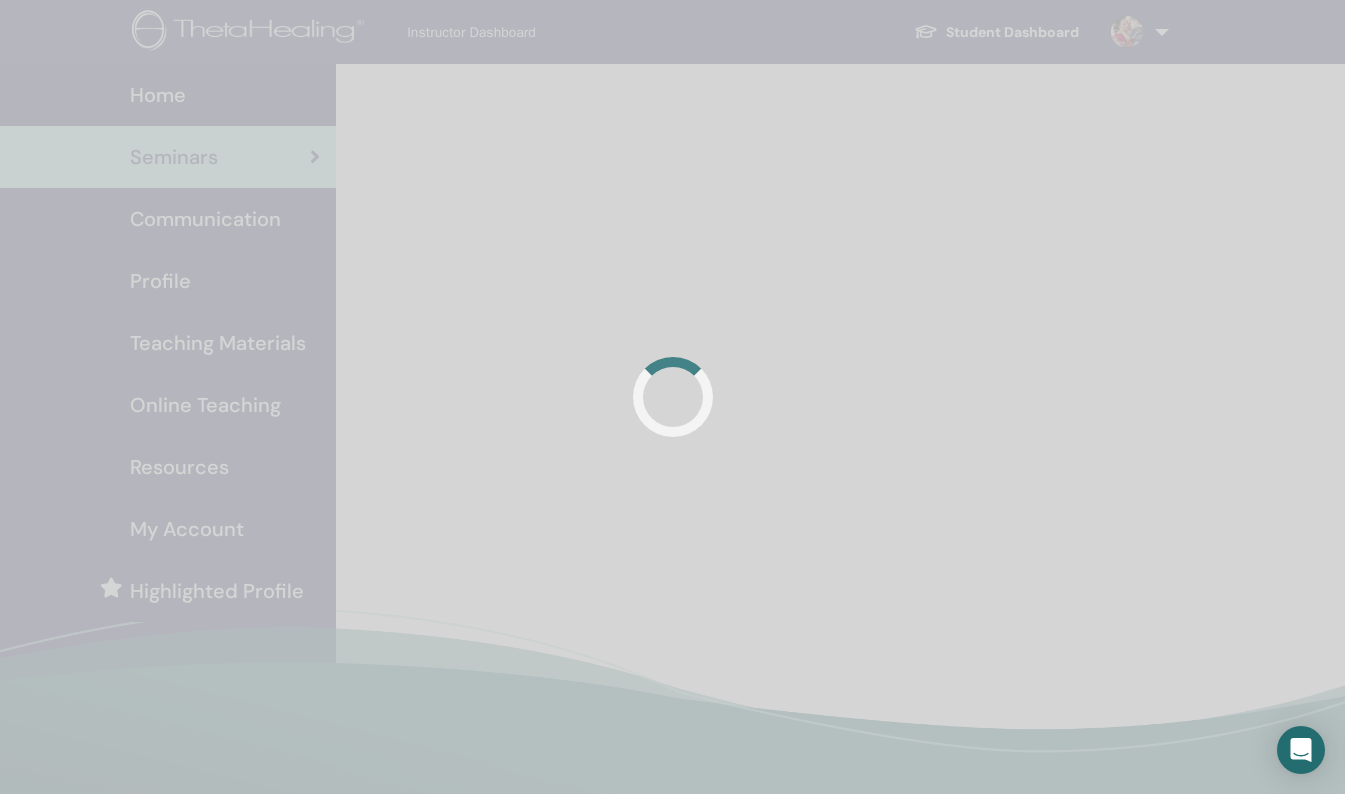 scroll, scrollTop: 0, scrollLeft: 0, axis: both 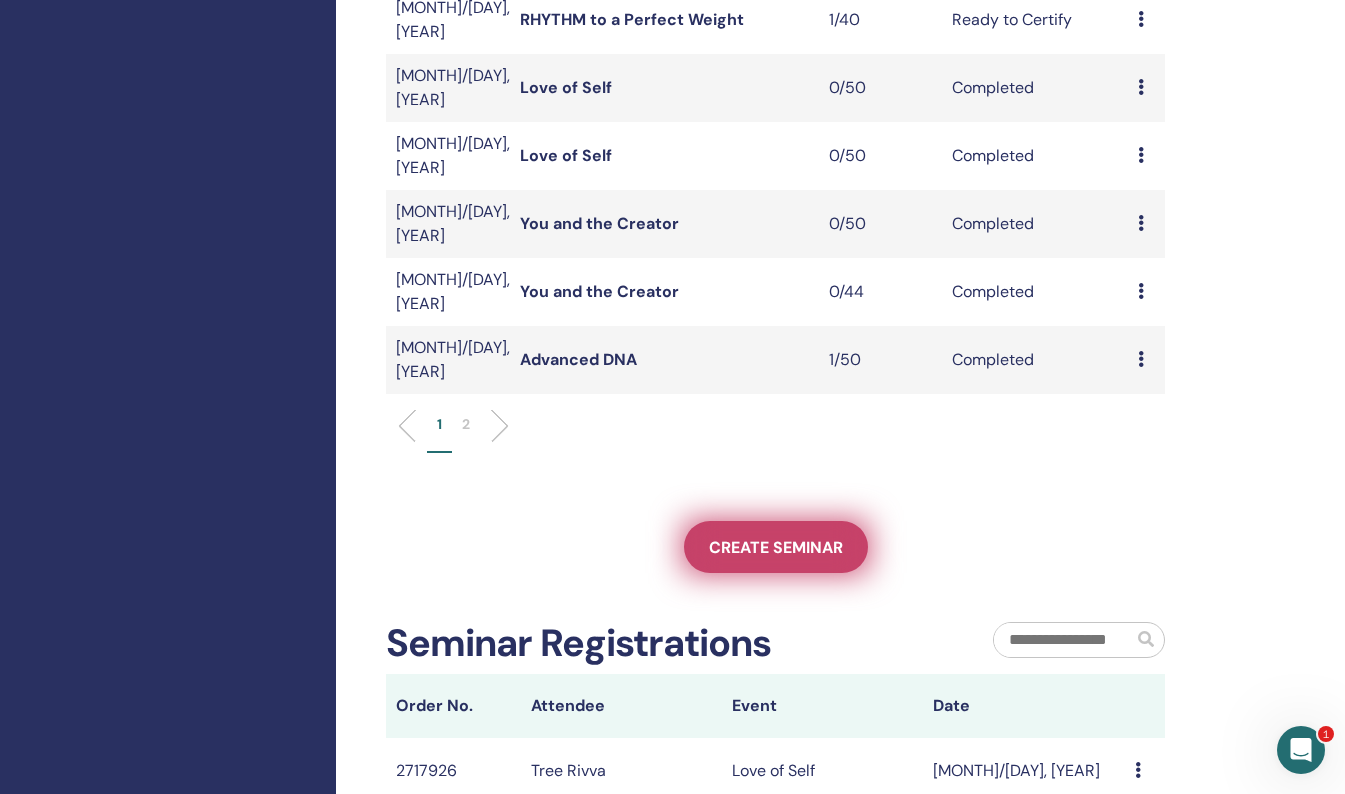 click on "Create seminar" at bounding box center (776, 547) 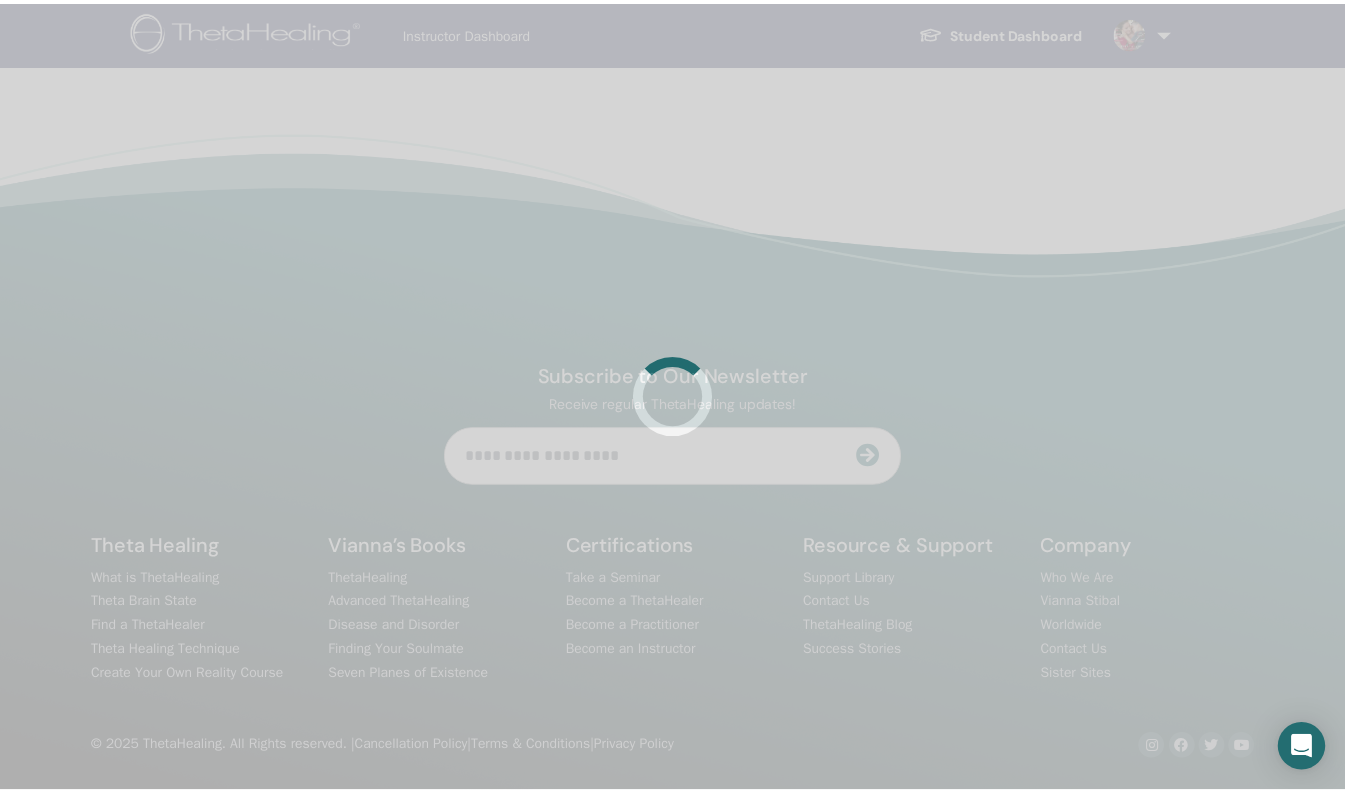 scroll, scrollTop: 0, scrollLeft: 0, axis: both 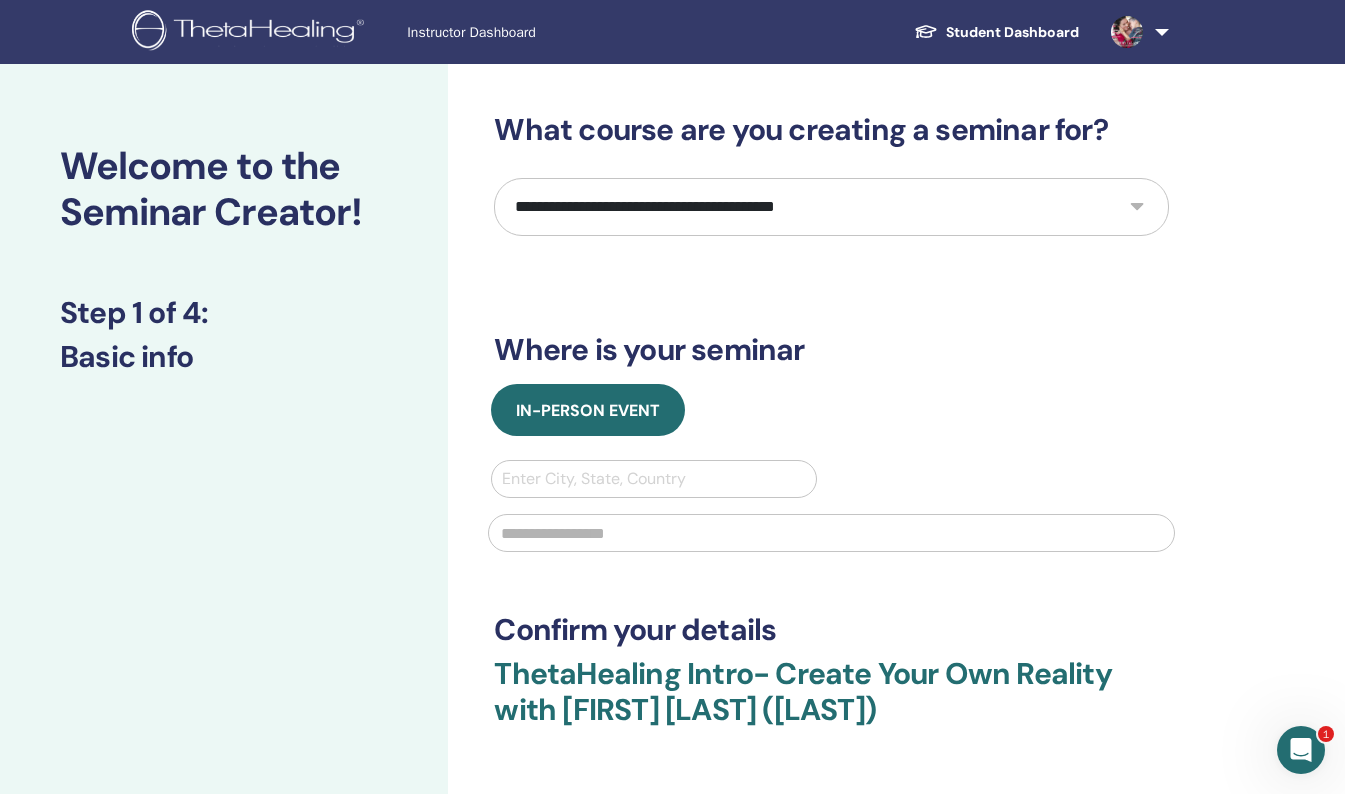 click on "**********" at bounding box center [831, 207] 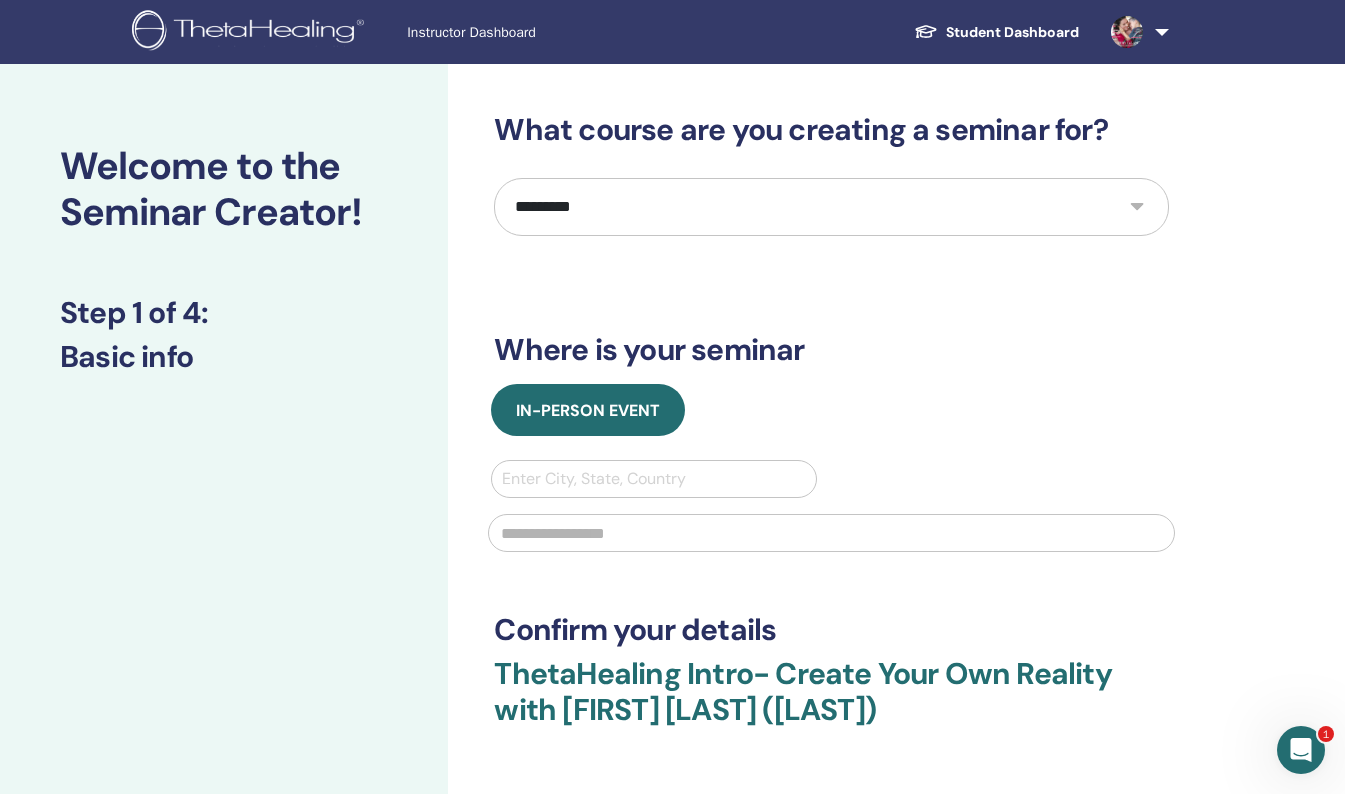 click on "**********" at bounding box center (831, 207) 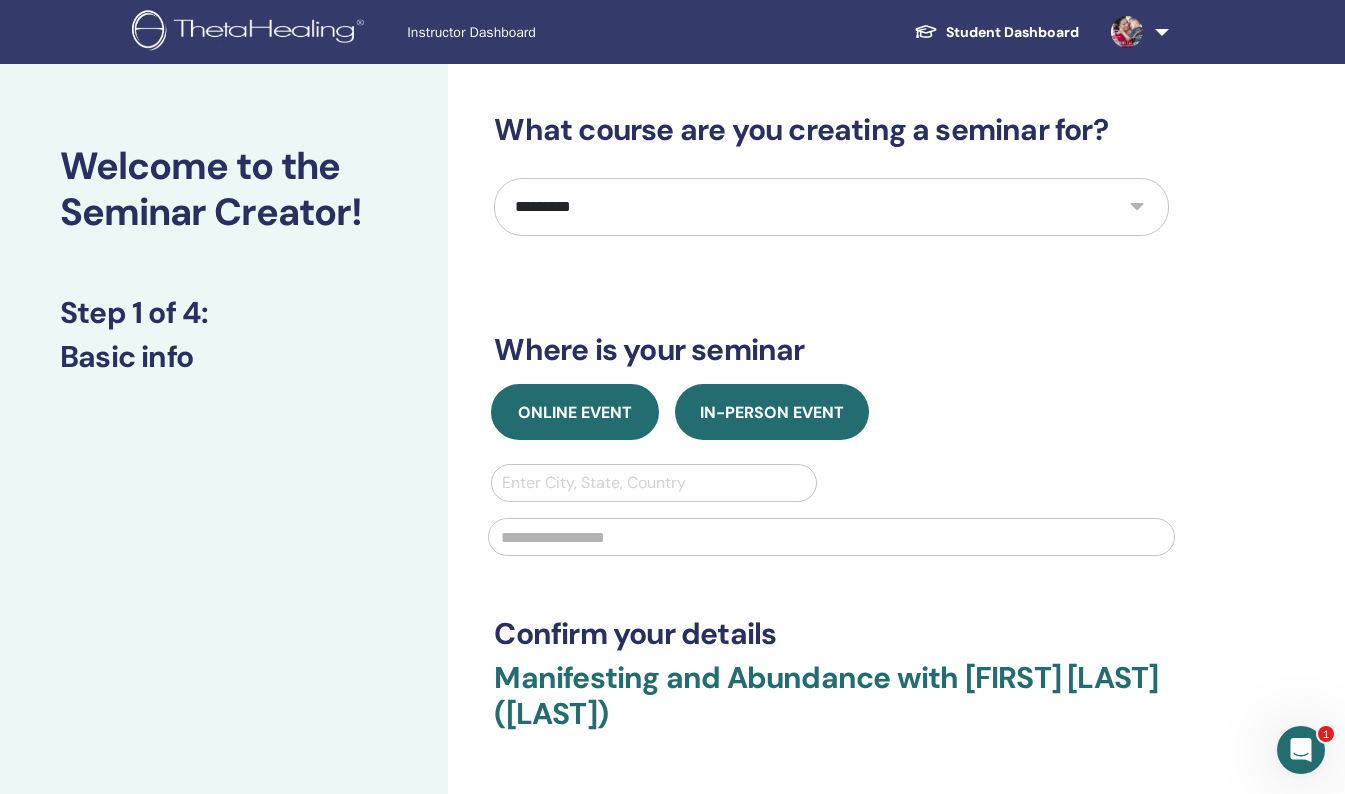 click on "Online Event" at bounding box center [575, 412] 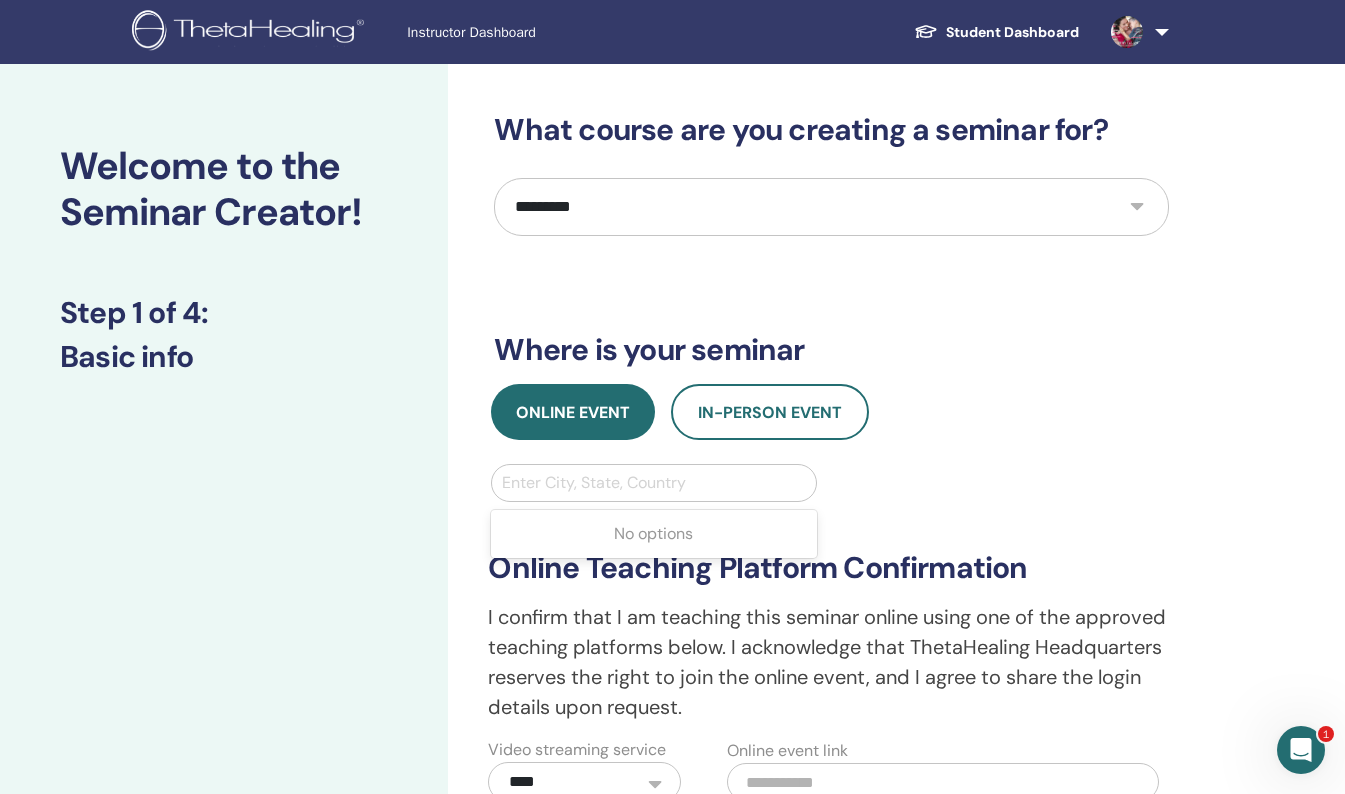 click at bounding box center [653, 483] 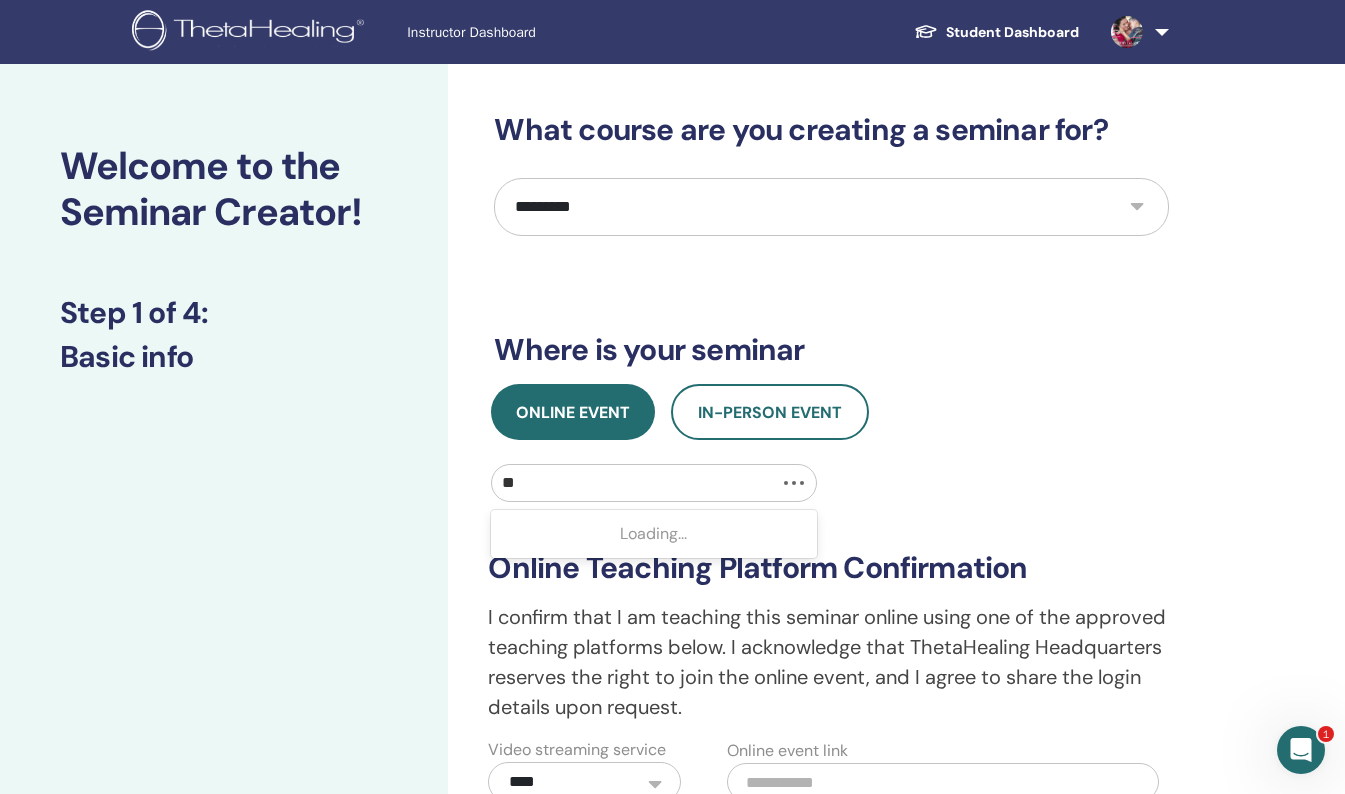 type on "*" 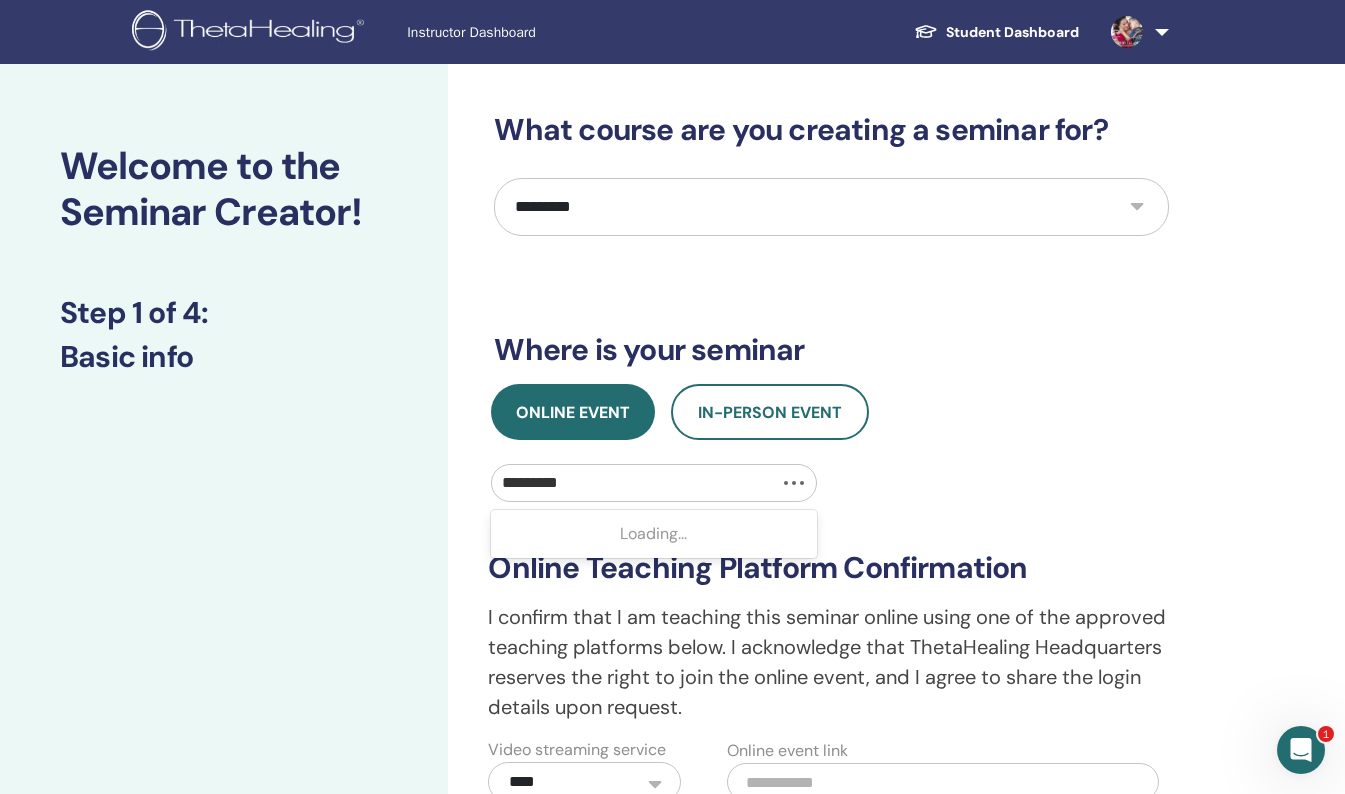 type on "**********" 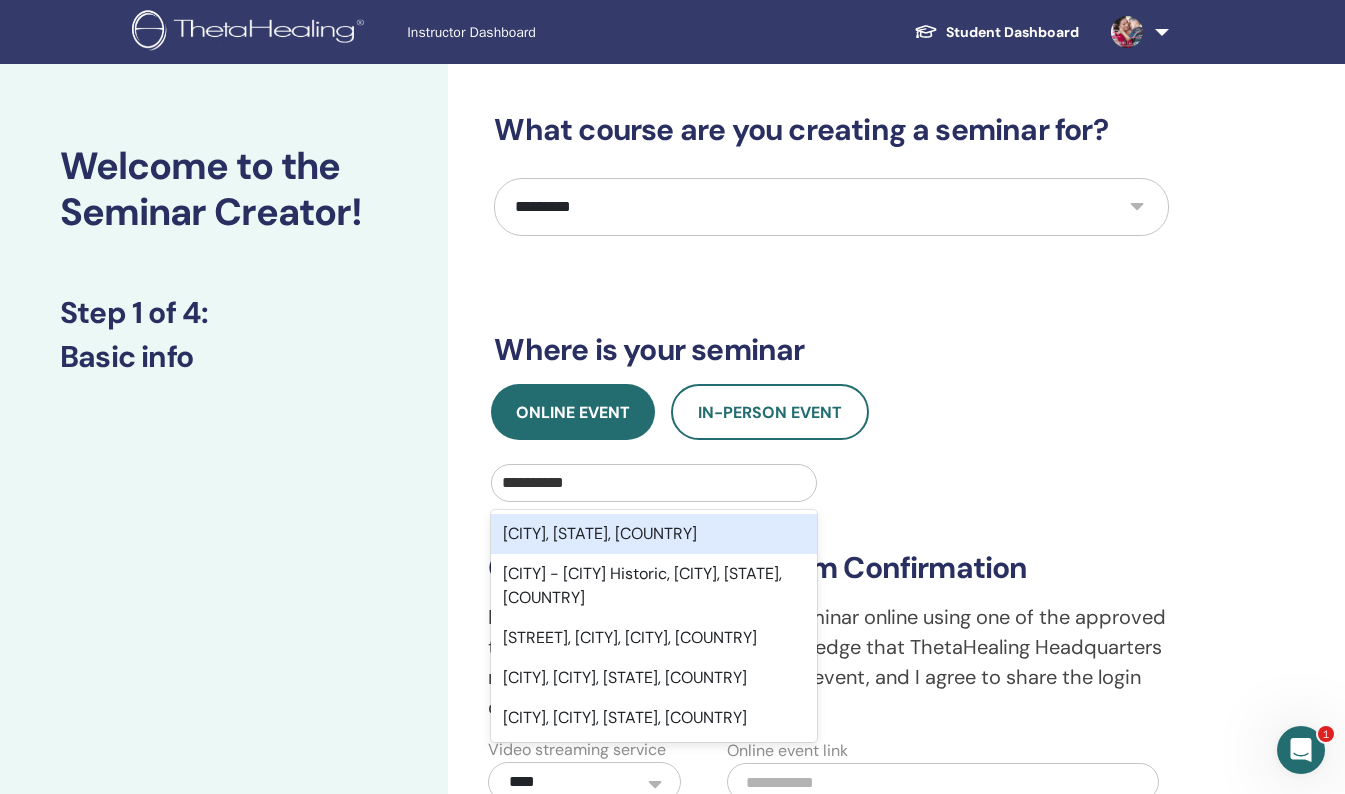 click on "Gold Coast, Queensland, AUS" at bounding box center (653, 534) 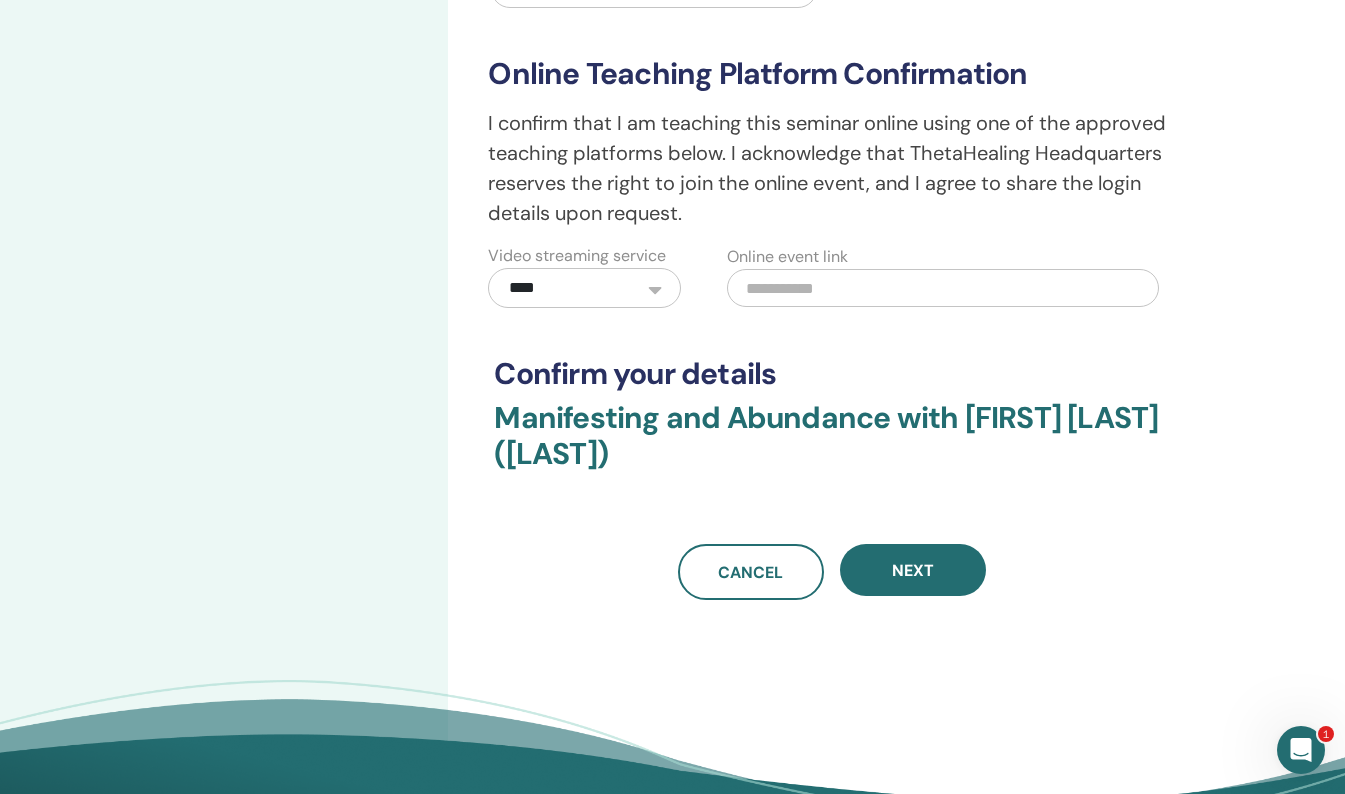 scroll, scrollTop: 513, scrollLeft: 0, axis: vertical 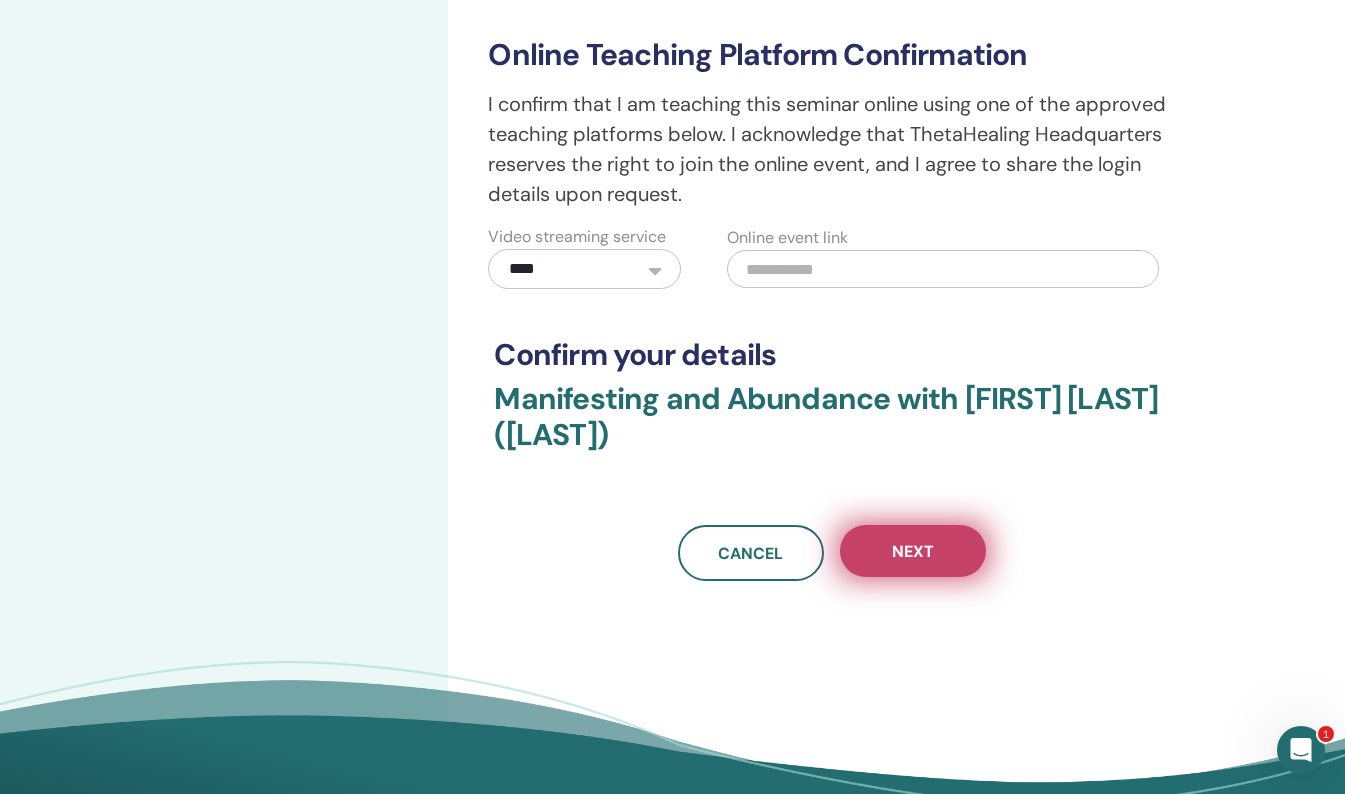 click on "Next" at bounding box center (913, 551) 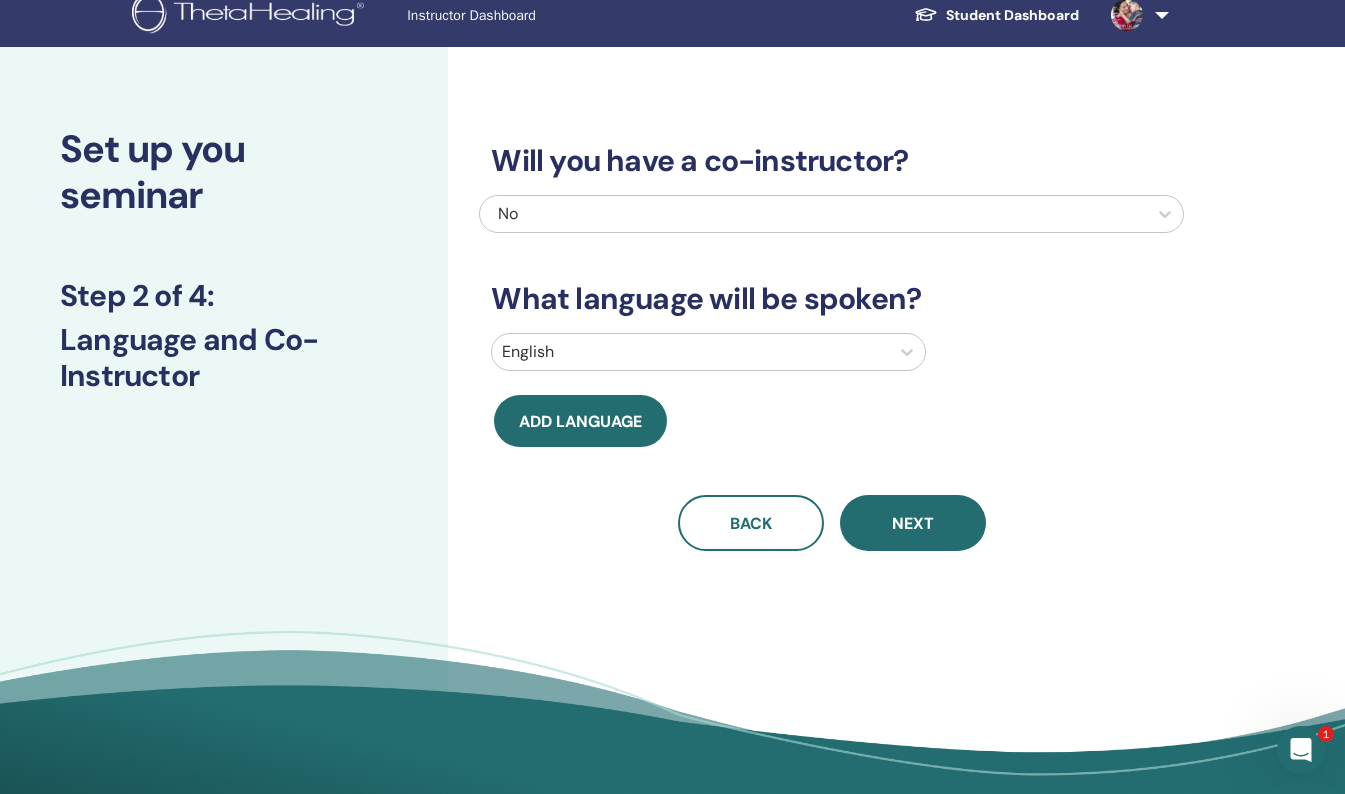 scroll, scrollTop: 0, scrollLeft: 0, axis: both 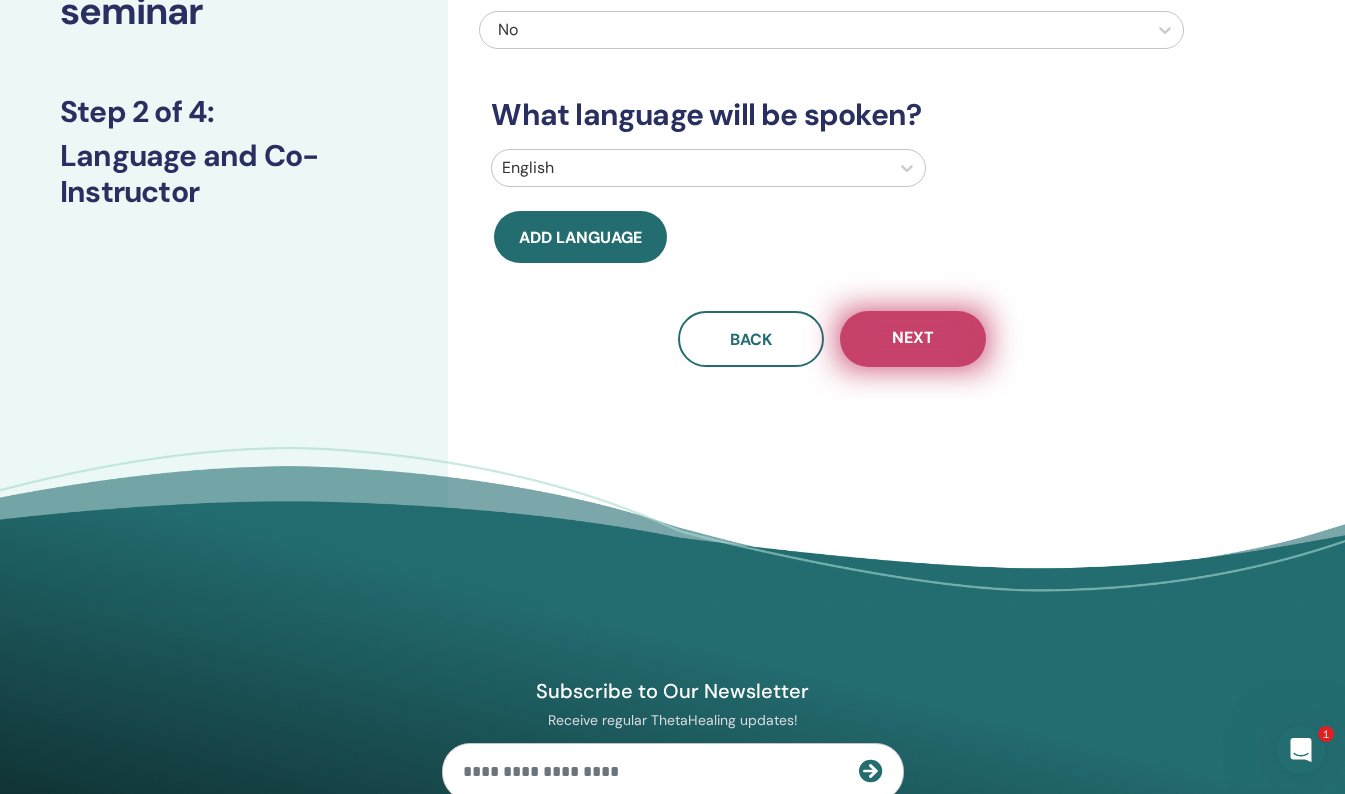 click on "Next" at bounding box center [913, 339] 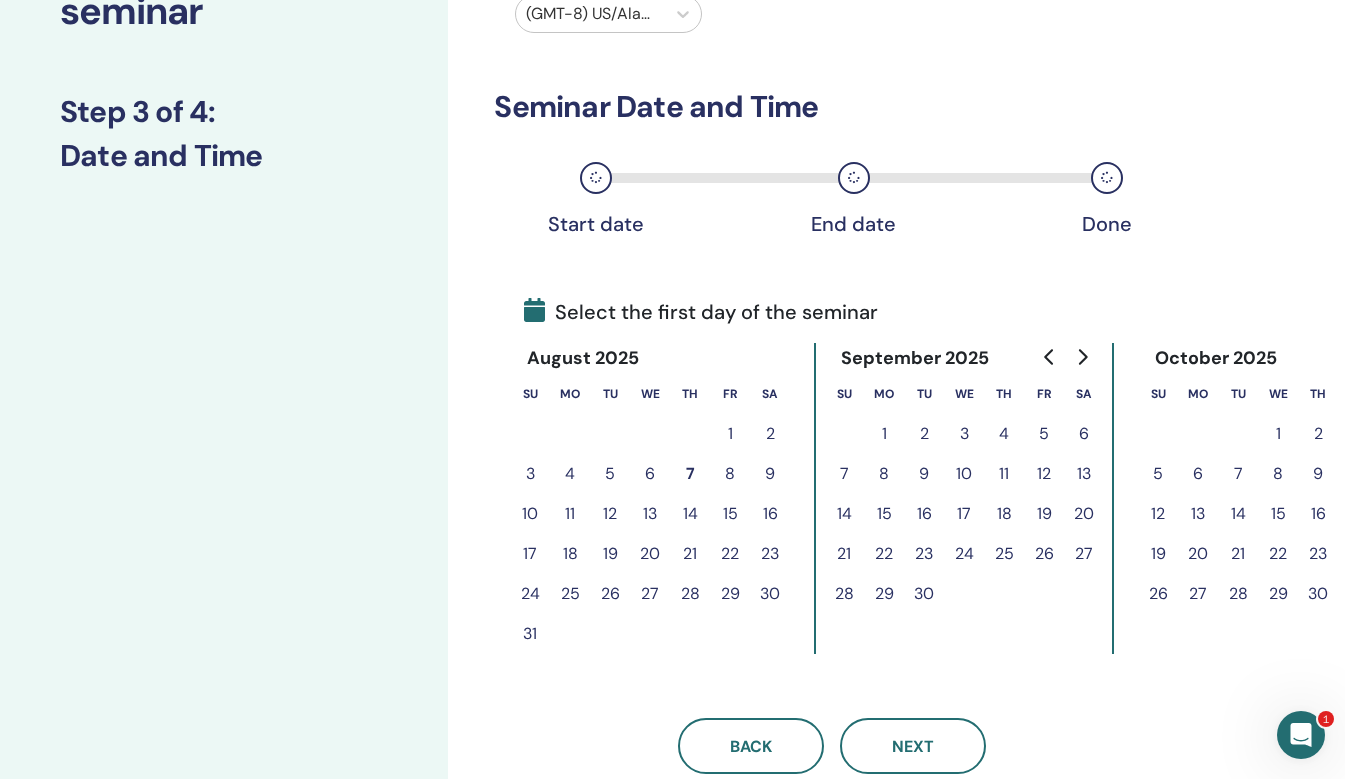 click at bounding box center [590, 14] 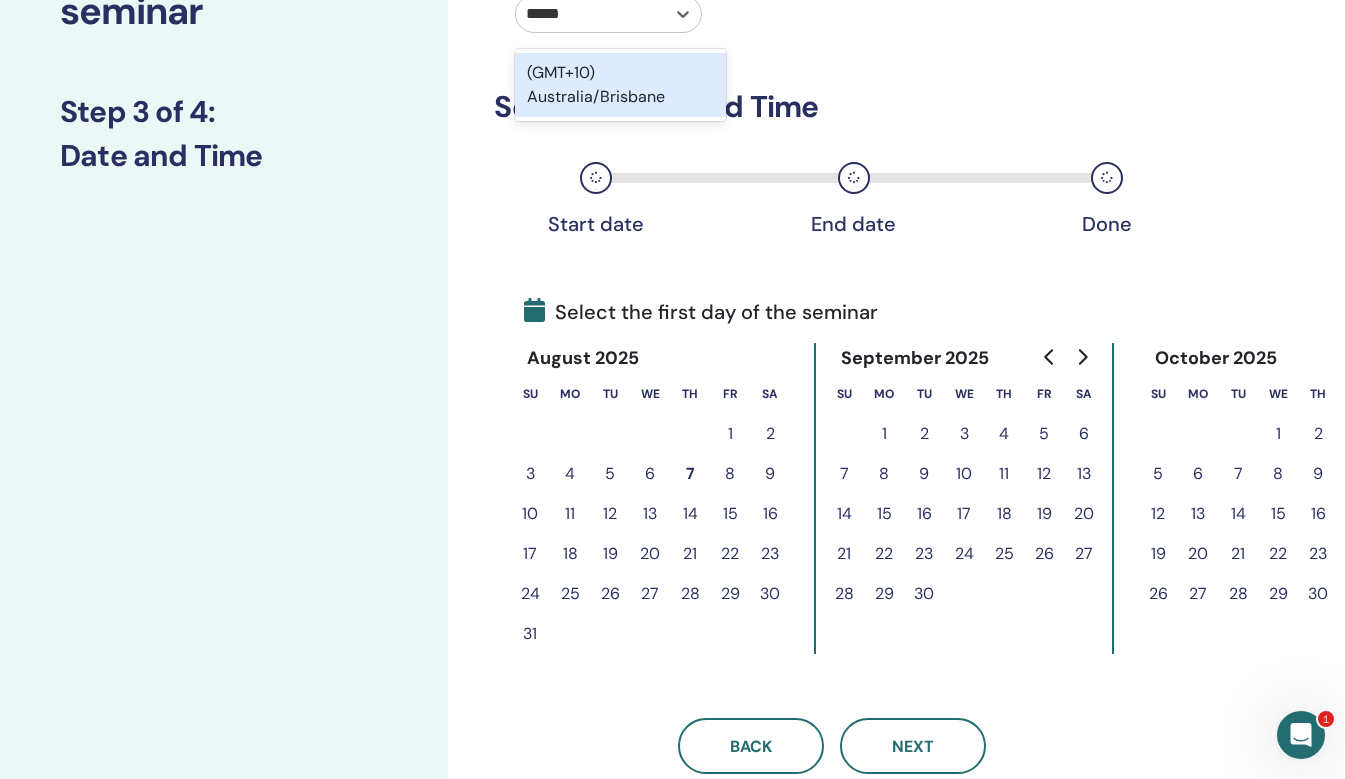 type on "*******" 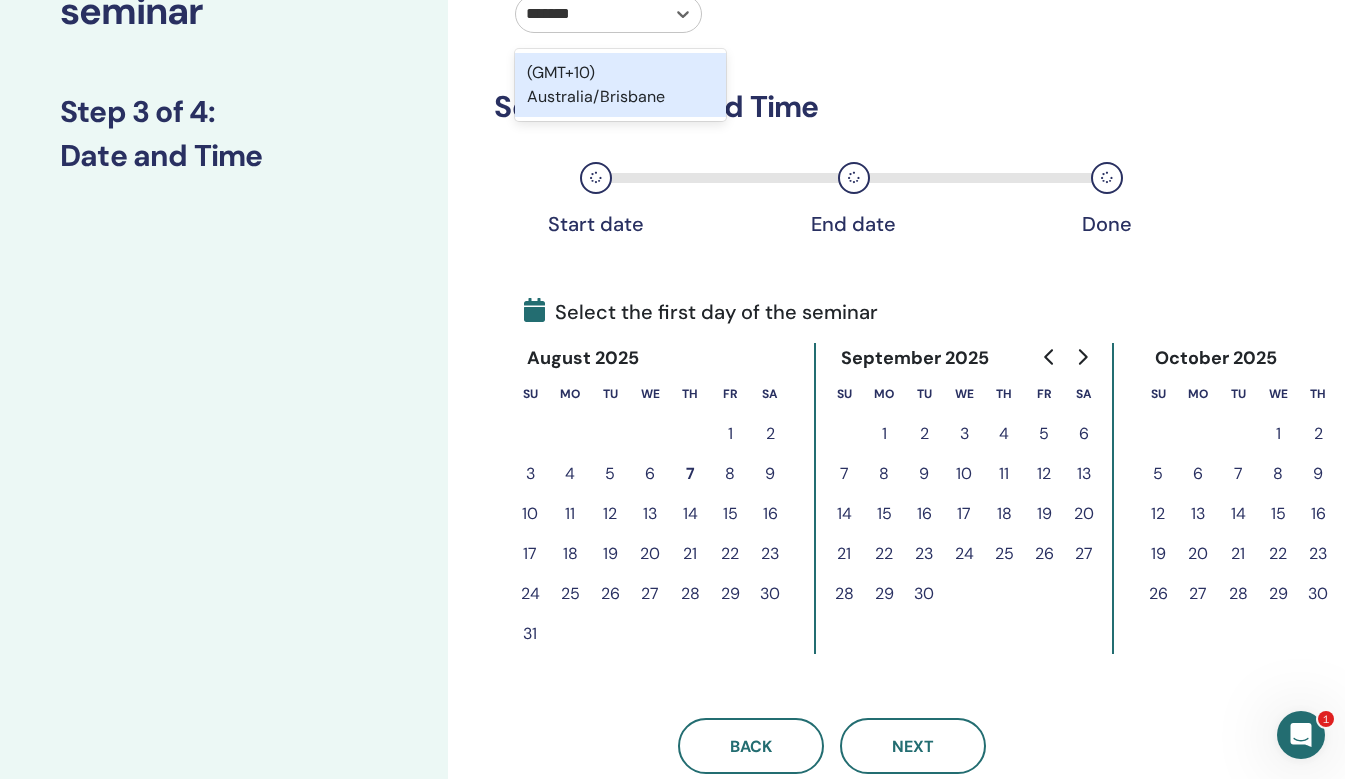 click on "(GMT+10) Australia/Brisbane" at bounding box center [620, 85] 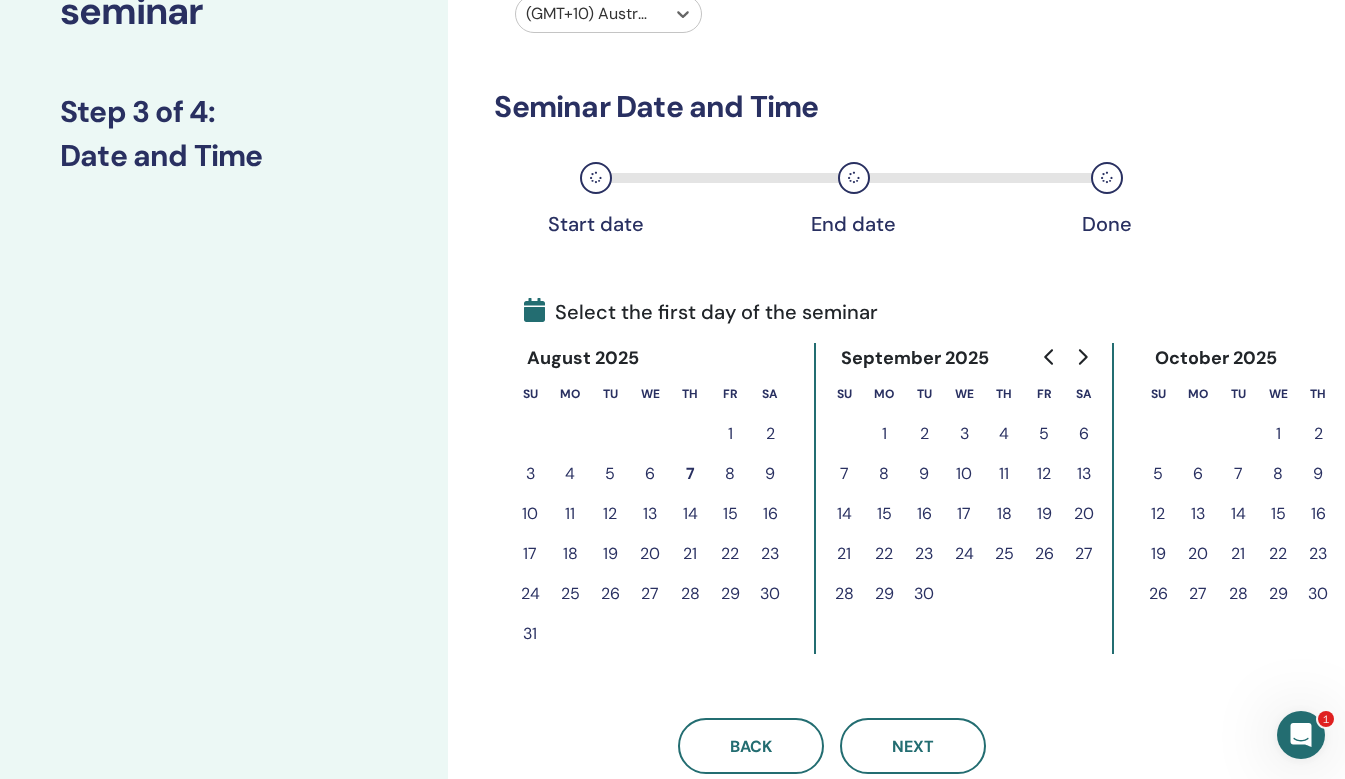 click on "25" at bounding box center (570, 594) 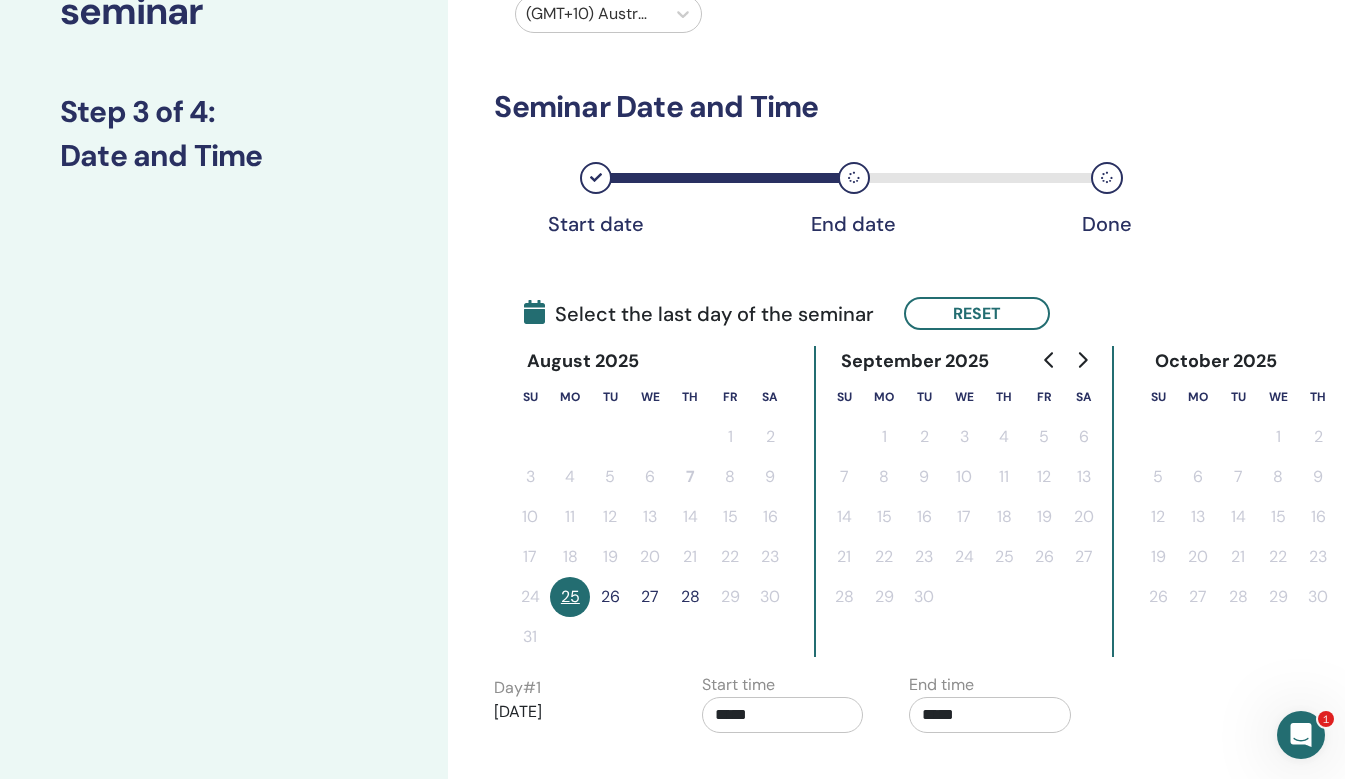 click on "26" at bounding box center [610, 597] 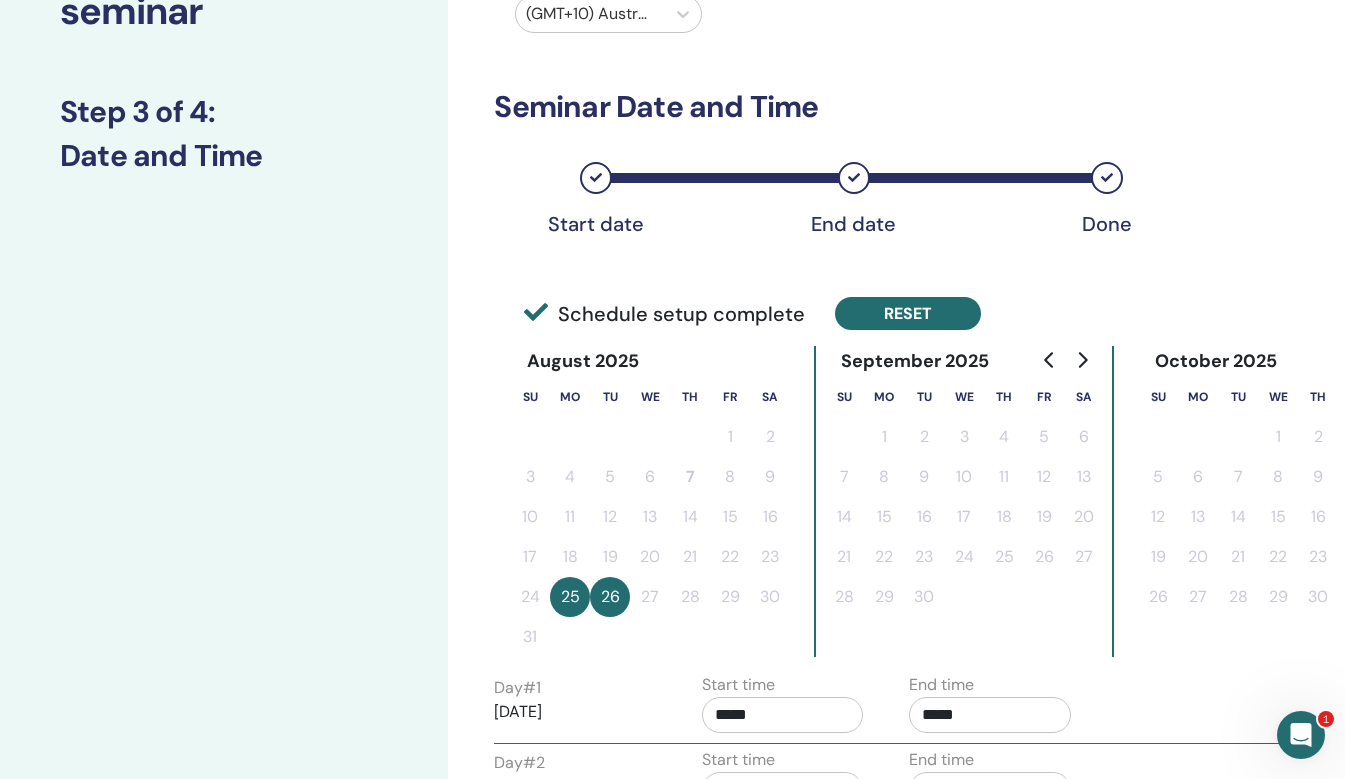 click on "Reset" at bounding box center (908, 313) 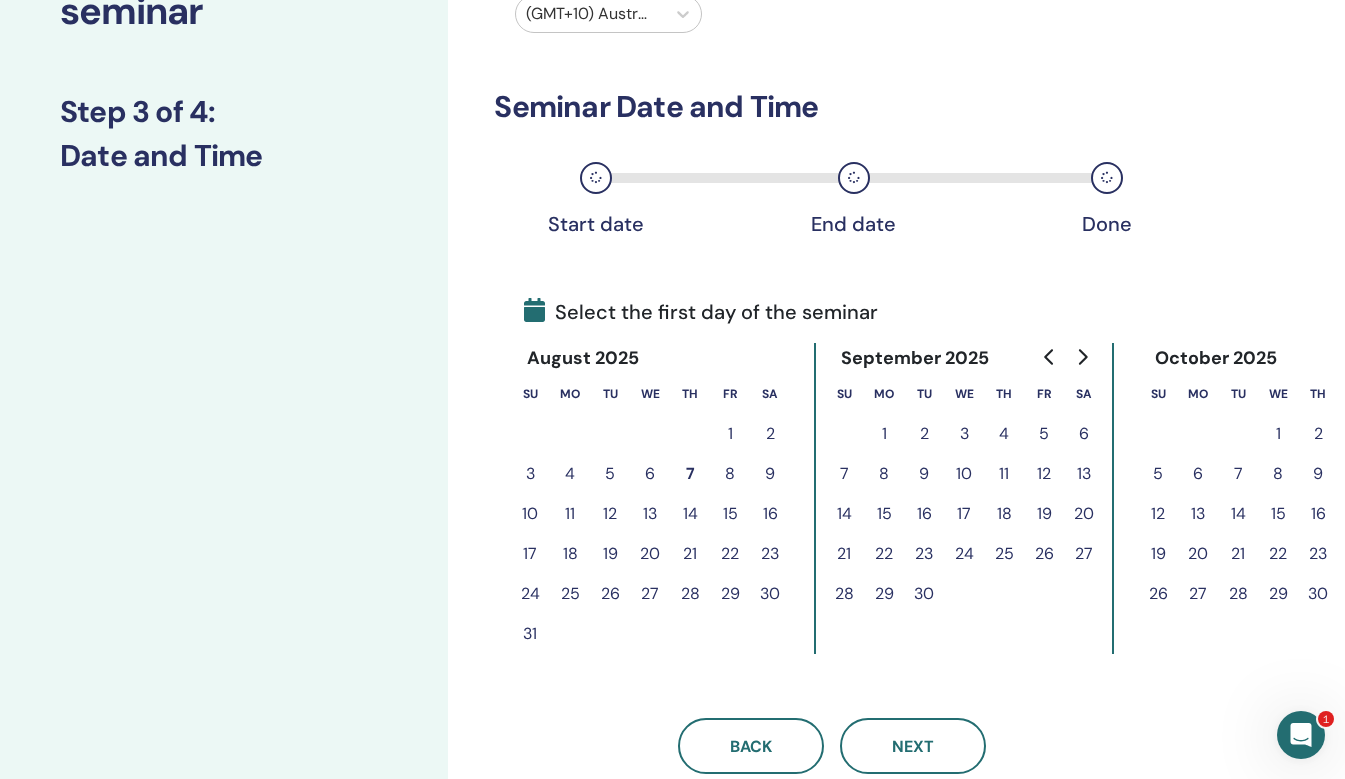 click on "25" at bounding box center [570, 594] 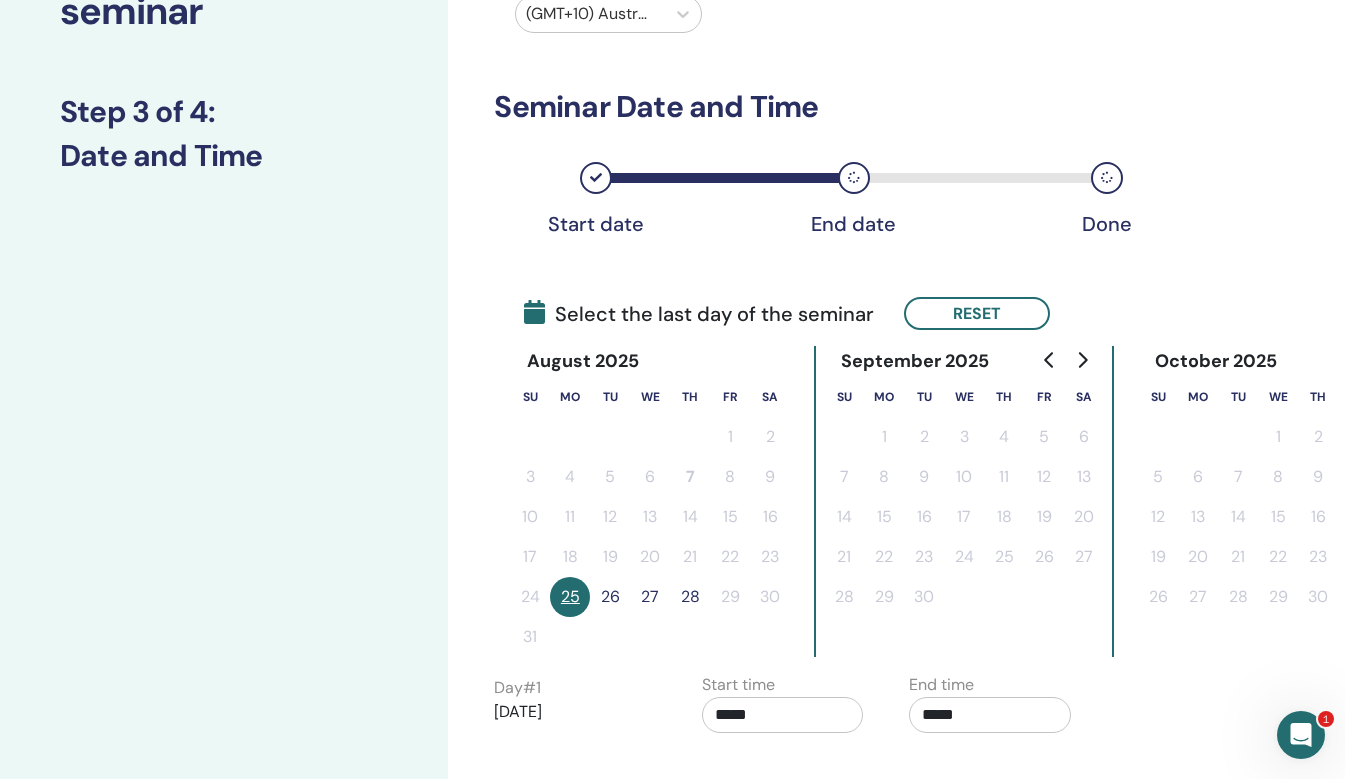 click on "28" at bounding box center [690, 597] 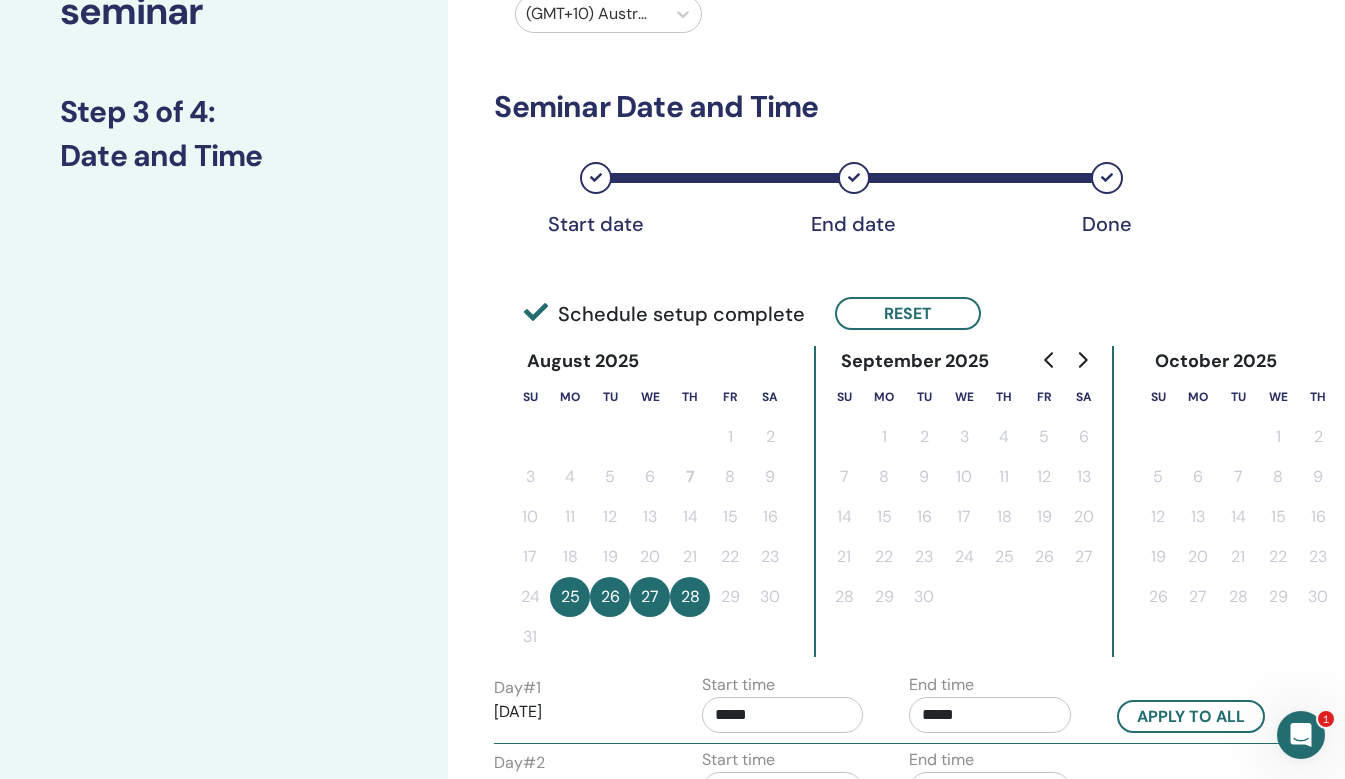 click on "*****" at bounding box center (783, 715) 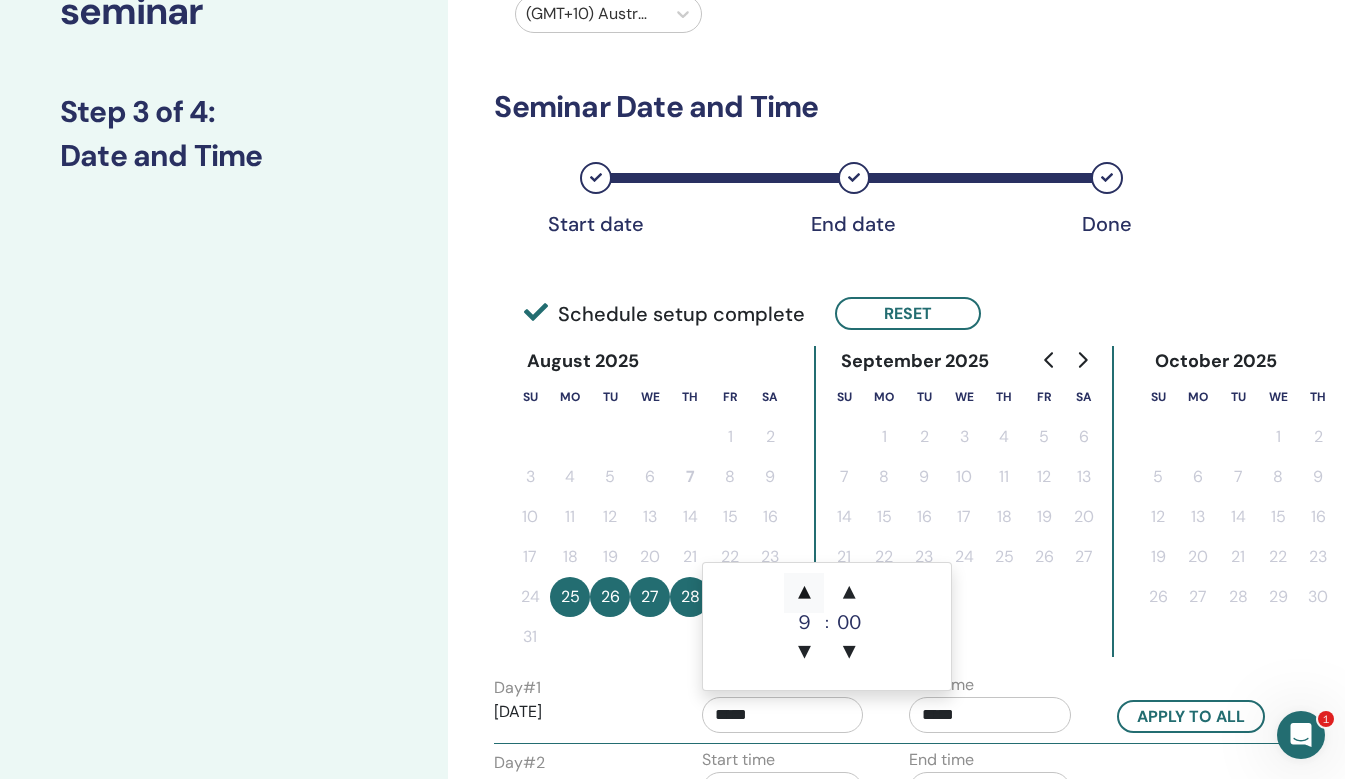 click on "▲" at bounding box center (804, 593) 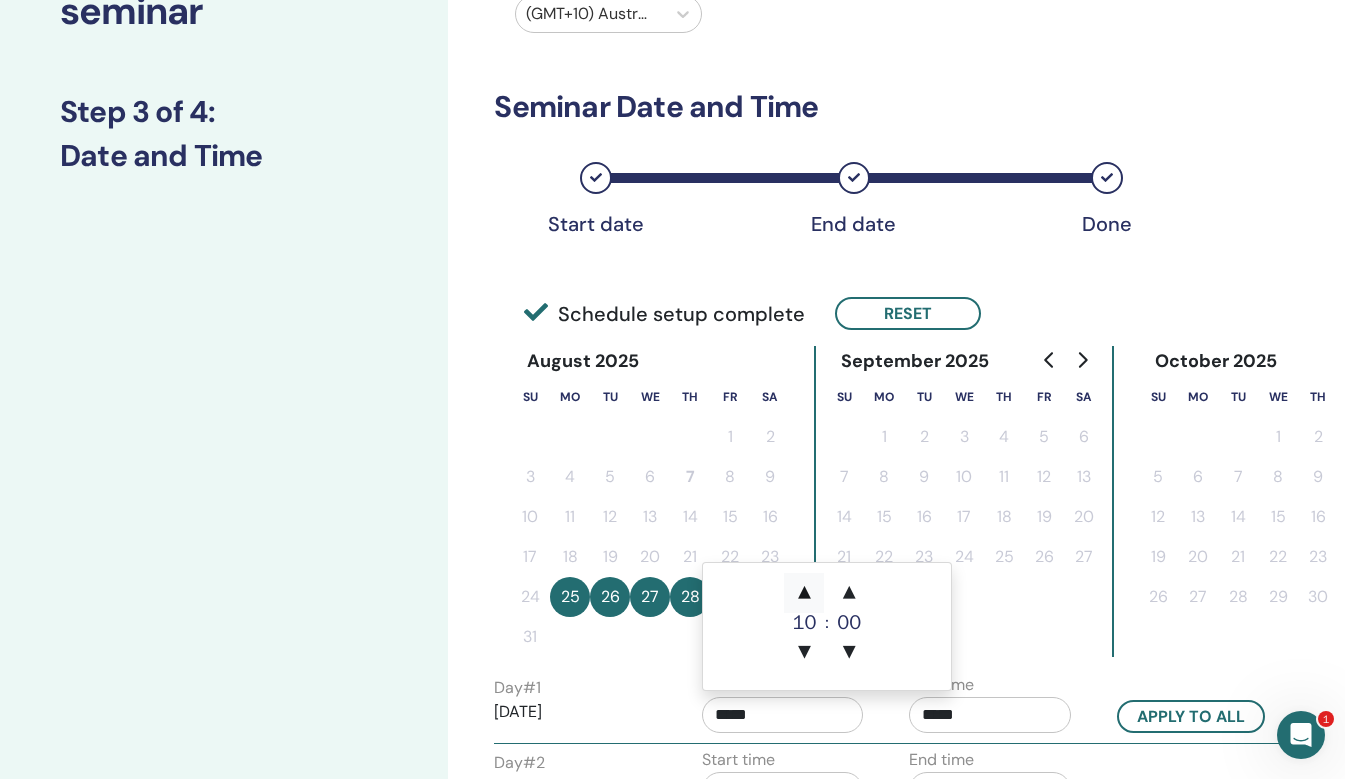 click on "▲" at bounding box center (804, 593) 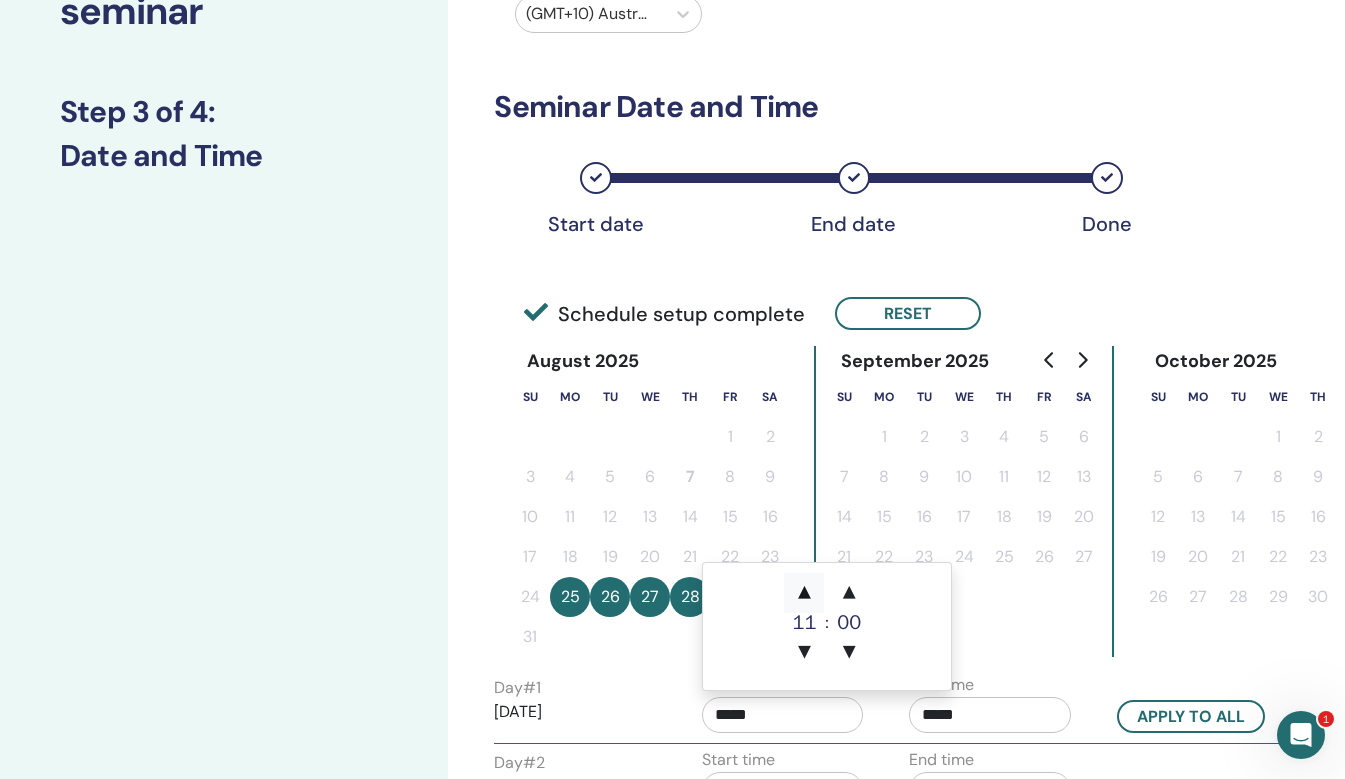 click on "▲" at bounding box center (804, 593) 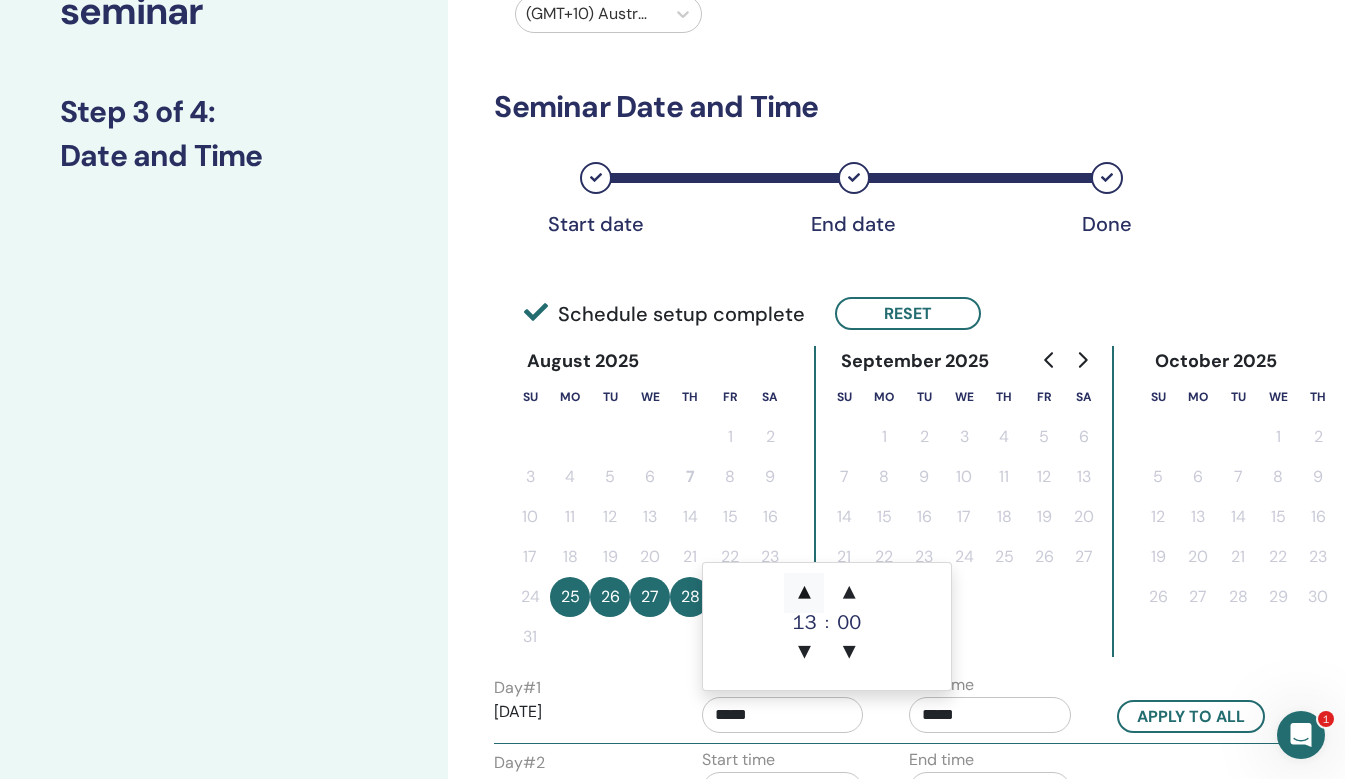 click on "▲" at bounding box center (804, 593) 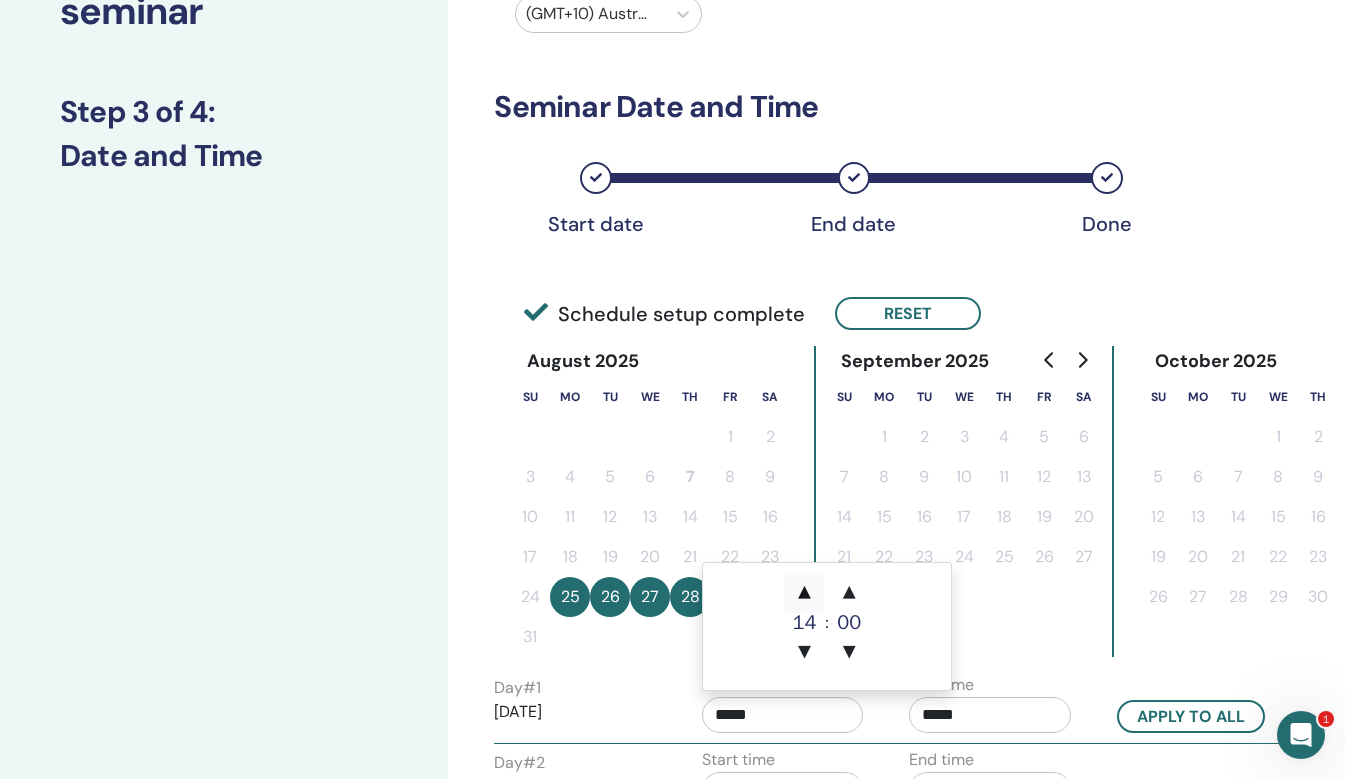 click on "▲" at bounding box center (804, 593) 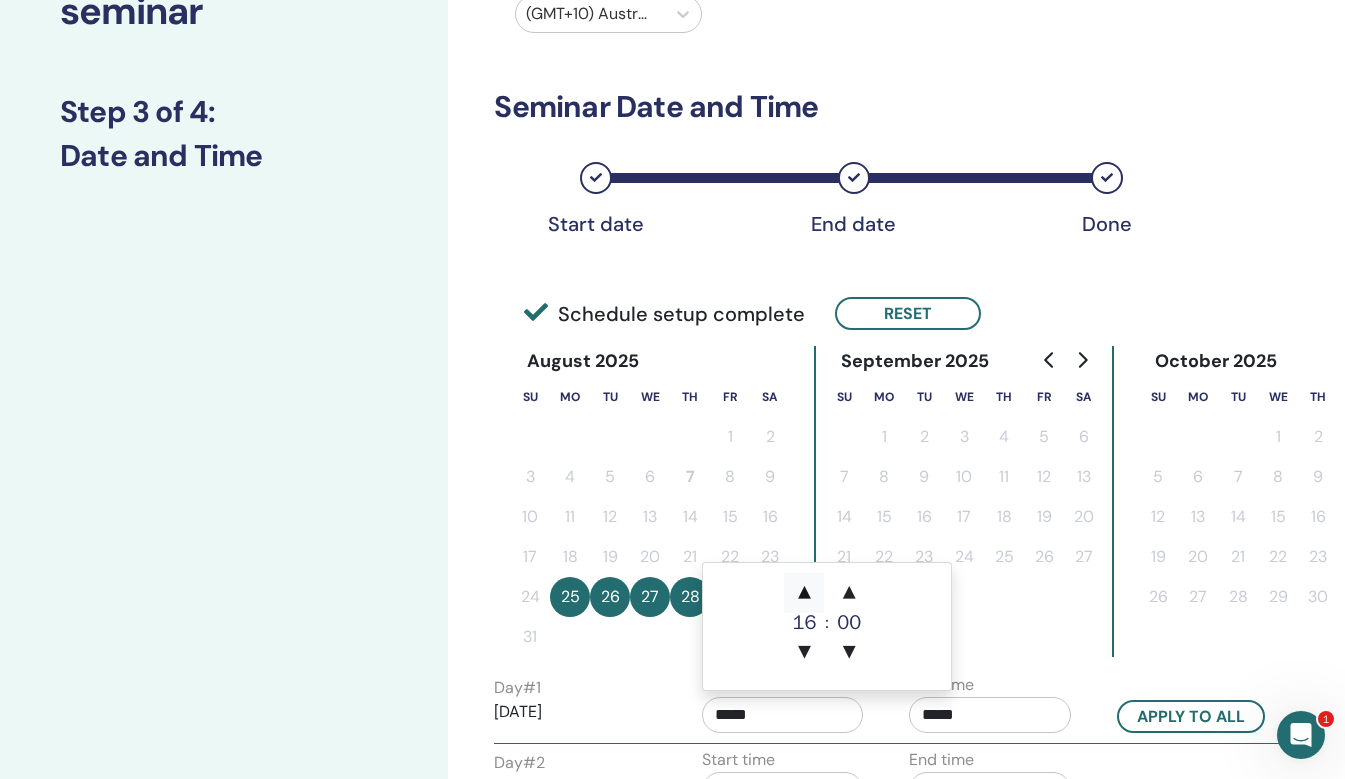 click on "▲" at bounding box center (804, 593) 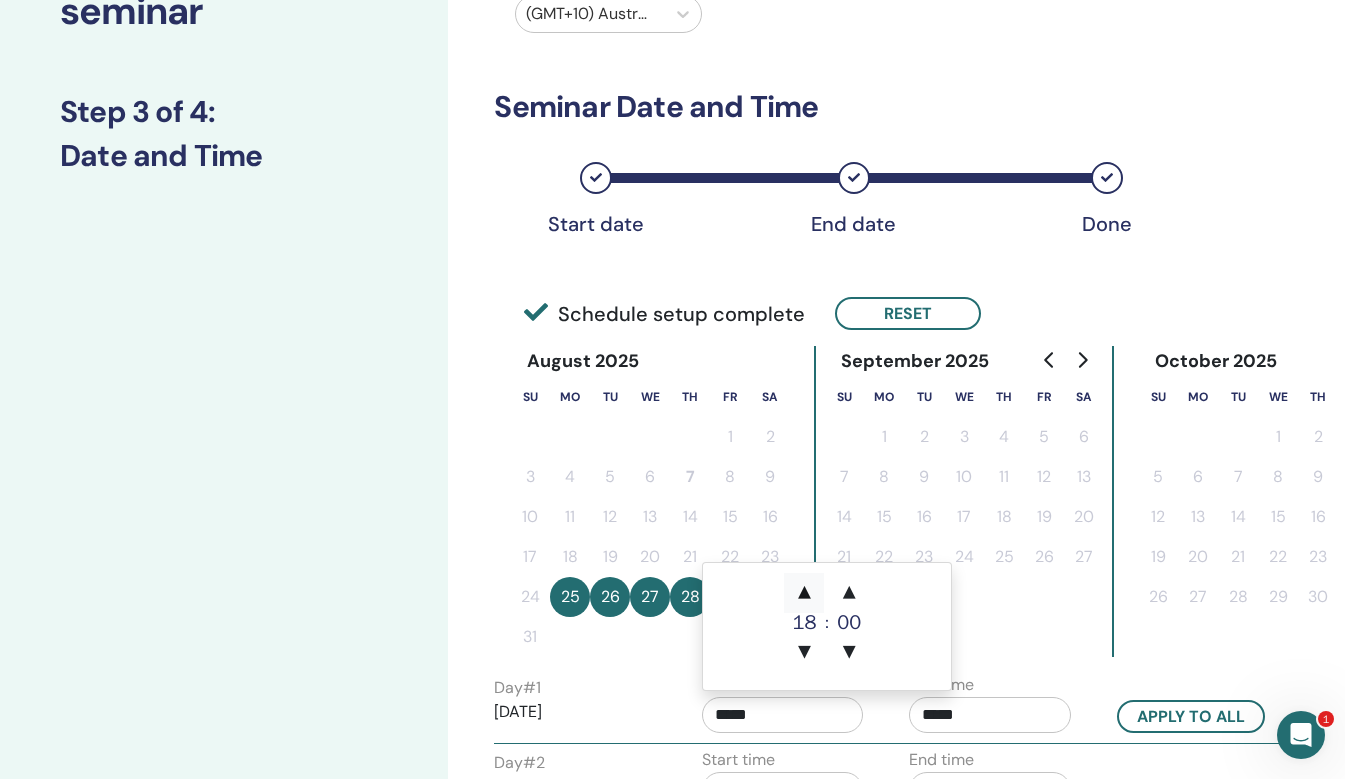 click on "▲" at bounding box center [804, 593] 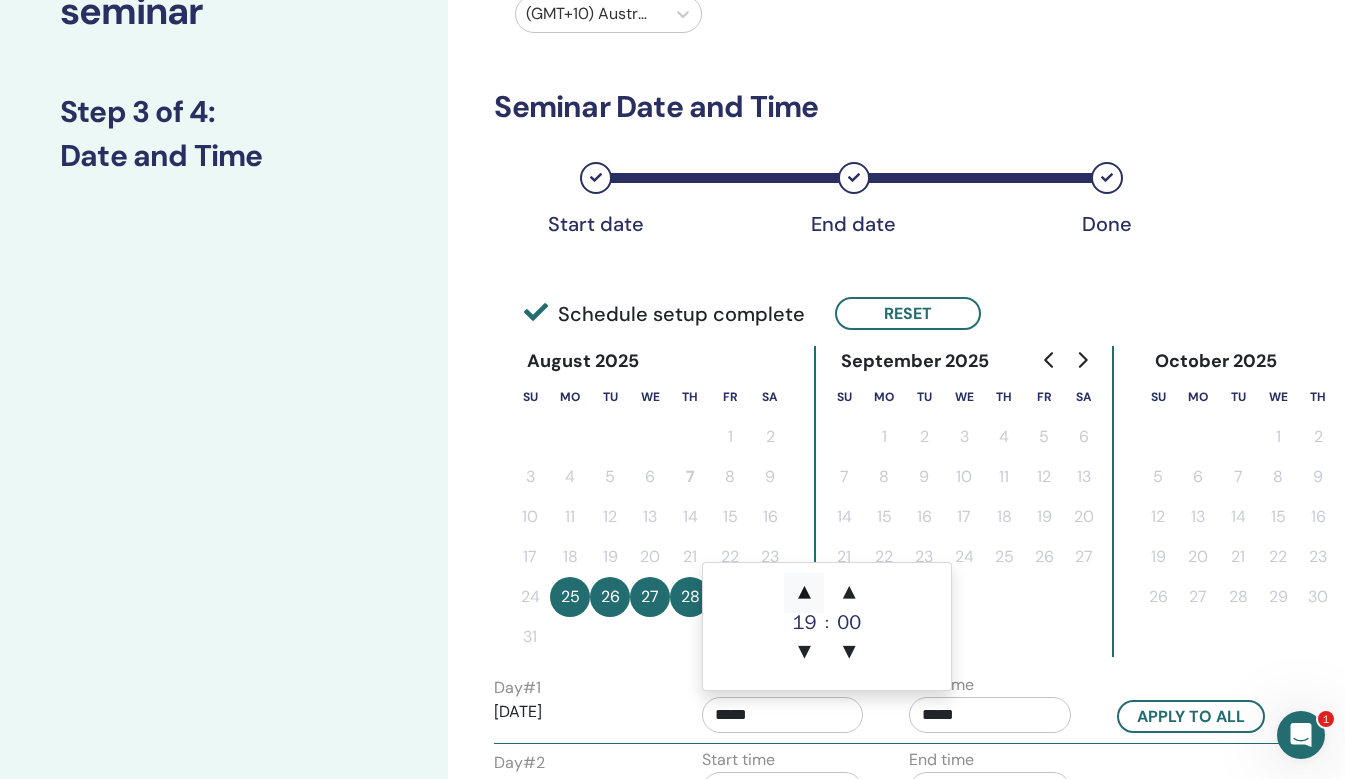 click on "▲" at bounding box center [804, 593] 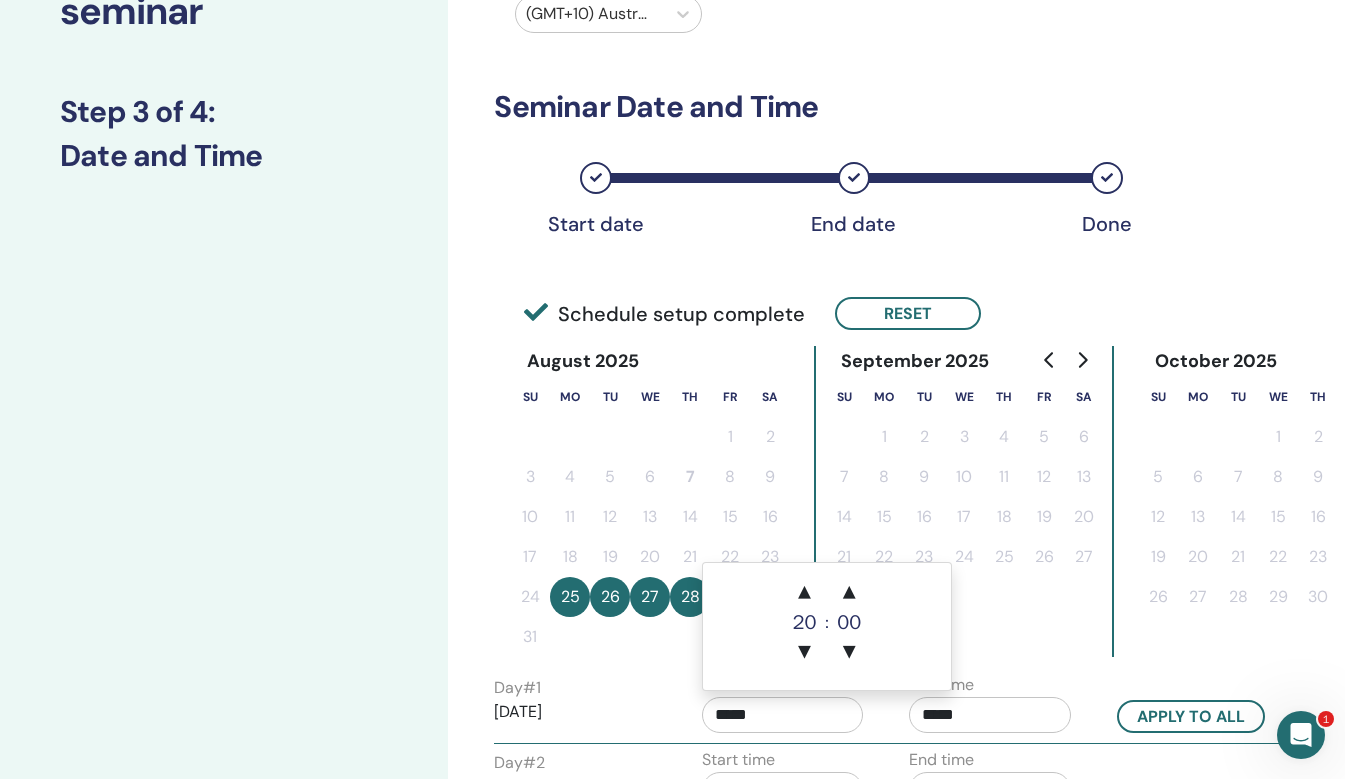 click on "*****" at bounding box center (990, 715) 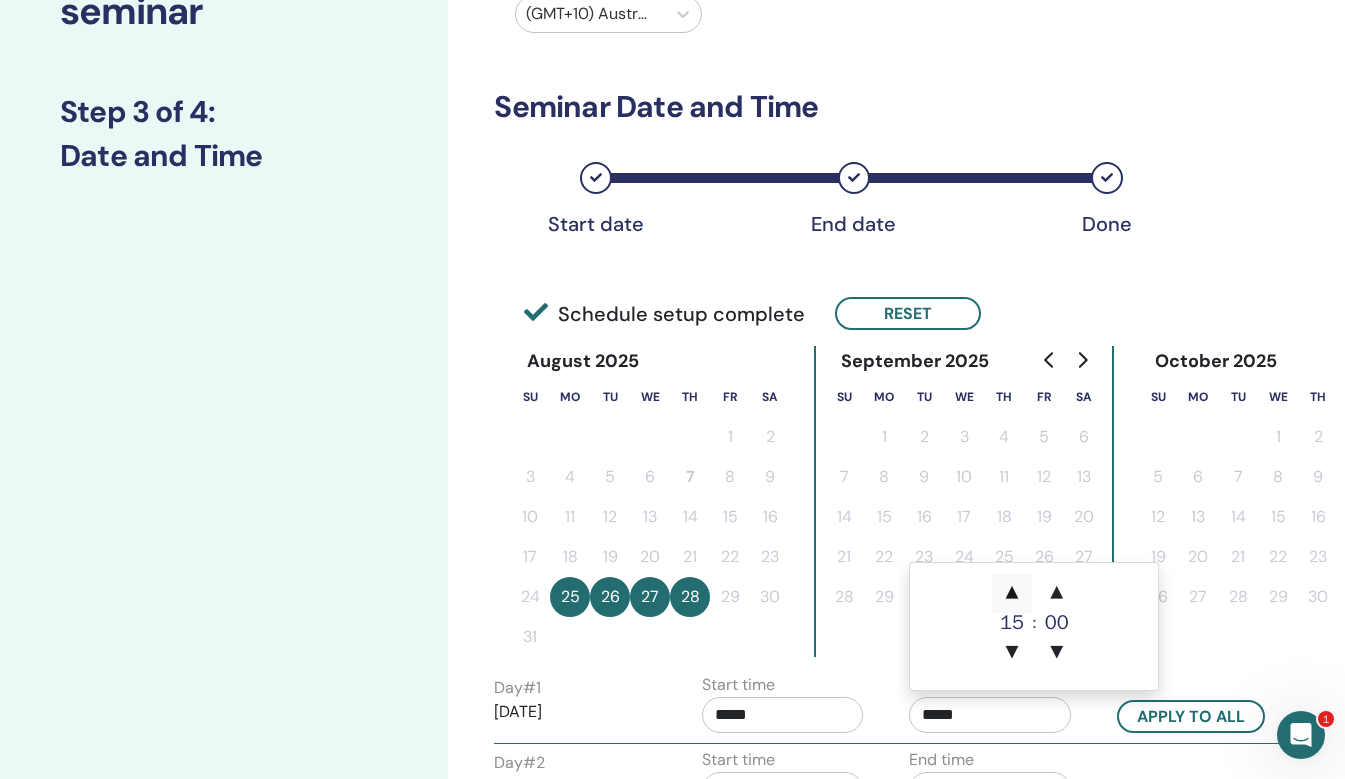 click on "▲" at bounding box center [1012, 593] 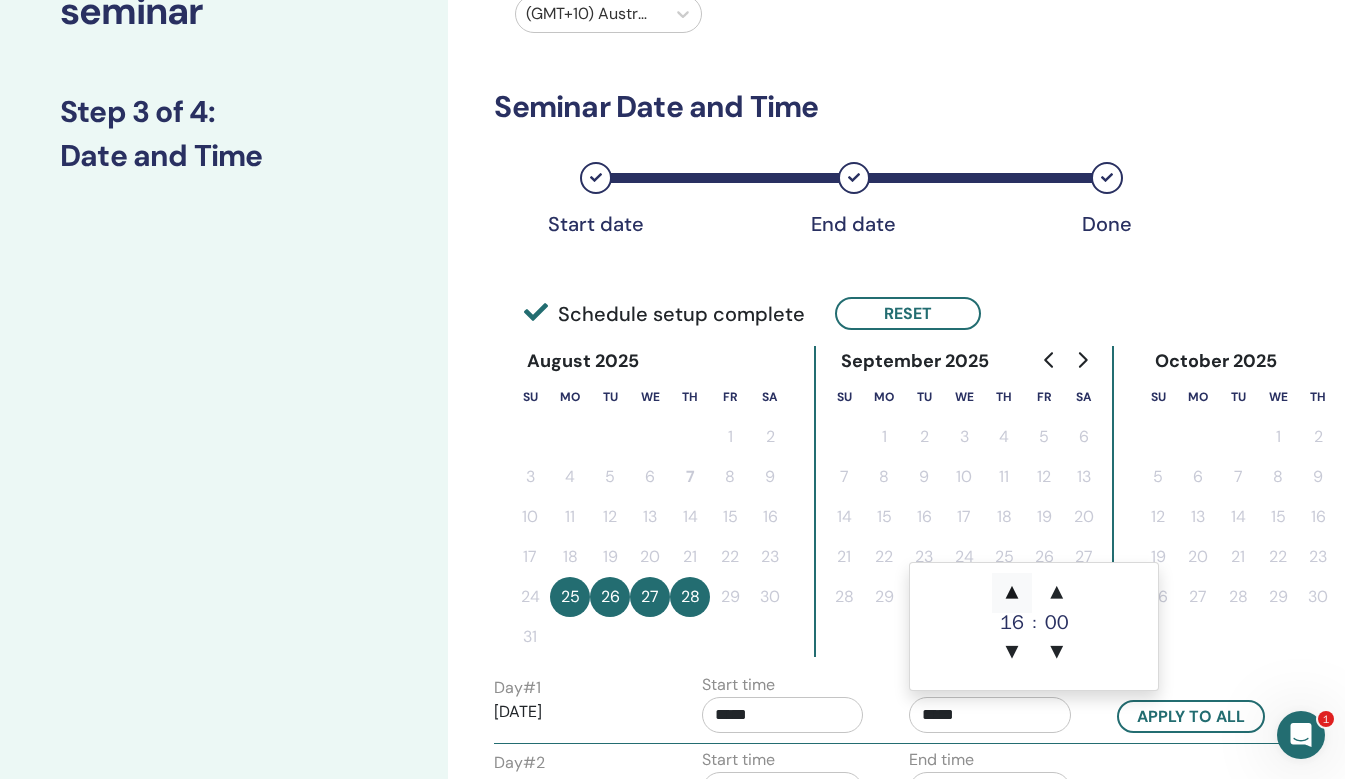 click on "▲" at bounding box center [1012, 593] 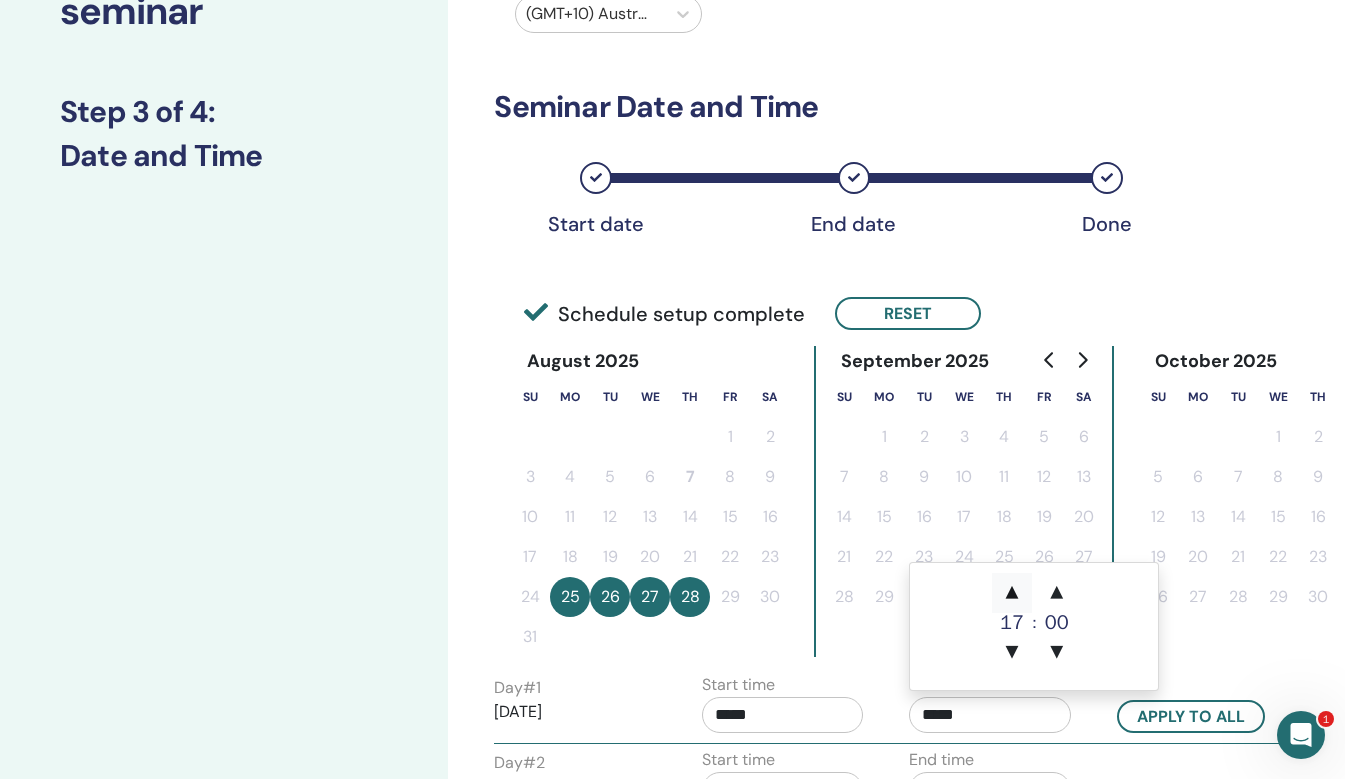 click on "▲" at bounding box center (1012, 593) 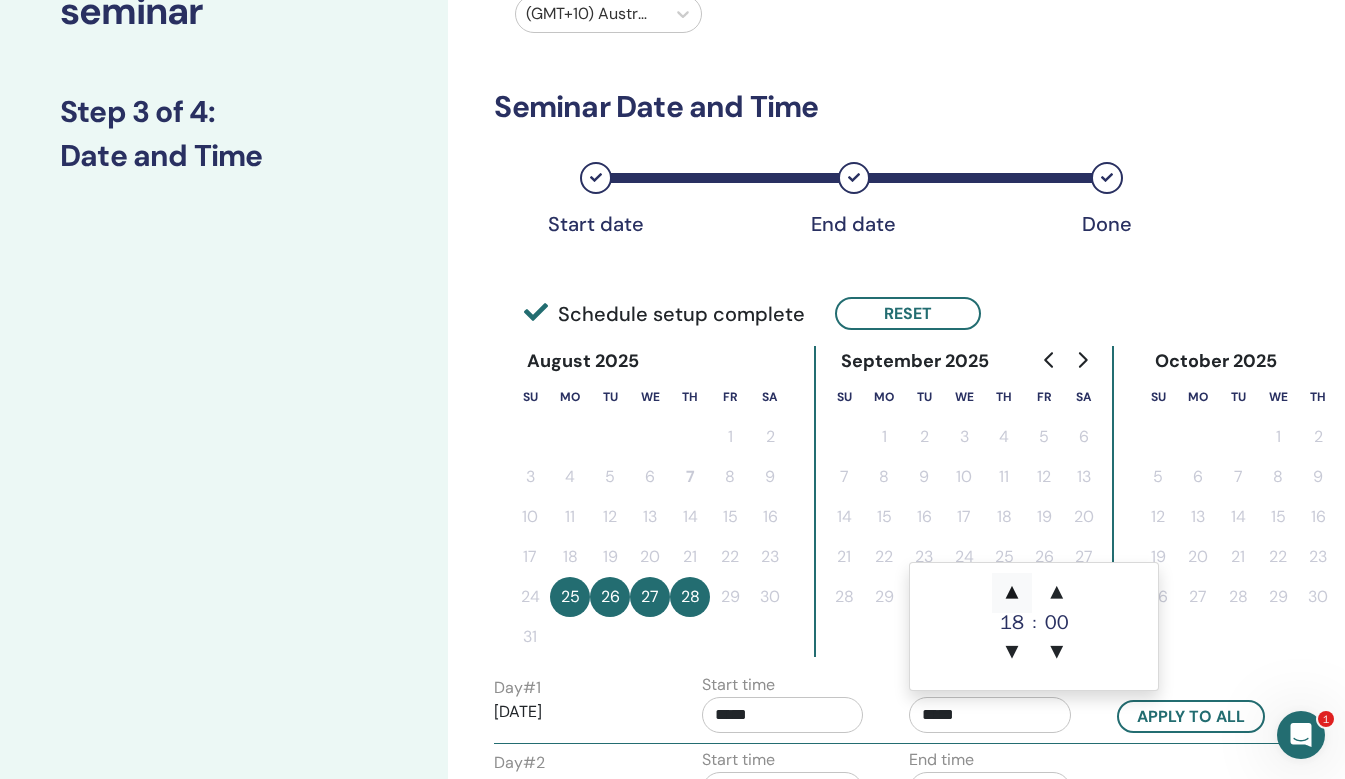 click on "▲" at bounding box center (1012, 593) 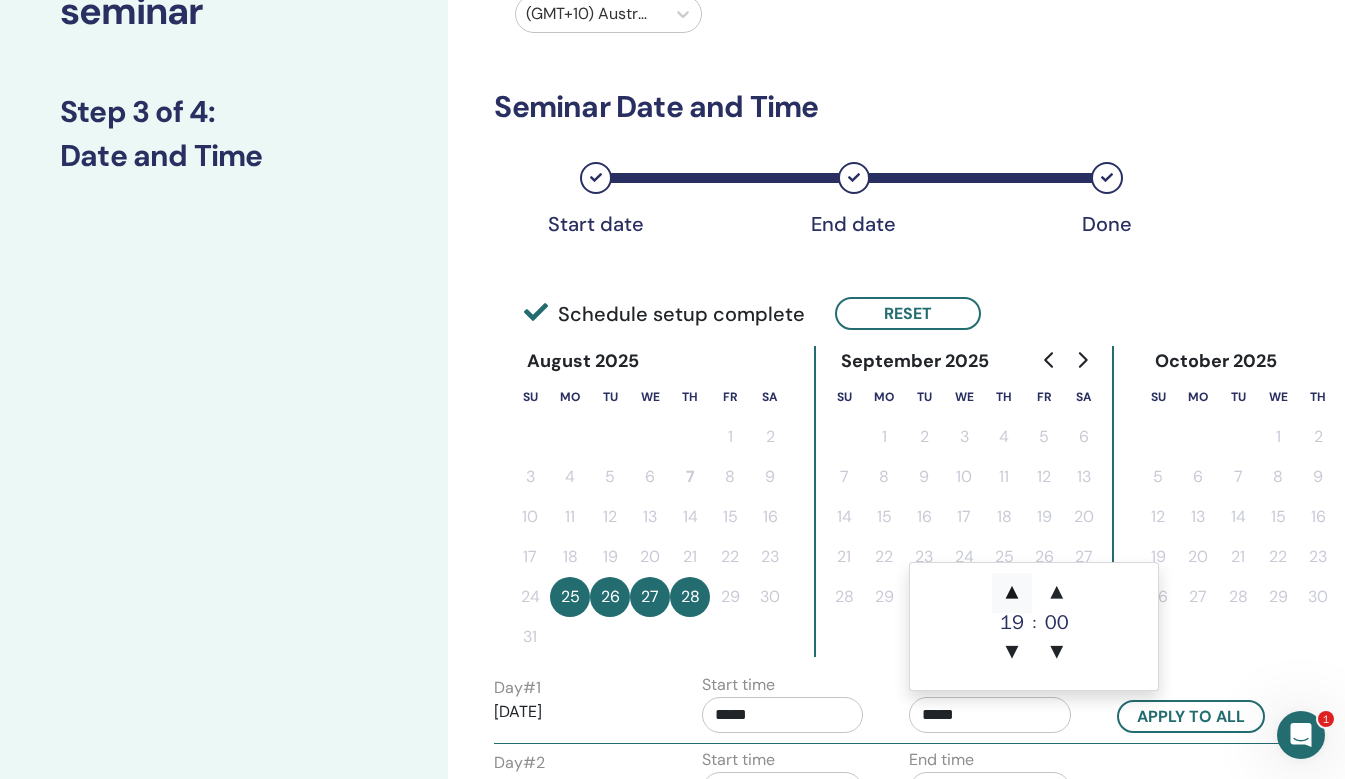 click on "▲" at bounding box center [1012, 593] 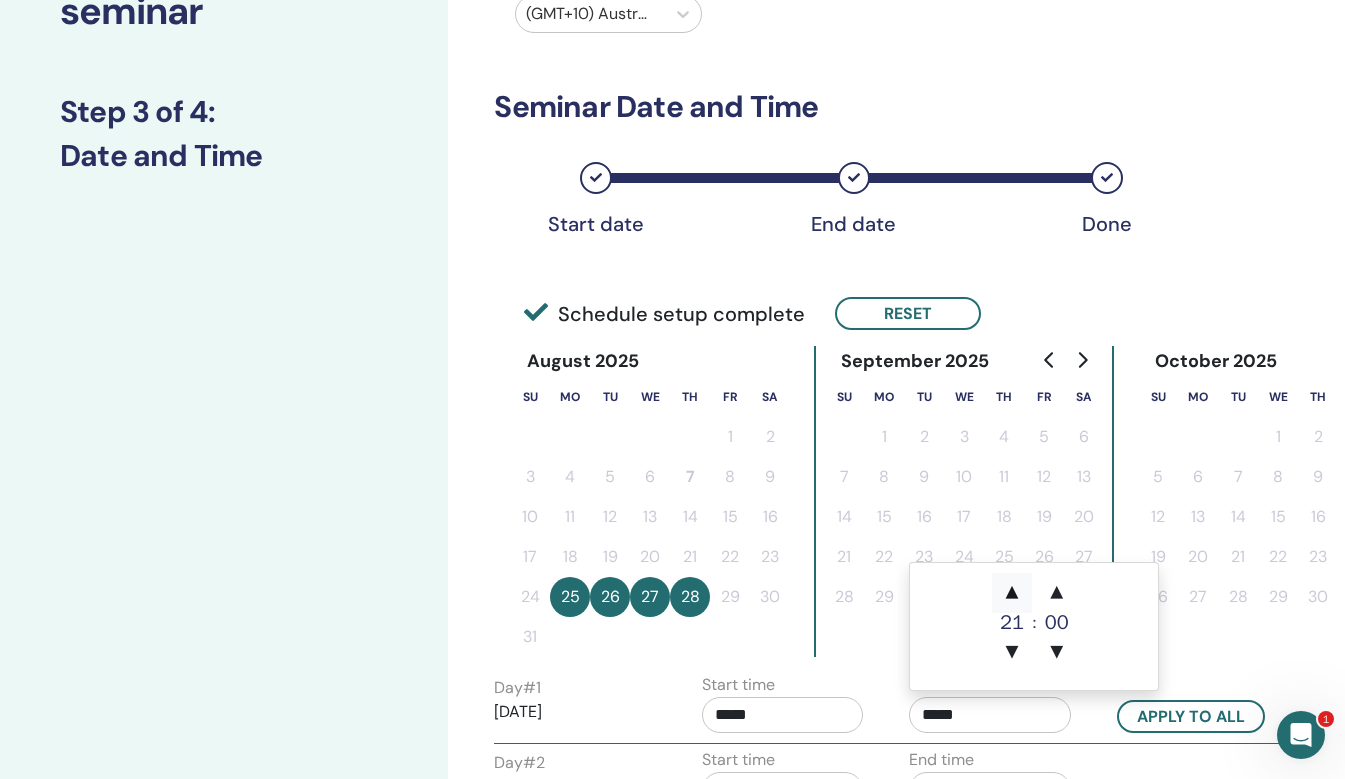 click on "▲" at bounding box center [1012, 593] 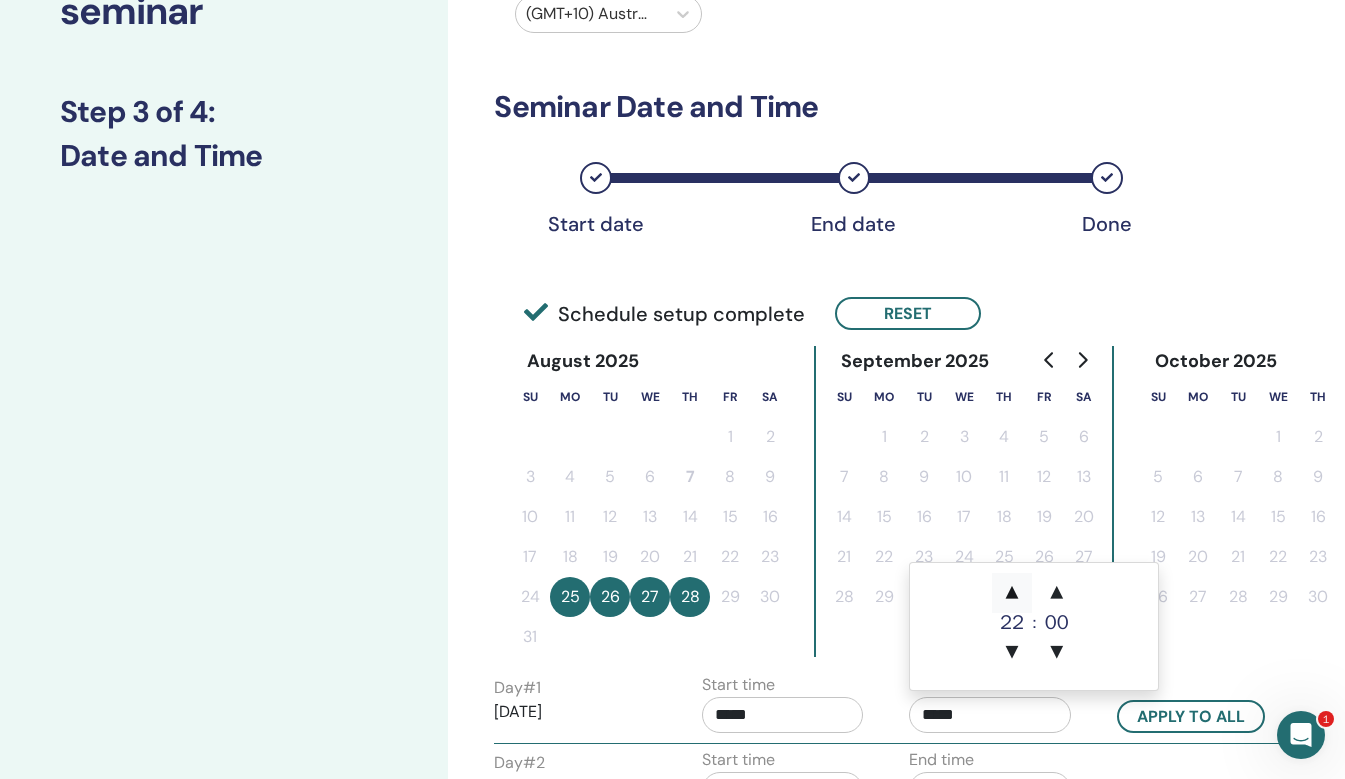 click on "▲" at bounding box center [1012, 593] 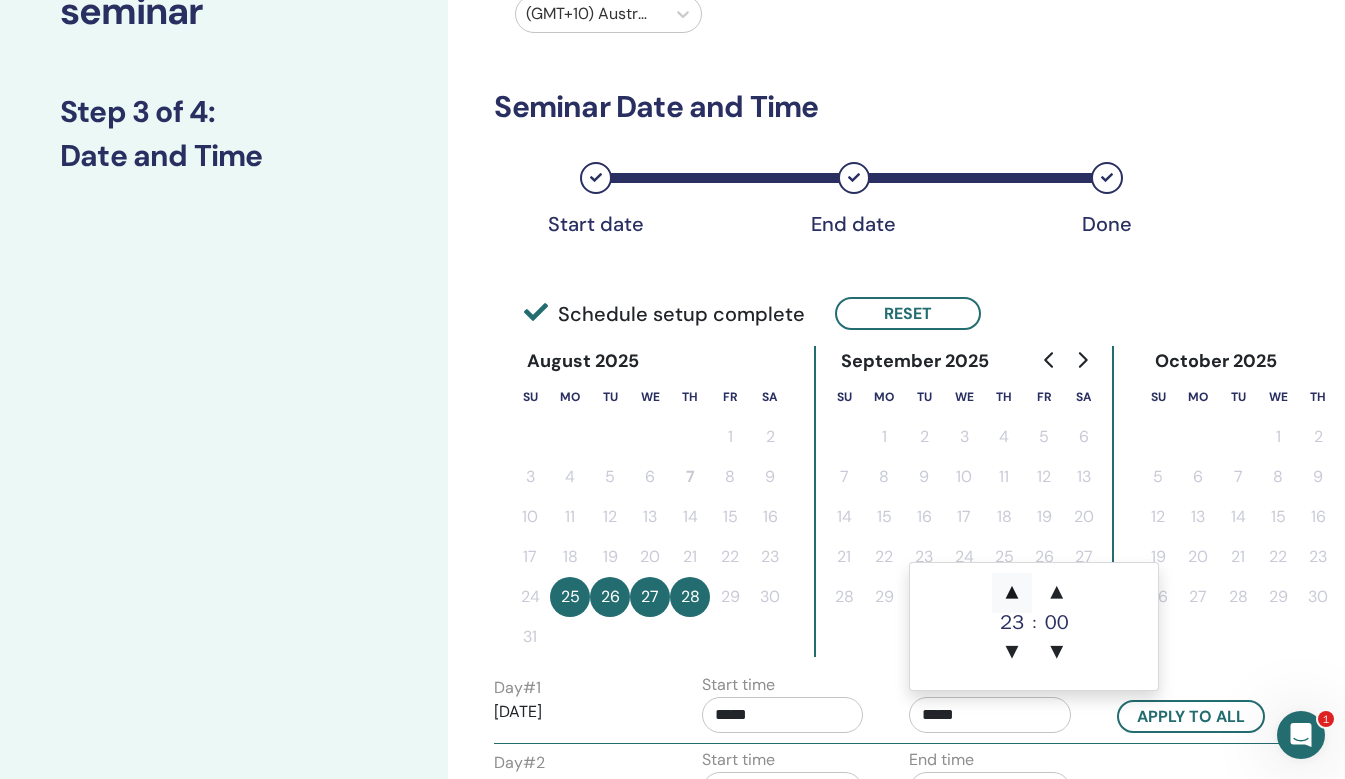 click on "▲" at bounding box center [1012, 593] 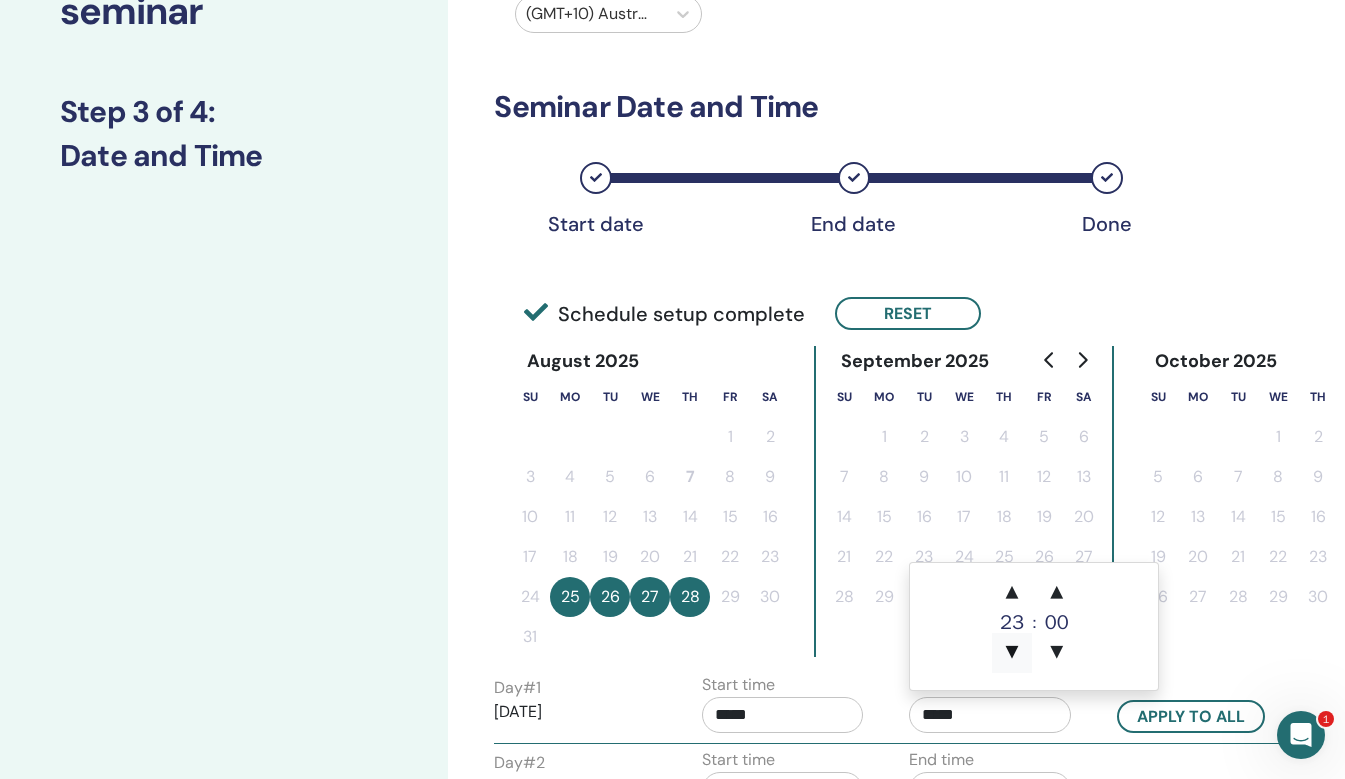 click on "▼" at bounding box center (1012, 653) 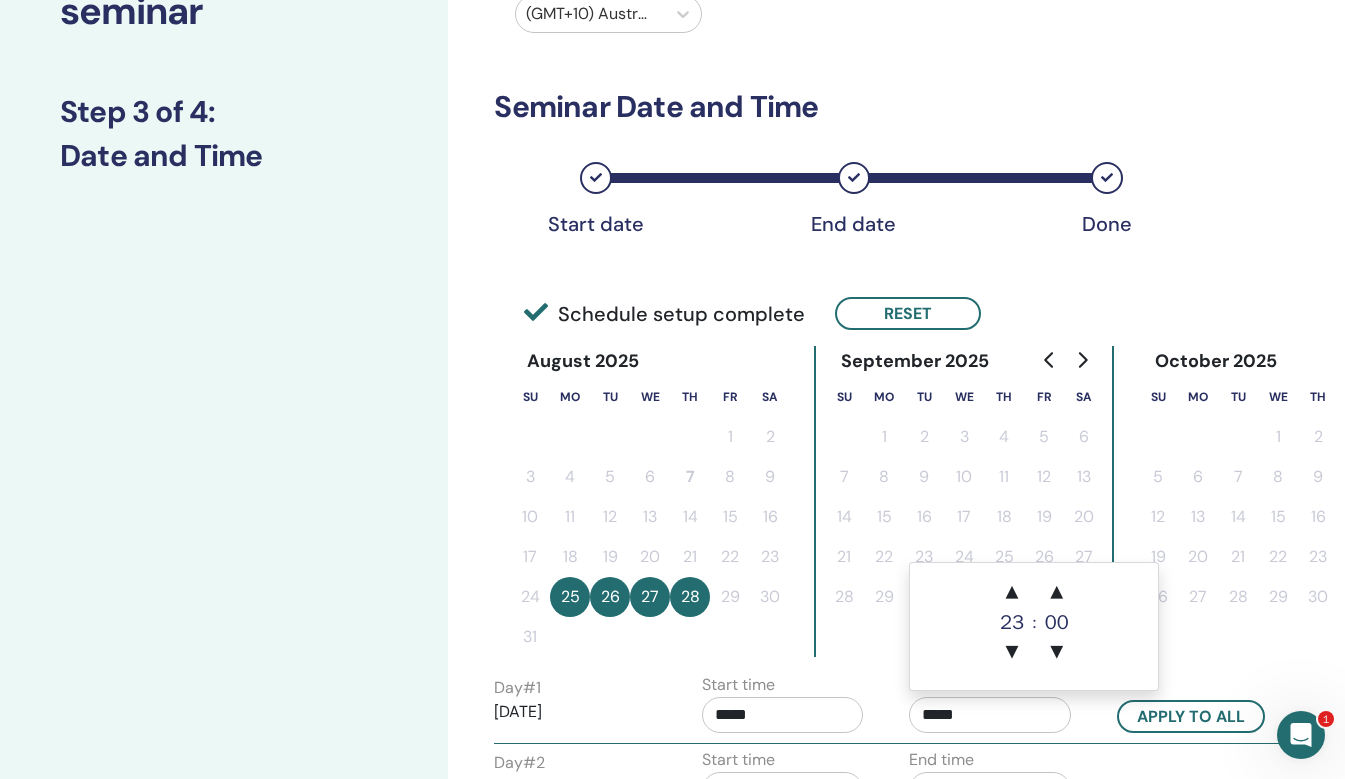 click on "*****" at bounding box center (990, 715) 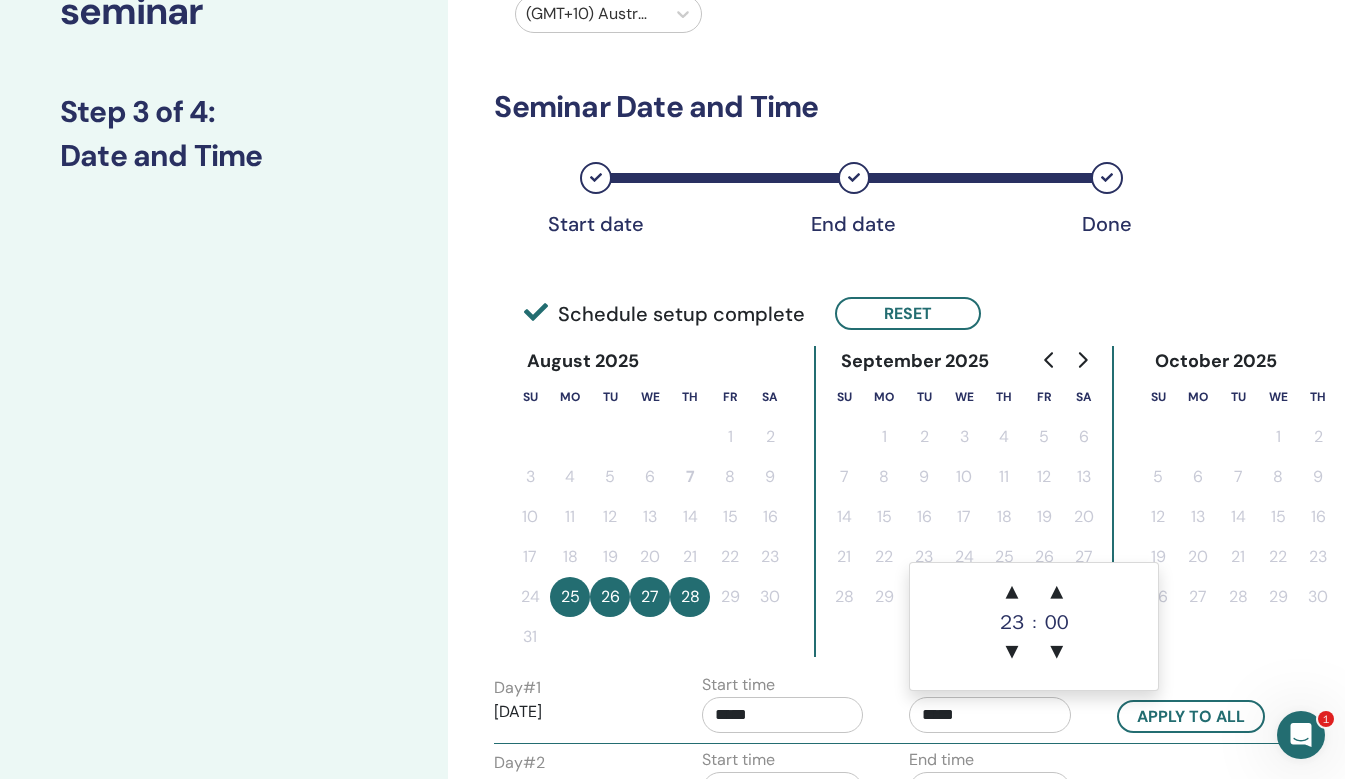 click on "*****" at bounding box center [783, 715] 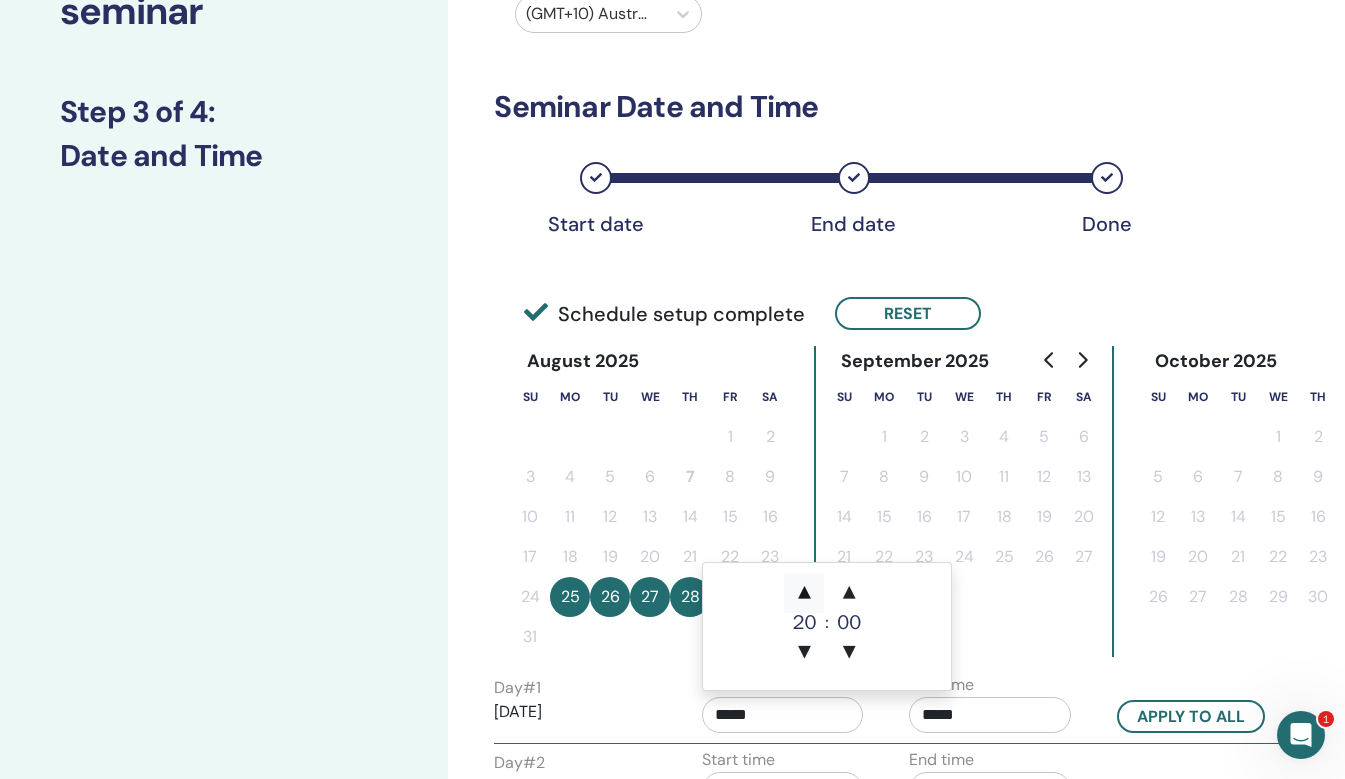 click on "▲" at bounding box center (804, 593) 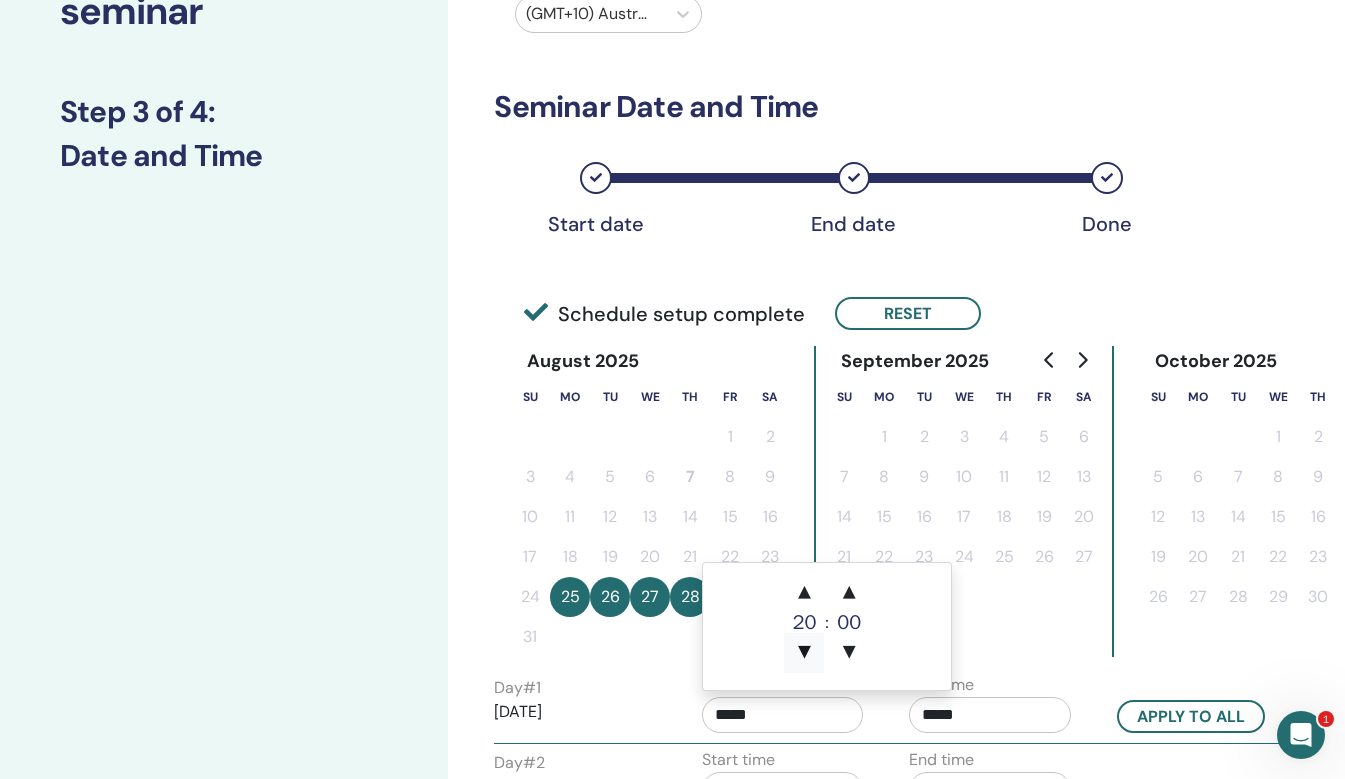 click on "▼" at bounding box center [804, 653] 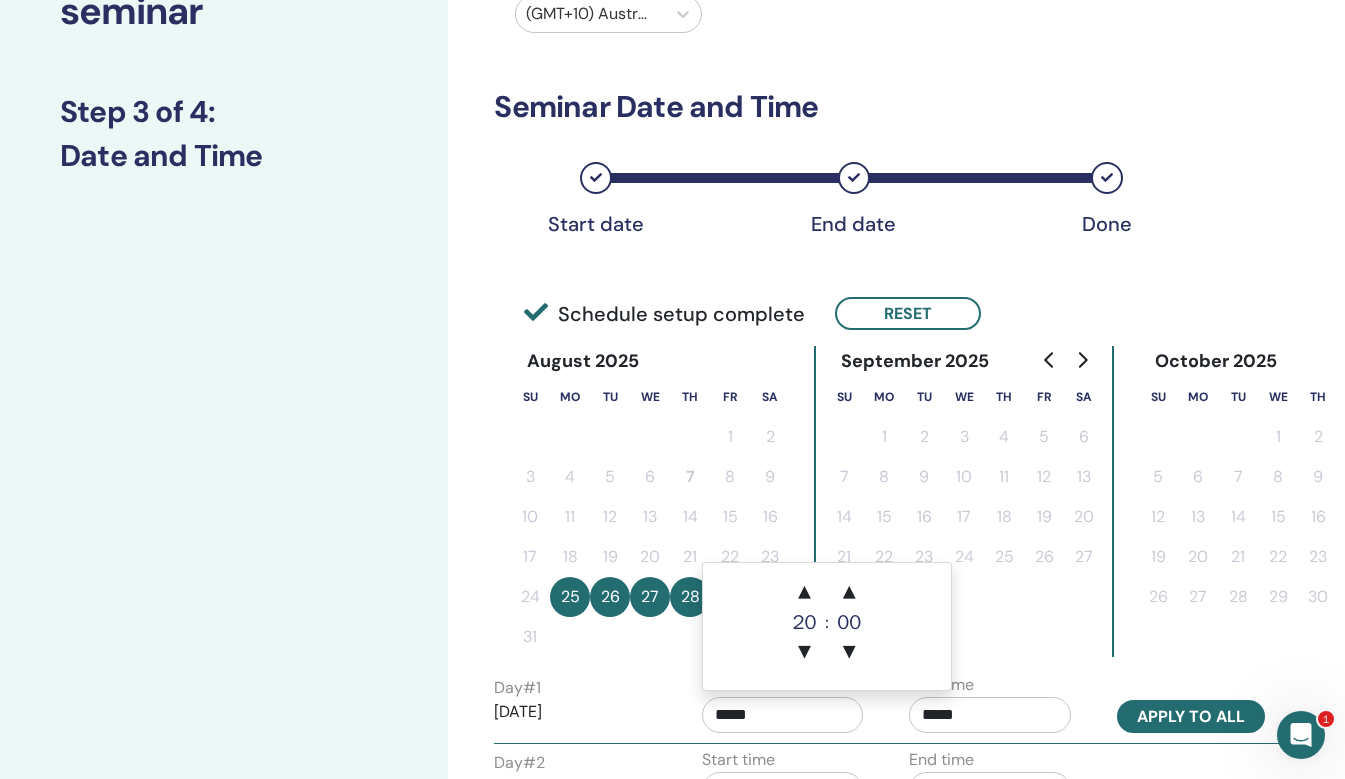 click on "Apply to all" at bounding box center [1191, 716] 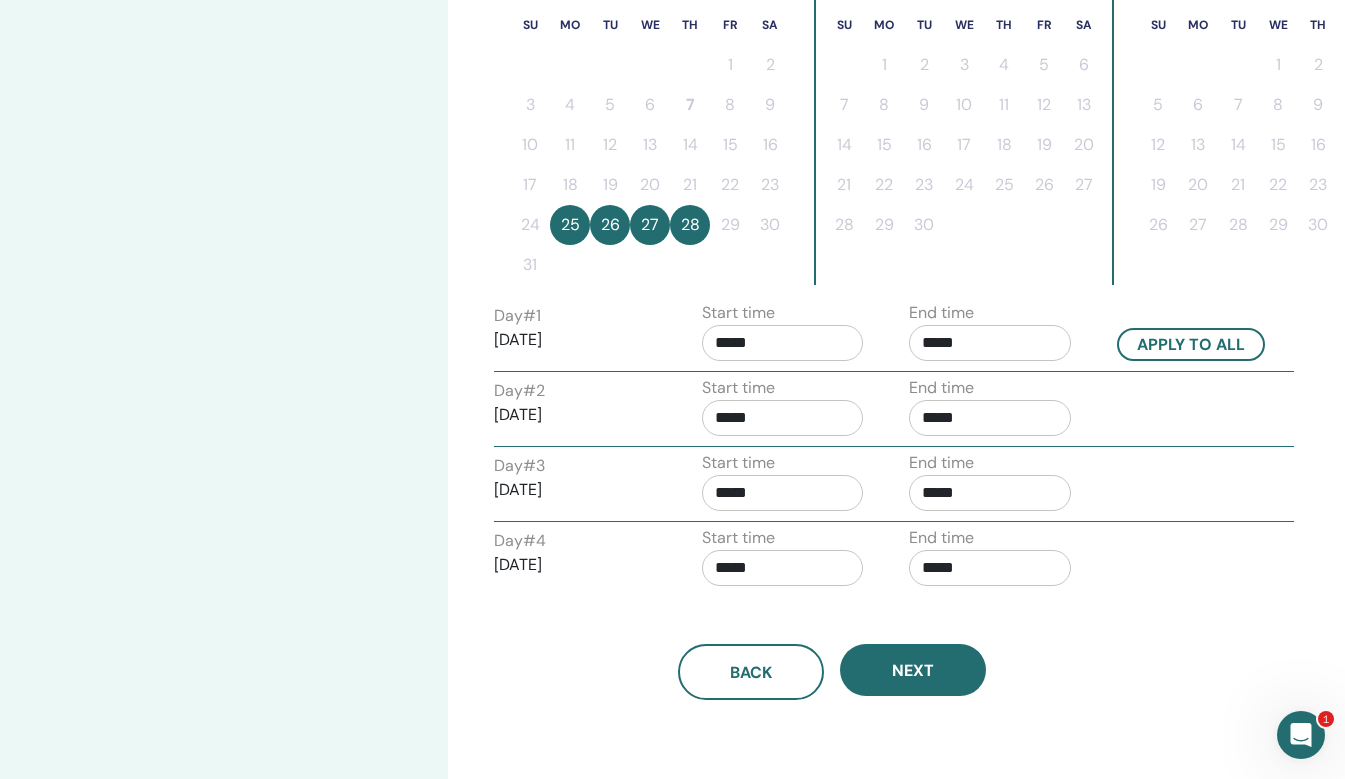 scroll, scrollTop: 582, scrollLeft: 0, axis: vertical 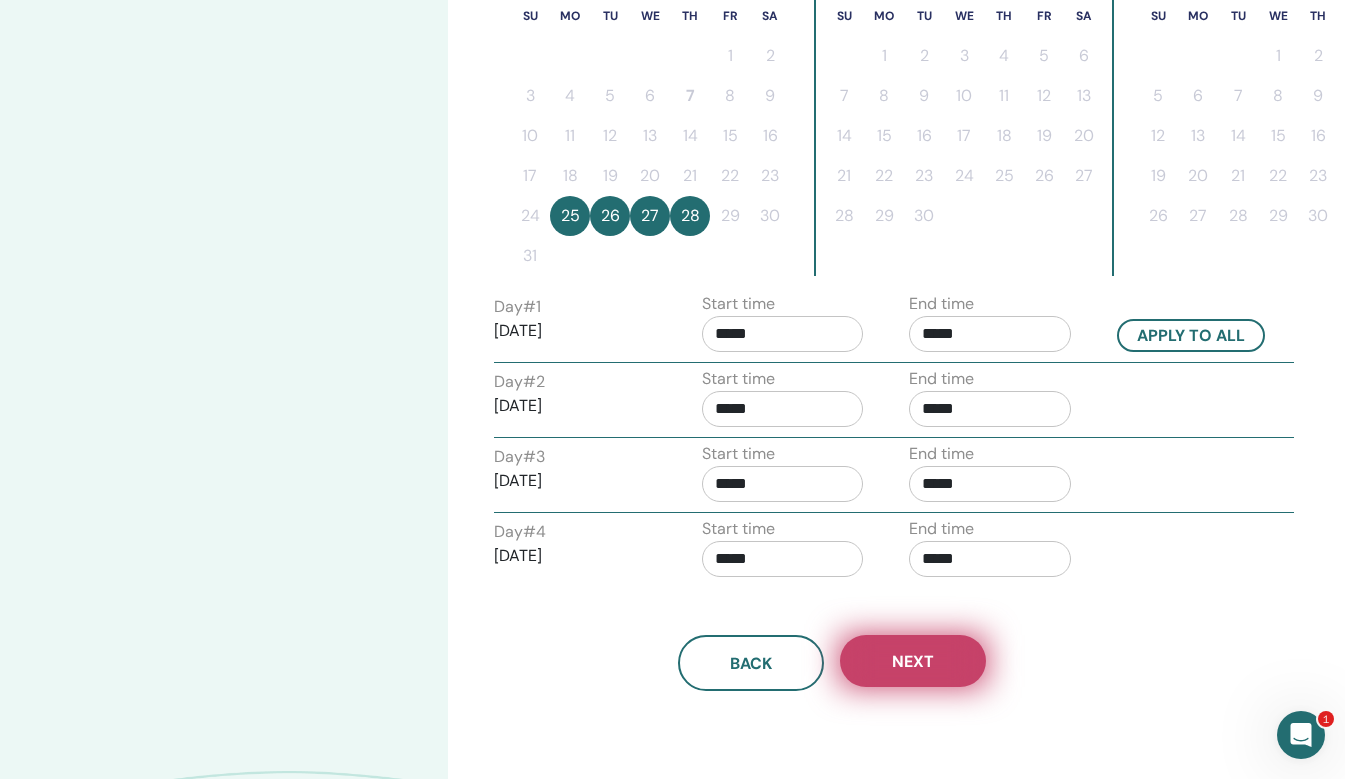 click on "Next" at bounding box center (913, 661) 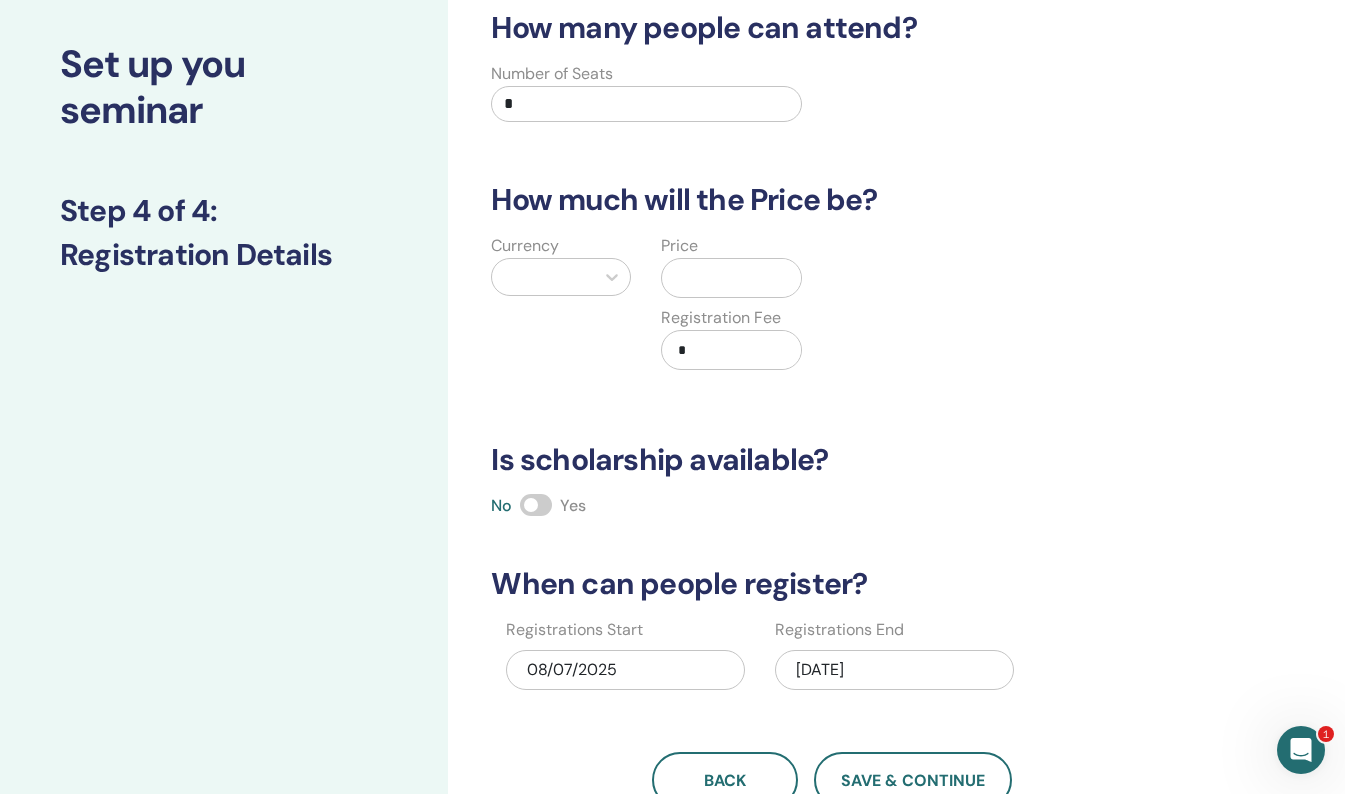 scroll, scrollTop: 47, scrollLeft: 0, axis: vertical 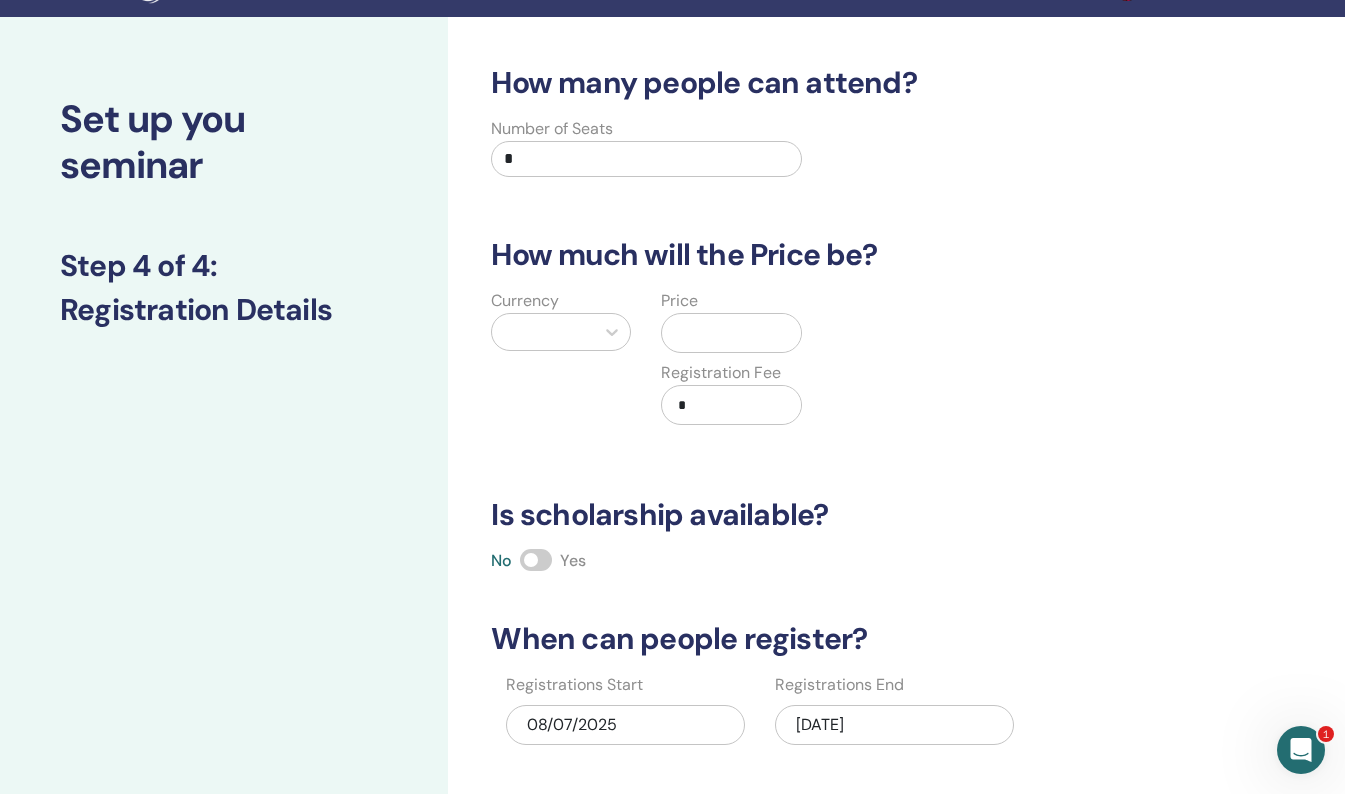 click on "*" at bounding box center [646, 159] 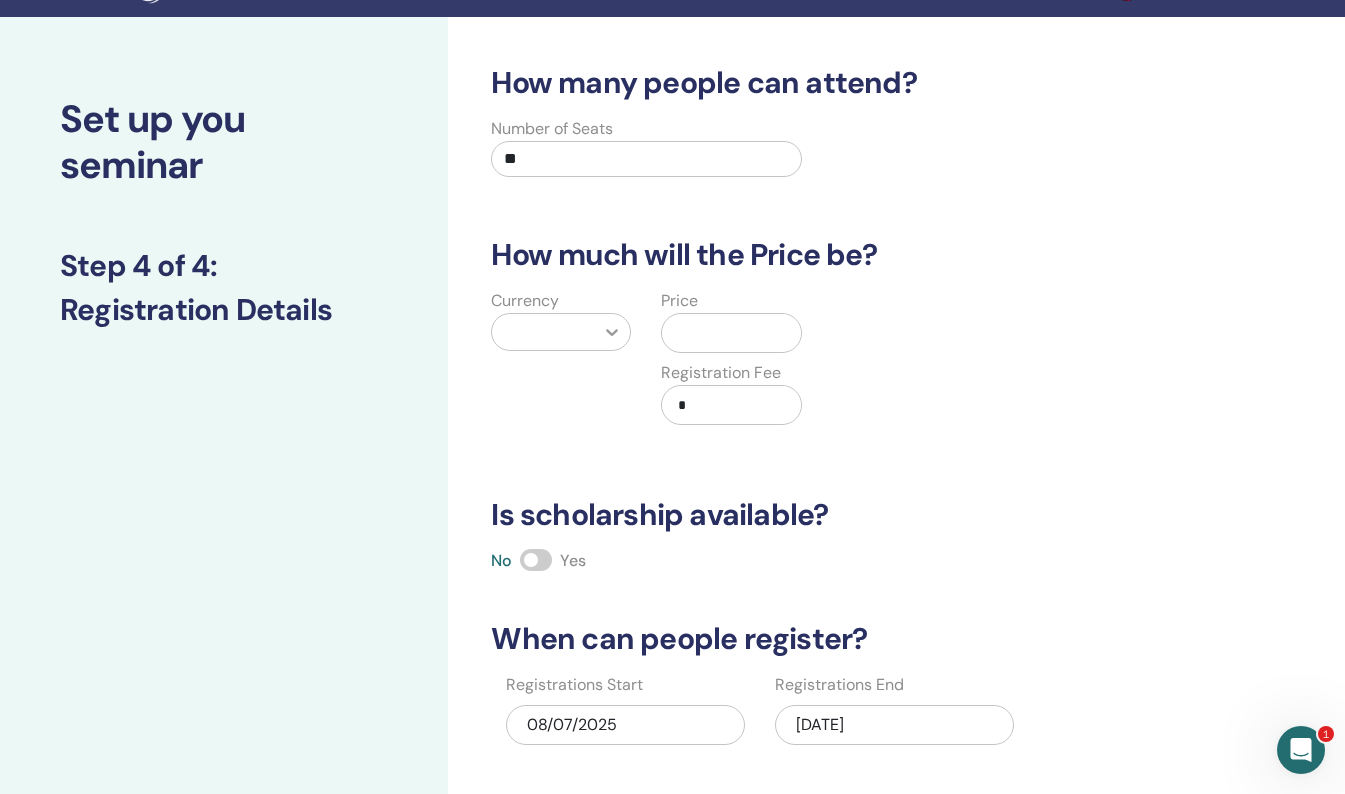 type on "**" 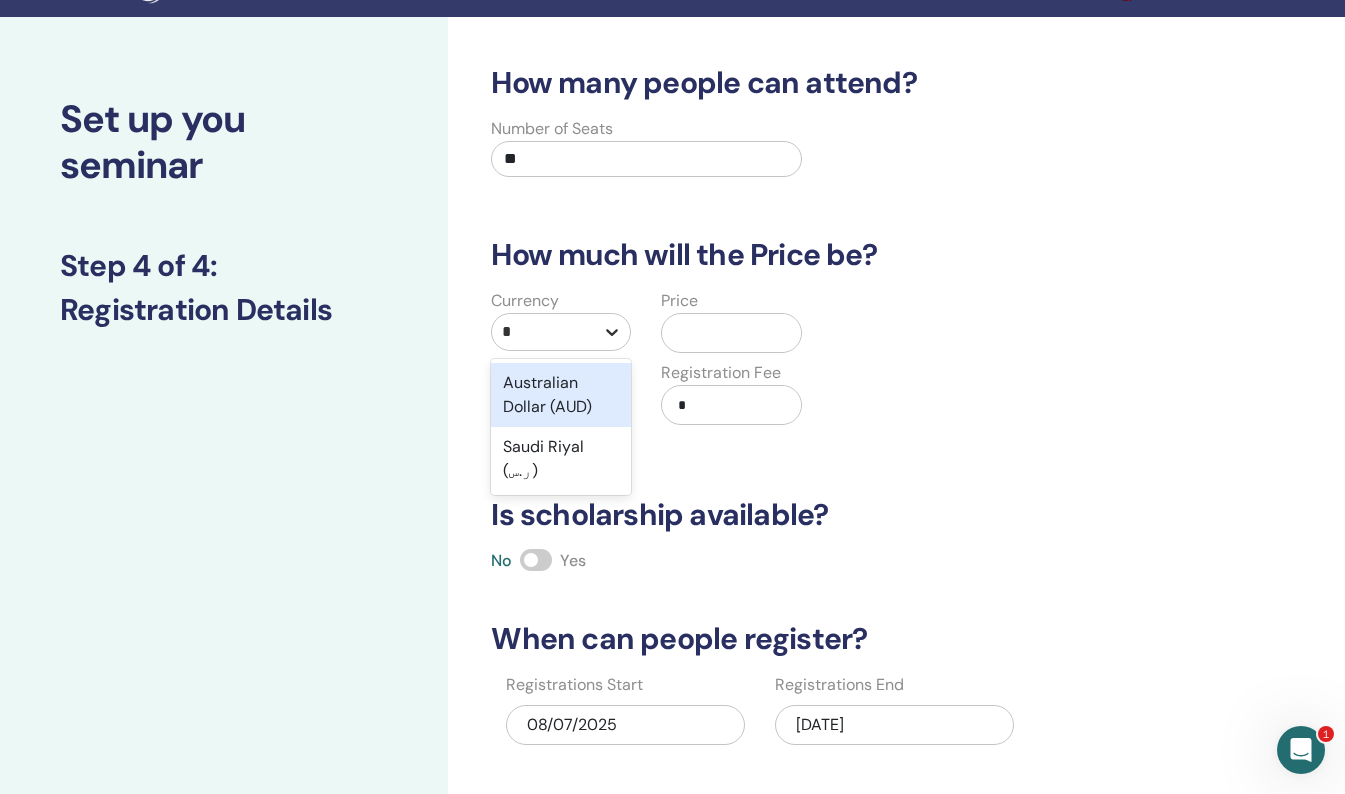 type on "**" 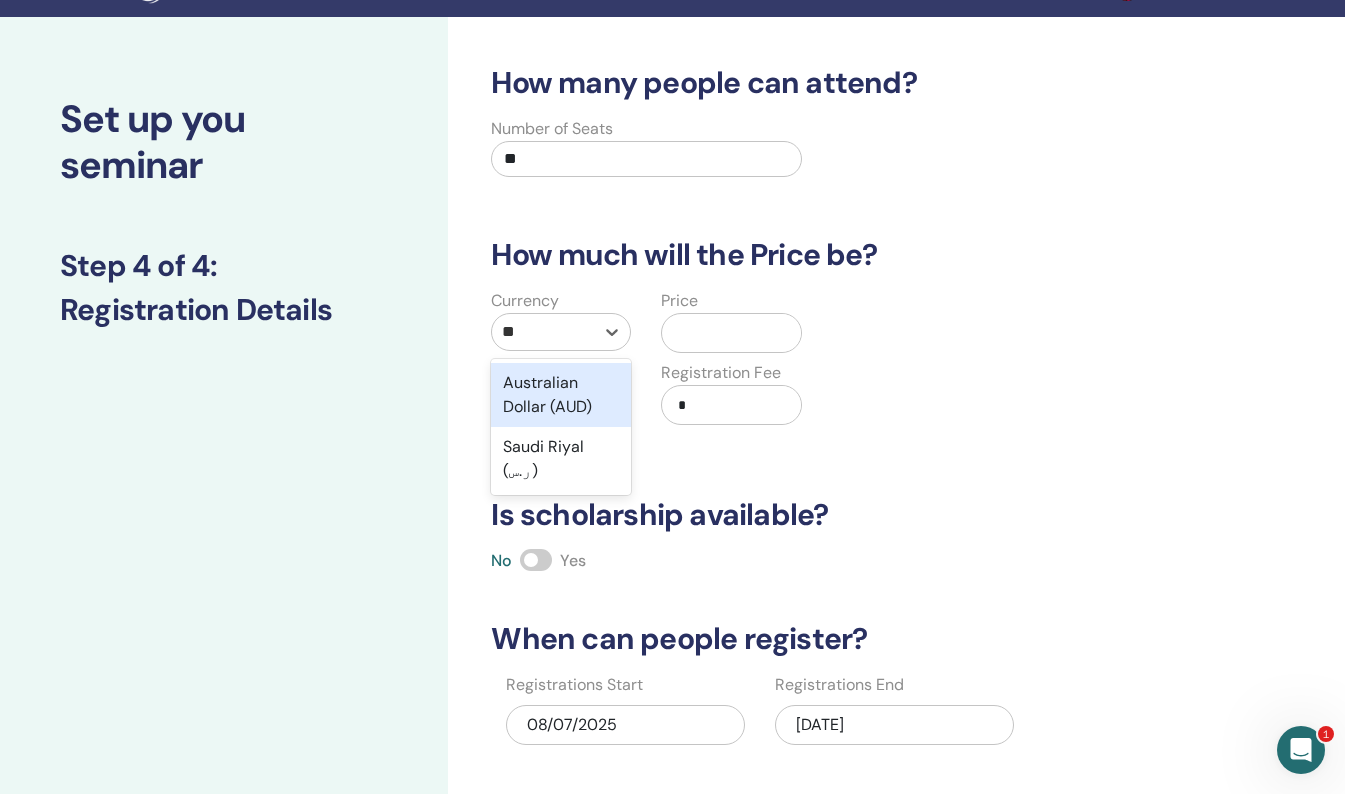 click on "Australian Dollar (AUD)" at bounding box center [561, 395] 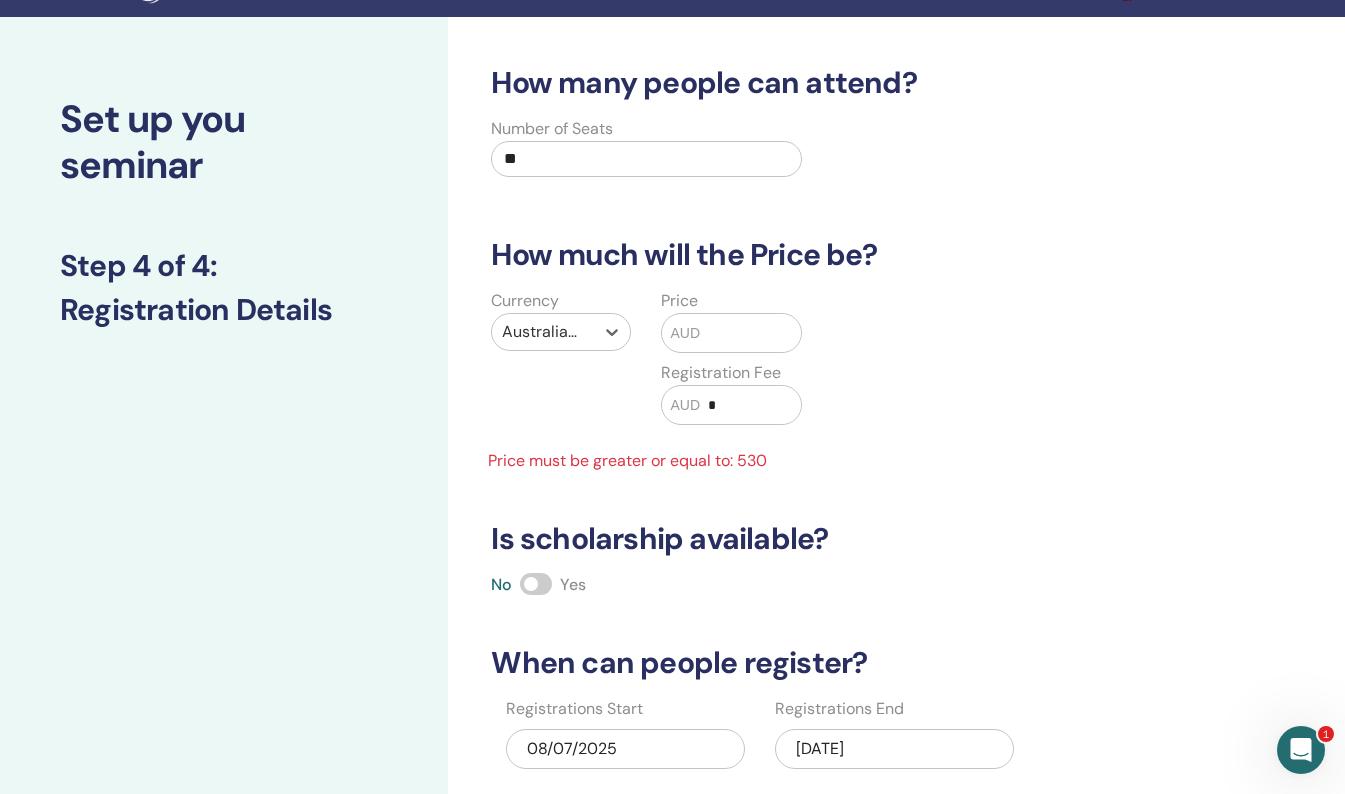 click at bounding box center (750, 333) 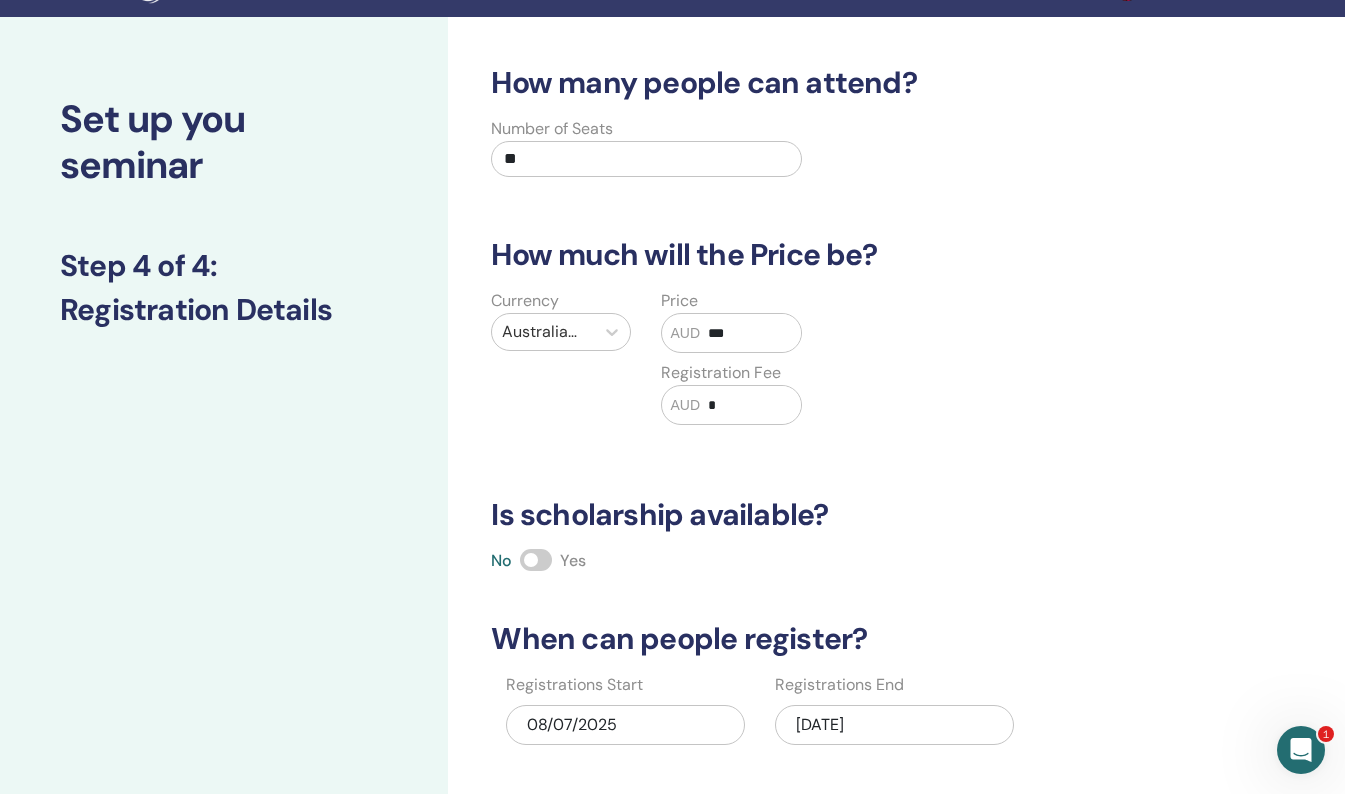 type on "***" 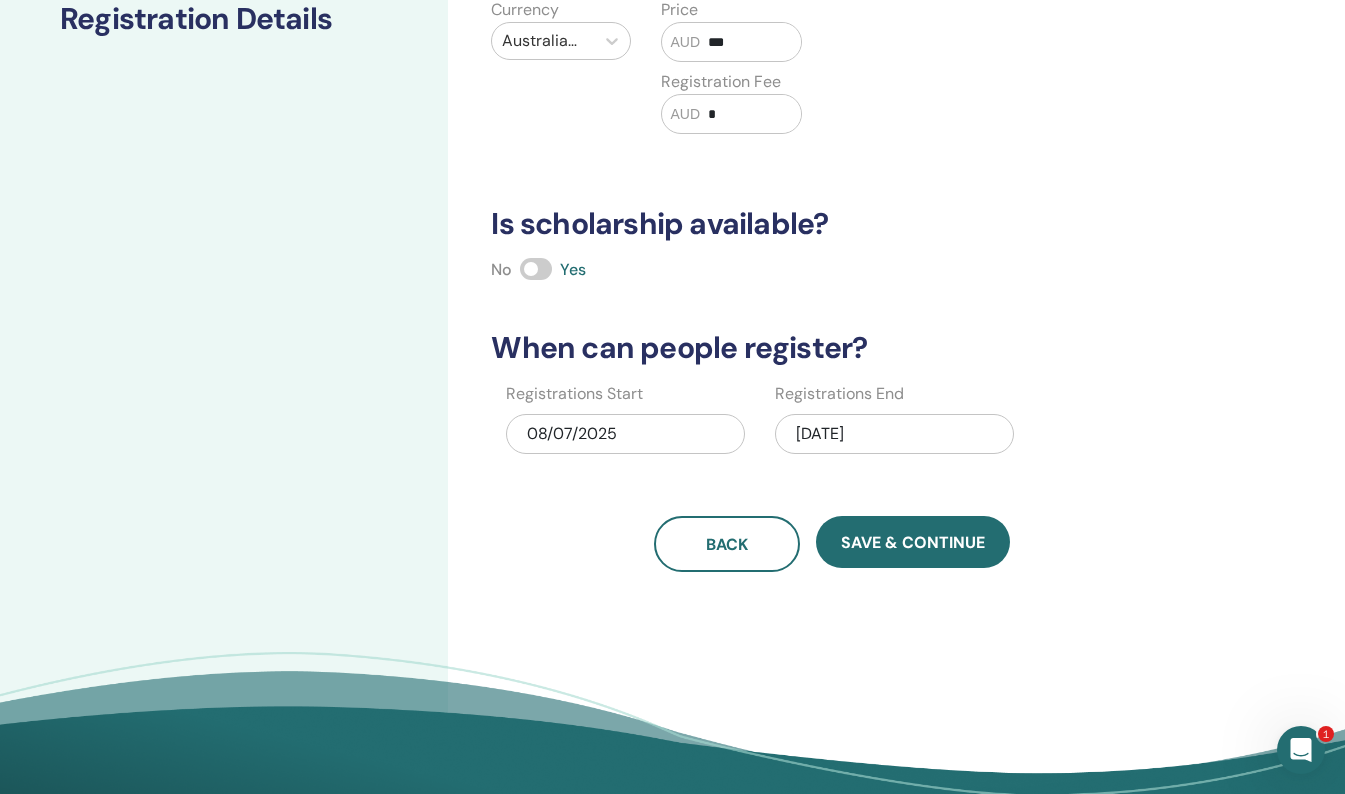 scroll, scrollTop: 350, scrollLeft: 0, axis: vertical 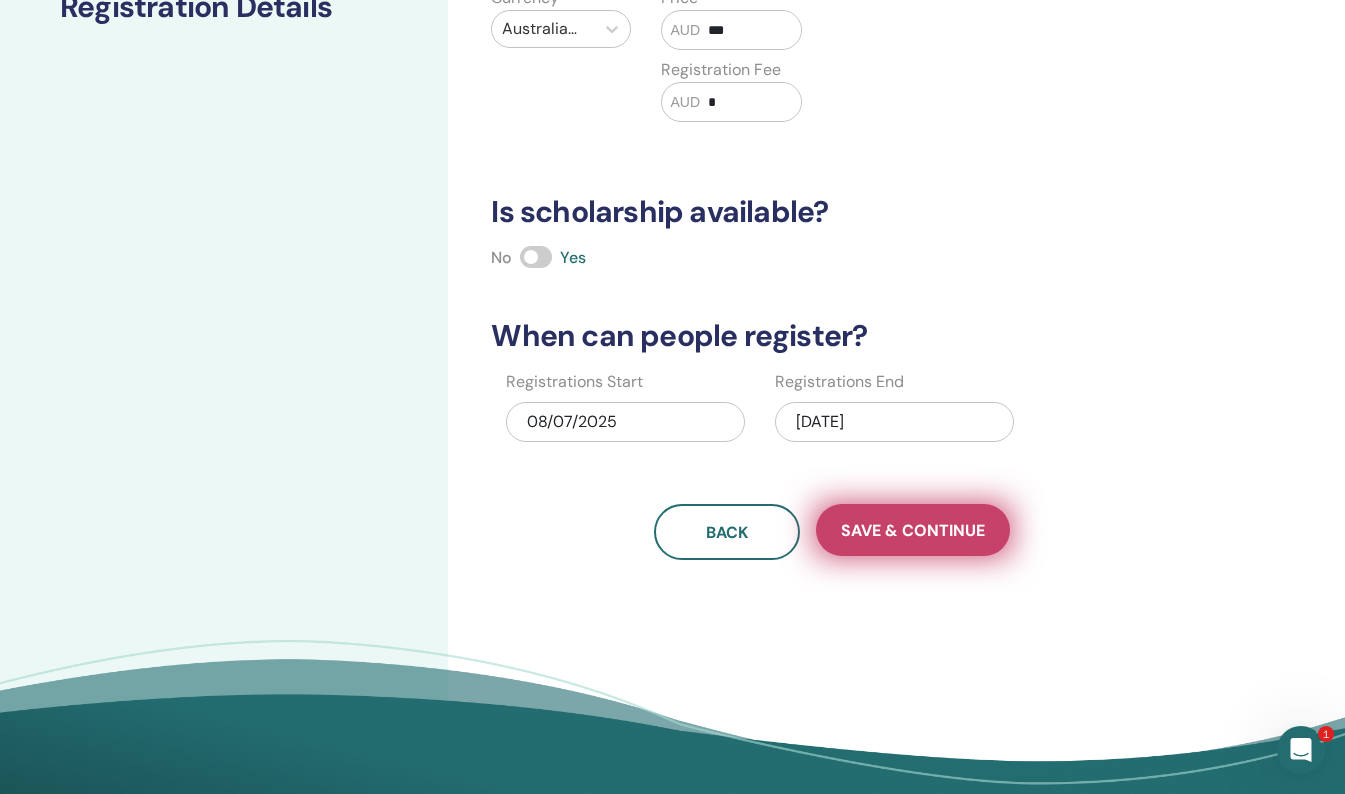 click on "Save & Continue" at bounding box center [913, 530] 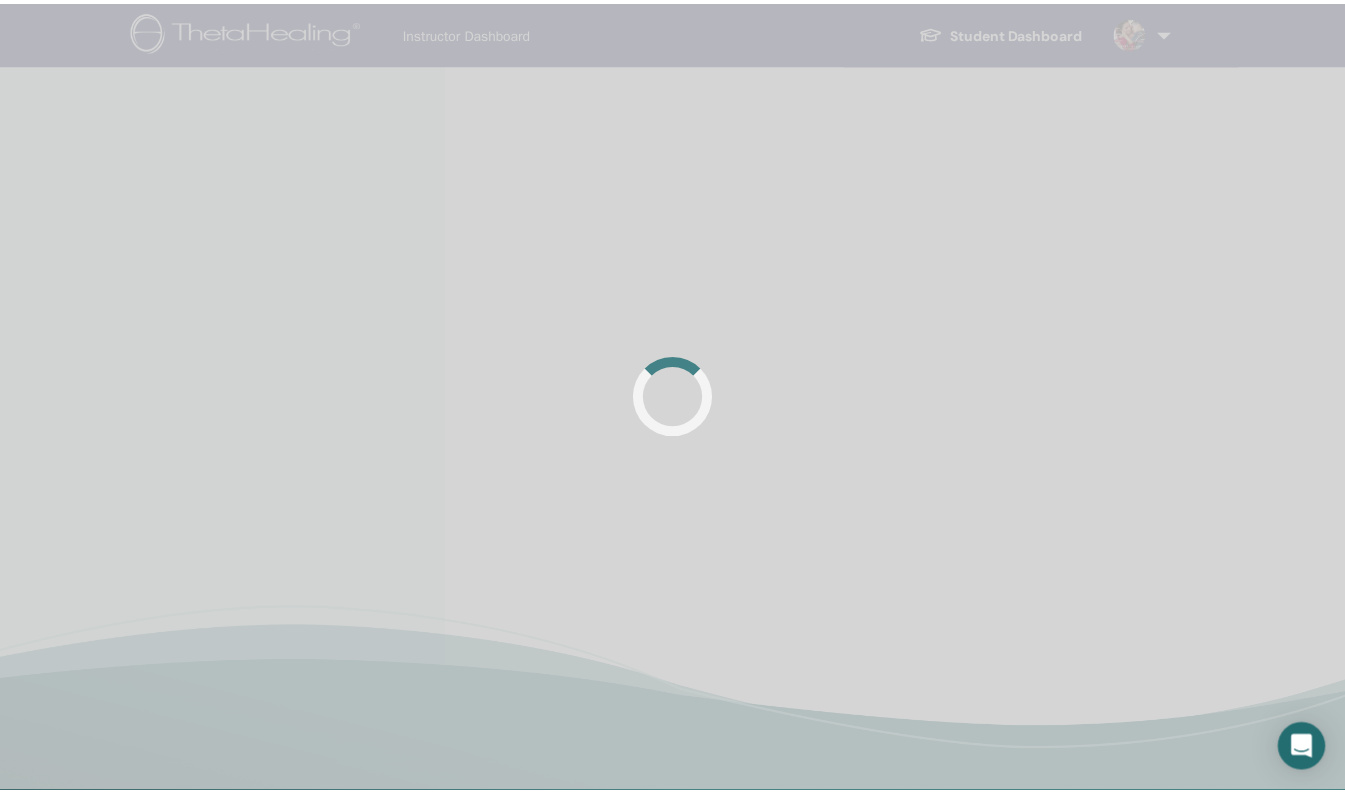 scroll, scrollTop: 0, scrollLeft: 0, axis: both 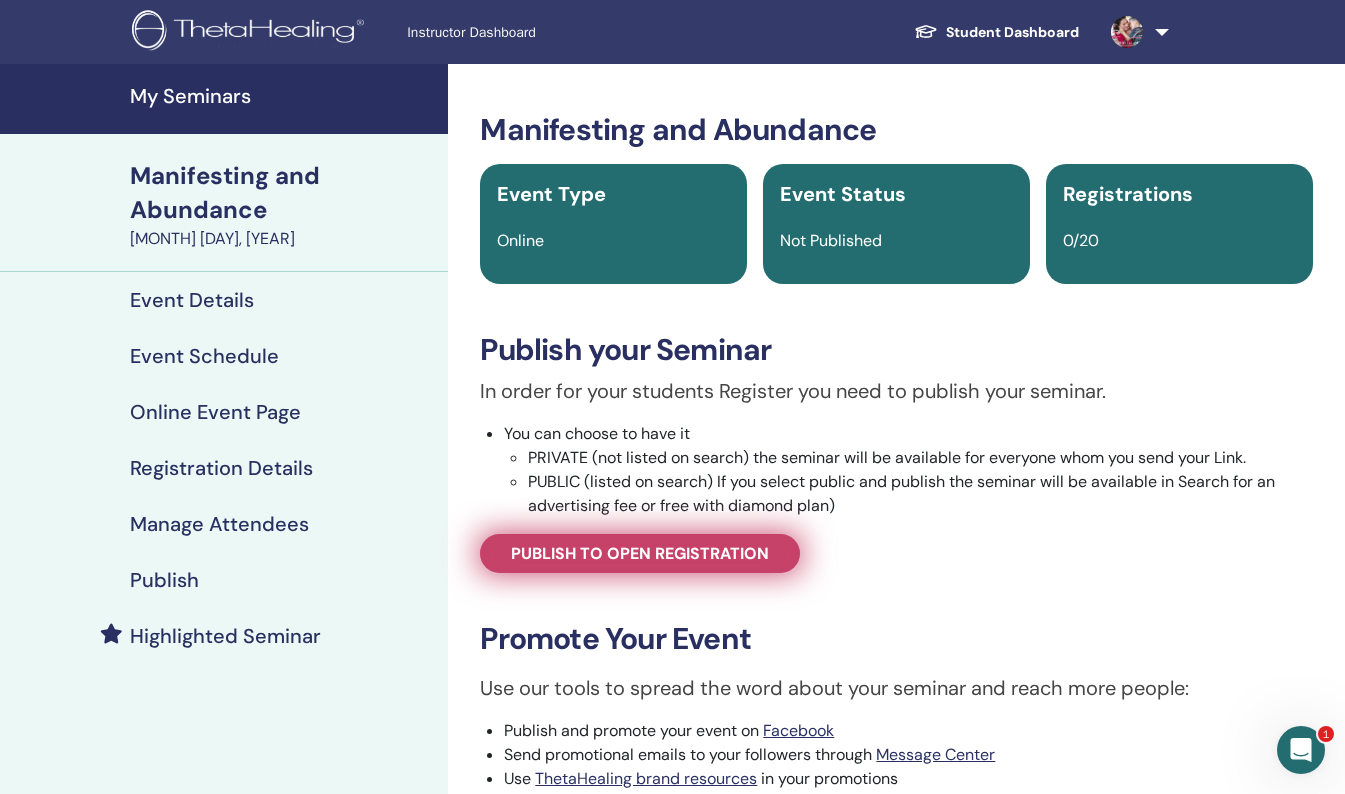 click on "Publish to open registration" at bounding box center (640, 553) 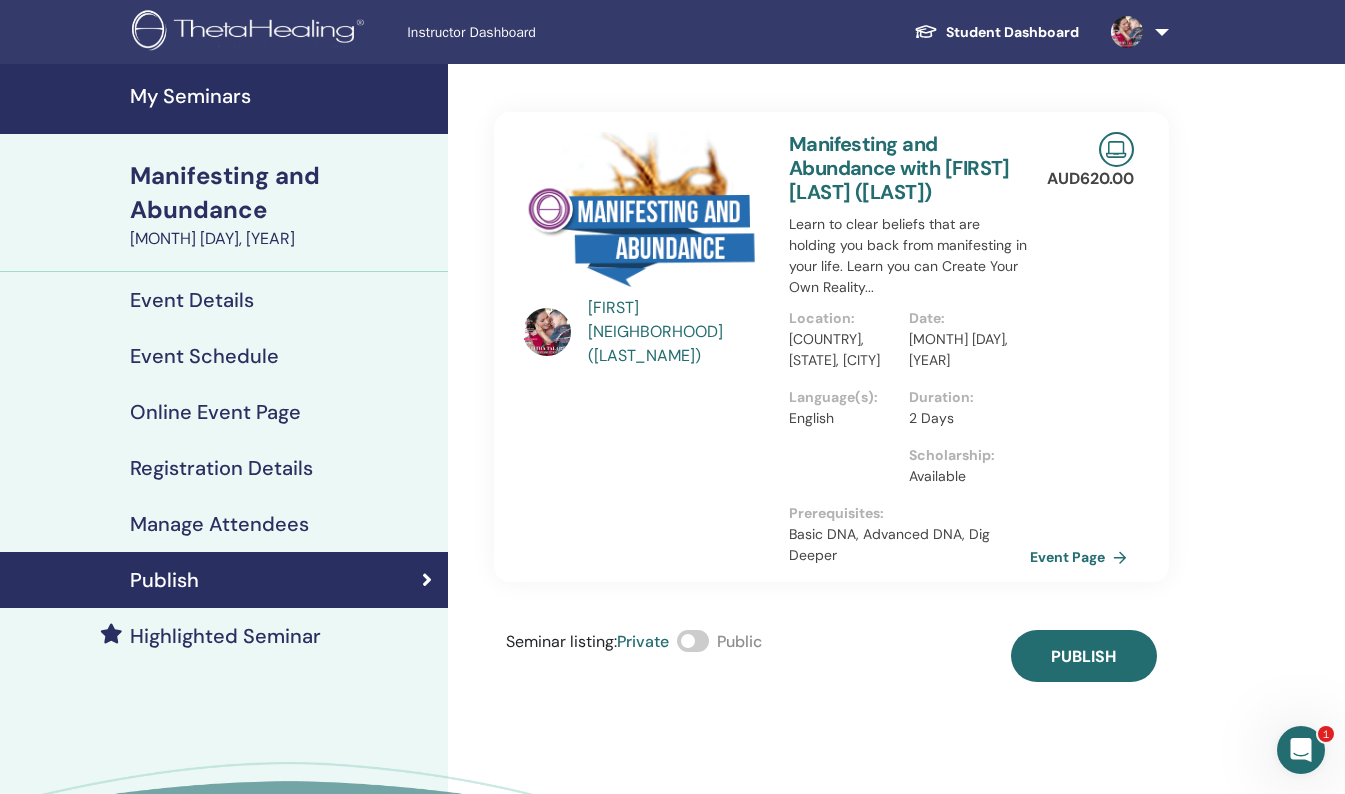 click at bounding box center (693, 641) 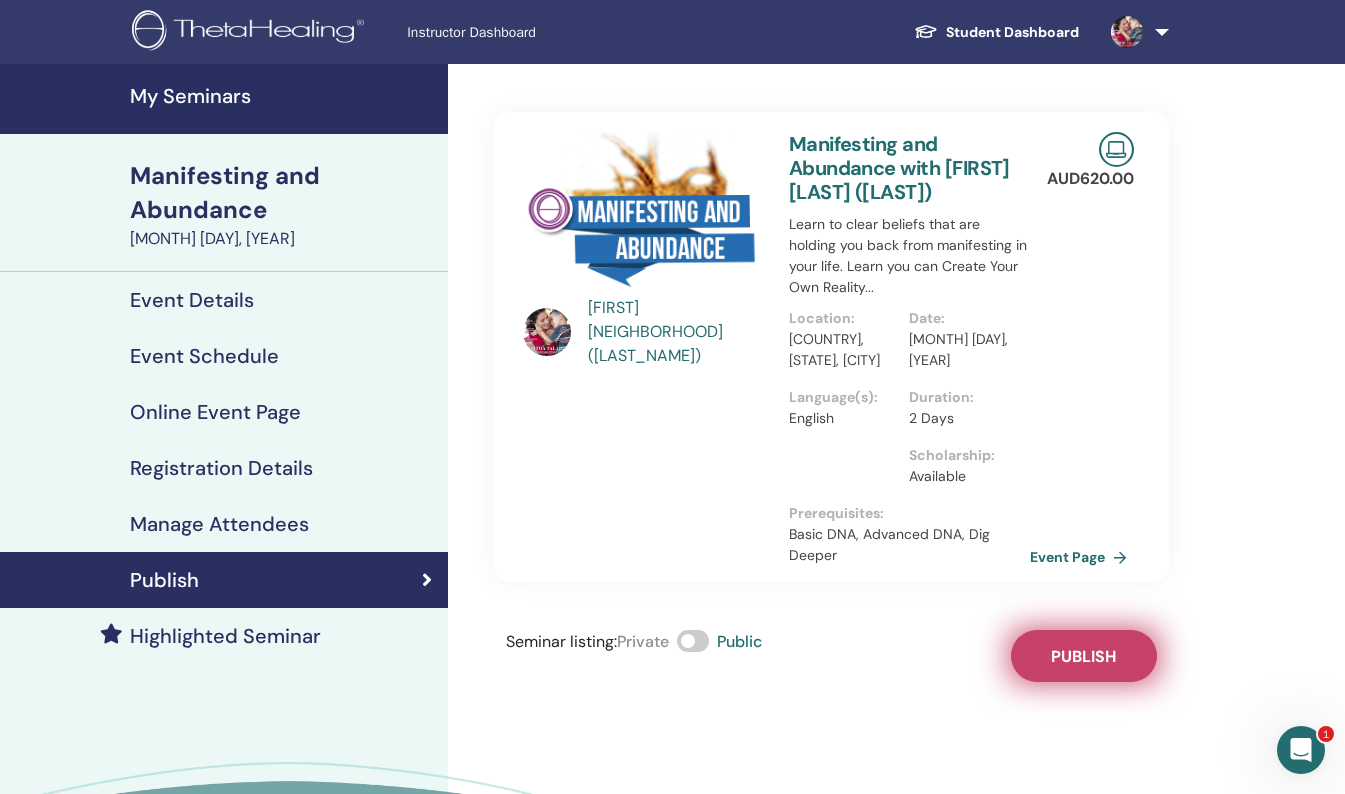 click on "Publish" at bounding box center [1083, 656] 